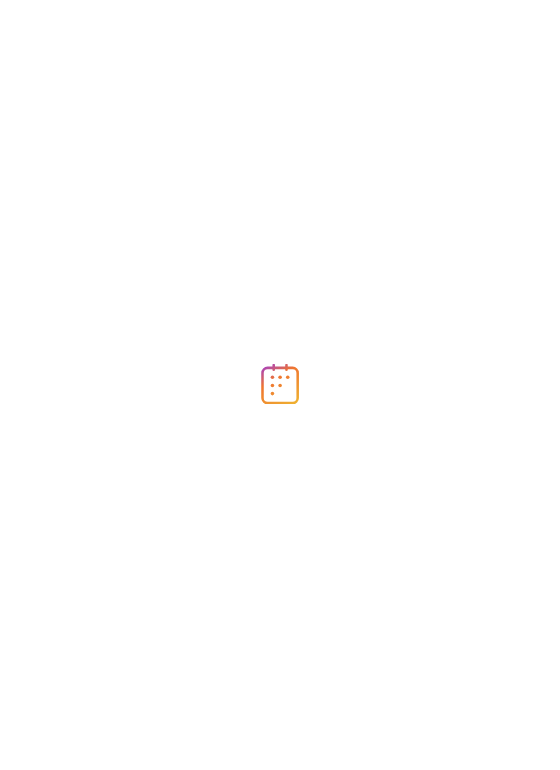 scroll, scrollTop: 0, scrollLeft: 0, axis: both 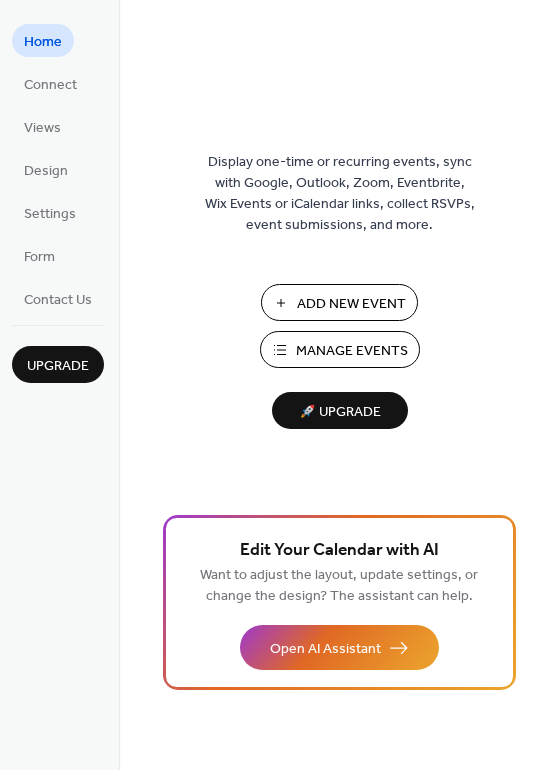 click on "Add New Event" at bounding box center [351, 304] 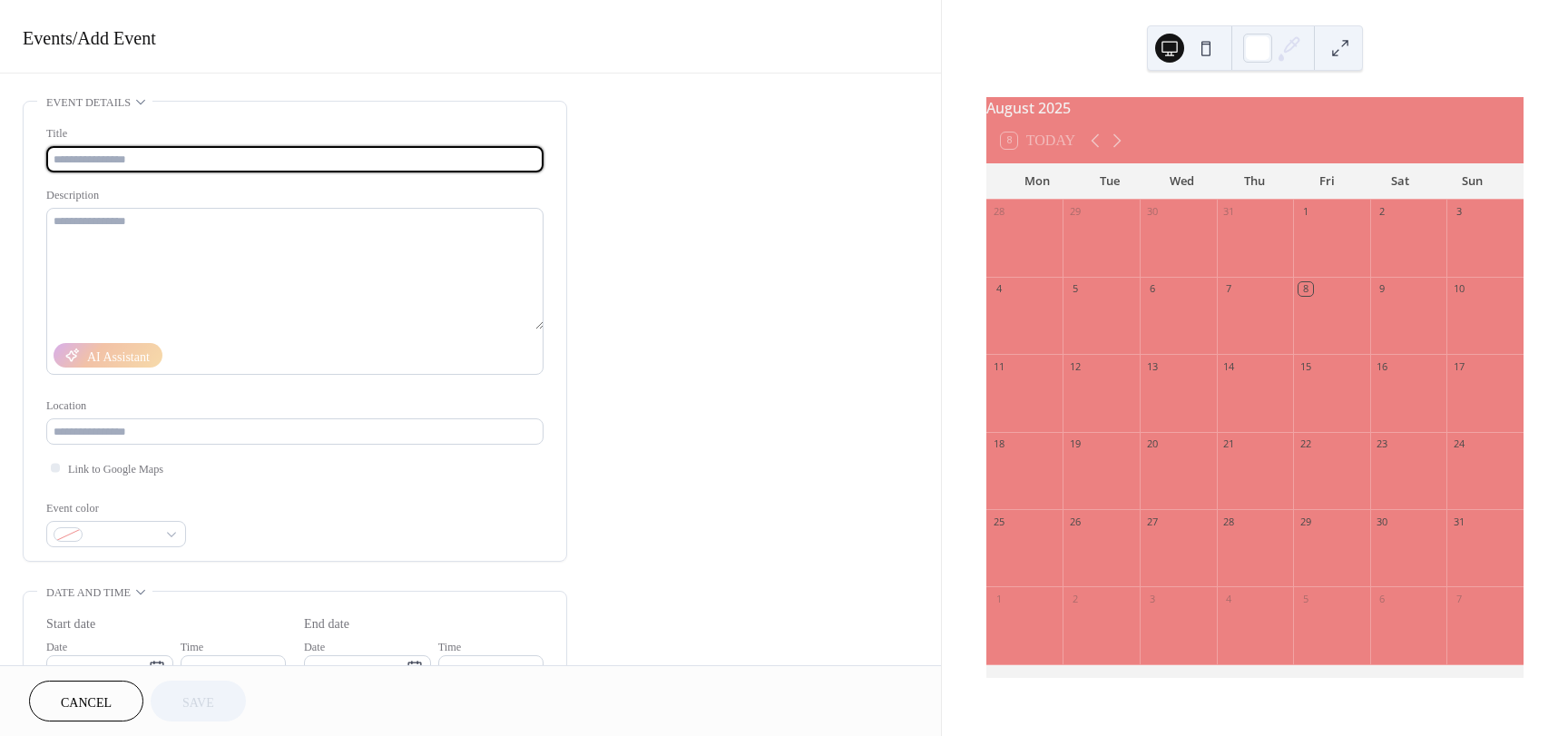 scroll, scrollTop: 0, scrollLeft: 0, axis: both 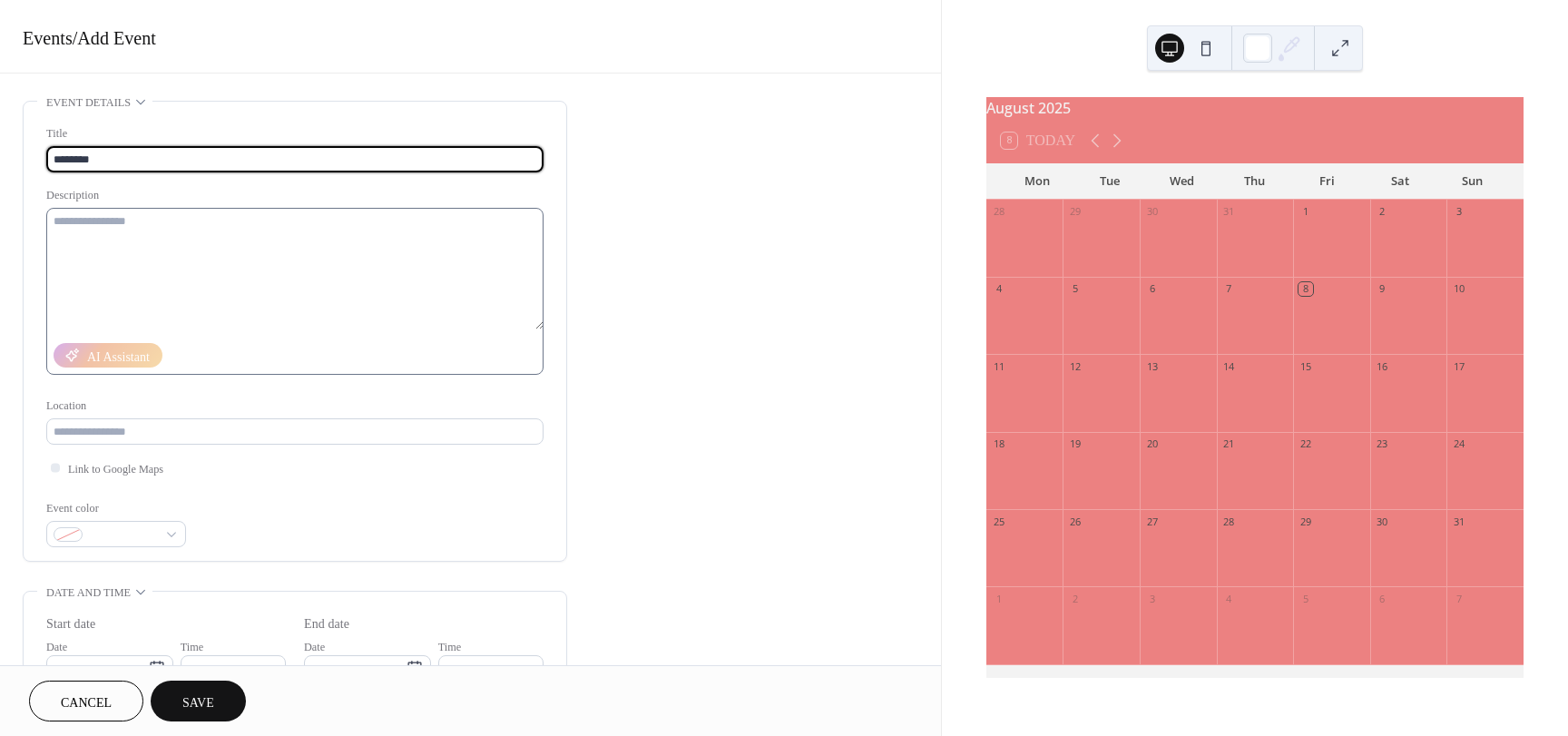 type on "********" 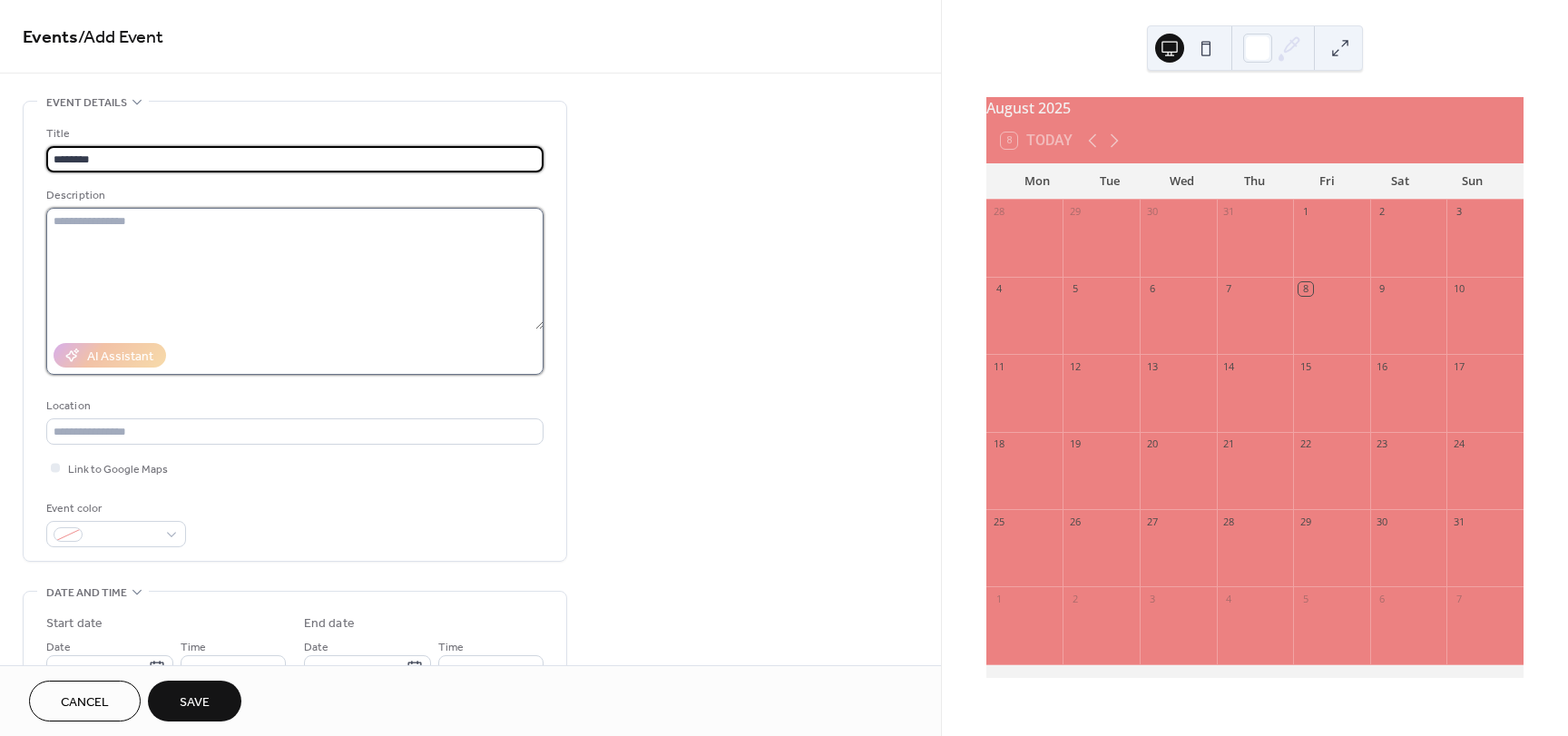 click at bounding box center (295, 269) 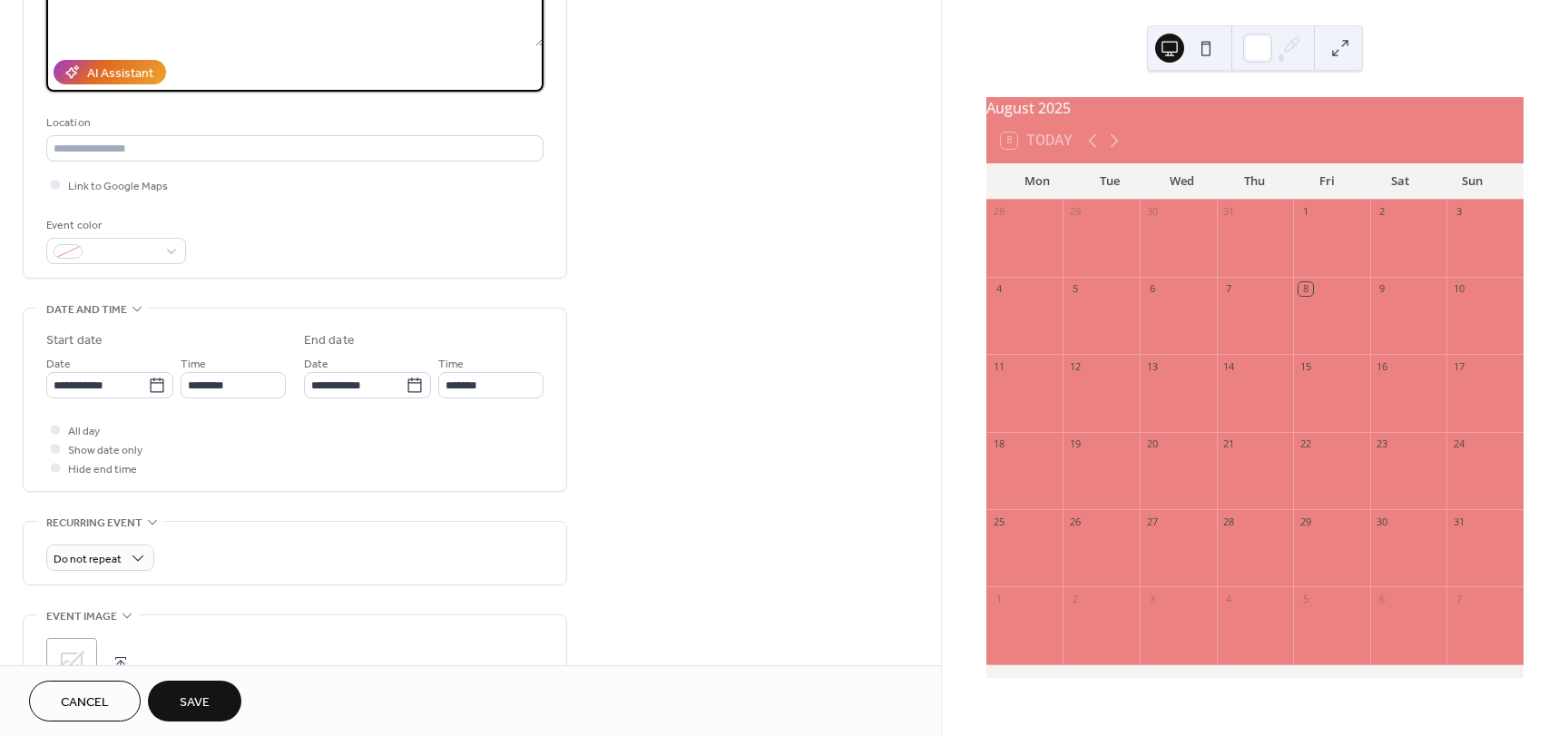 scroll, scrollTop: 294, scrollLeft: 0, axis: vertical 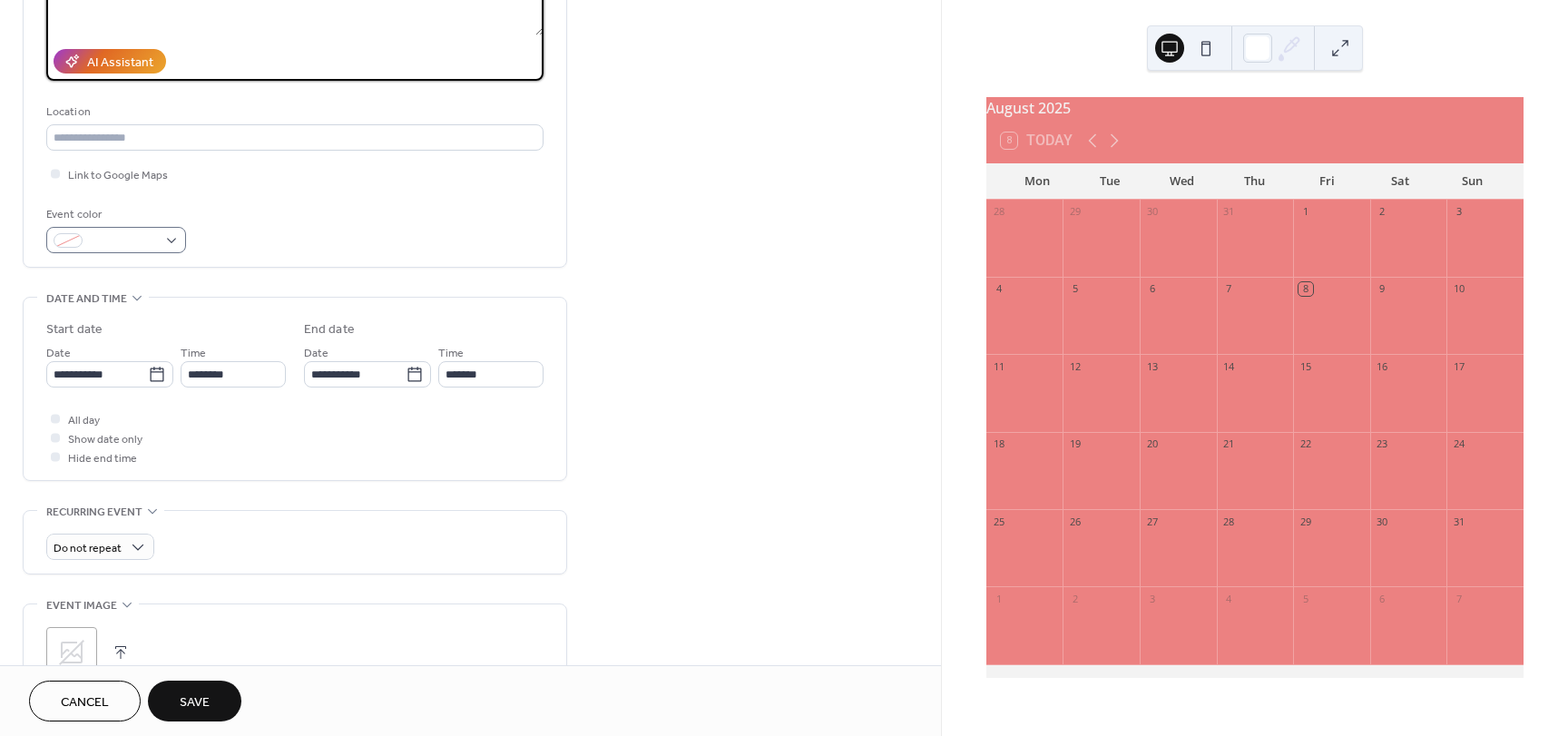 type on "**********" 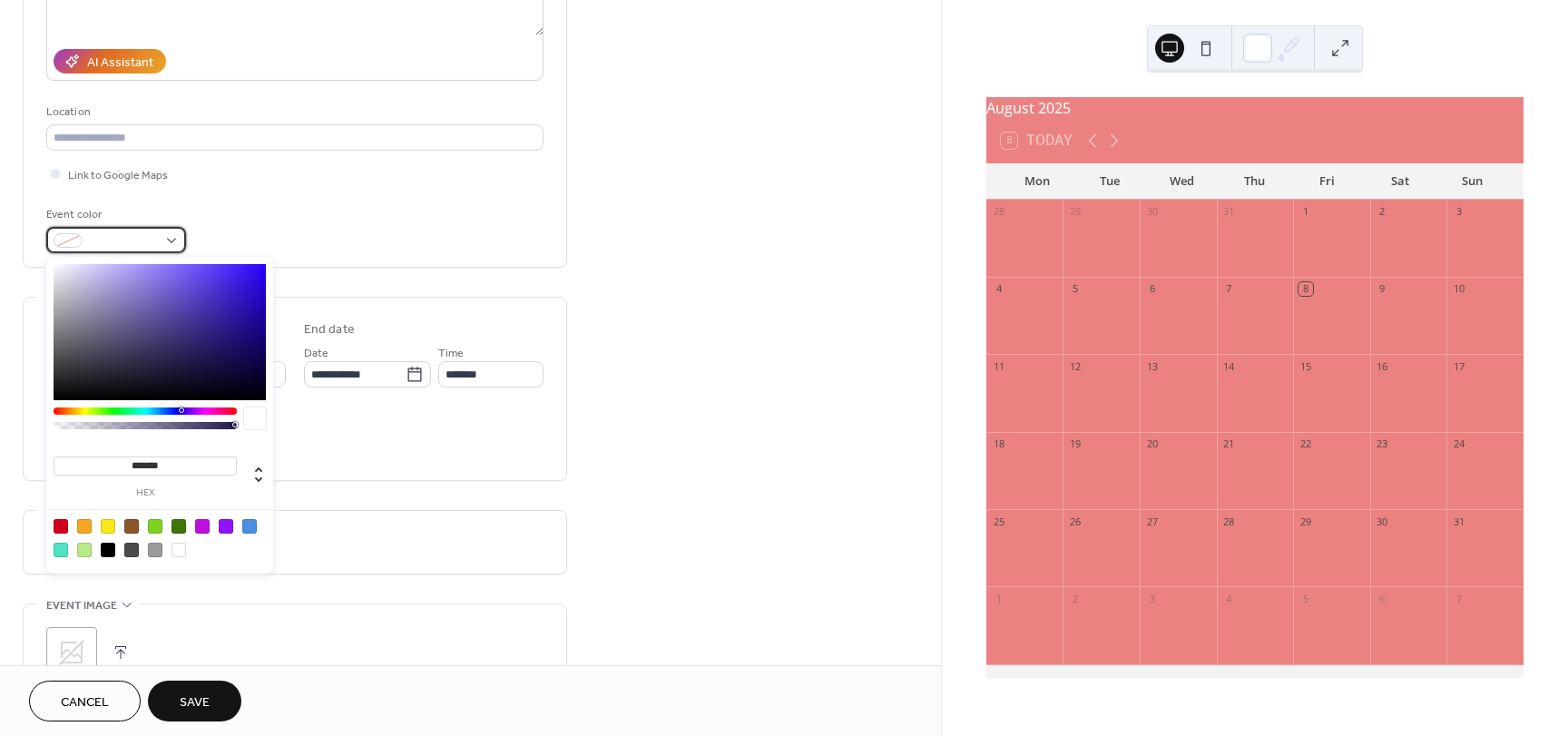 click at bounding box center [123, 241] 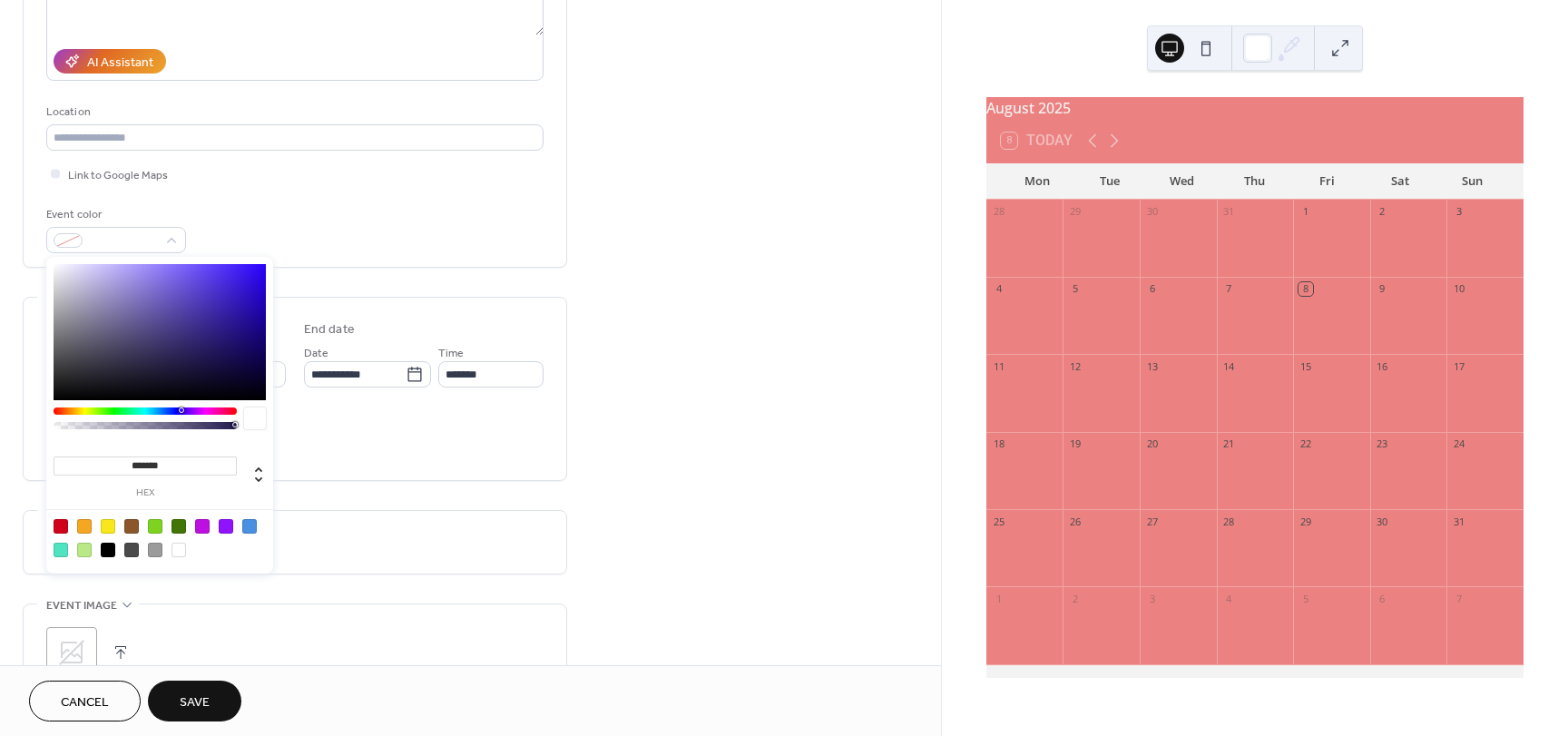 click at bounding box center [61, 550] 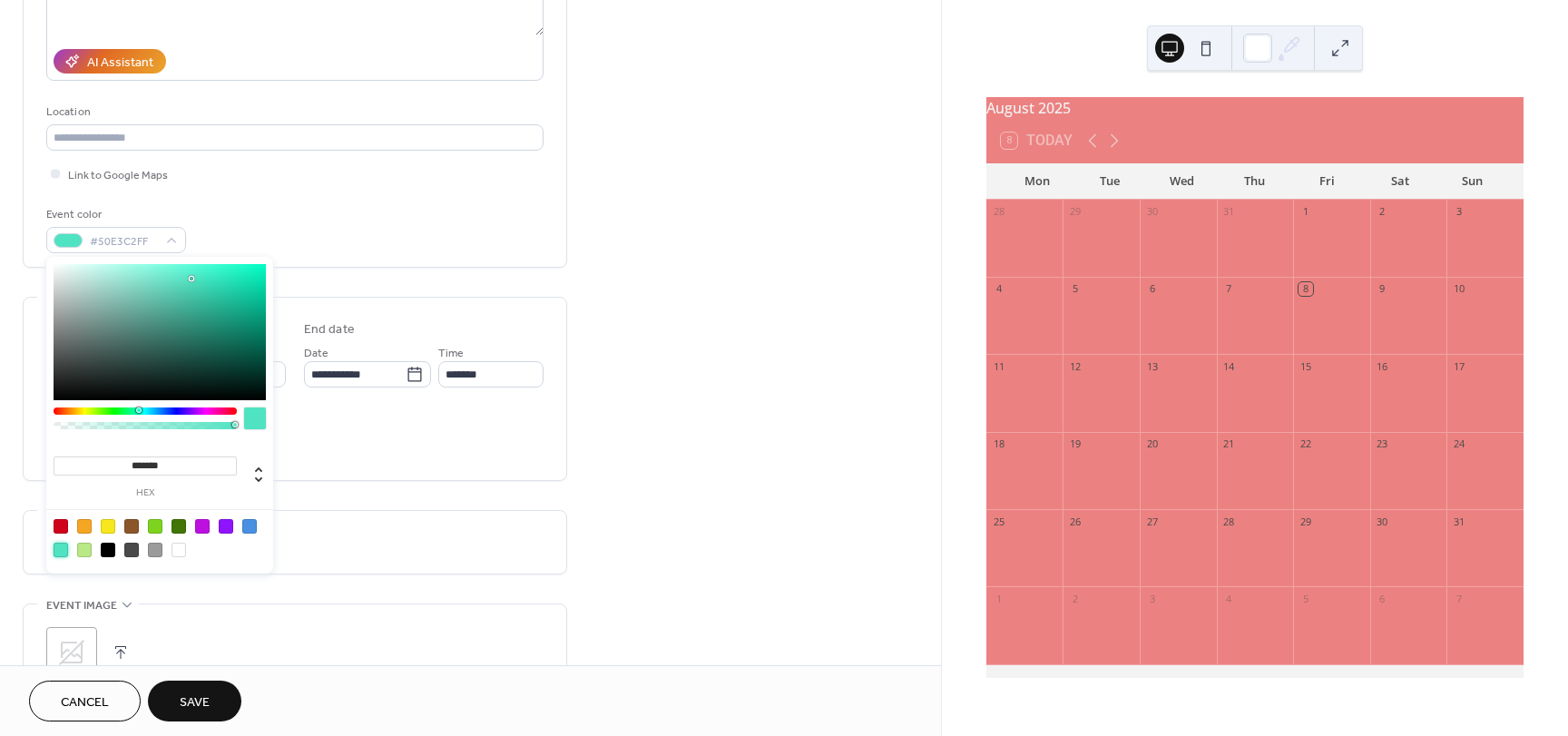 click on "Link to Google Maps" at bounding box center (295, 173) 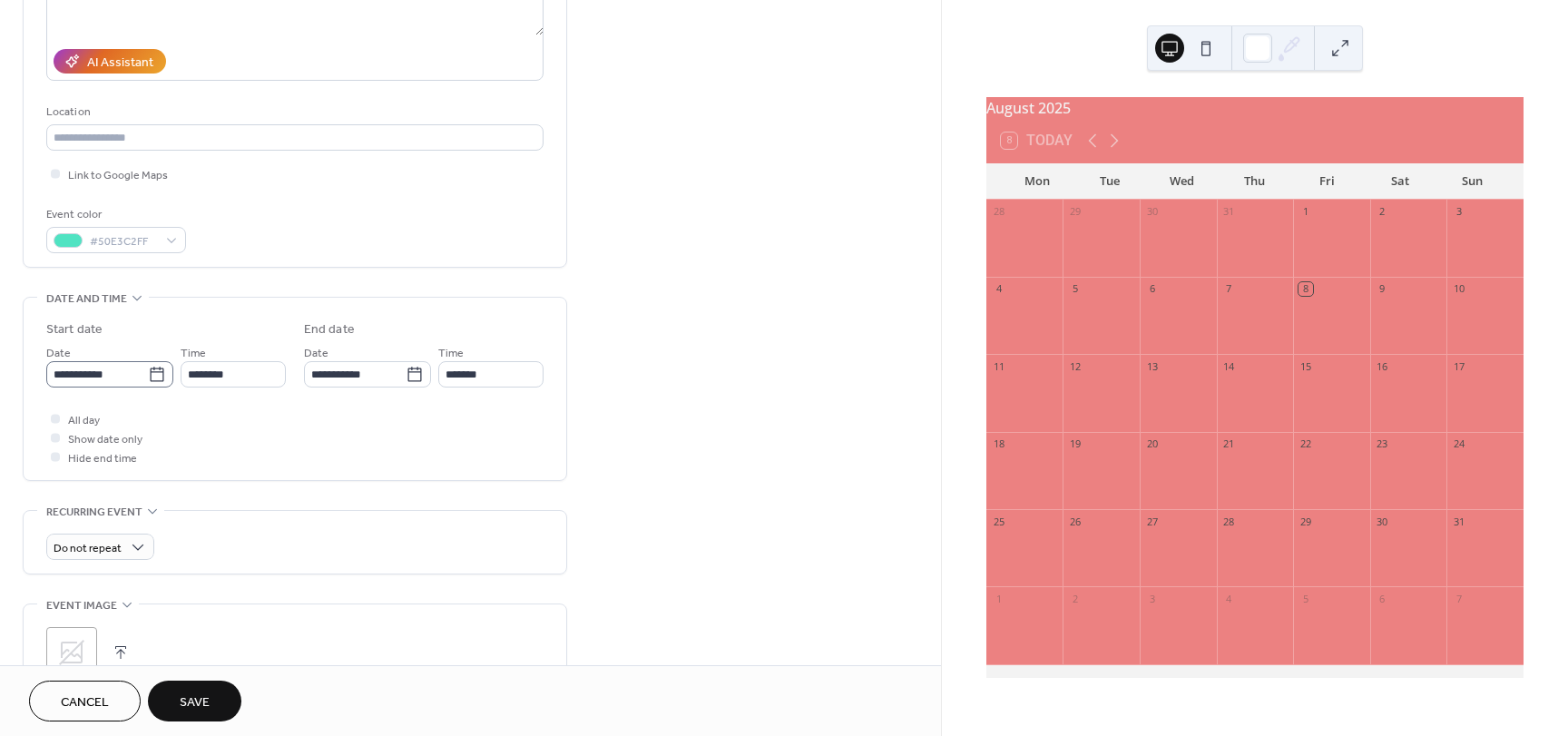 click 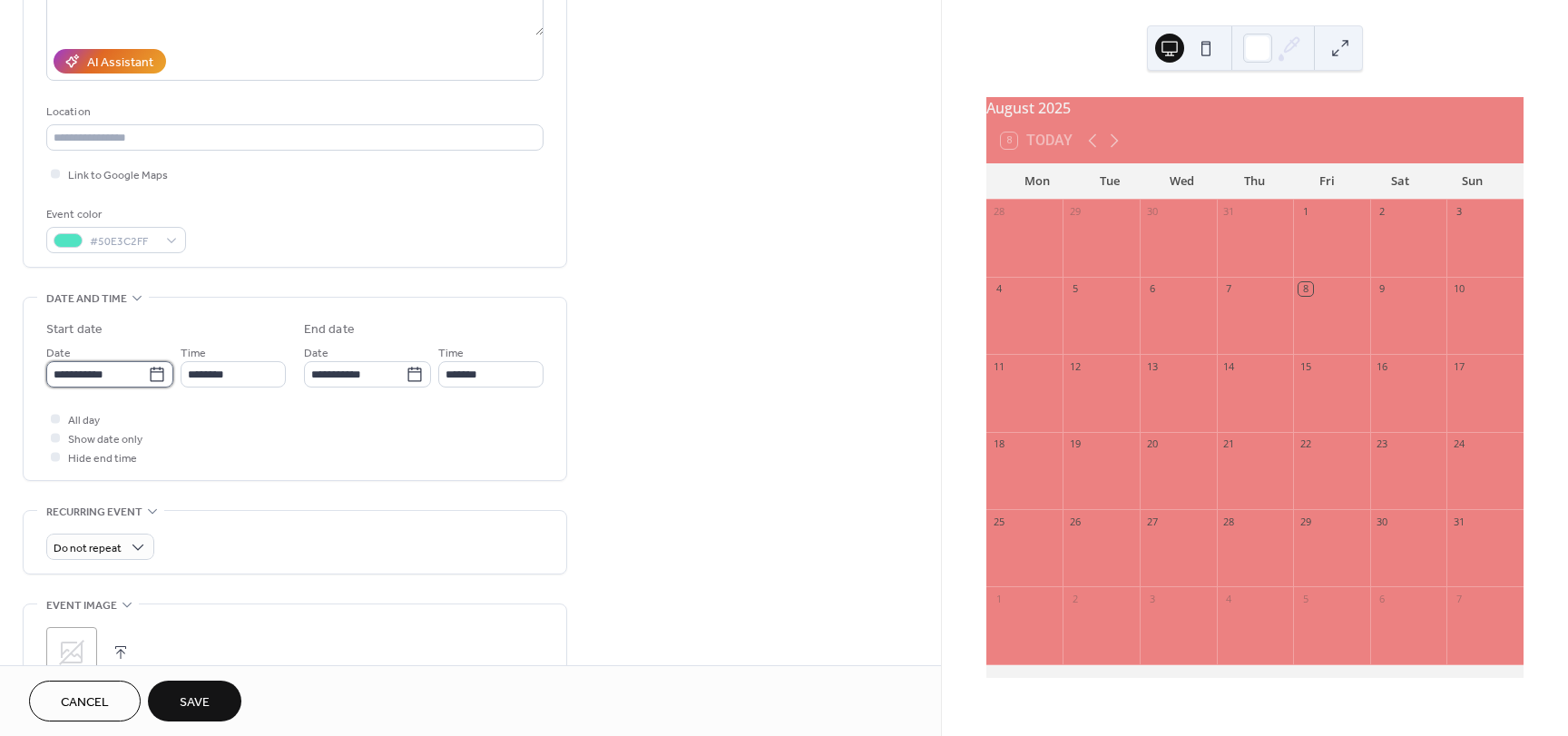 click on "**********" at bounding box center (97, 374) 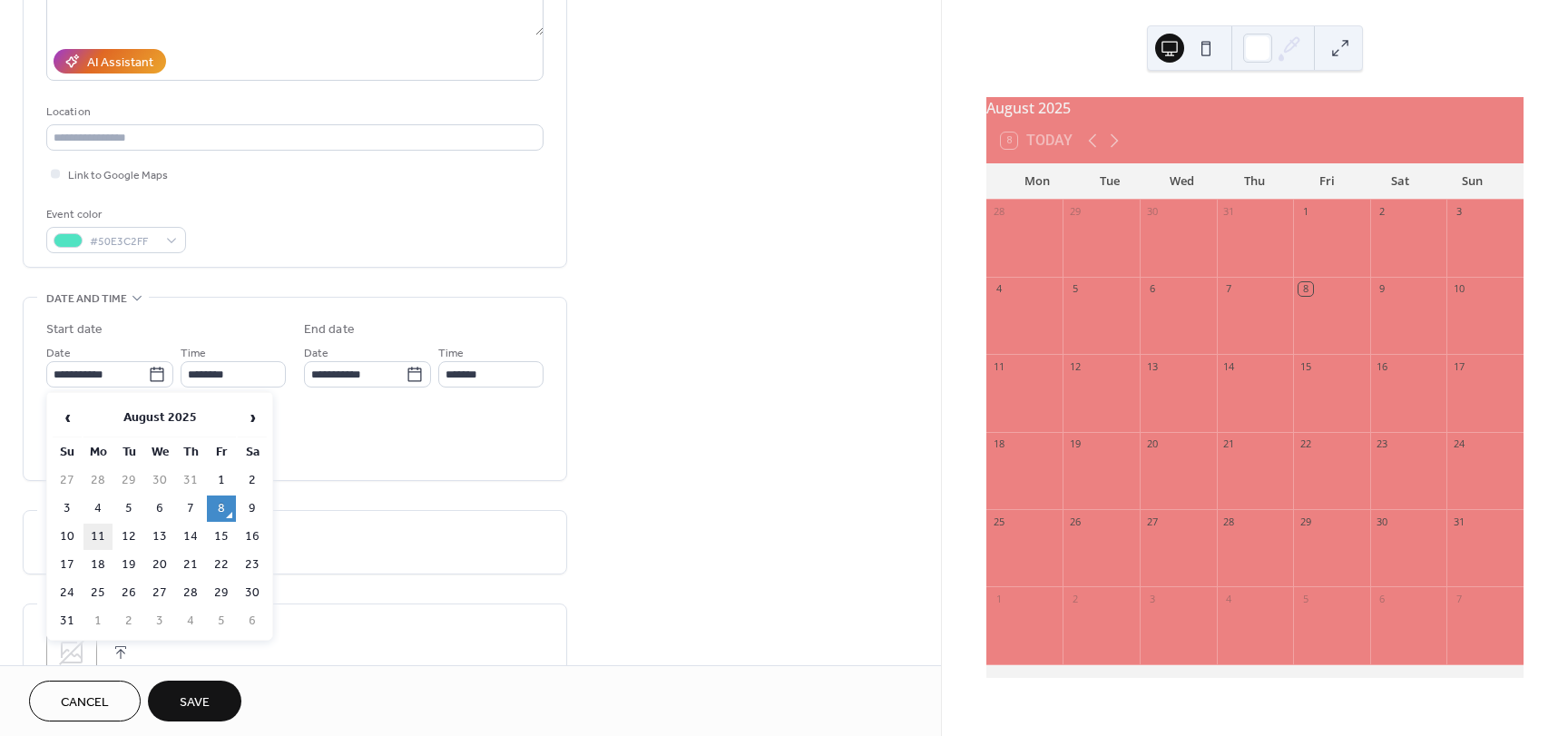 click on "11" at bounding box center [98, 536] 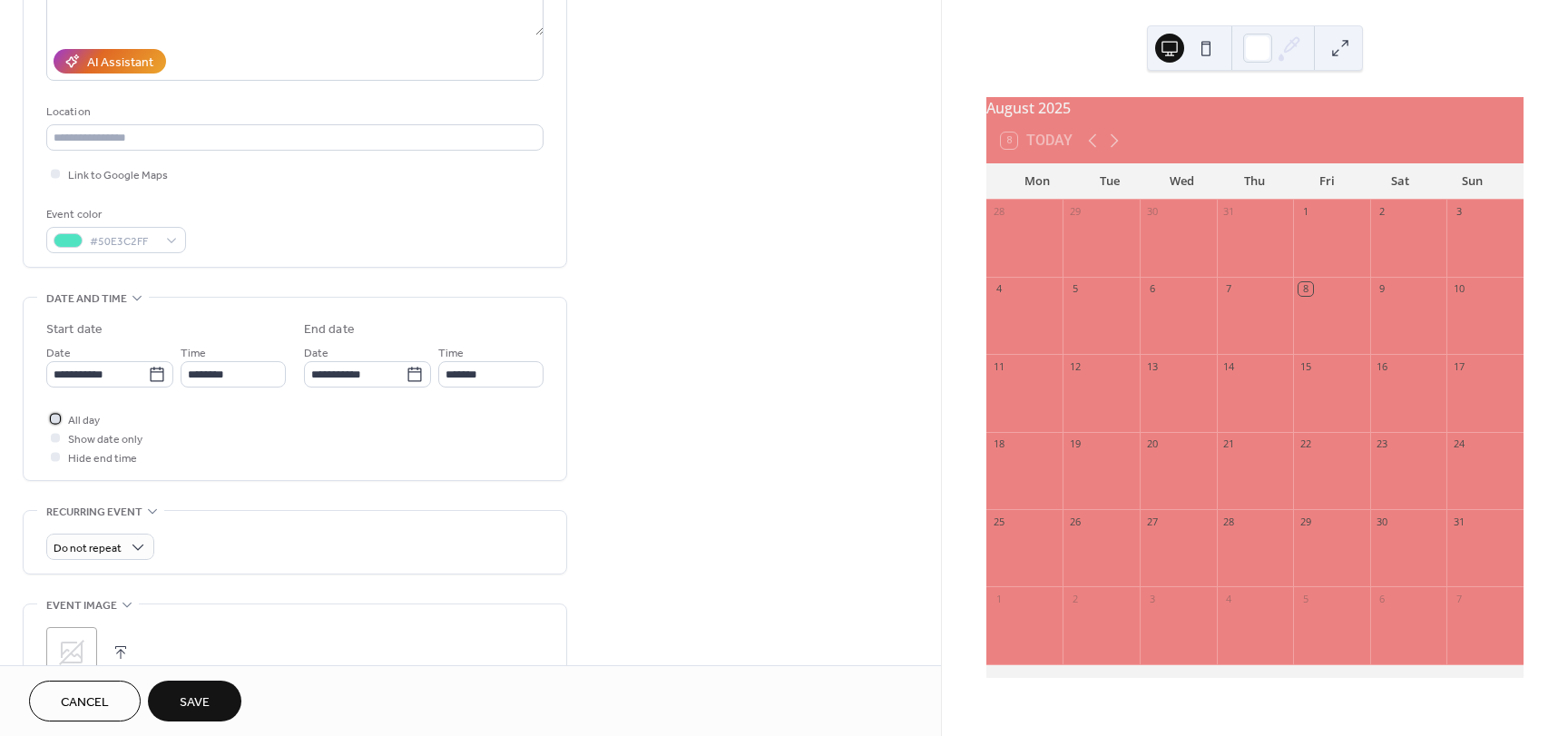click at bounding box center (55, 418) 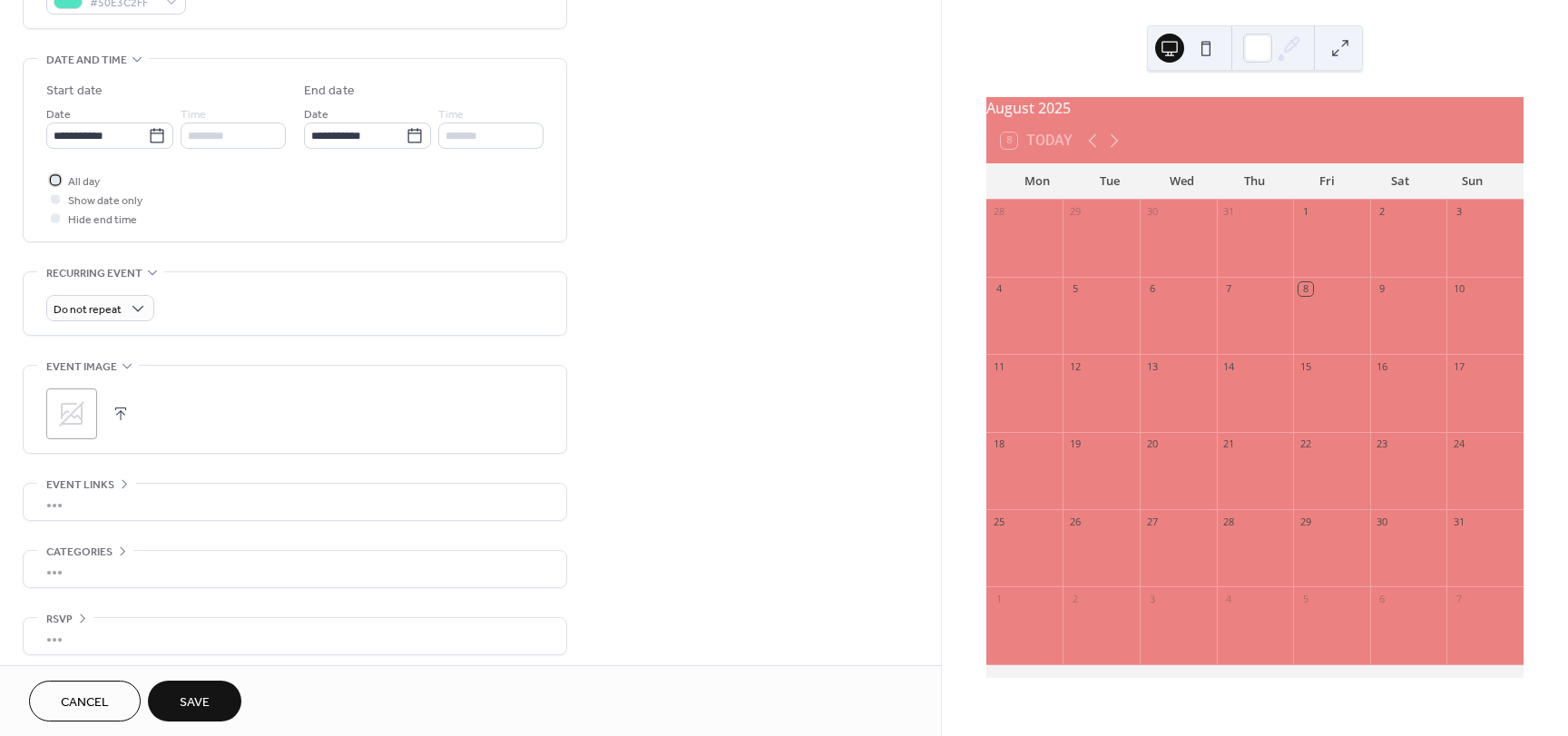 scroll, scrollTop: 541, scrollLeft: 0, axis: vertical 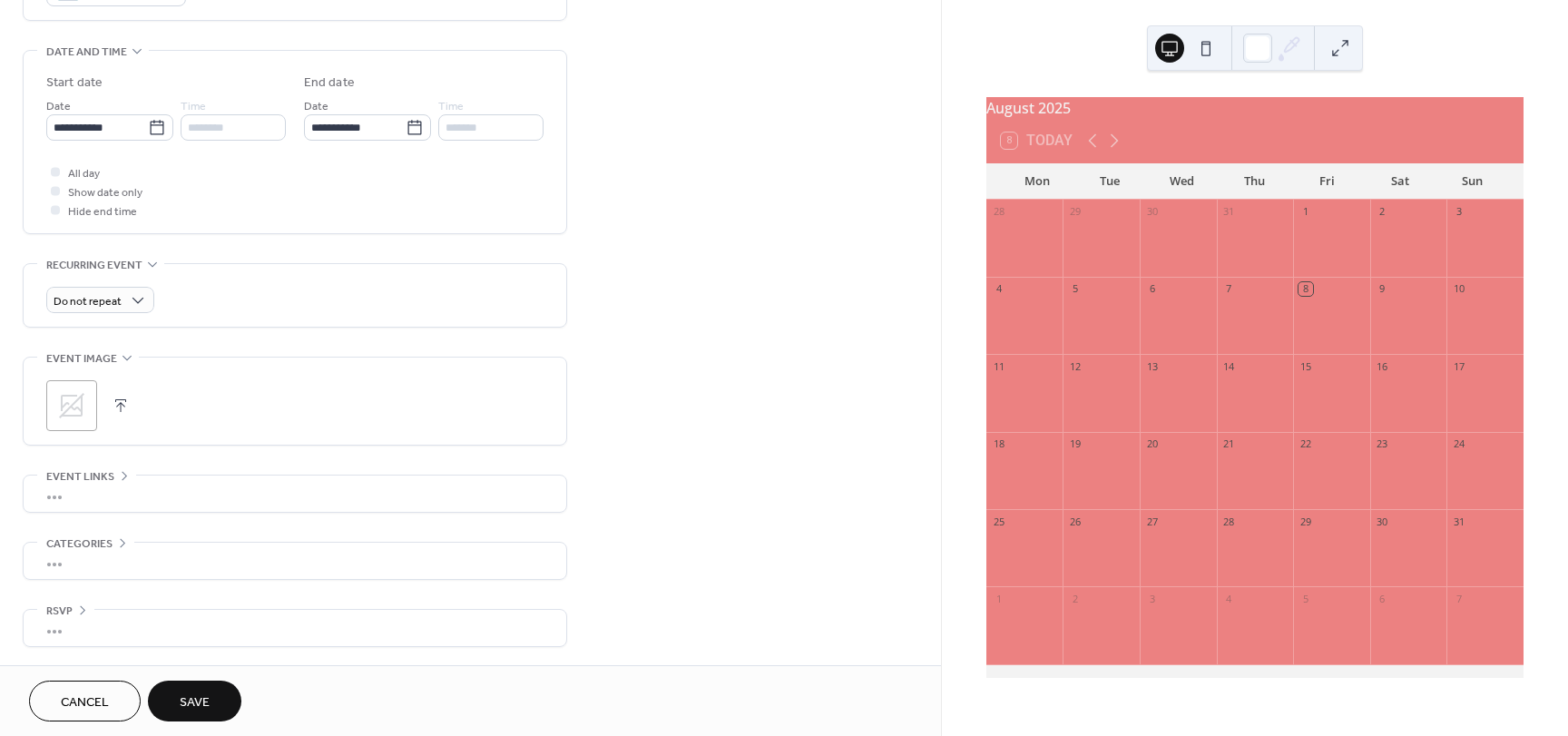 click on "Save" at bounding box center (194, 702) 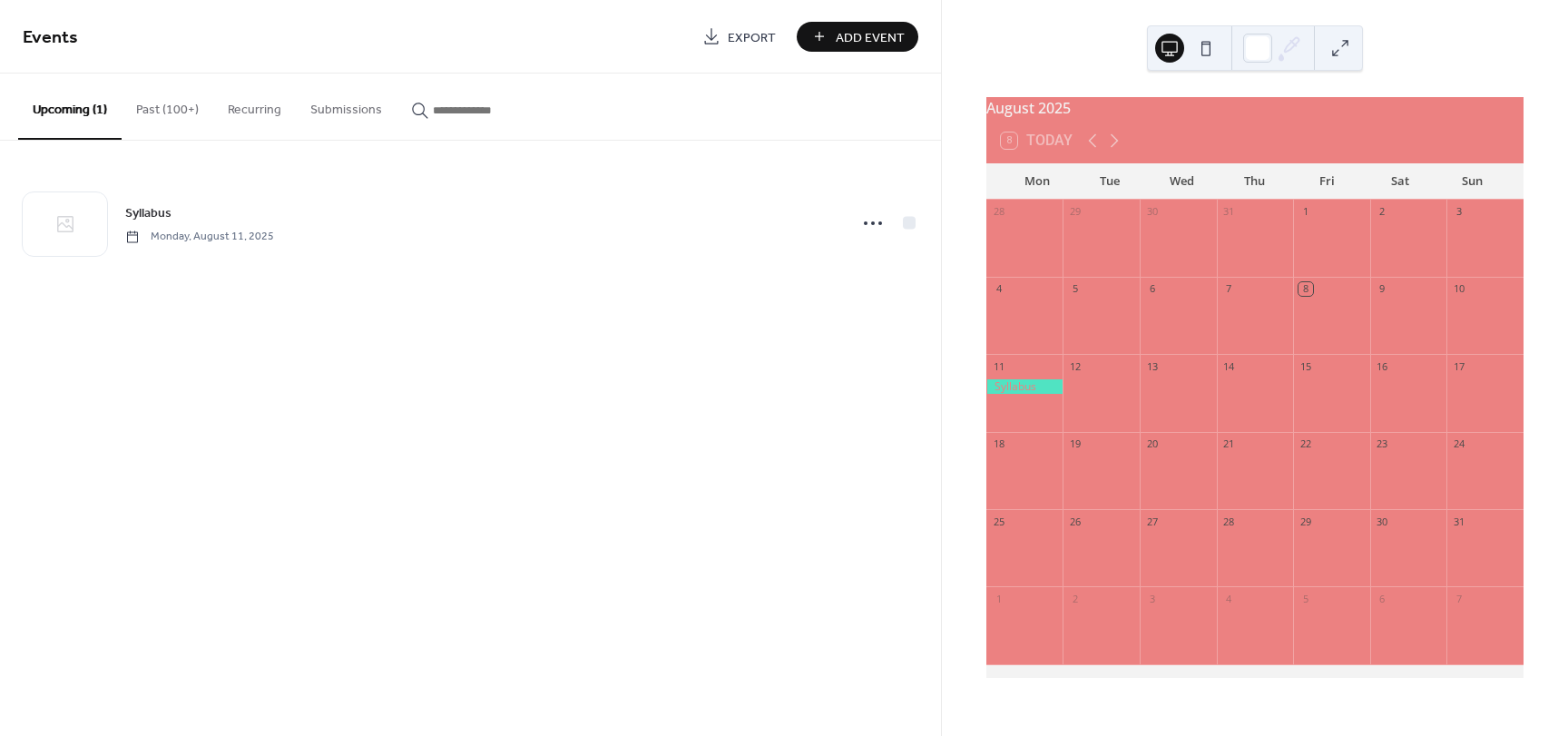 click on "Add Event" at bounding box center [870, 37] 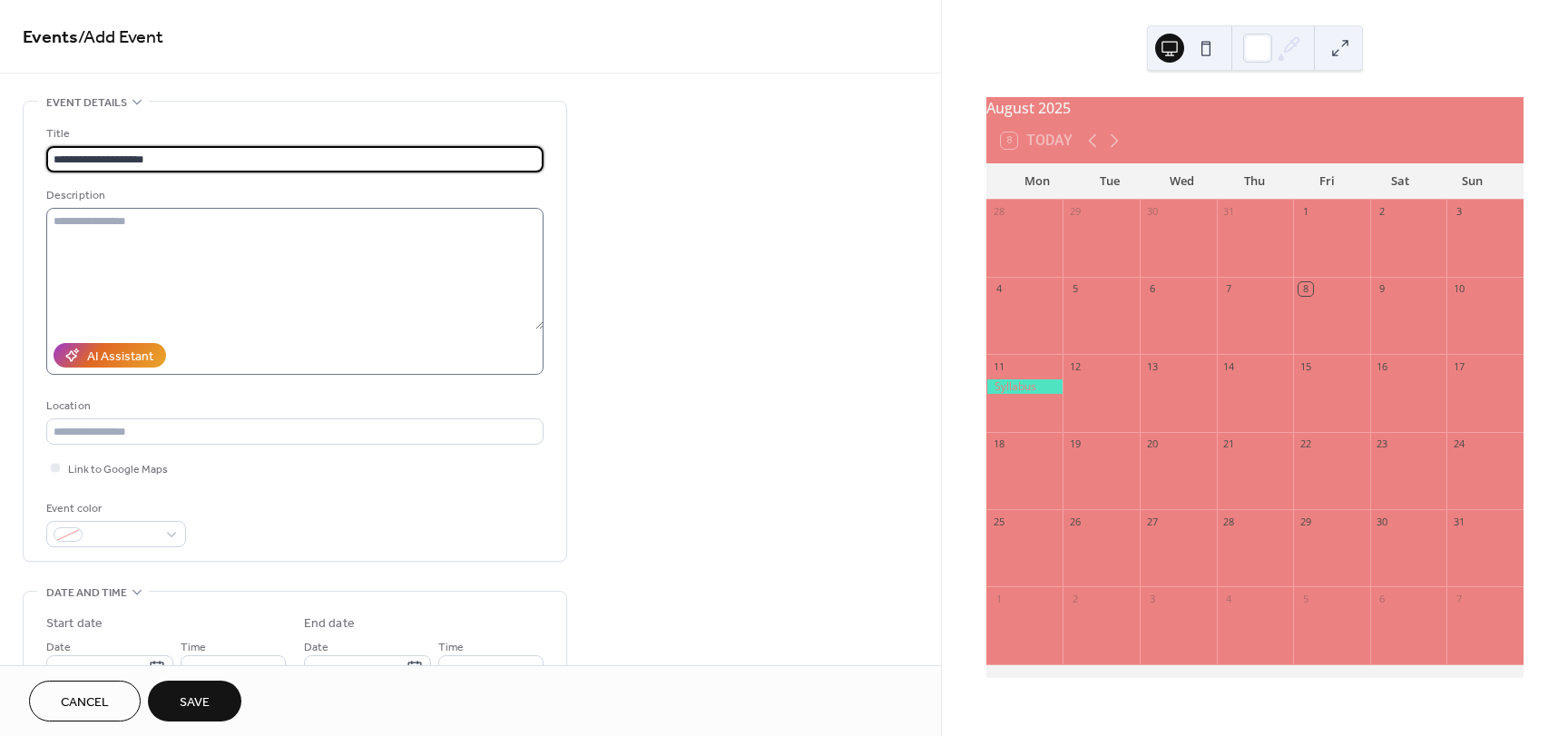 type on "**********" 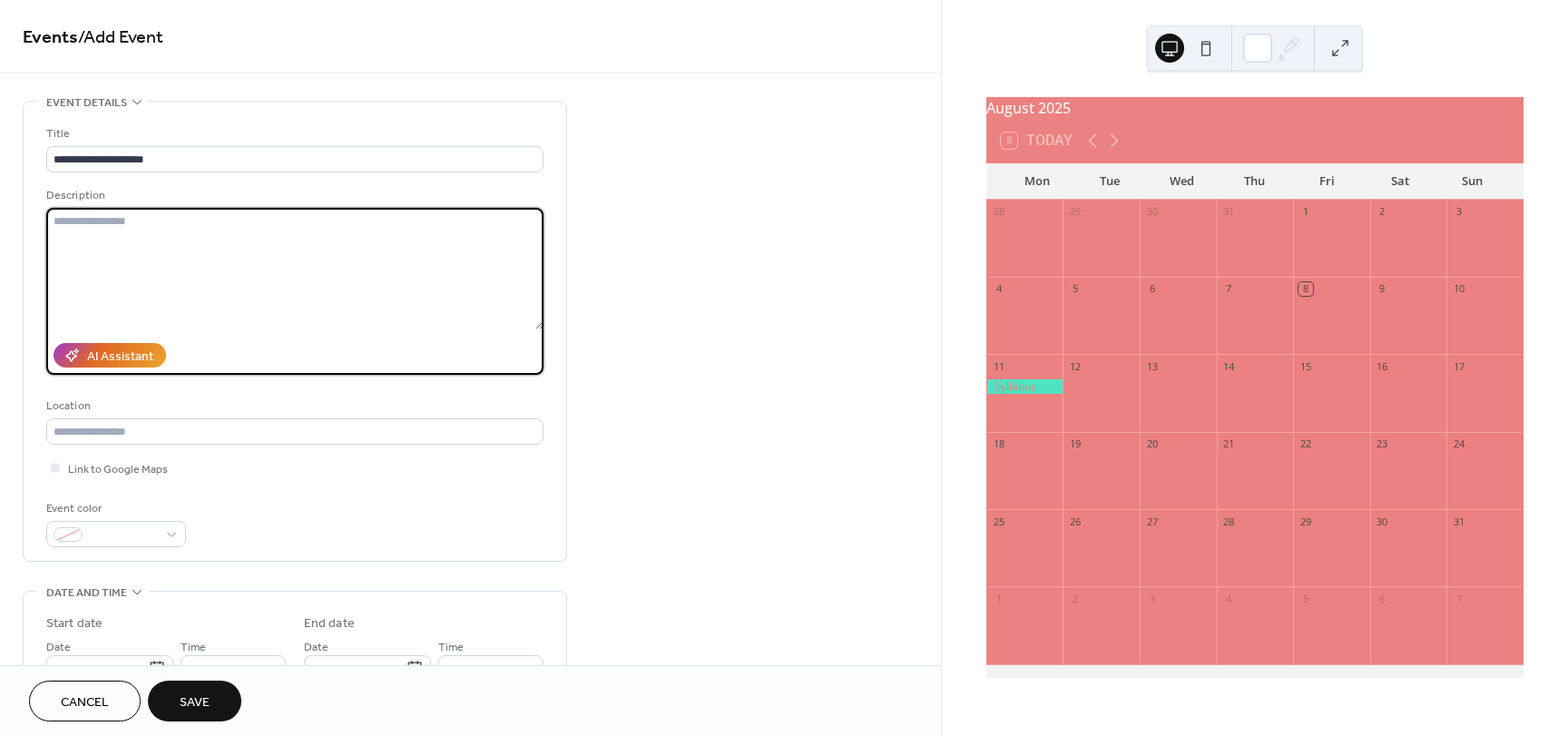 click at bounding box center [295, 269] 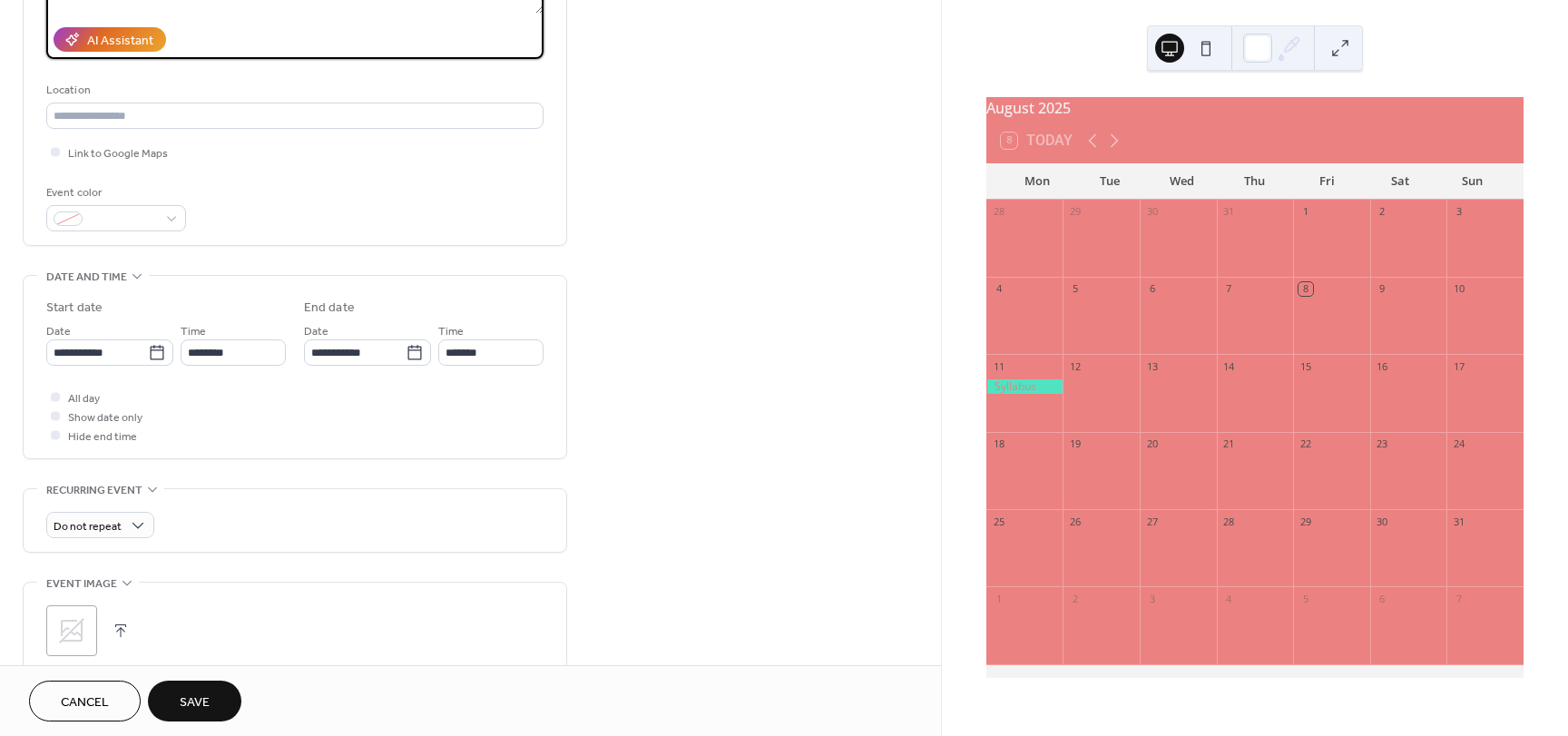 scroll, scrollTop: 350, scrollLeft: 0, axis: vertical 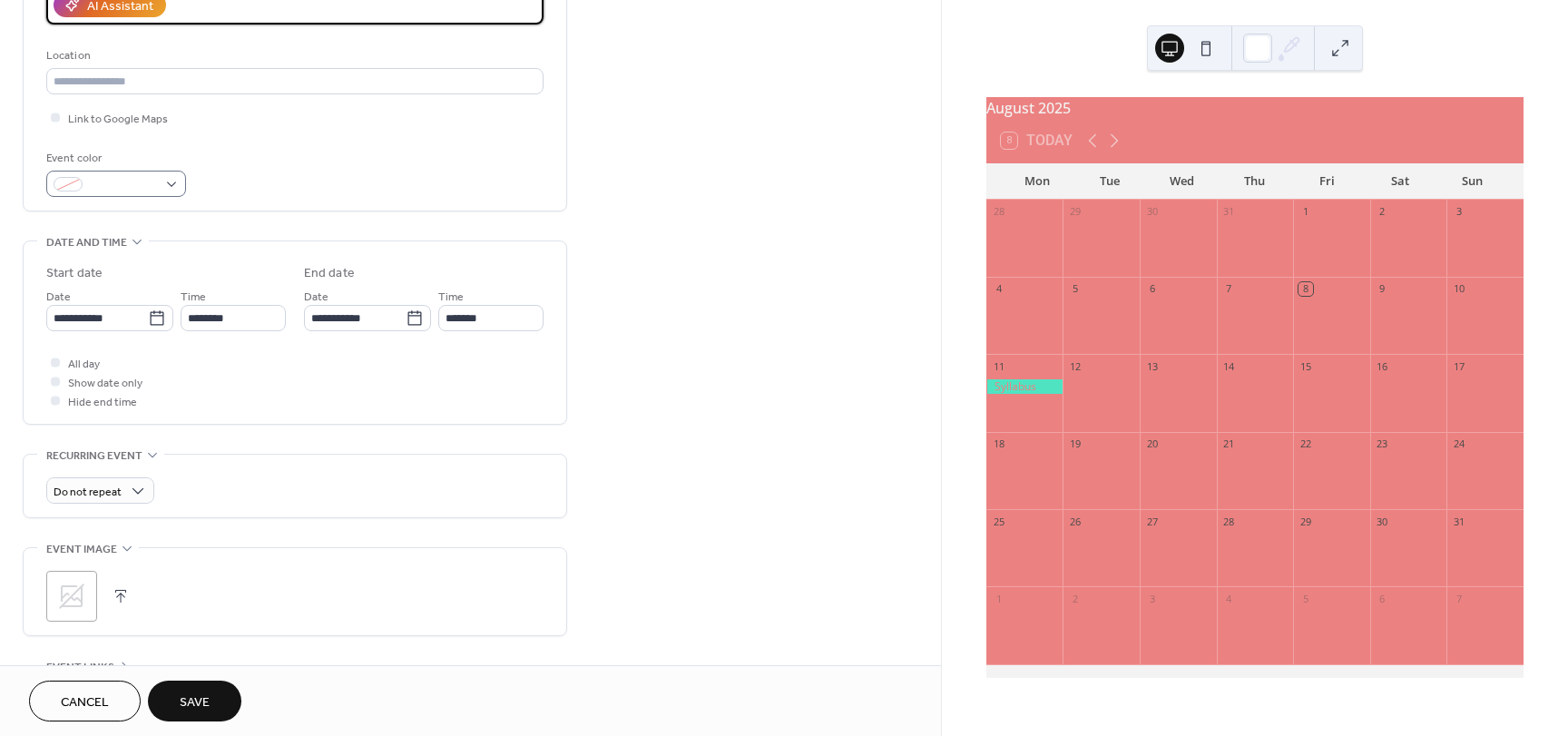 type on "**********" 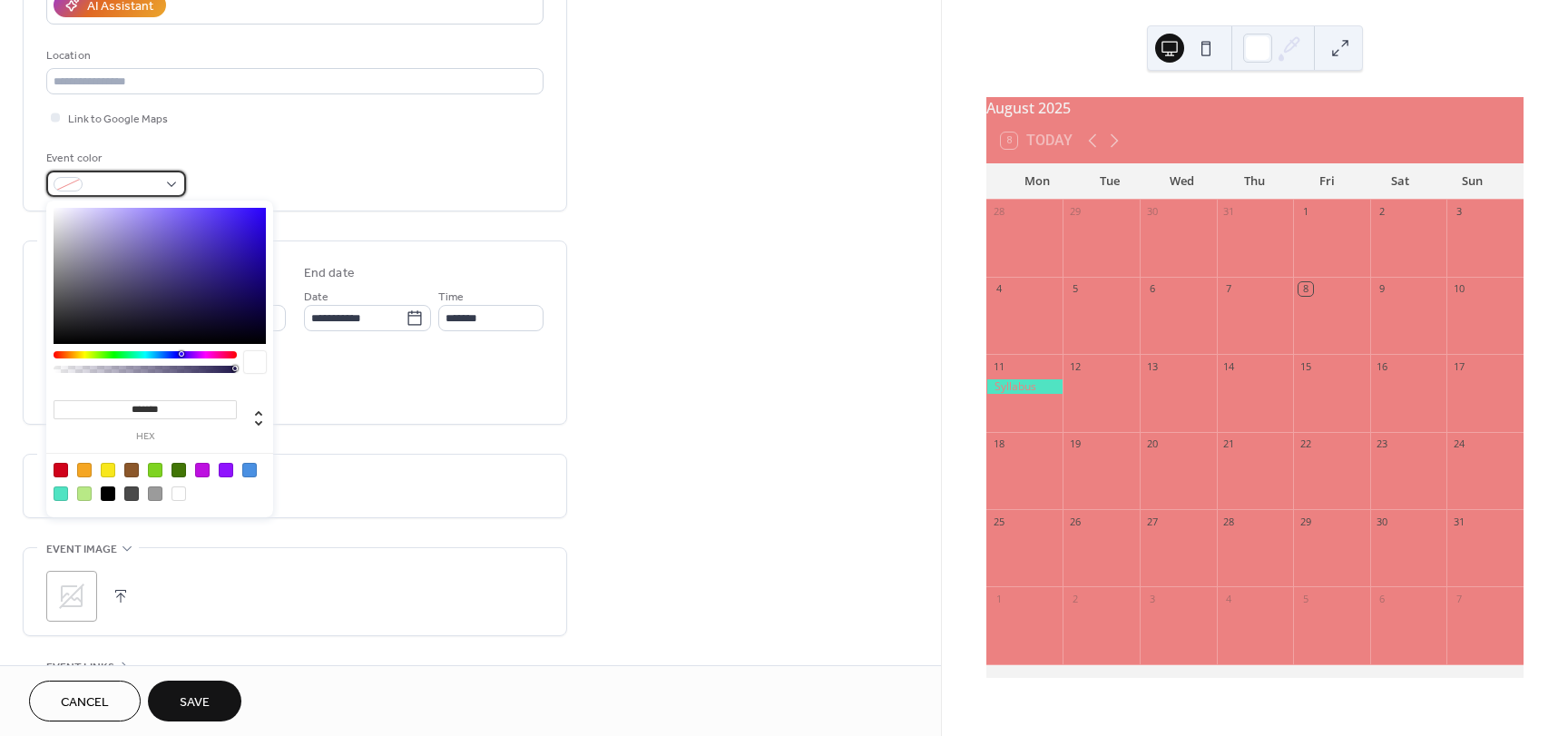 click at bounding box center (123, 185) 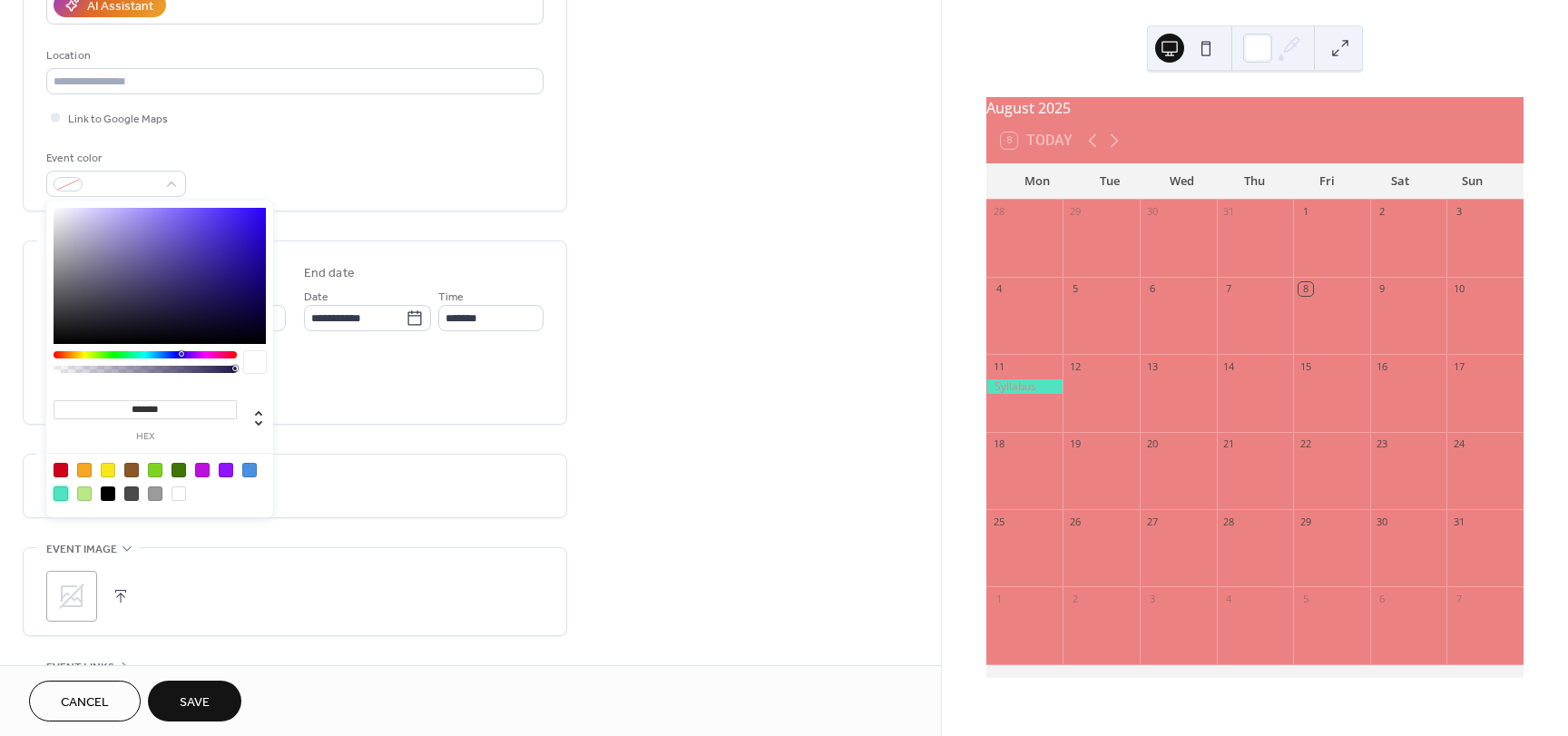 click at bounding box center (61, 494) 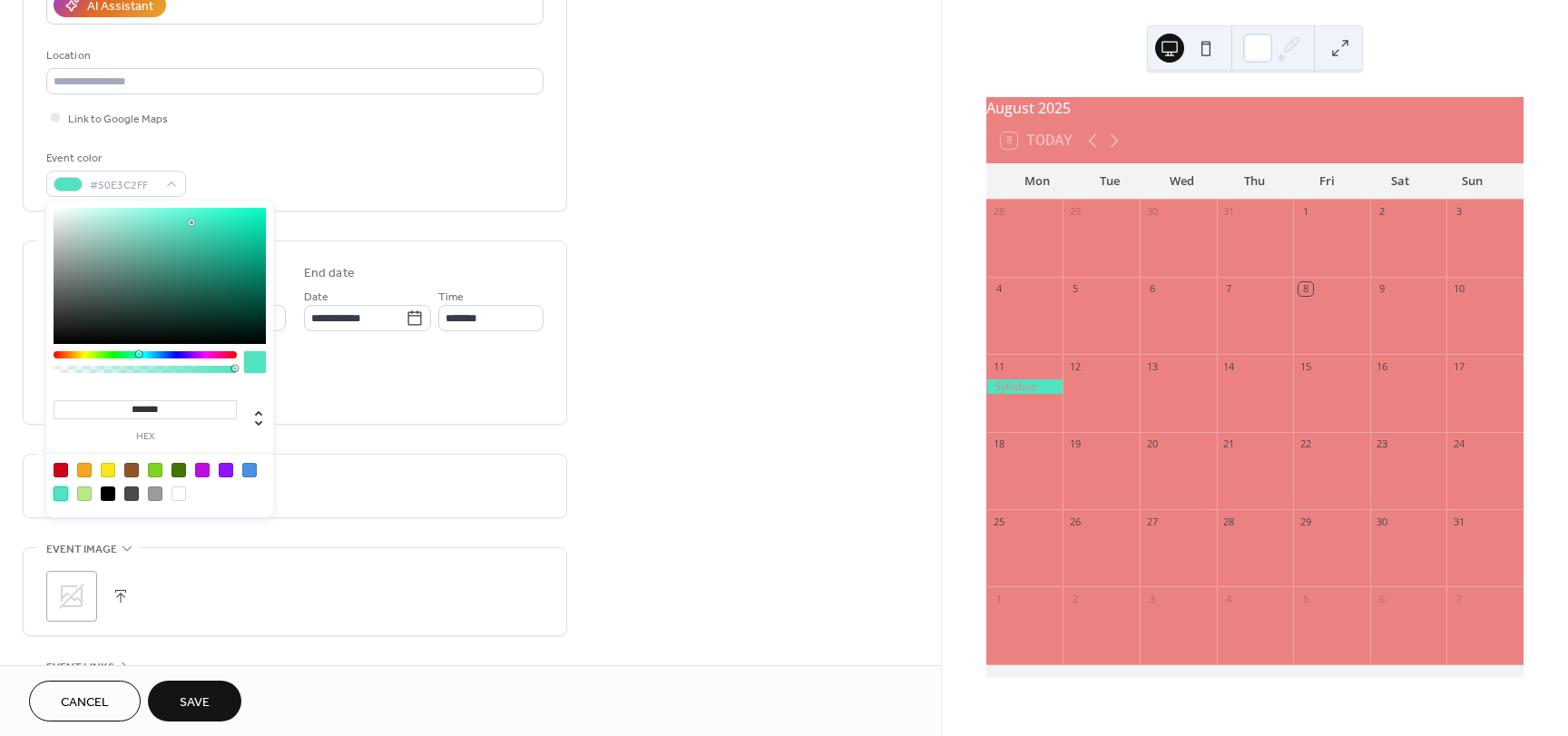 click on "**********" at bounding box center (295, -15) 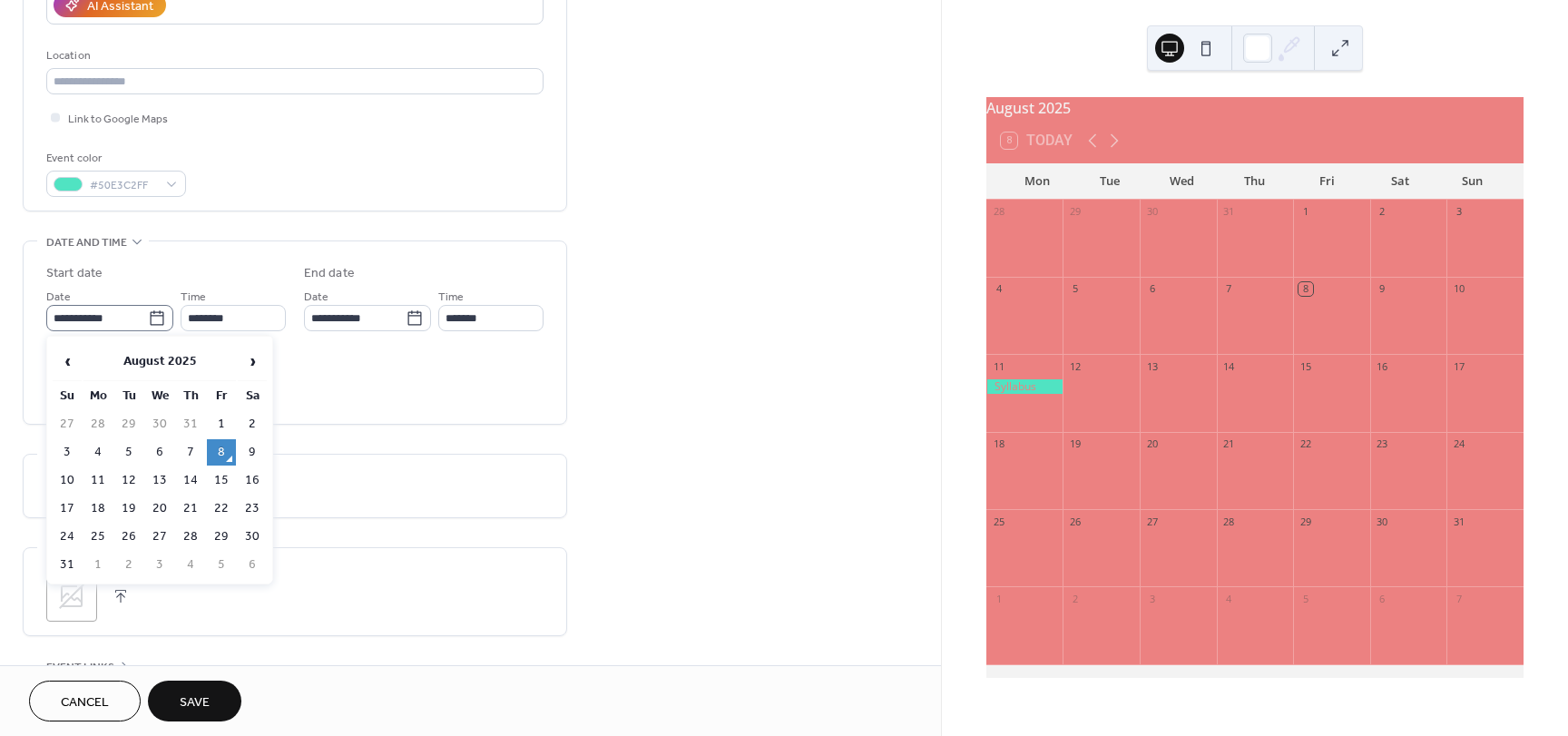 click 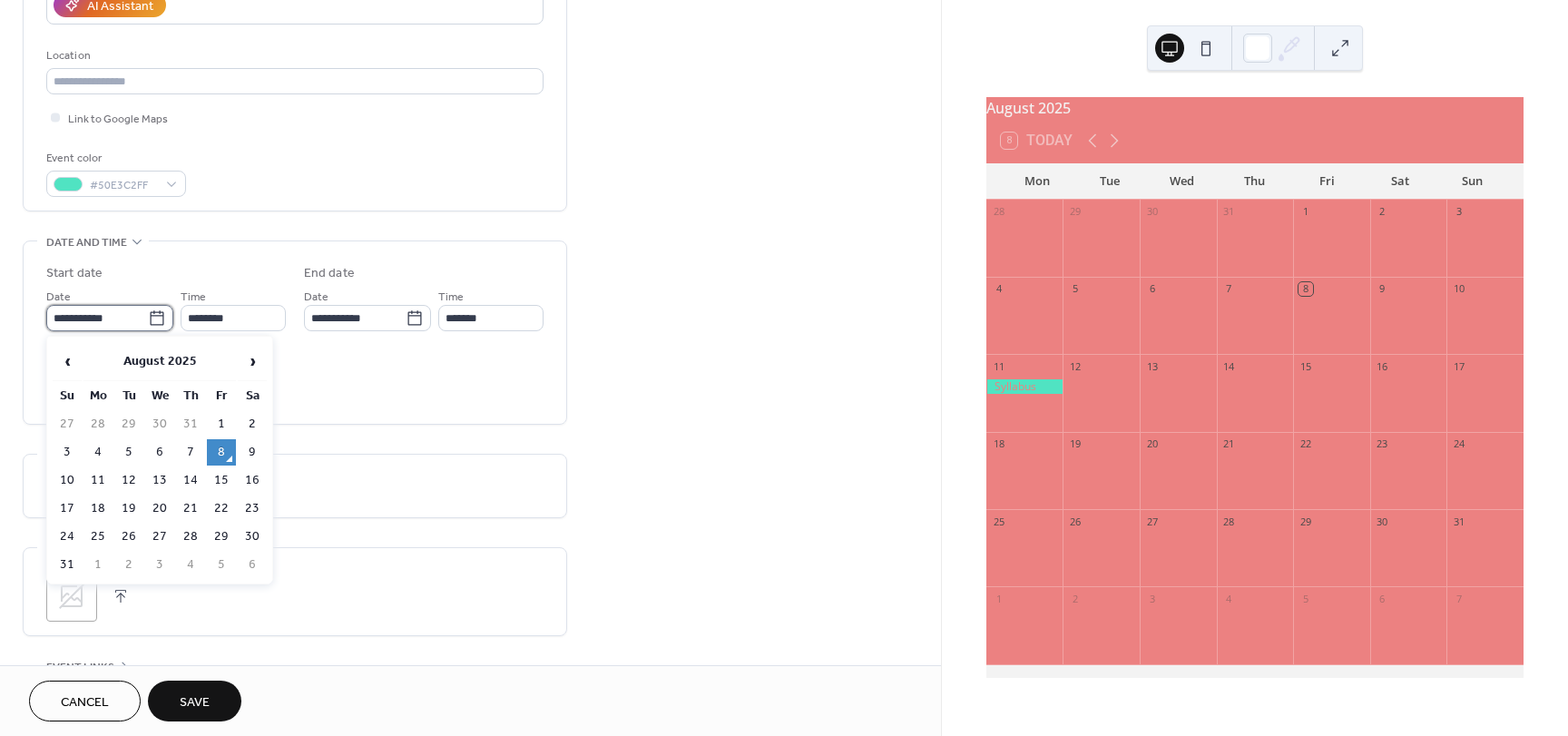 click on "**********" at bounding box center [97, 318] 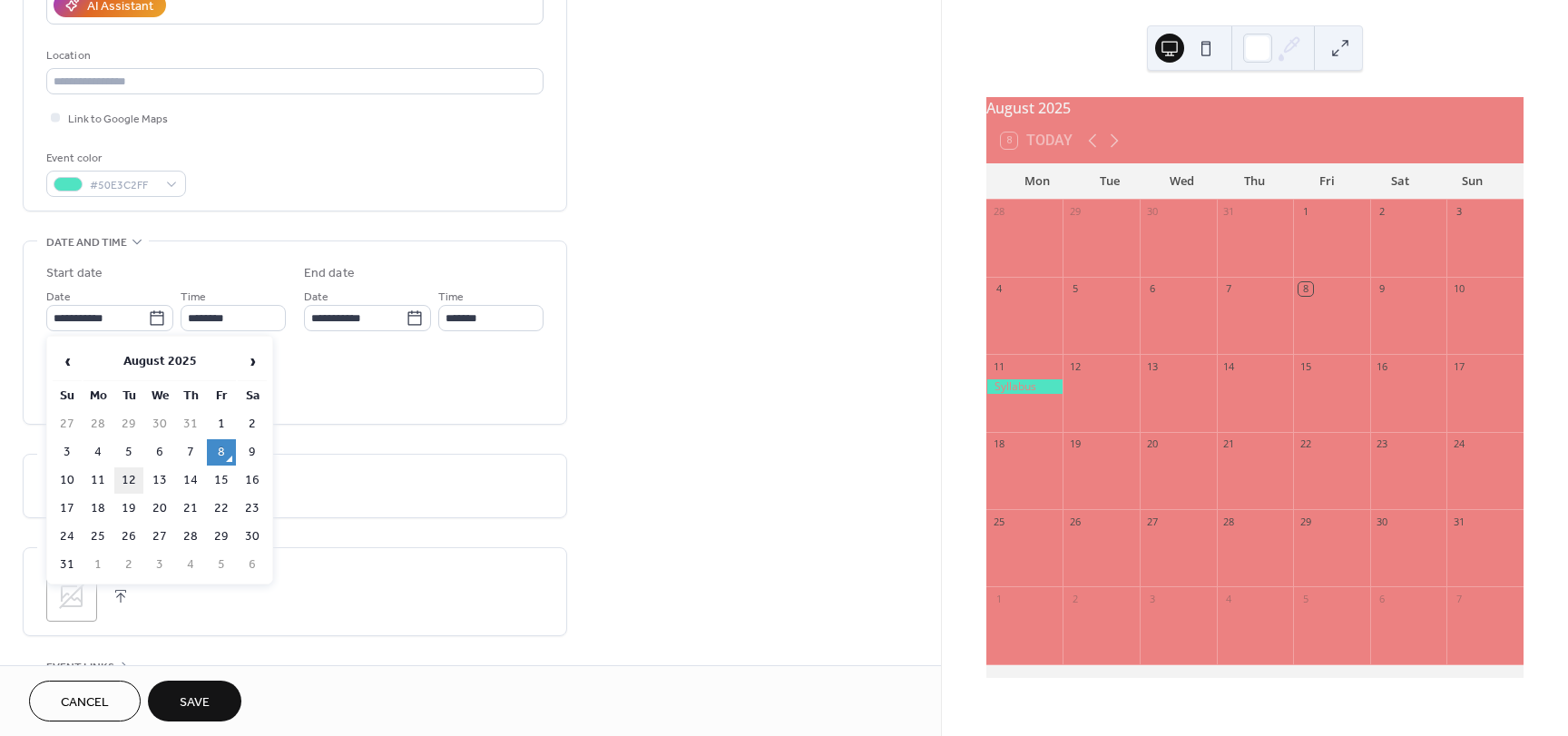 click on "12" at bounding box center (129, 480) 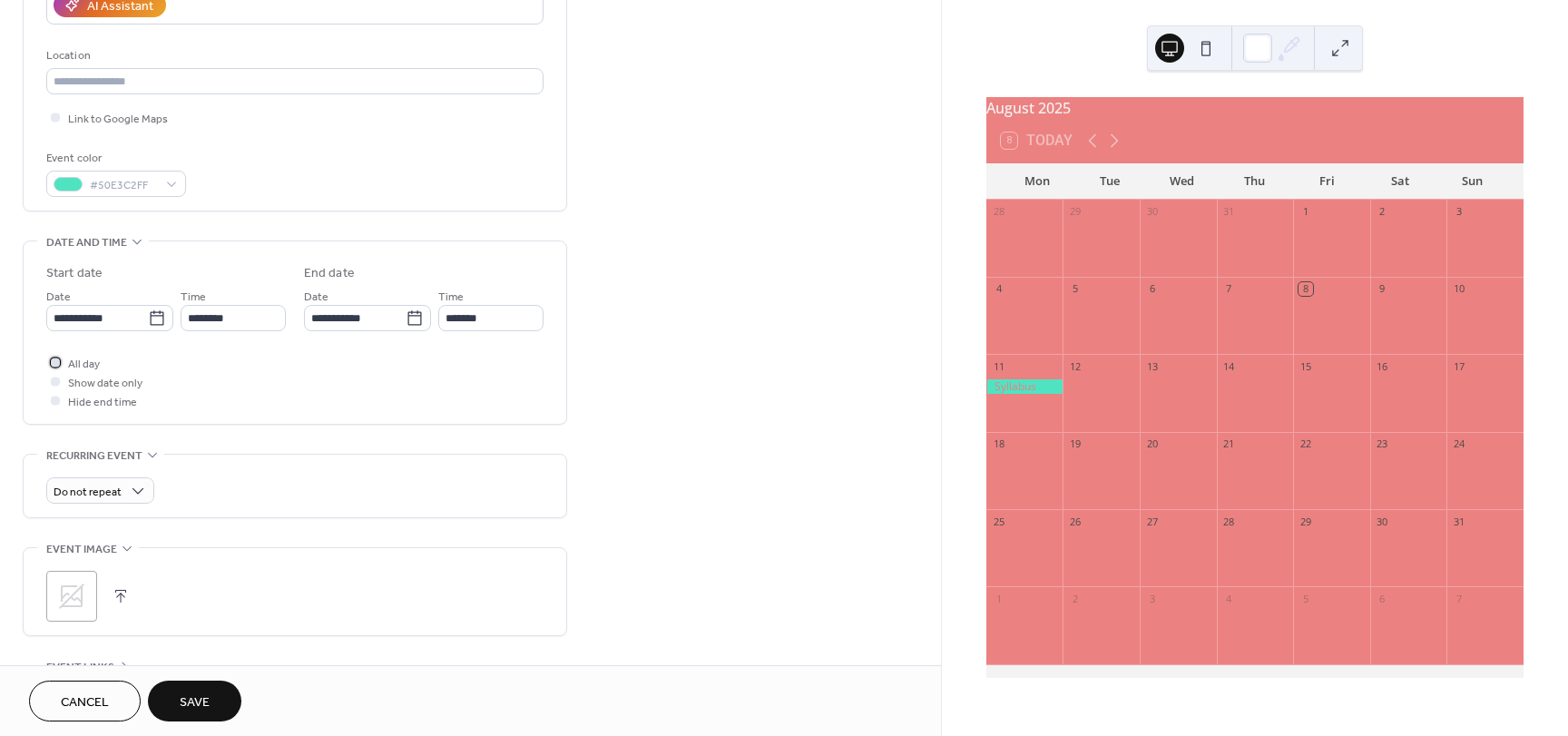 click at bounding box center [55, 362] 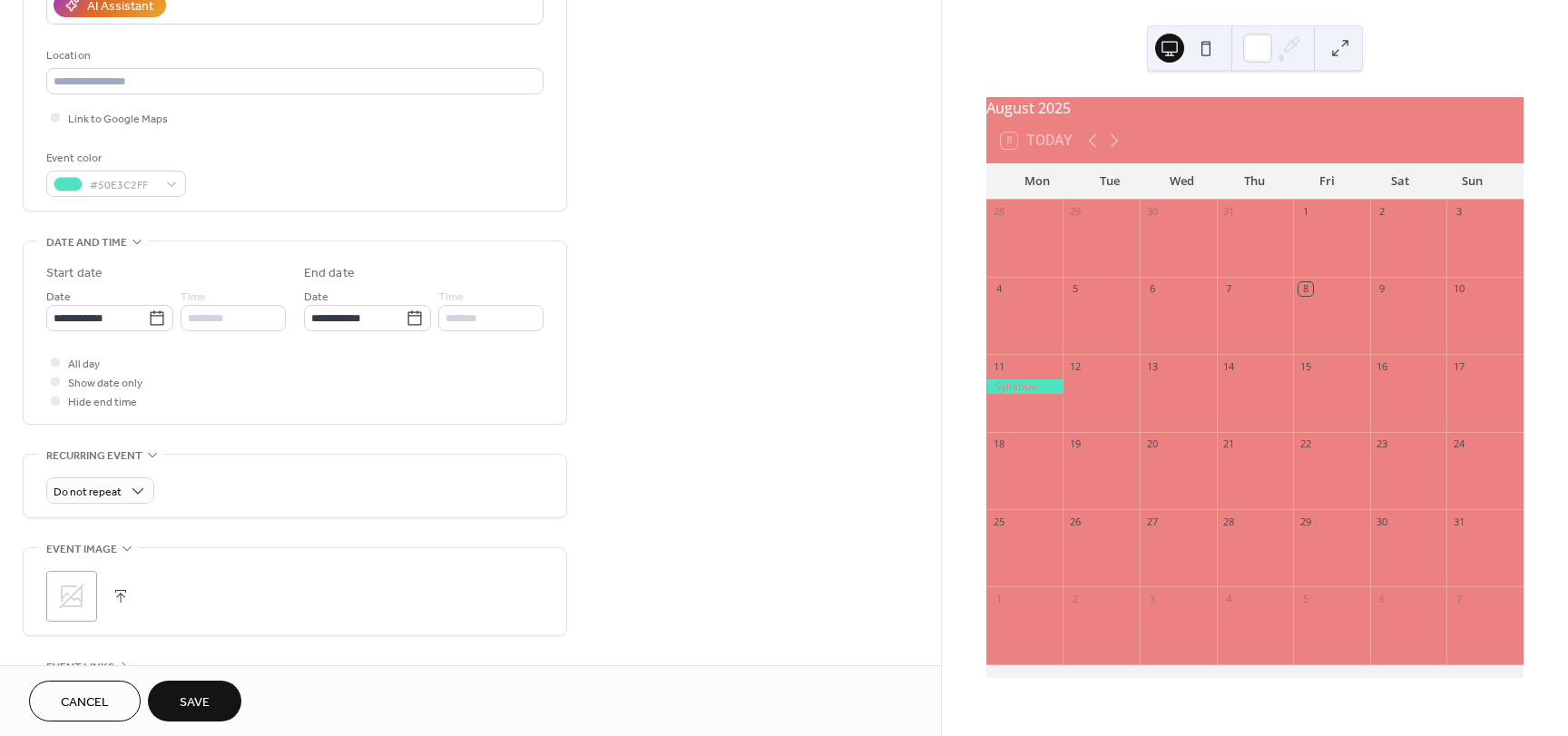 click on "Save" at bounding box center (194, 702) 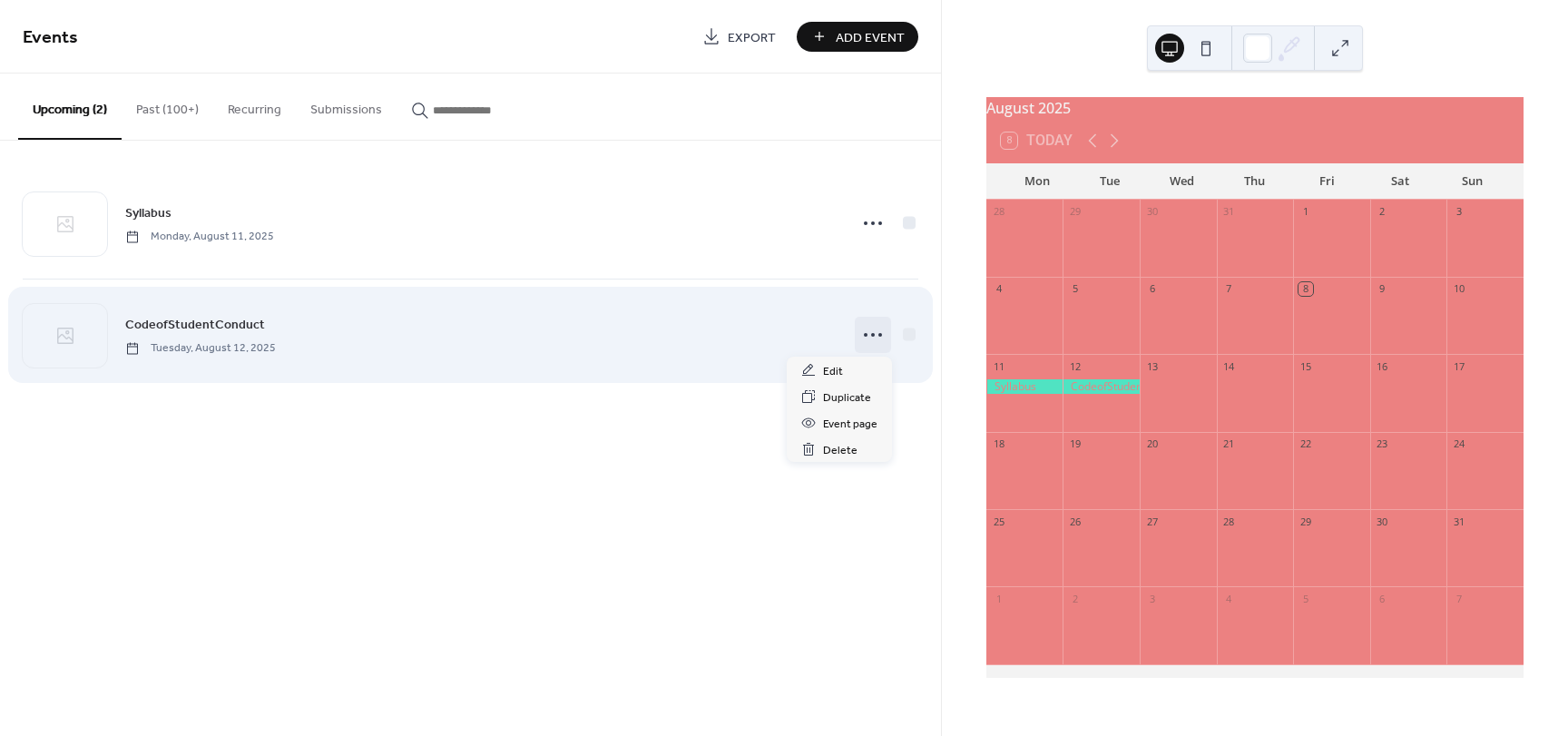 click 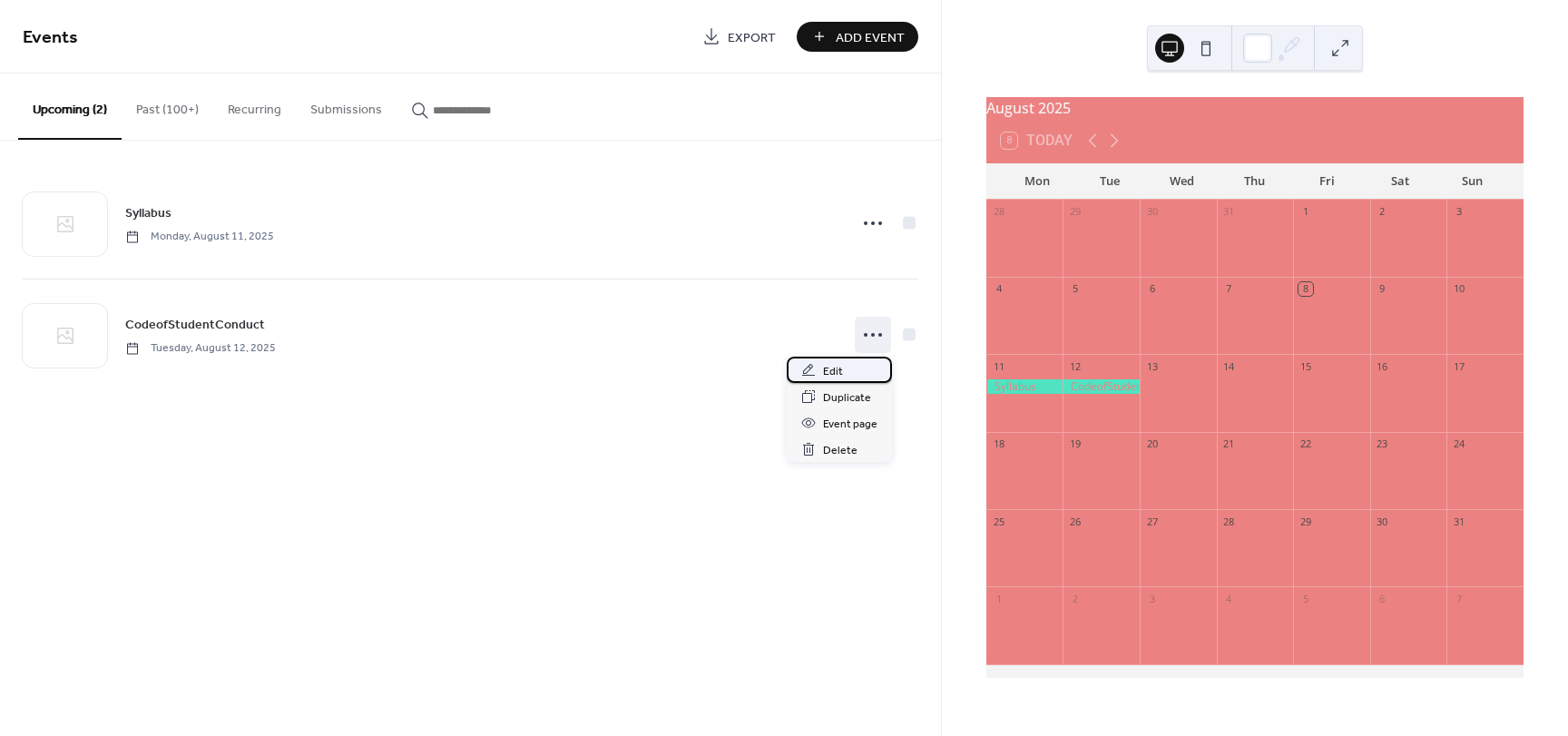 click on "Edit" at bounding box center [833, 371] 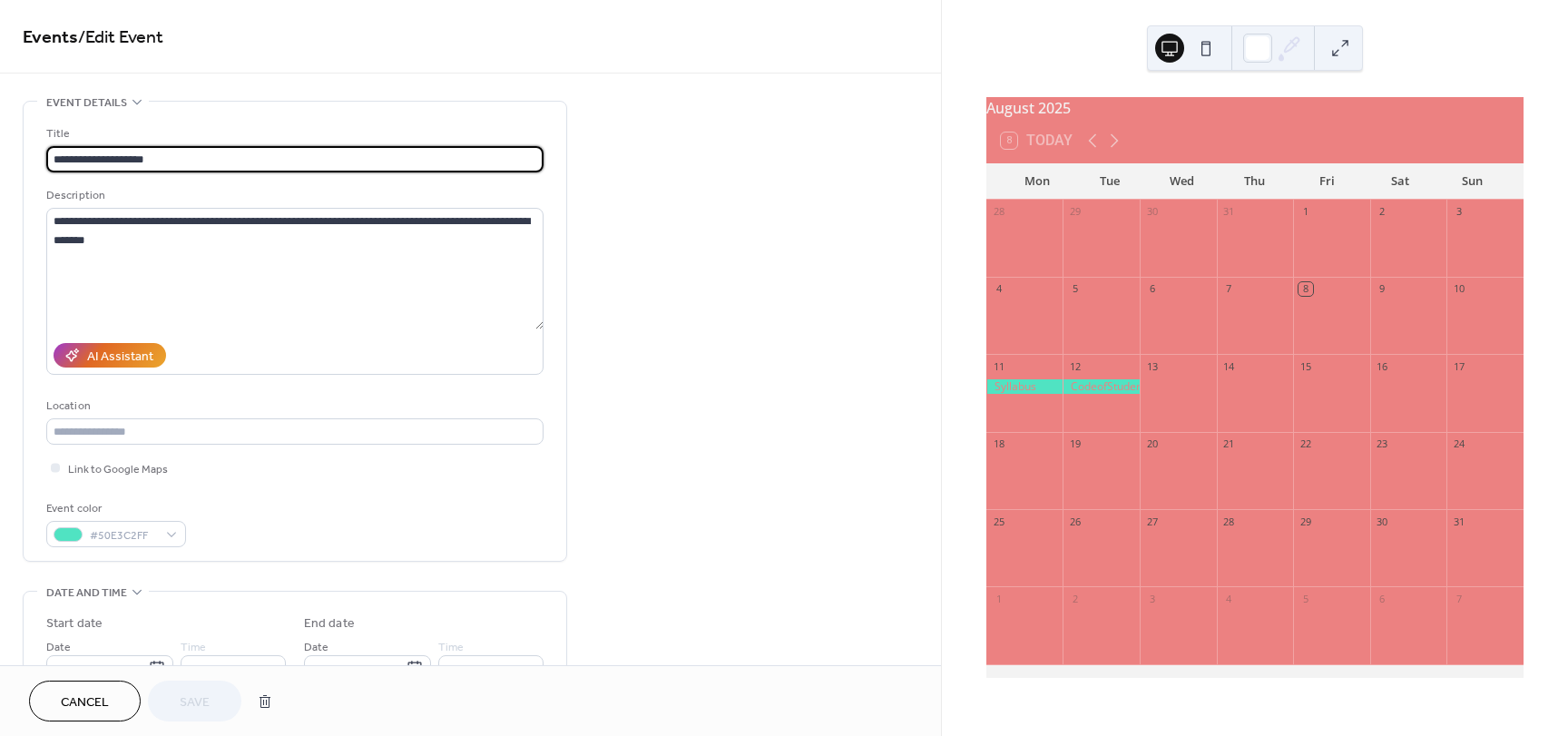 click on "**********" at bounding box center [295, 159] 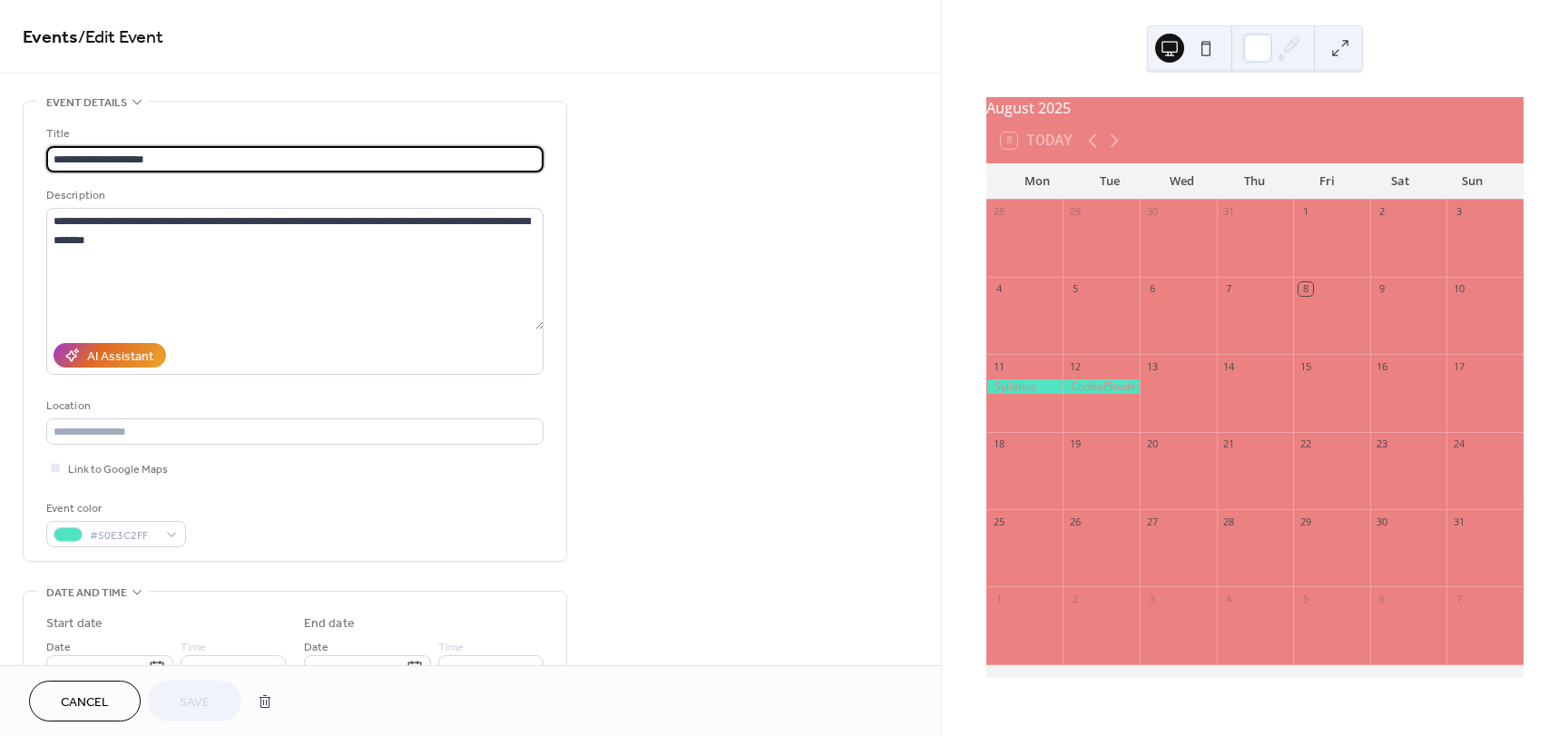 click on "**********" at bounding box center (295, 159) 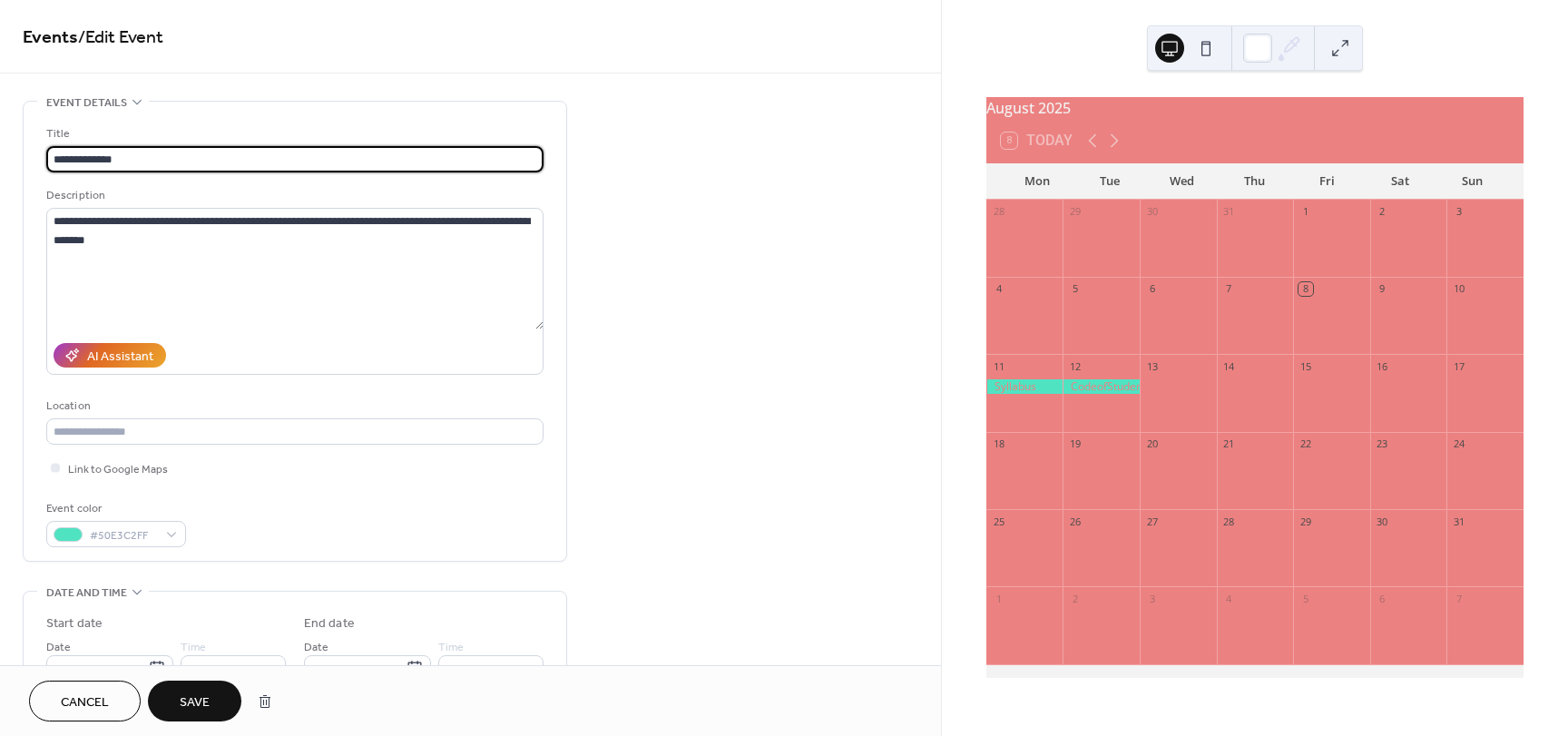 type on "**********" 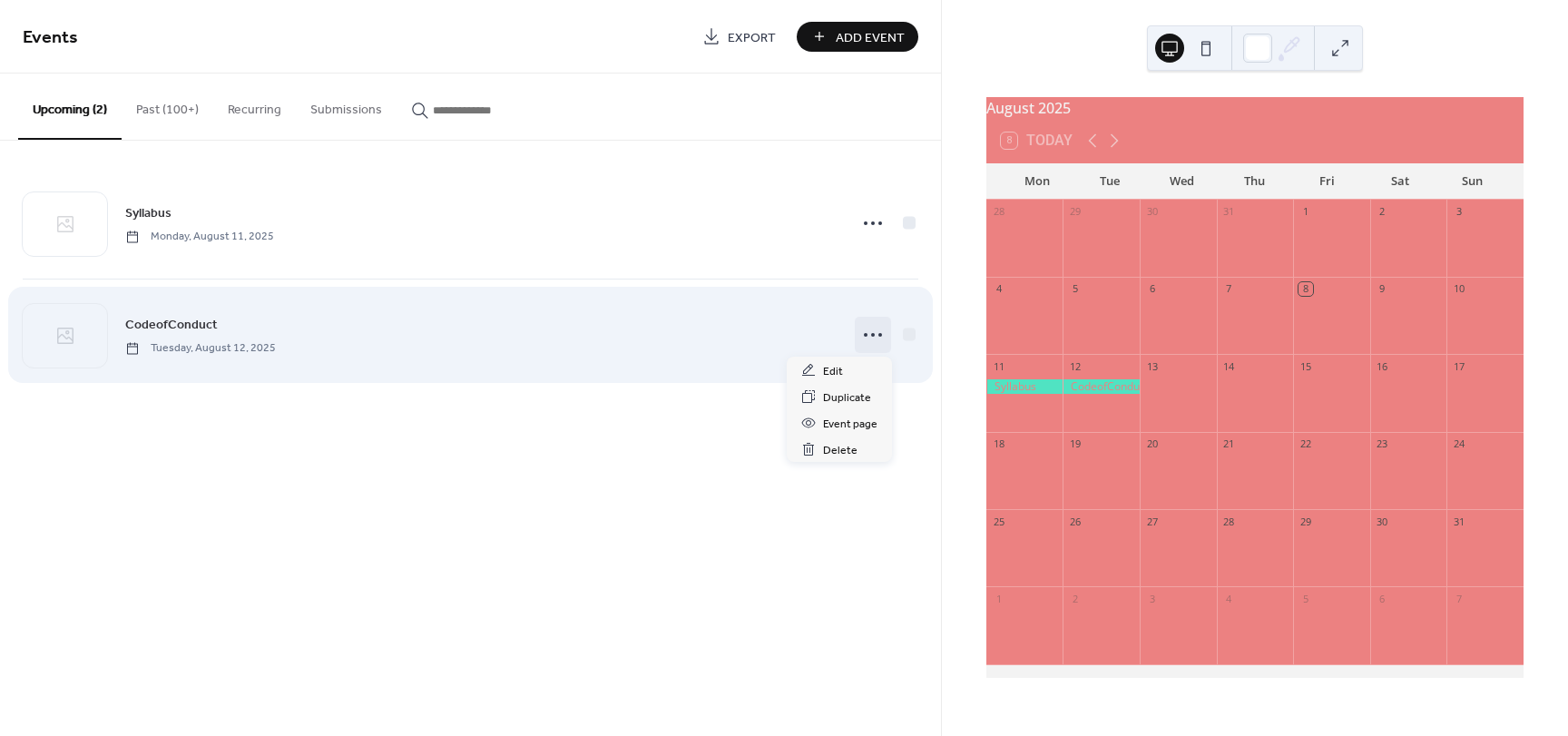 click 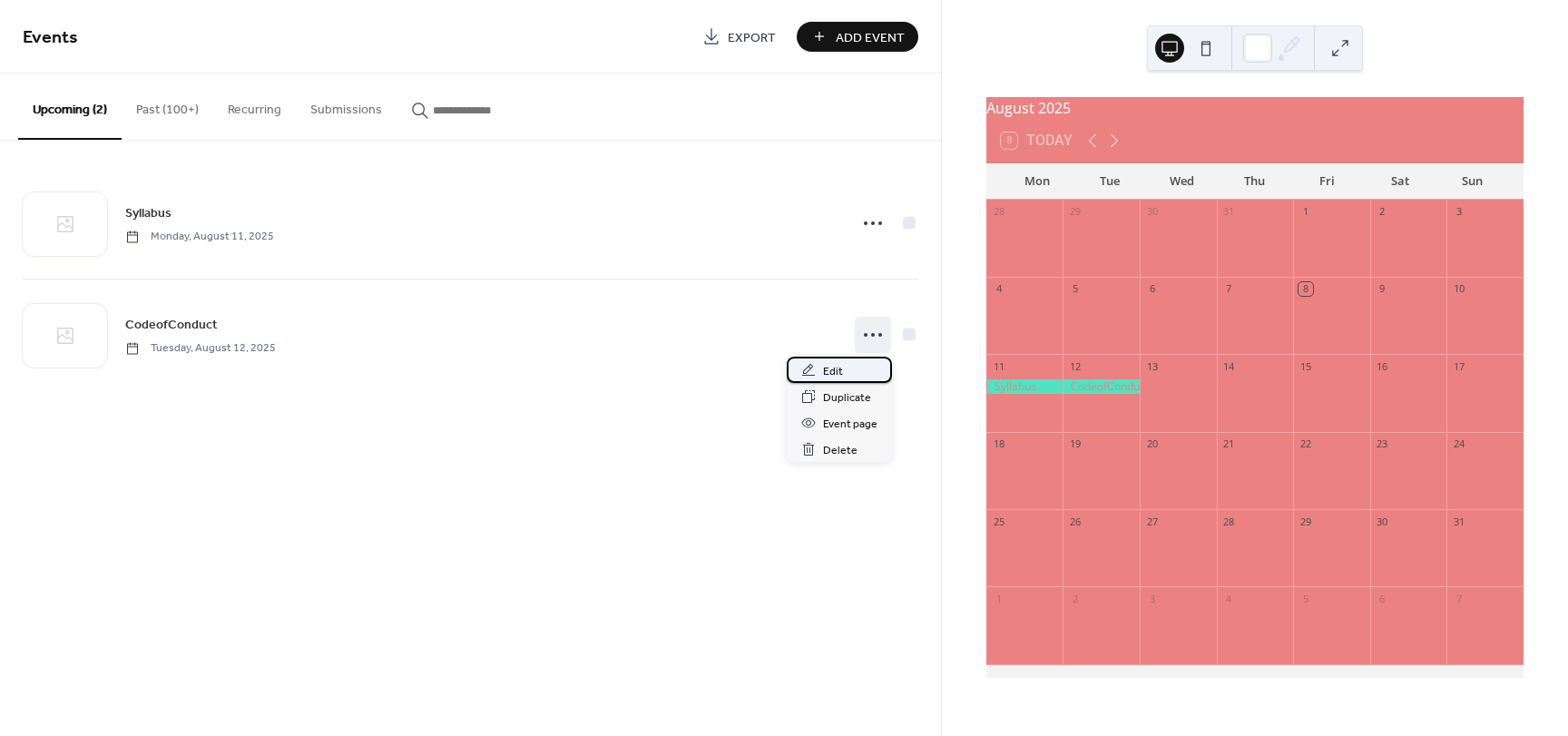 click on "Edit" at bounding box center [833, 371] 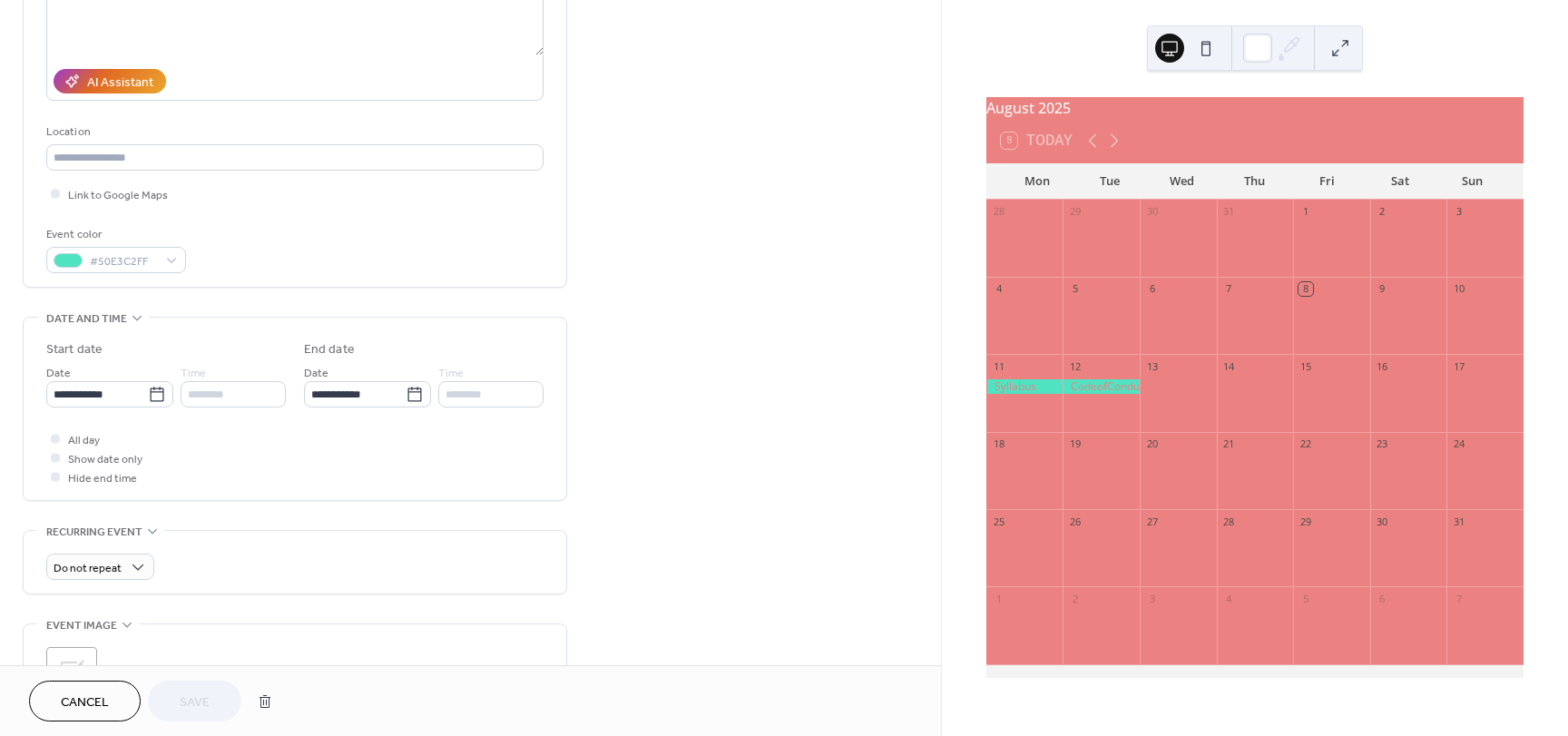 scroll, scrollTop: 281, scrollLeft: 0, axis: vertical 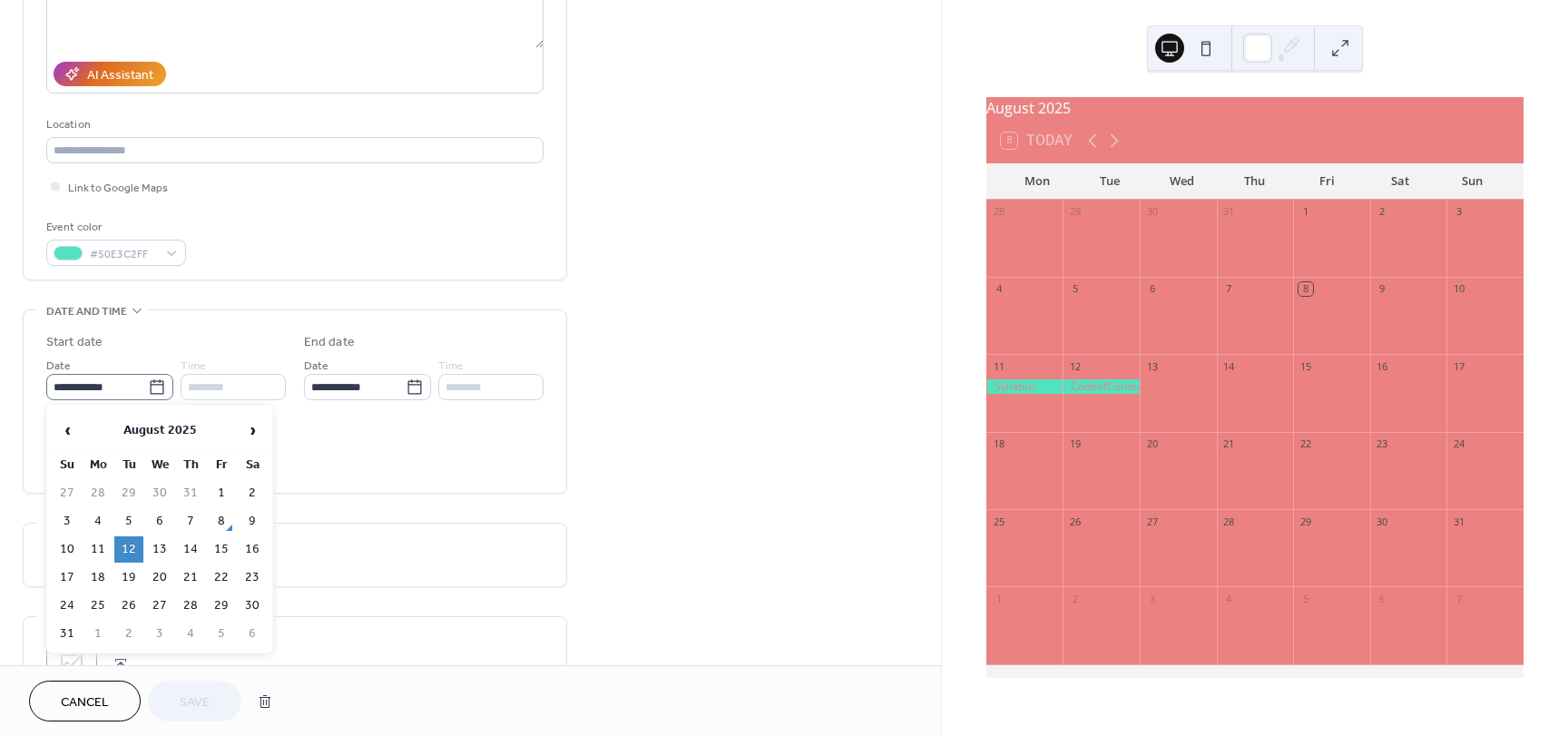 click 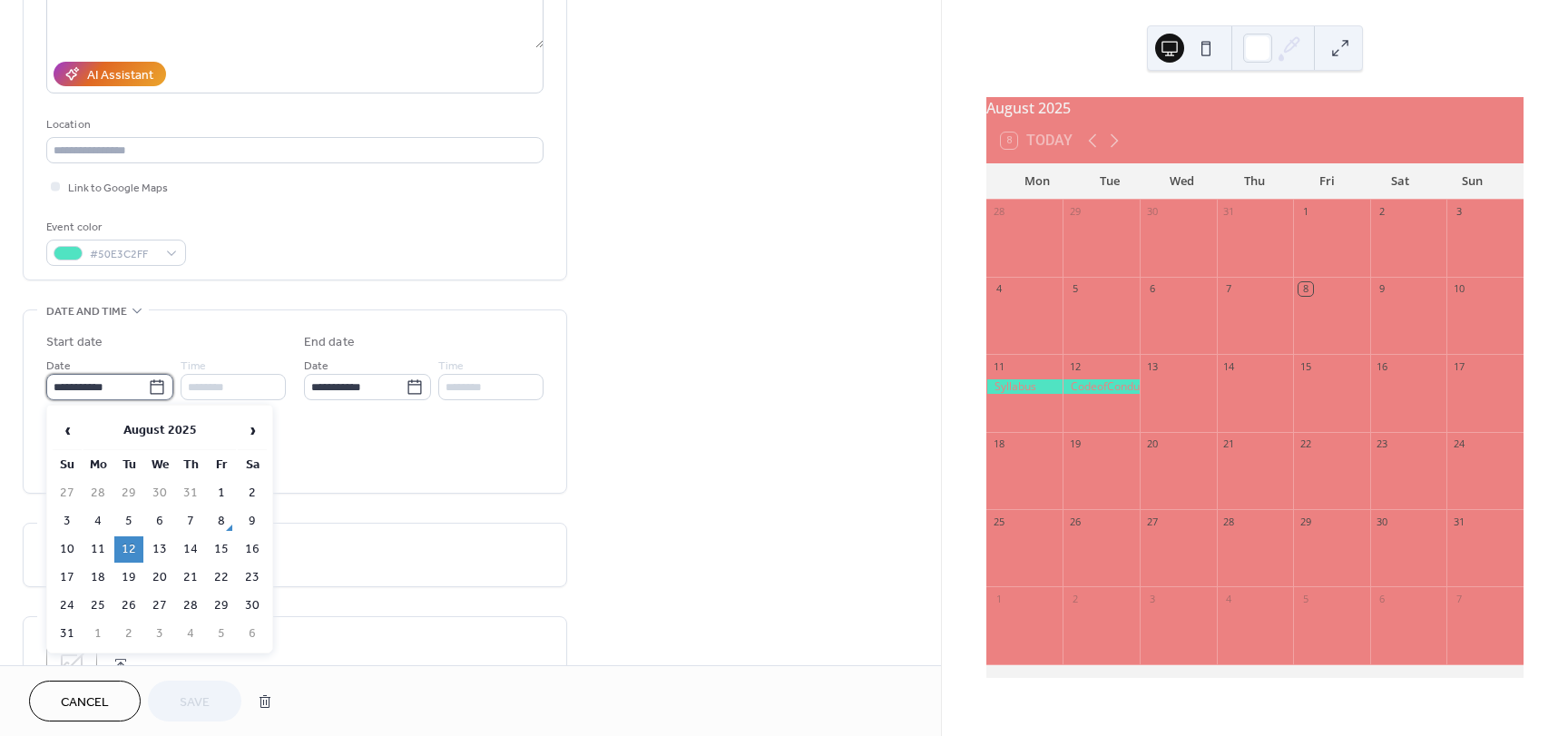 click on "**********" at bounding box center (97, 387) 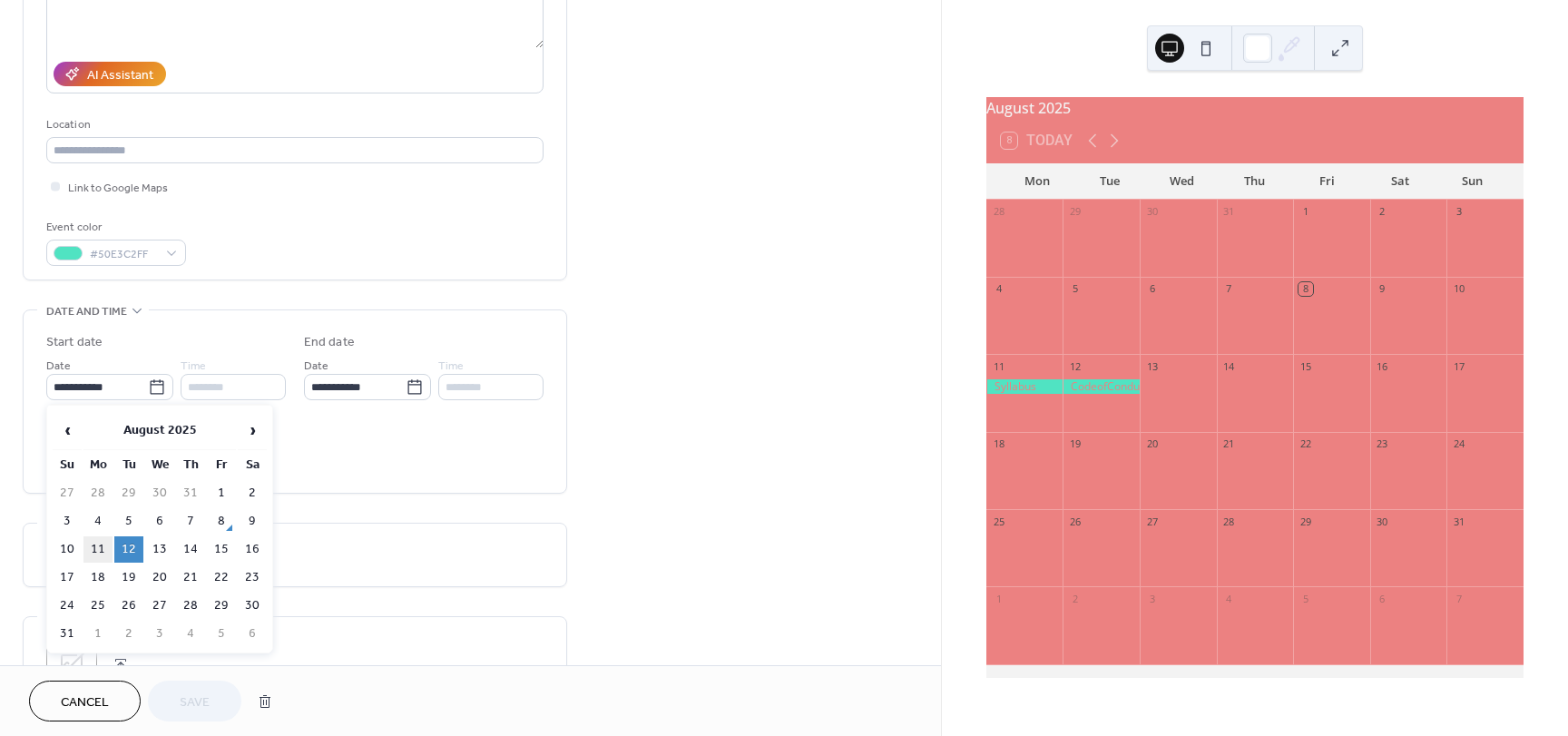 click on "11" at bounding box center [98, 549] 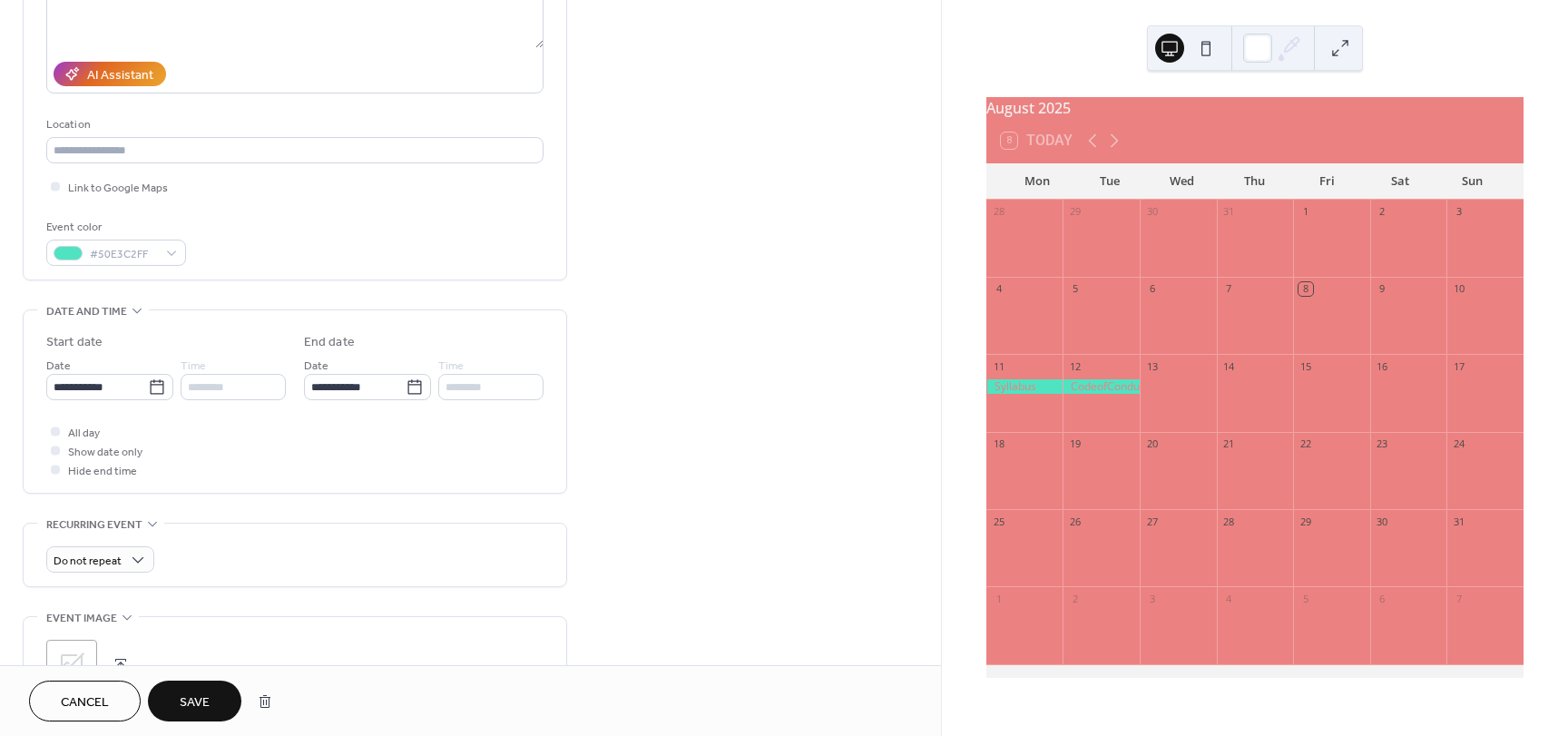 click on "Save" at bounding box center (194, 702) 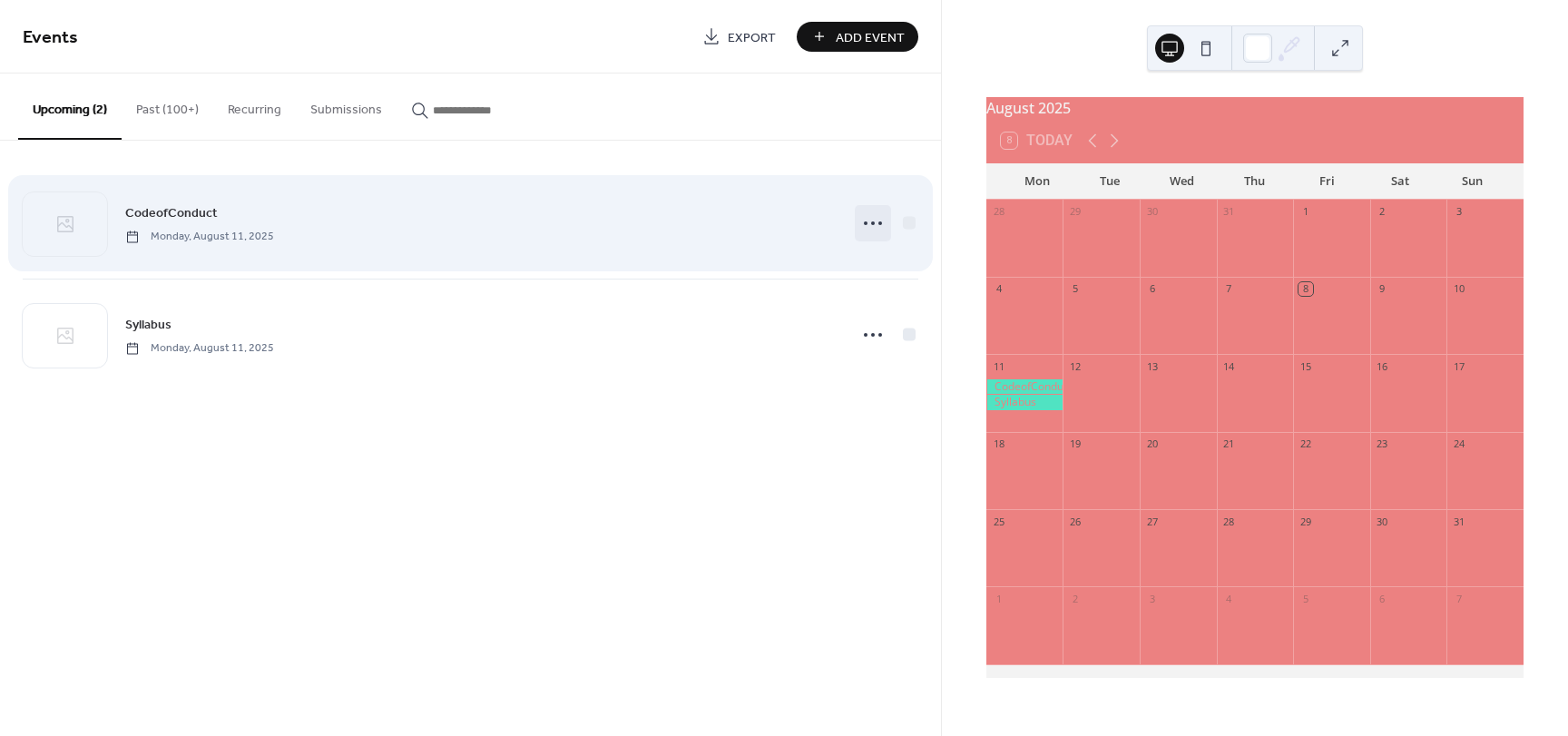 click 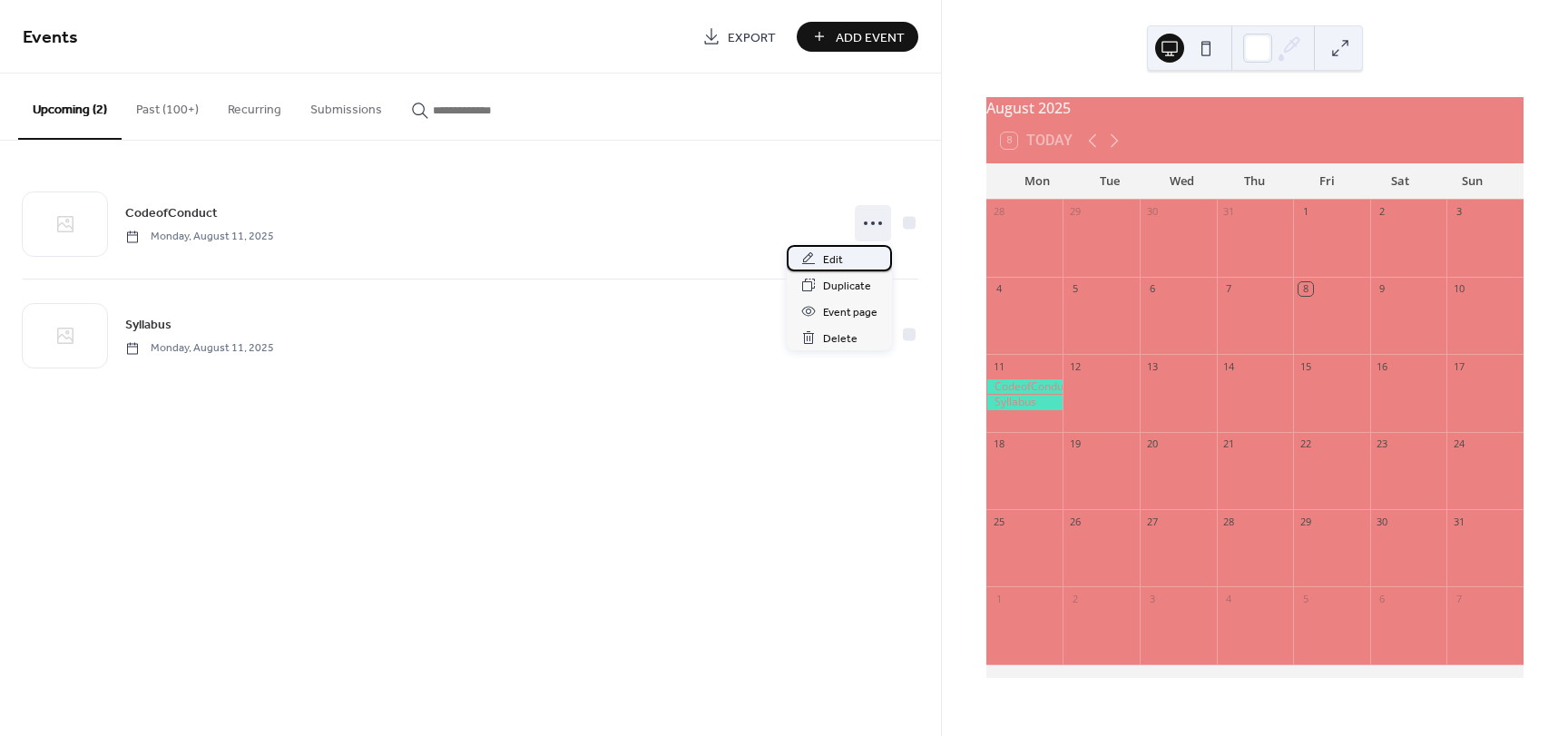 click on "Edit" at bounding box center (839, 258) 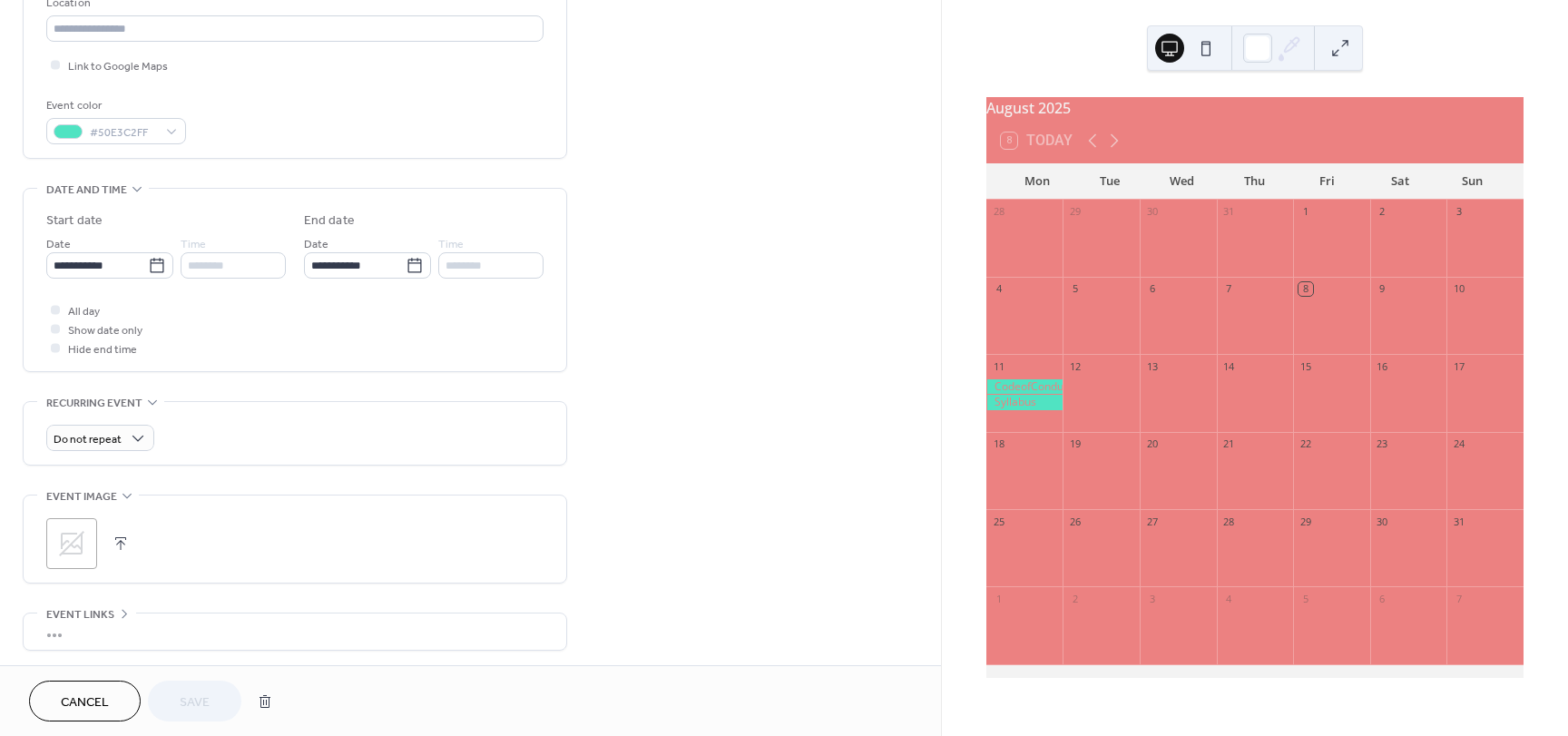 scroll, scrollTop: 424, scrollLeft: 0, axis: vertical 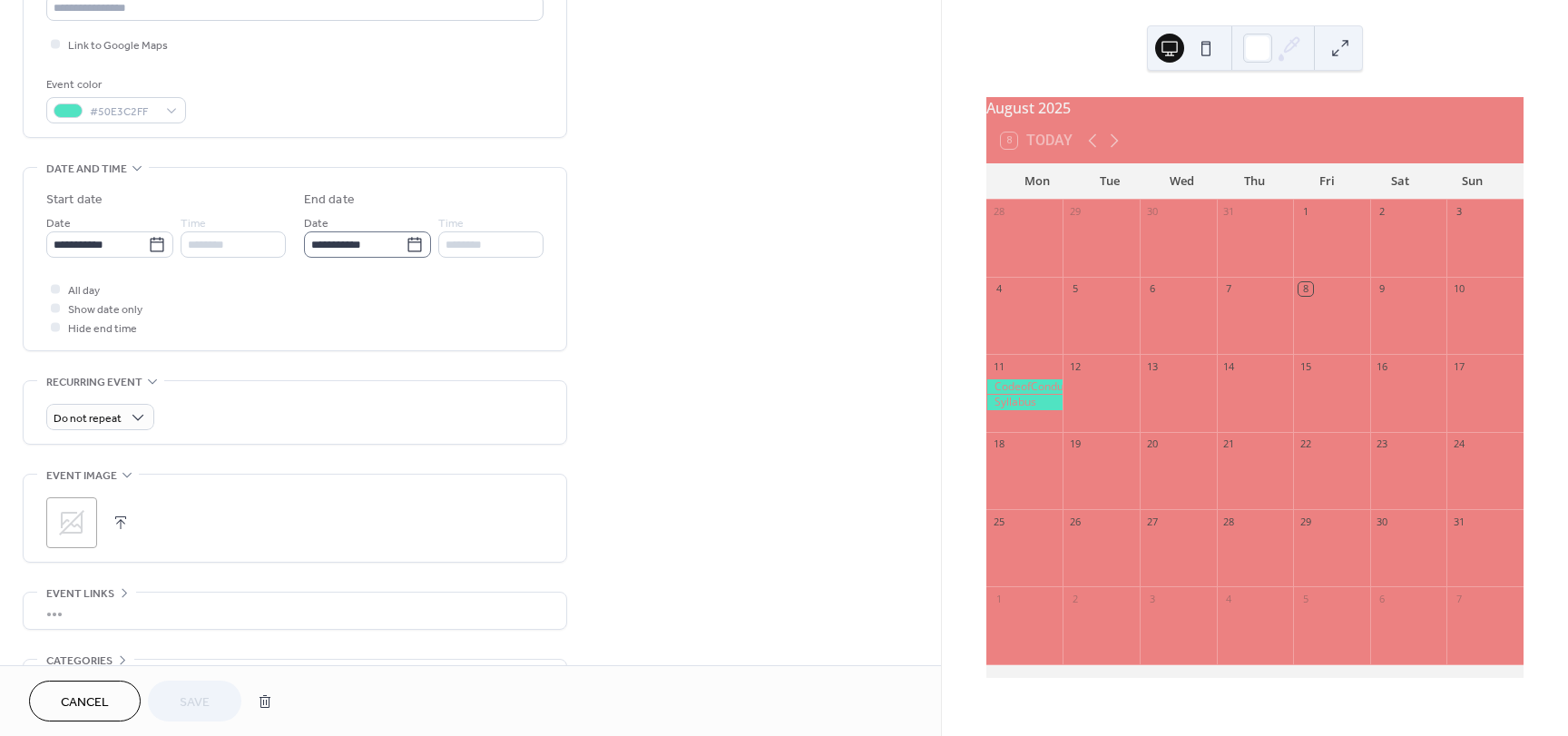 click 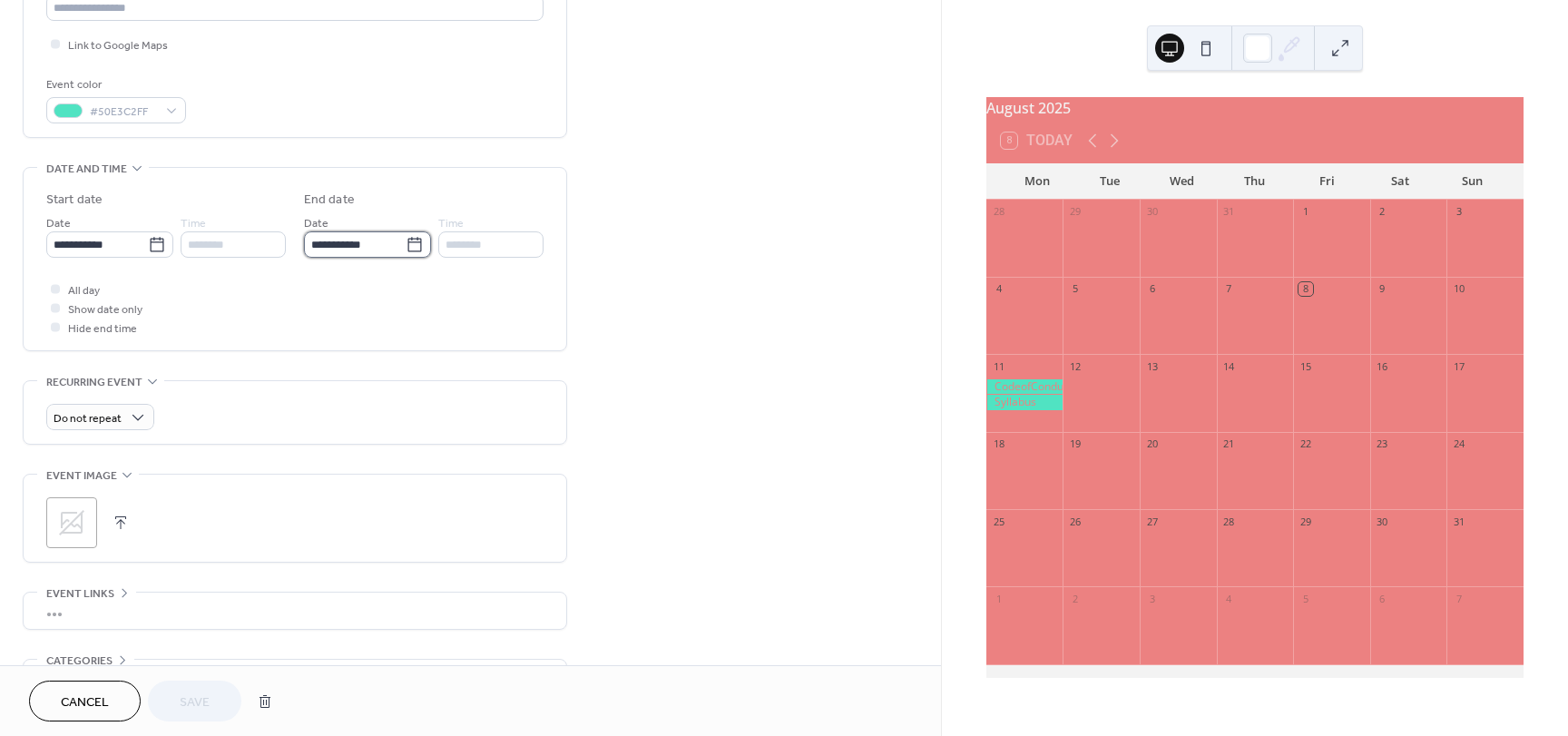 click on "**********" at bounding box center (355, 244) 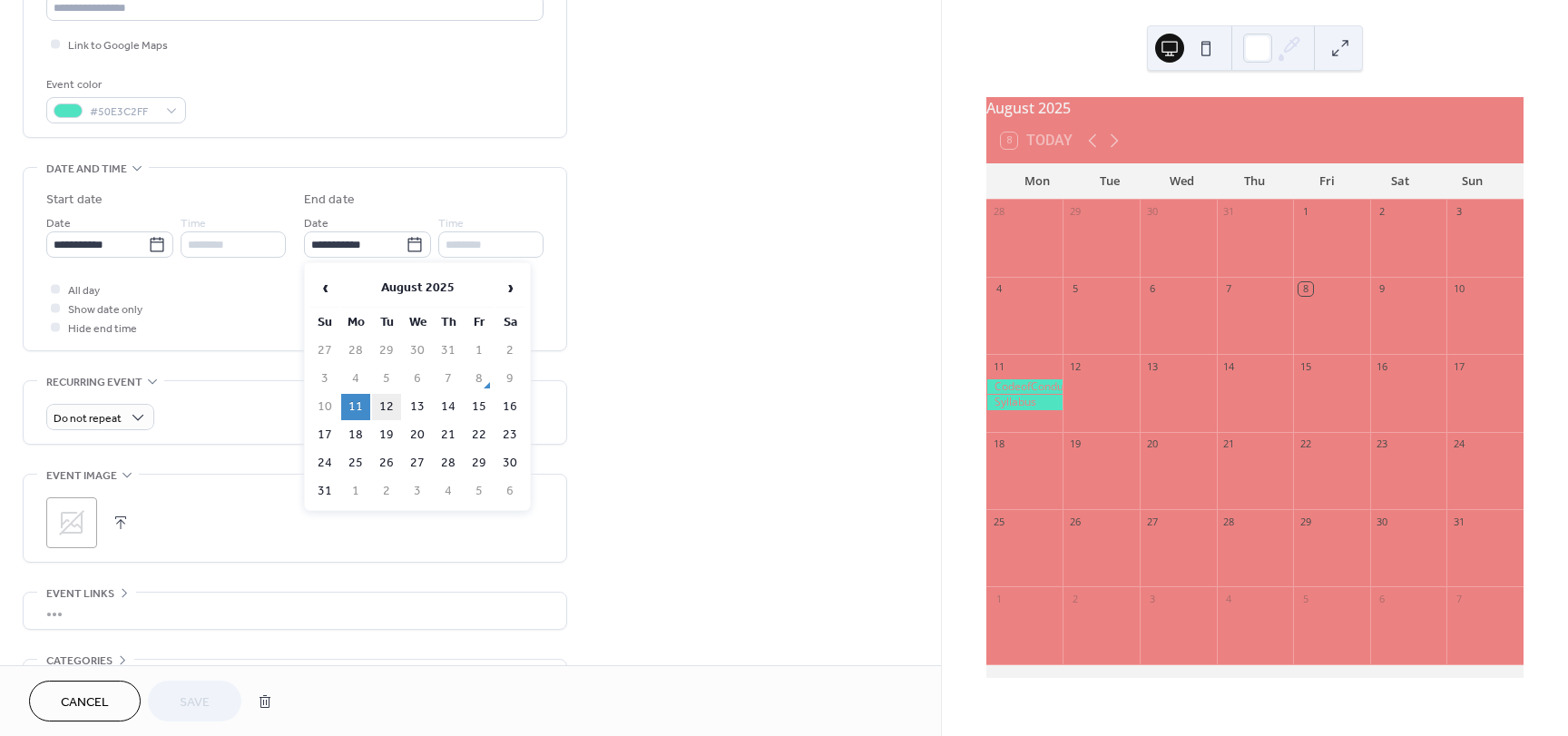 click on "12" at bounding box center [387, 407] 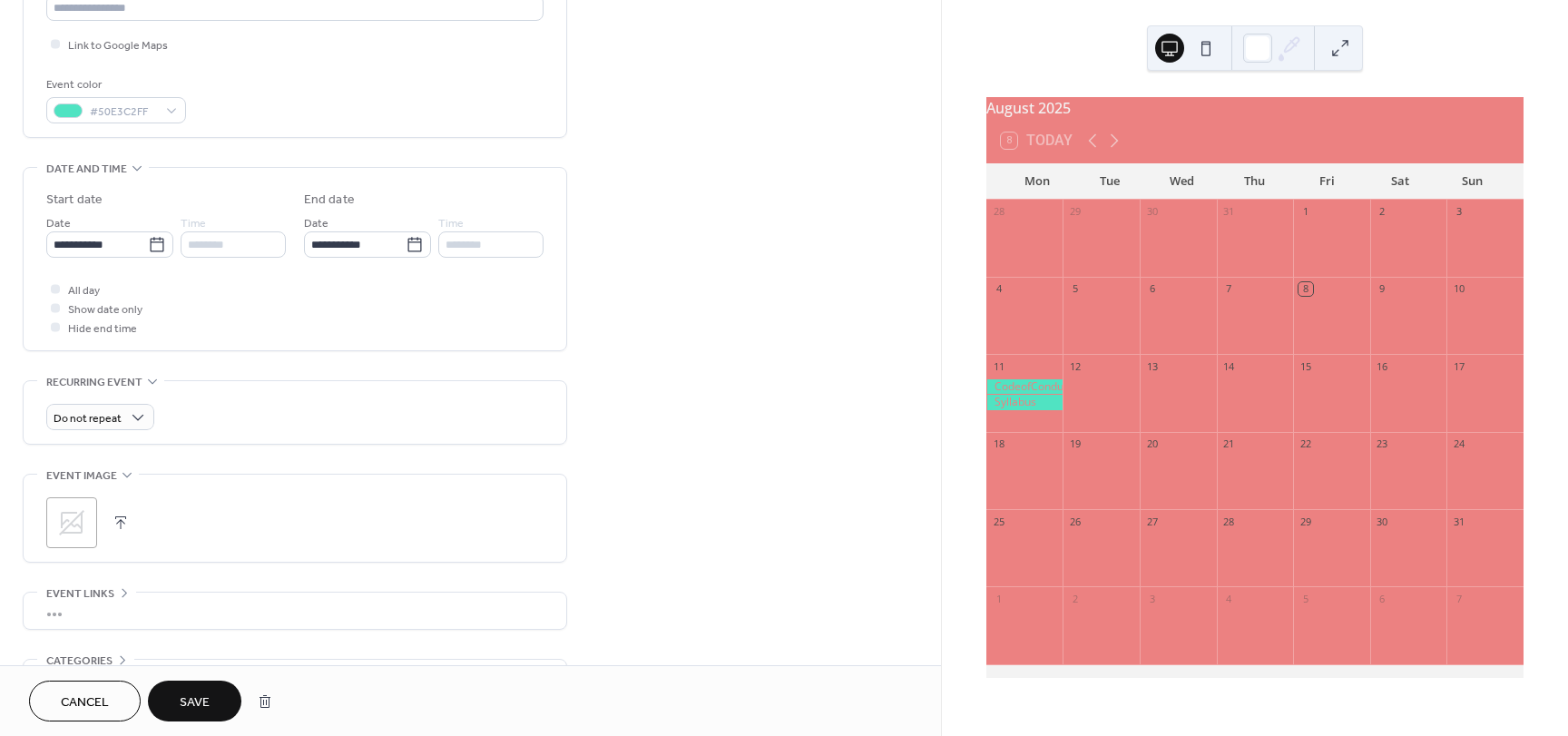 click on "Save" at bounding box center [194, 701] 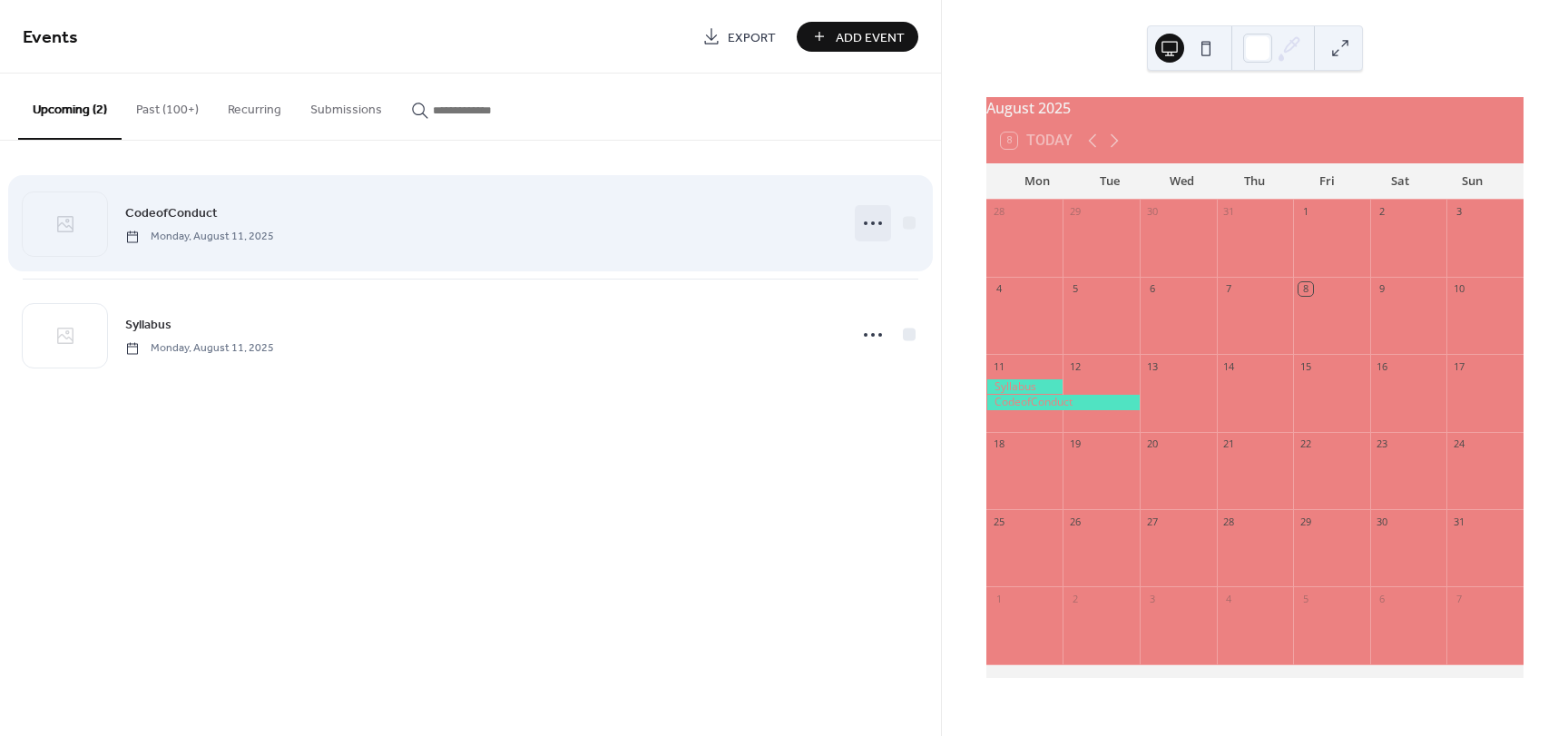 click 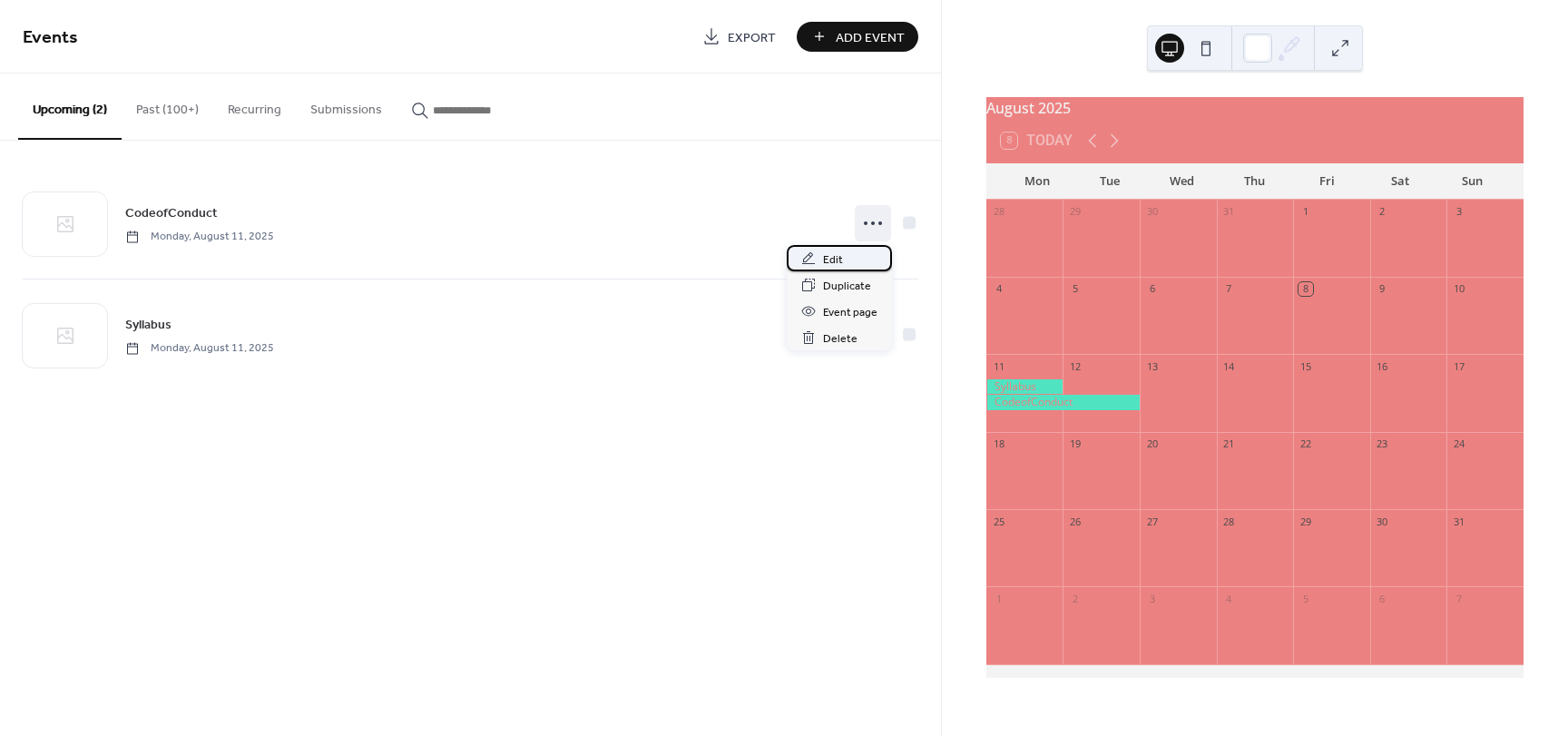 click on "Edit" at bounding box center (833, 260) 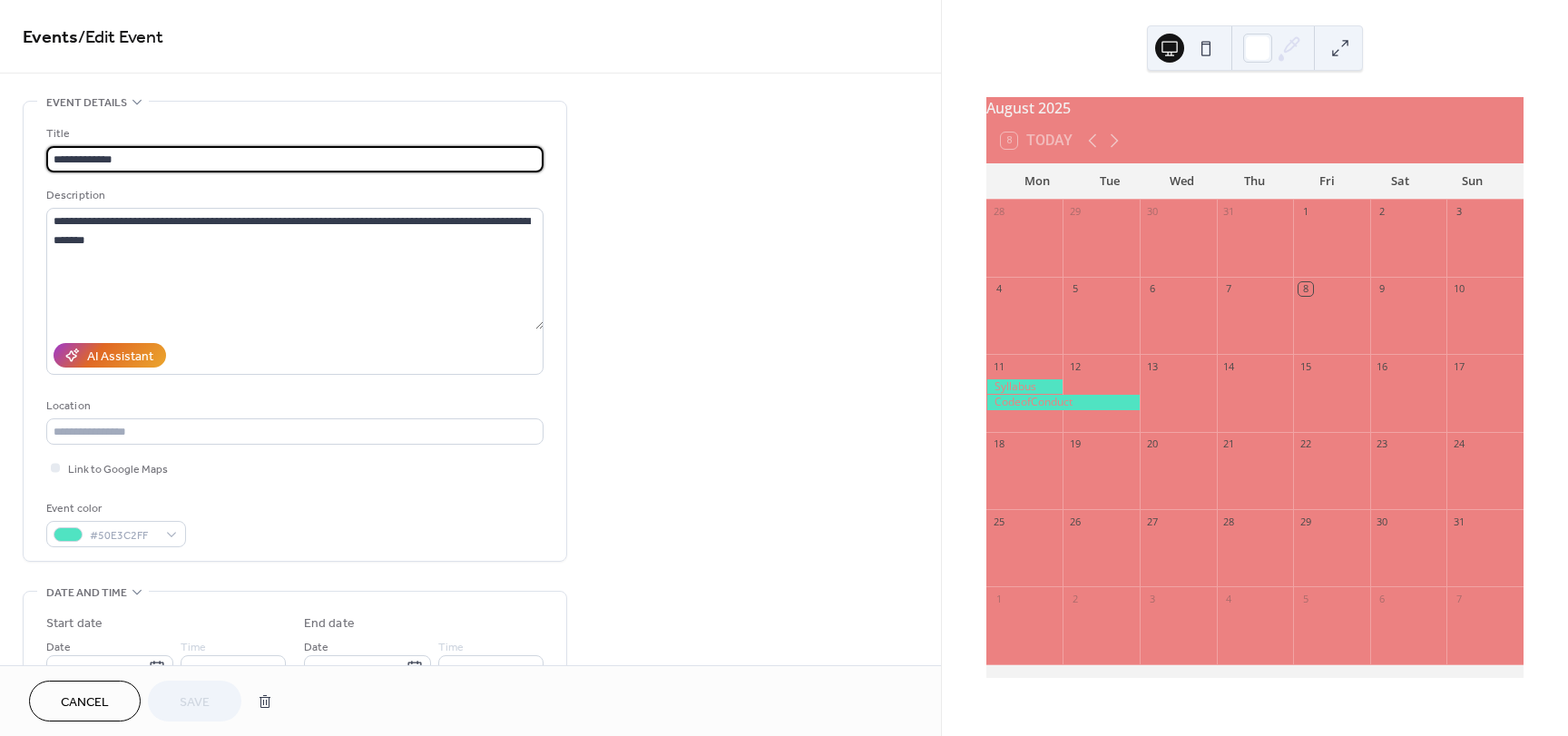 click on "**********" at bounding box center [295, 159] 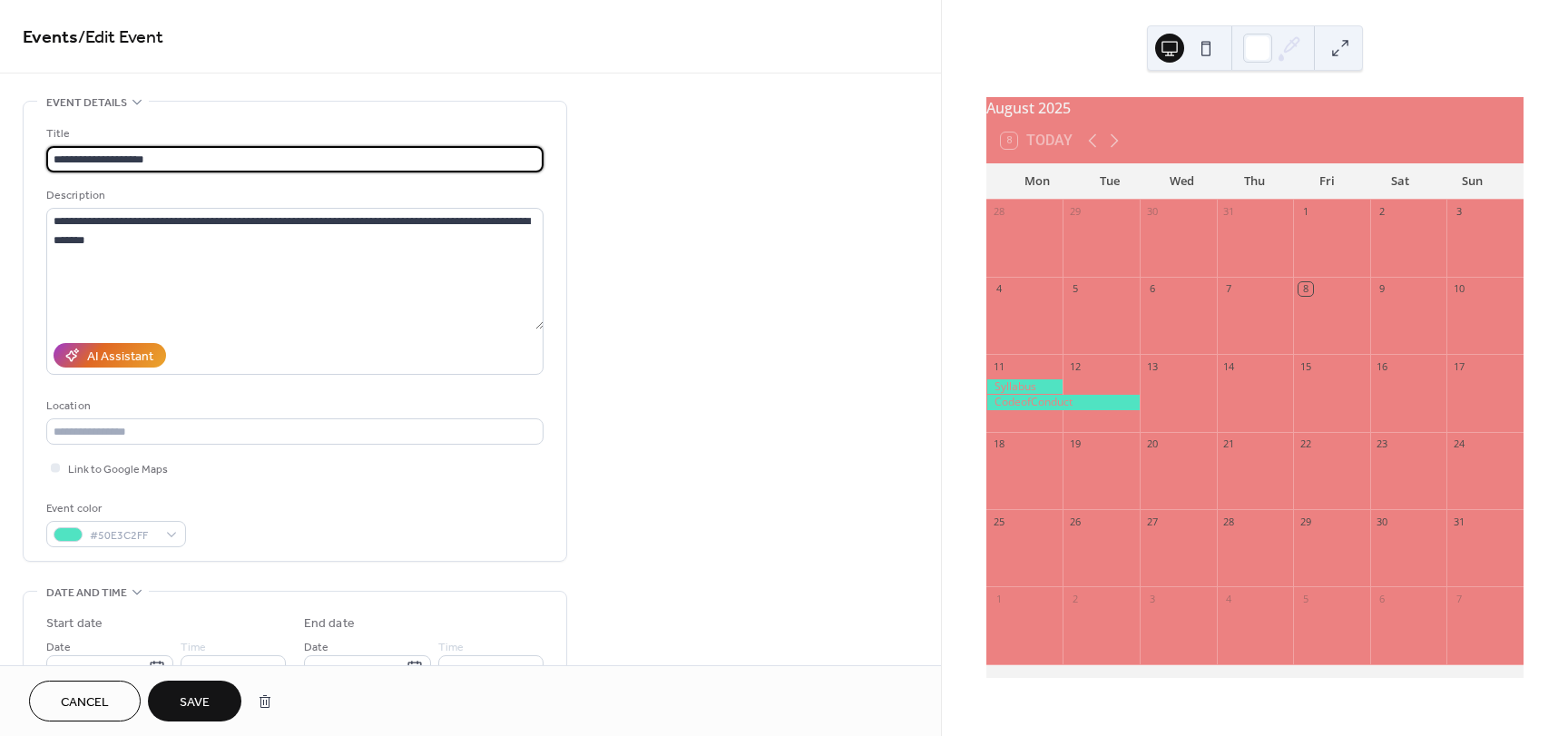 type on "**********" 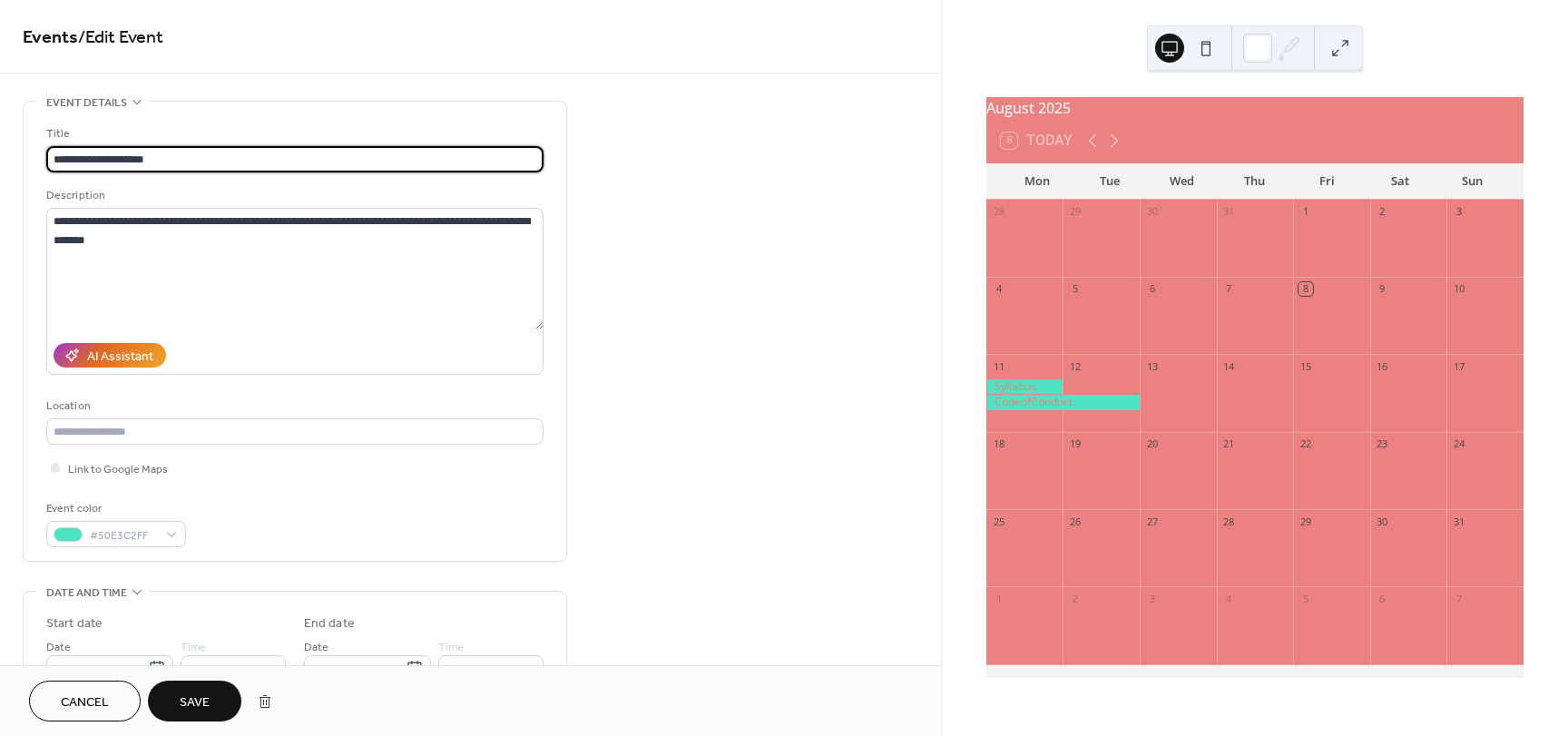 click on "Save" at bounding box center (194, 702) 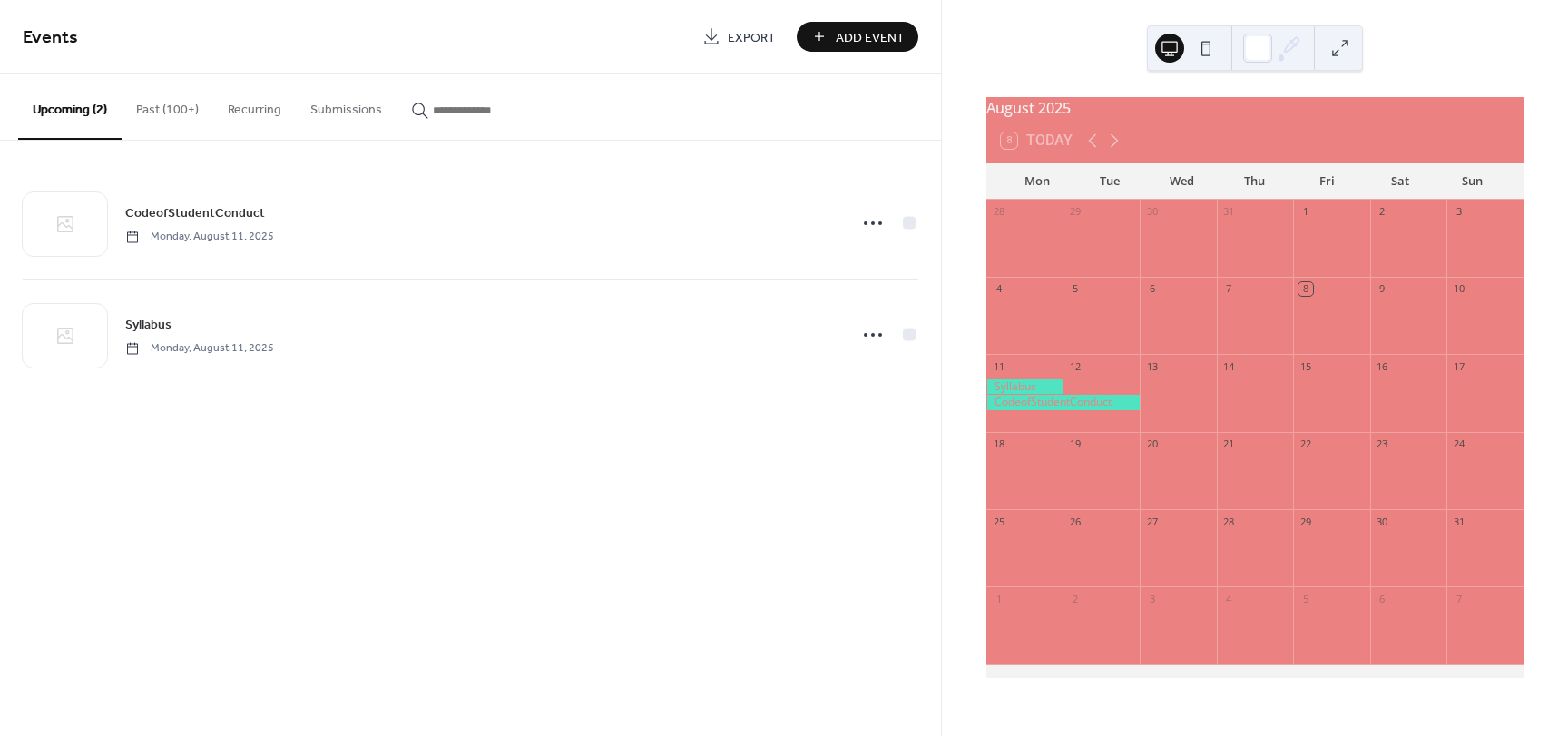 click on "Add Event" at bounding box center (870, 37) 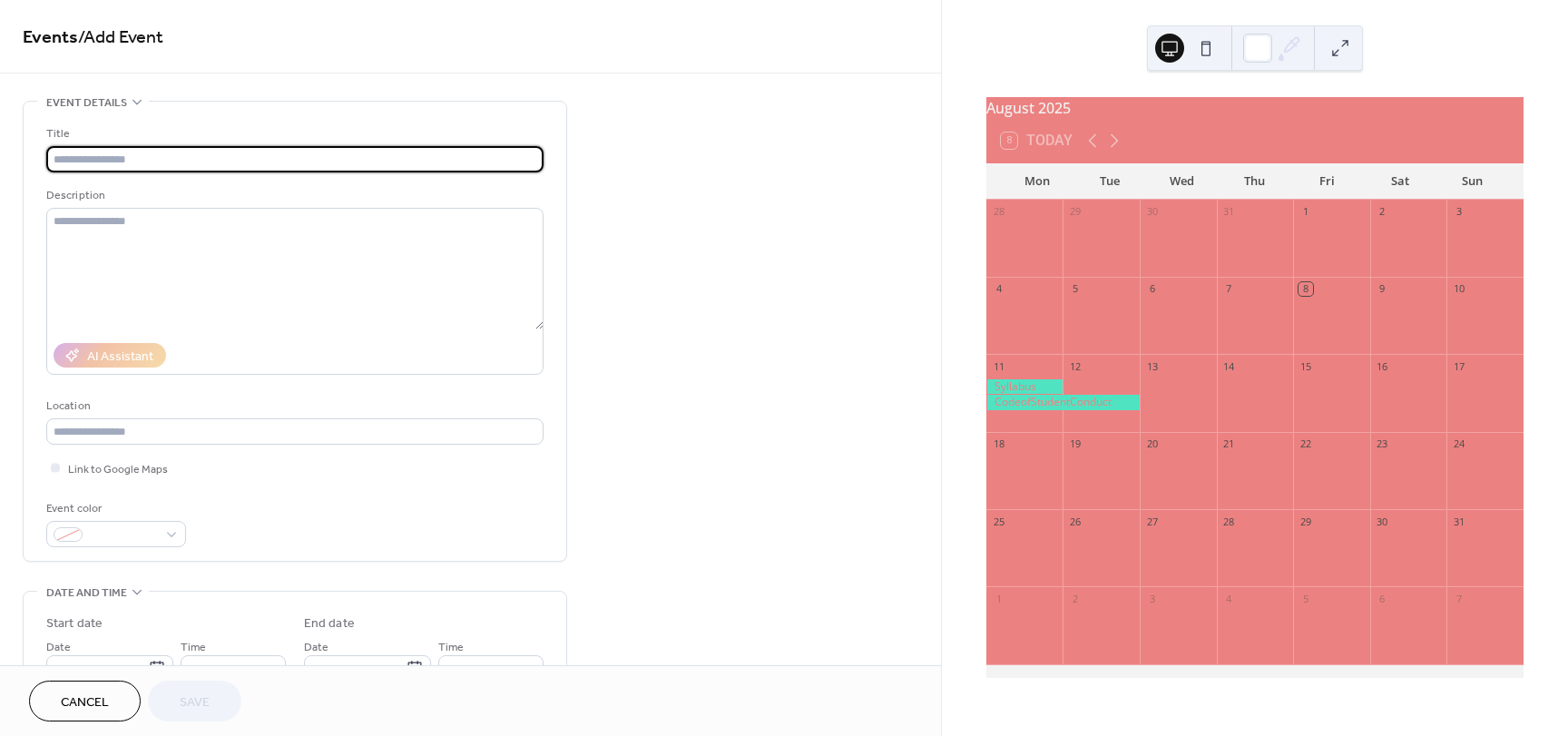 click at bounding box center [295, 159] 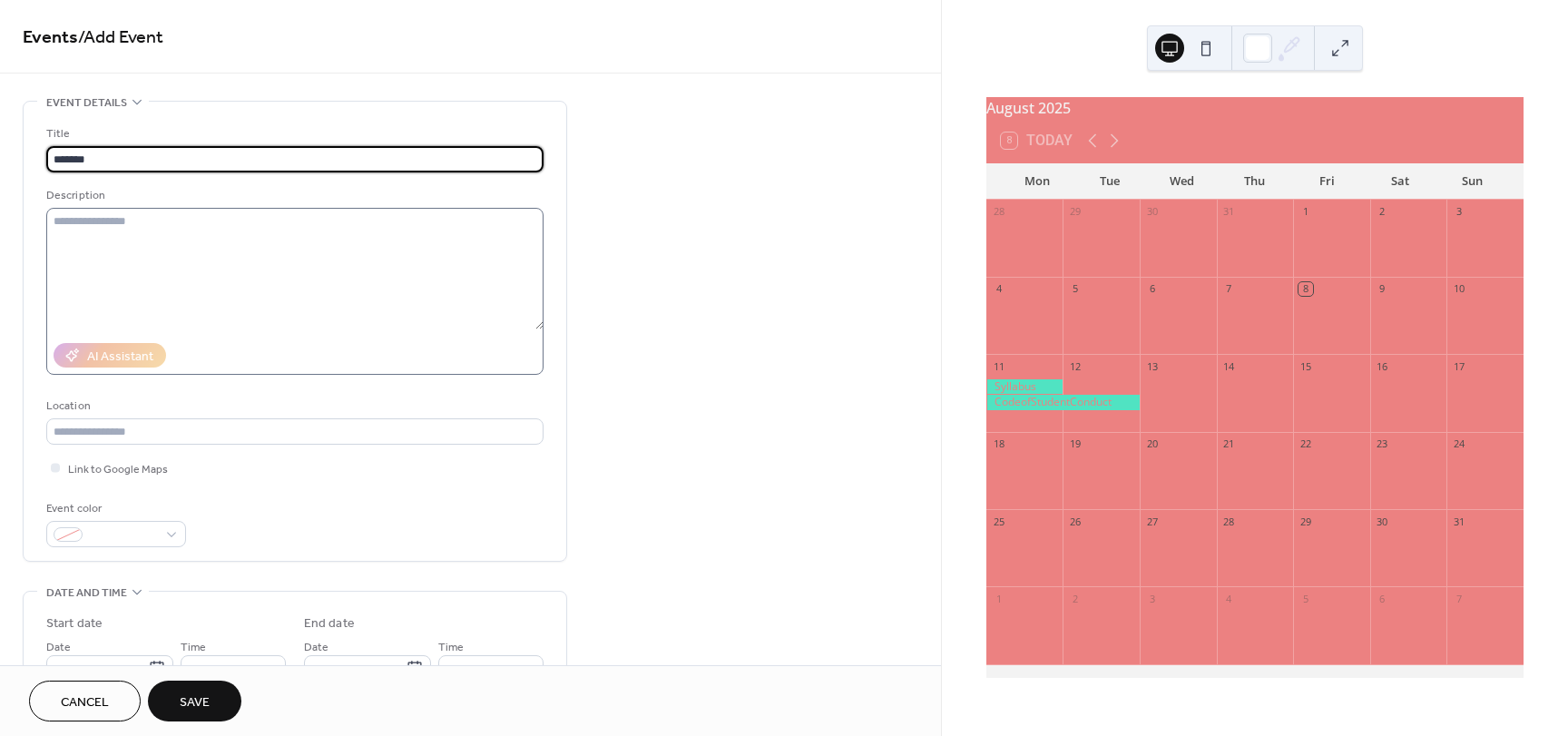 type on "*******" 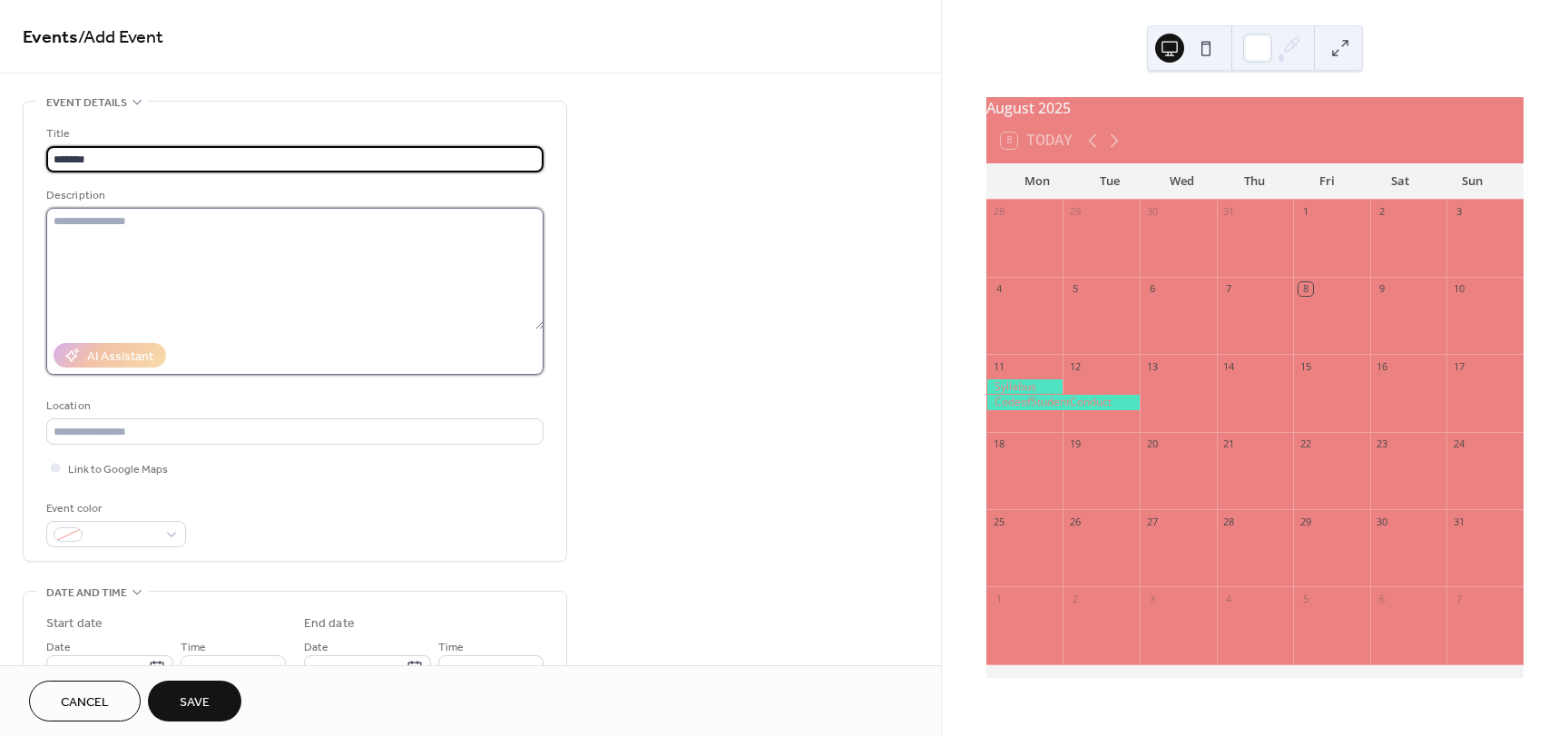 click at bounding box center (295, 269) 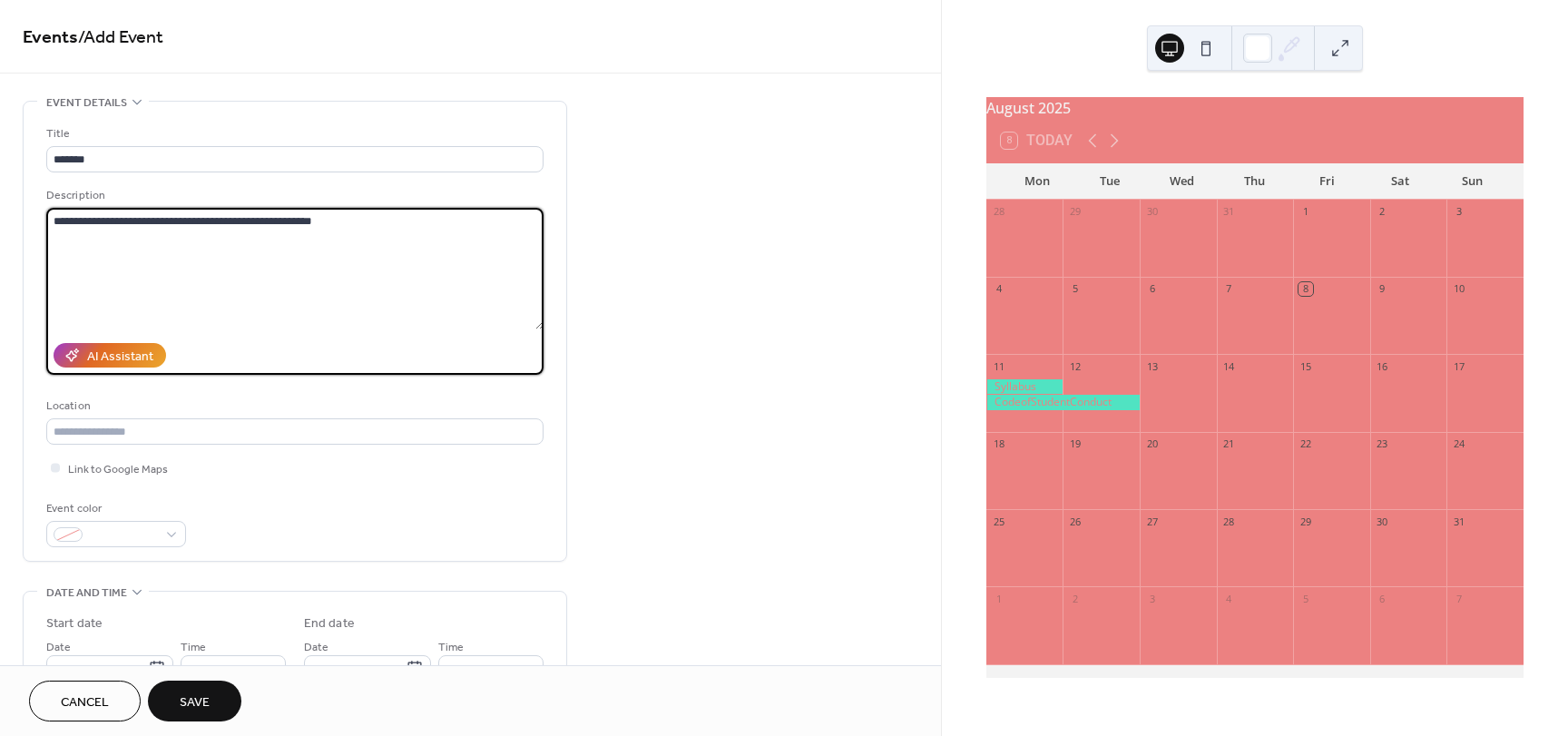 type on "**********" 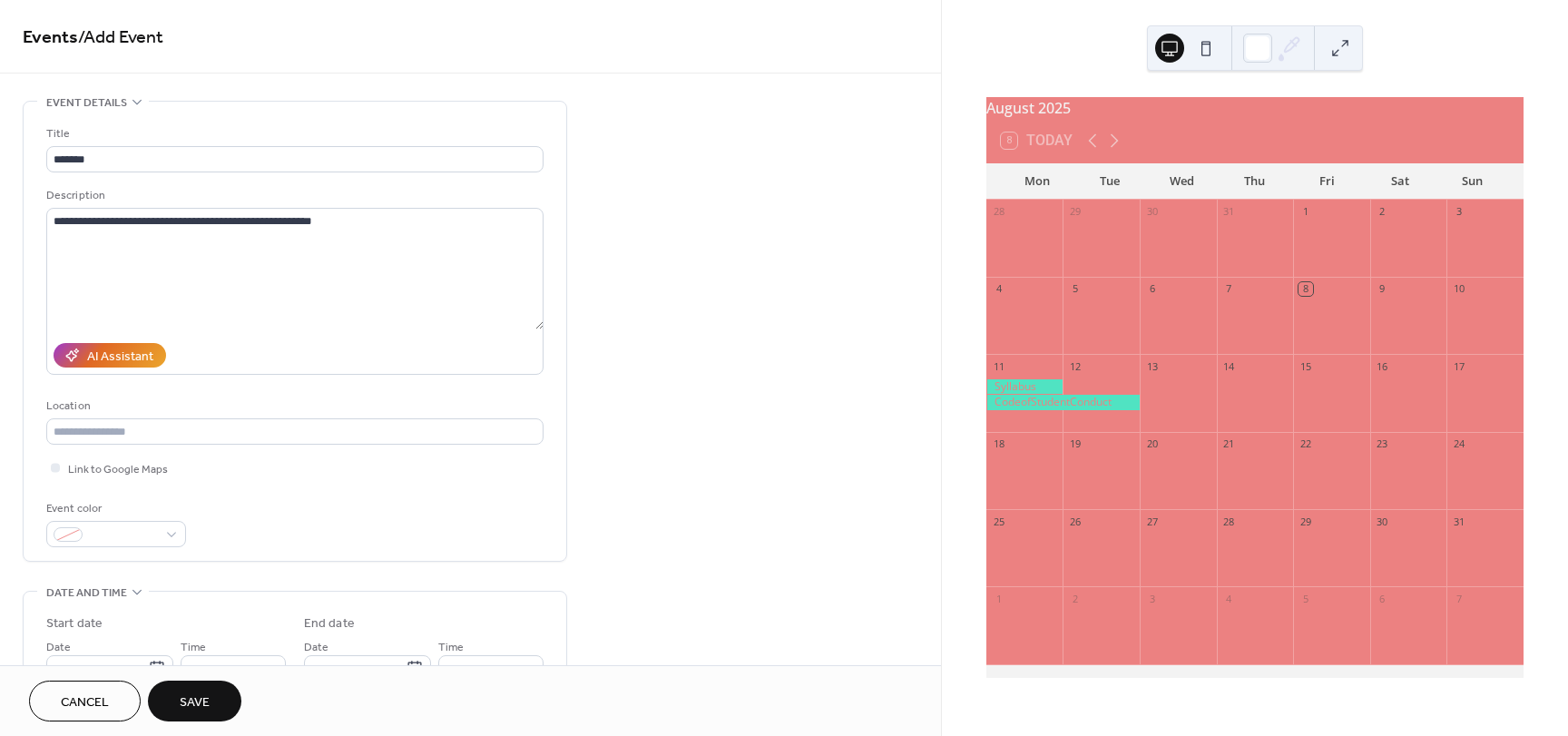 drag, startPoint x: 935, startPoint y: 217, endPoint x: 924, endPoint y: 306, distance: 89.677199 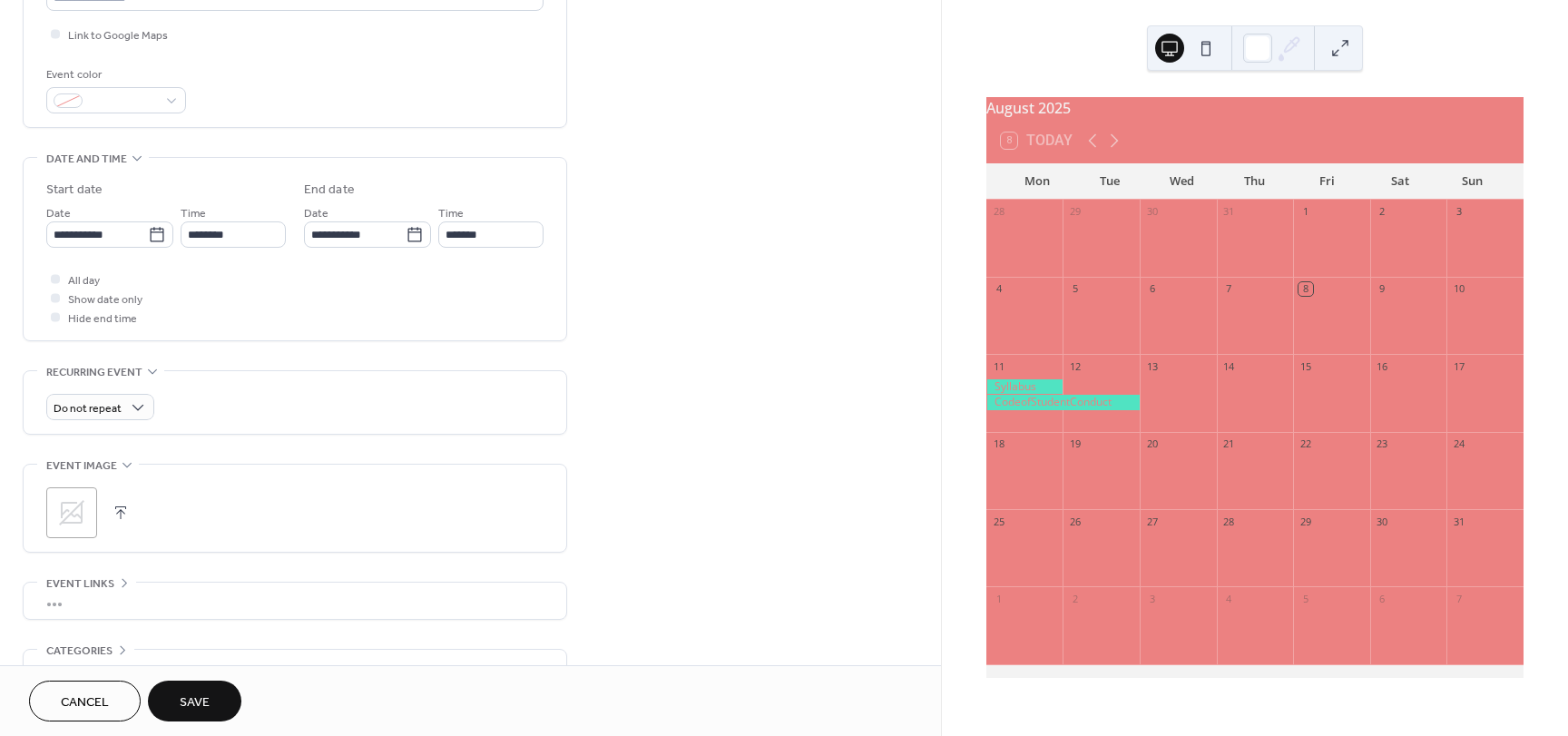 scroll, scrollTop: 436, scrollLeft: 0, axis: vertical 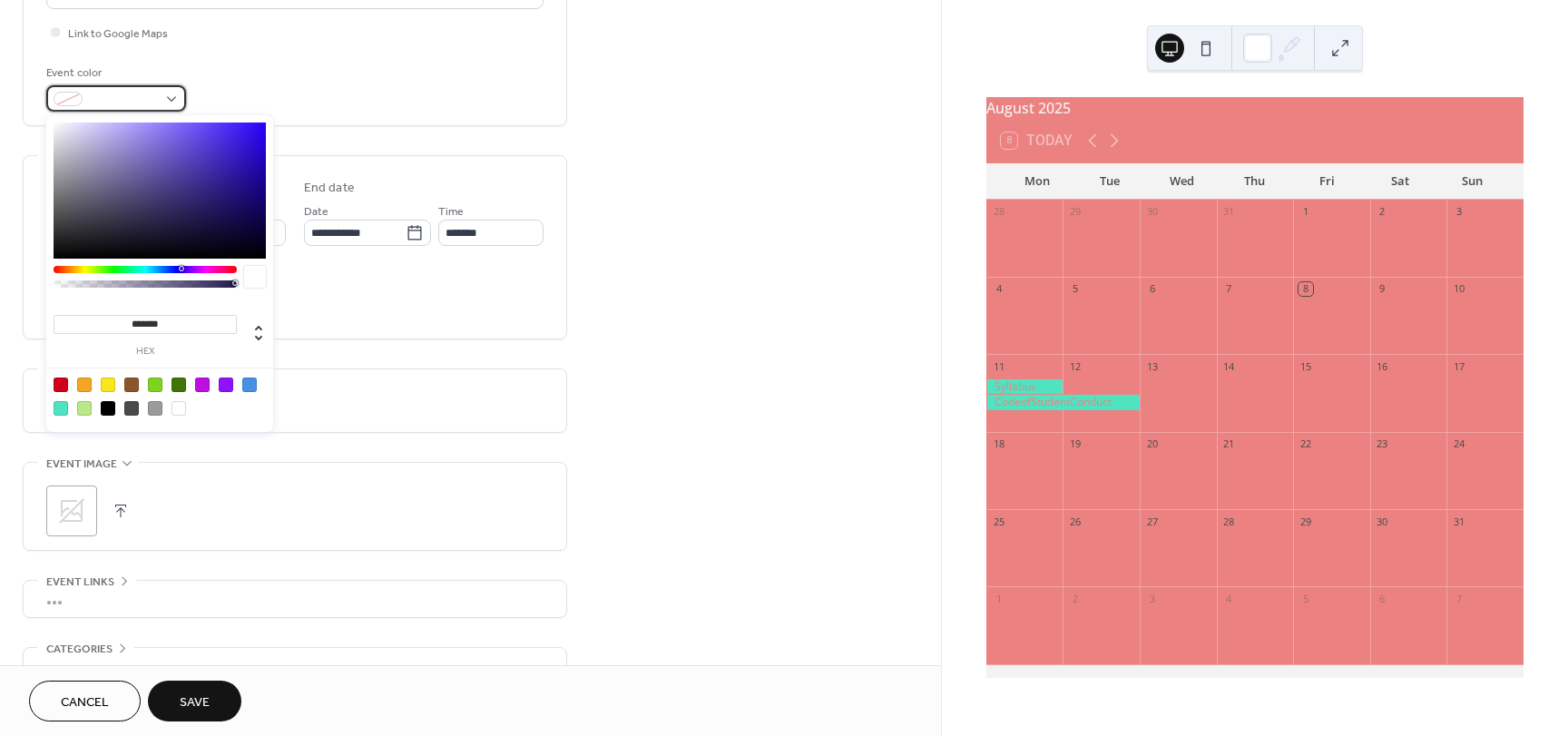 click at bounding box center [123, 100] 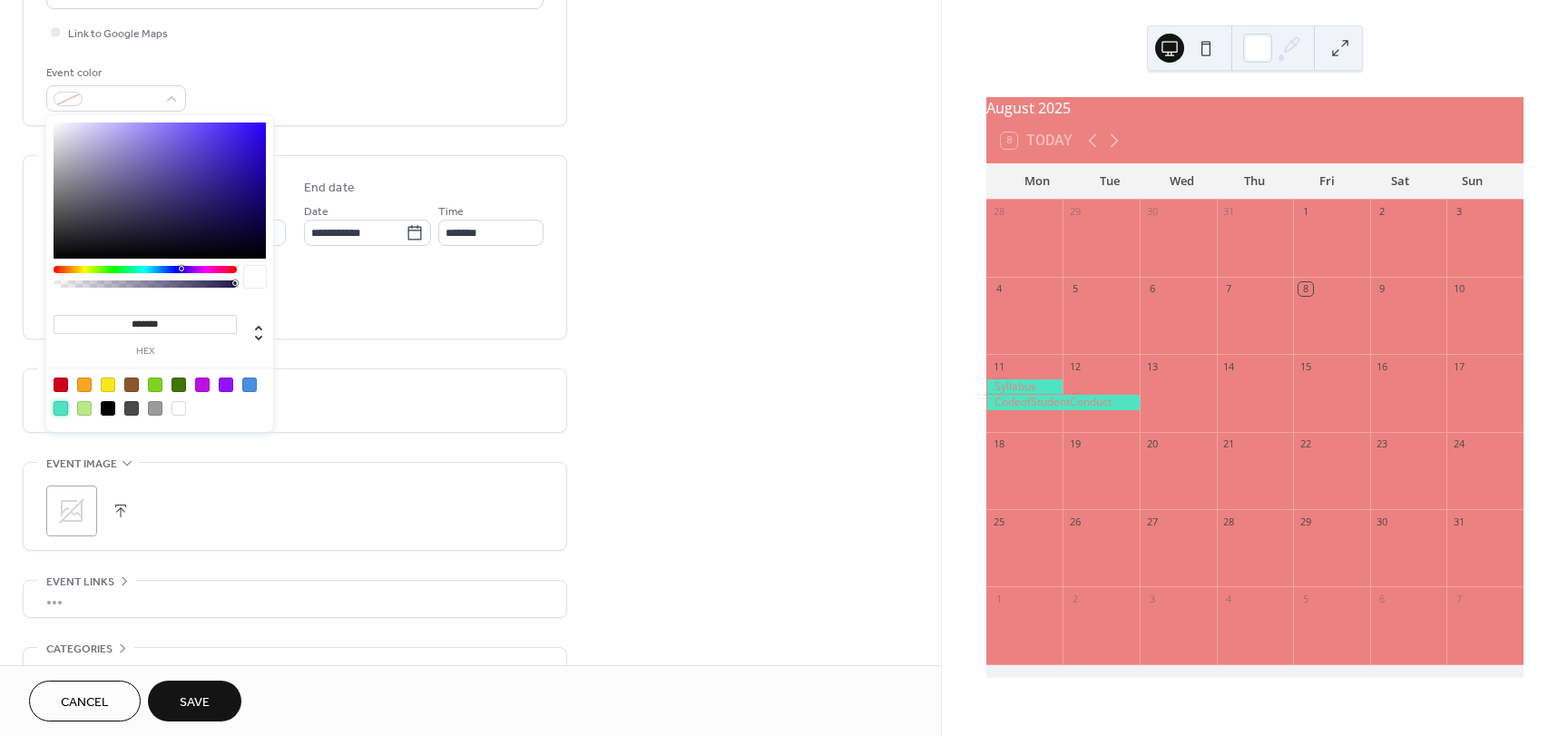 click at bounding box center [61, 408] 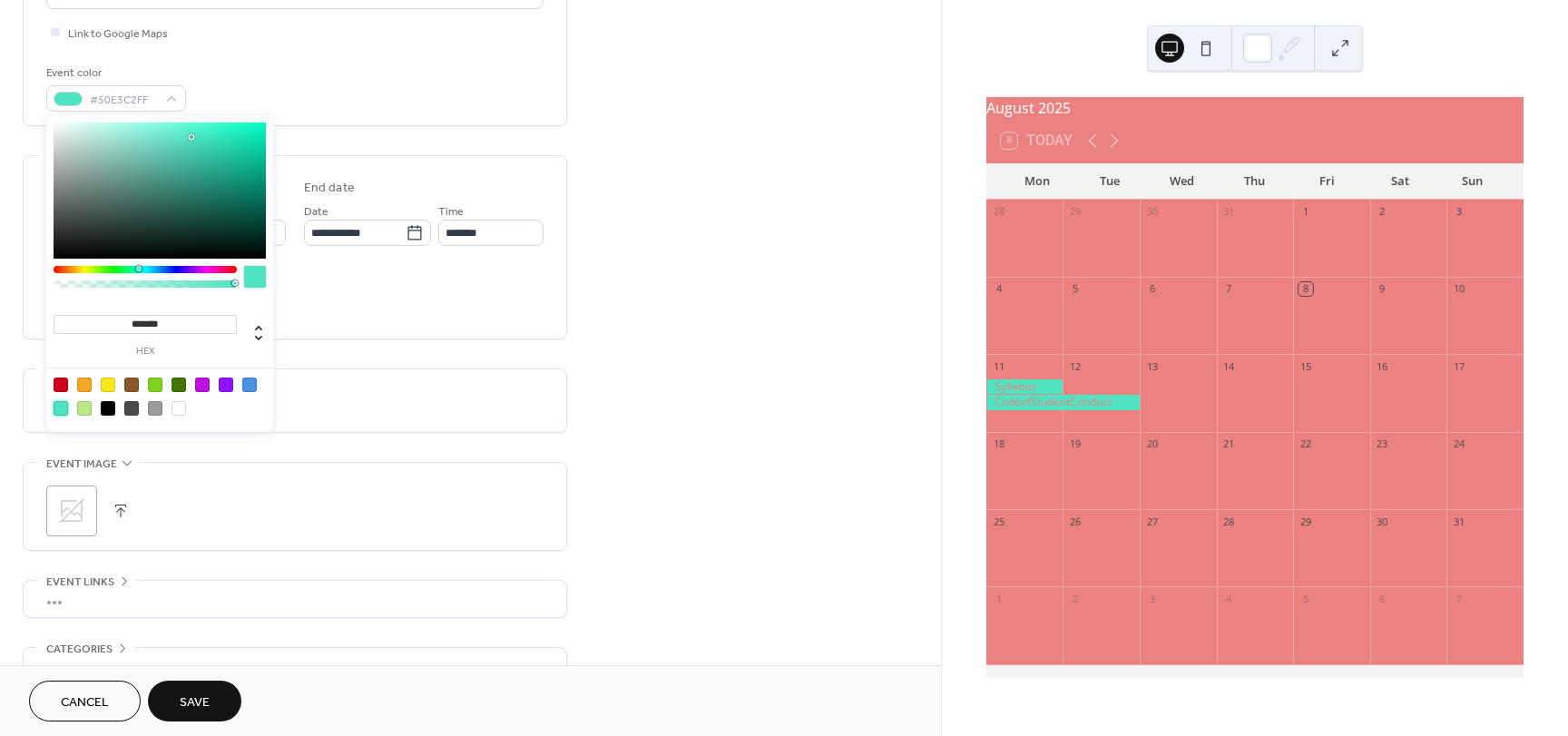 click on "All day Show date only Hide end time" at bounding box center (295, 296) 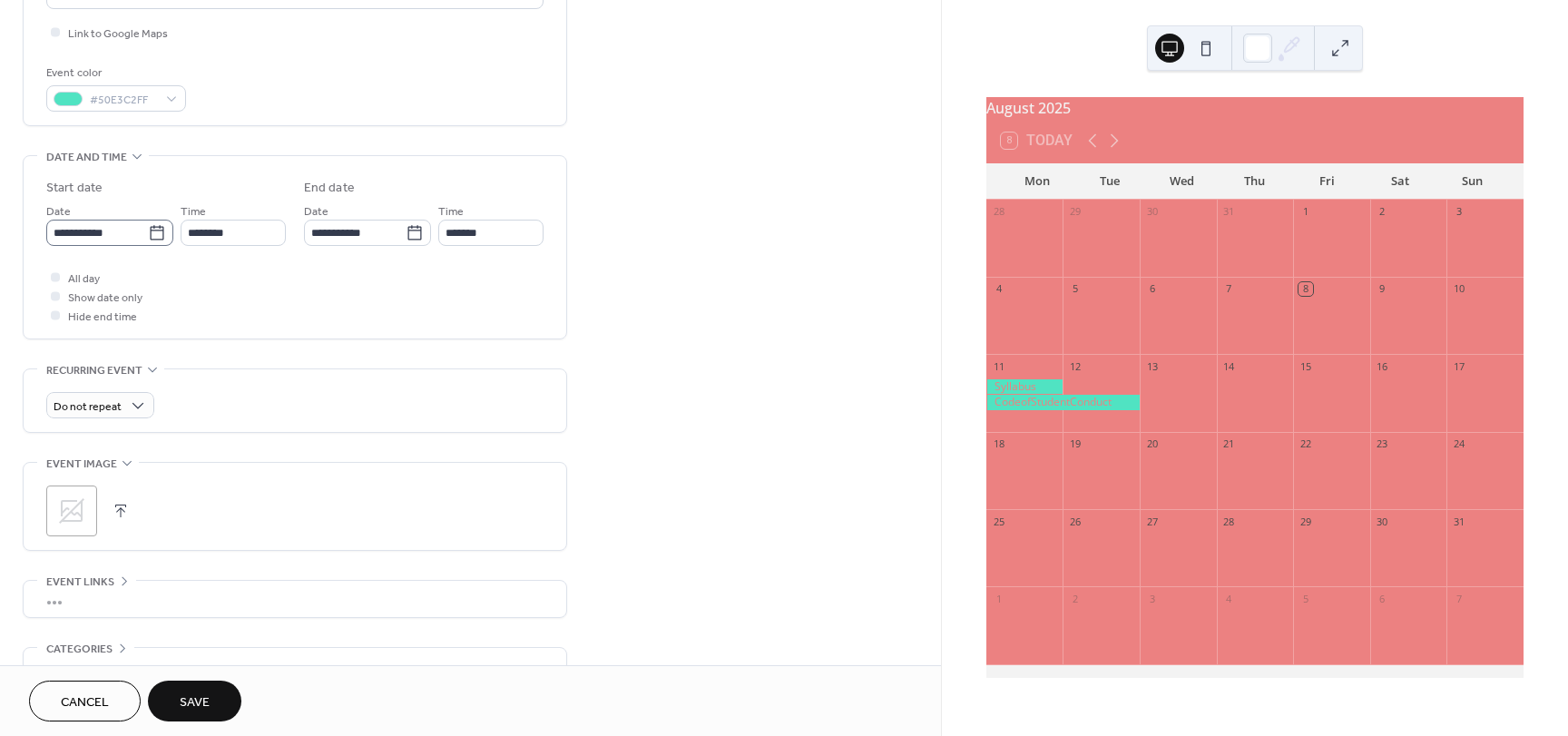 click 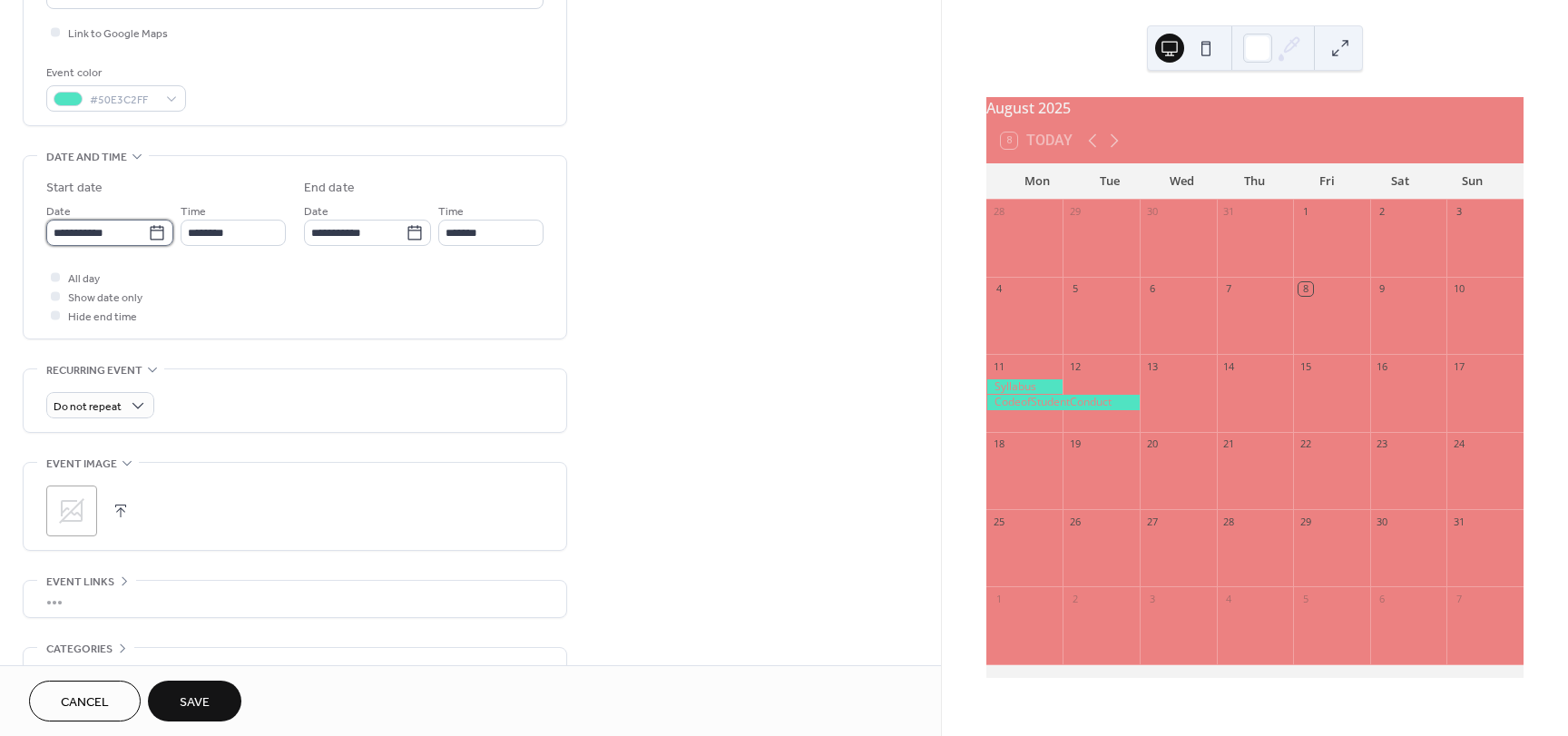 click on "**********" at bounding box center (97, 232) 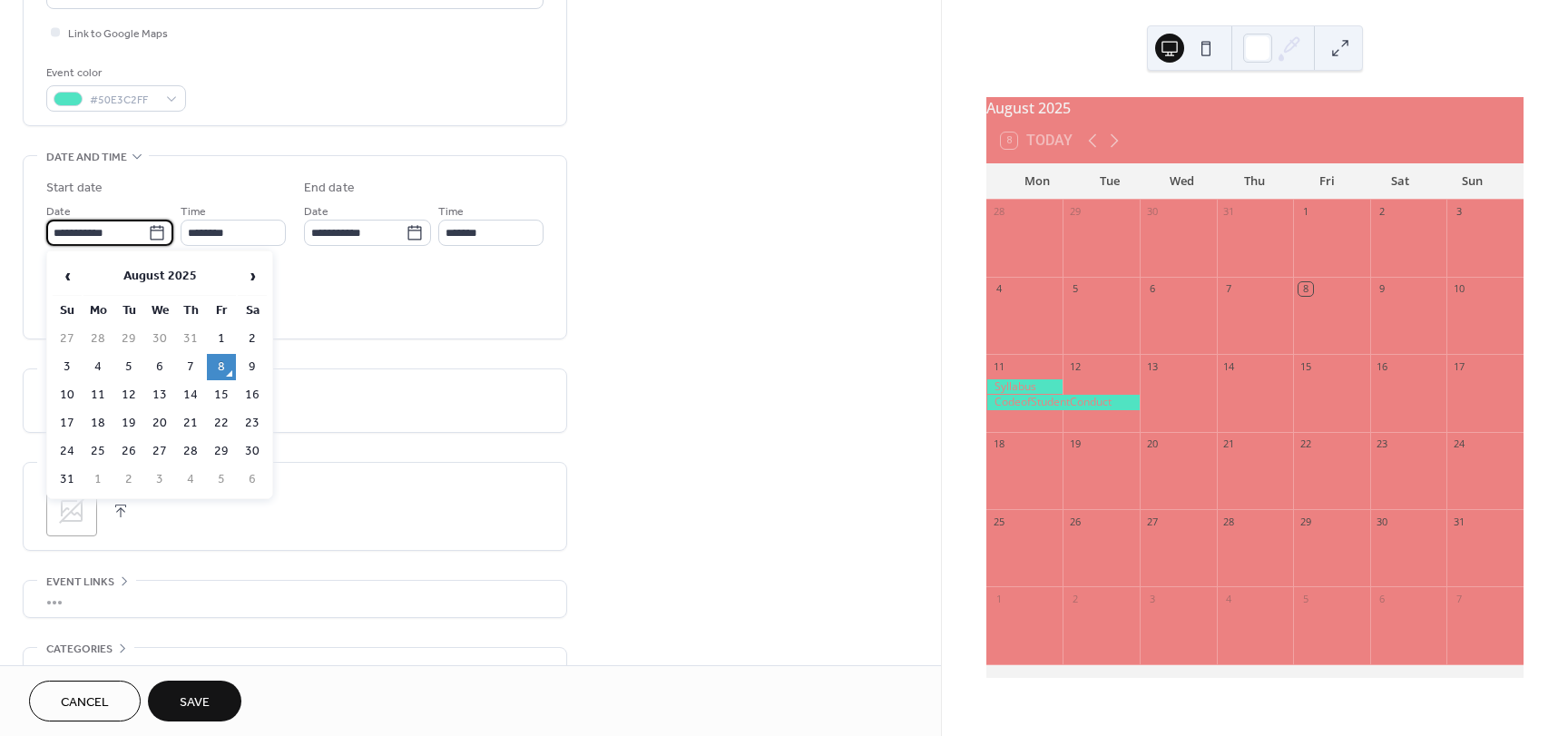 click on "13" at bounding box center [160, 395] 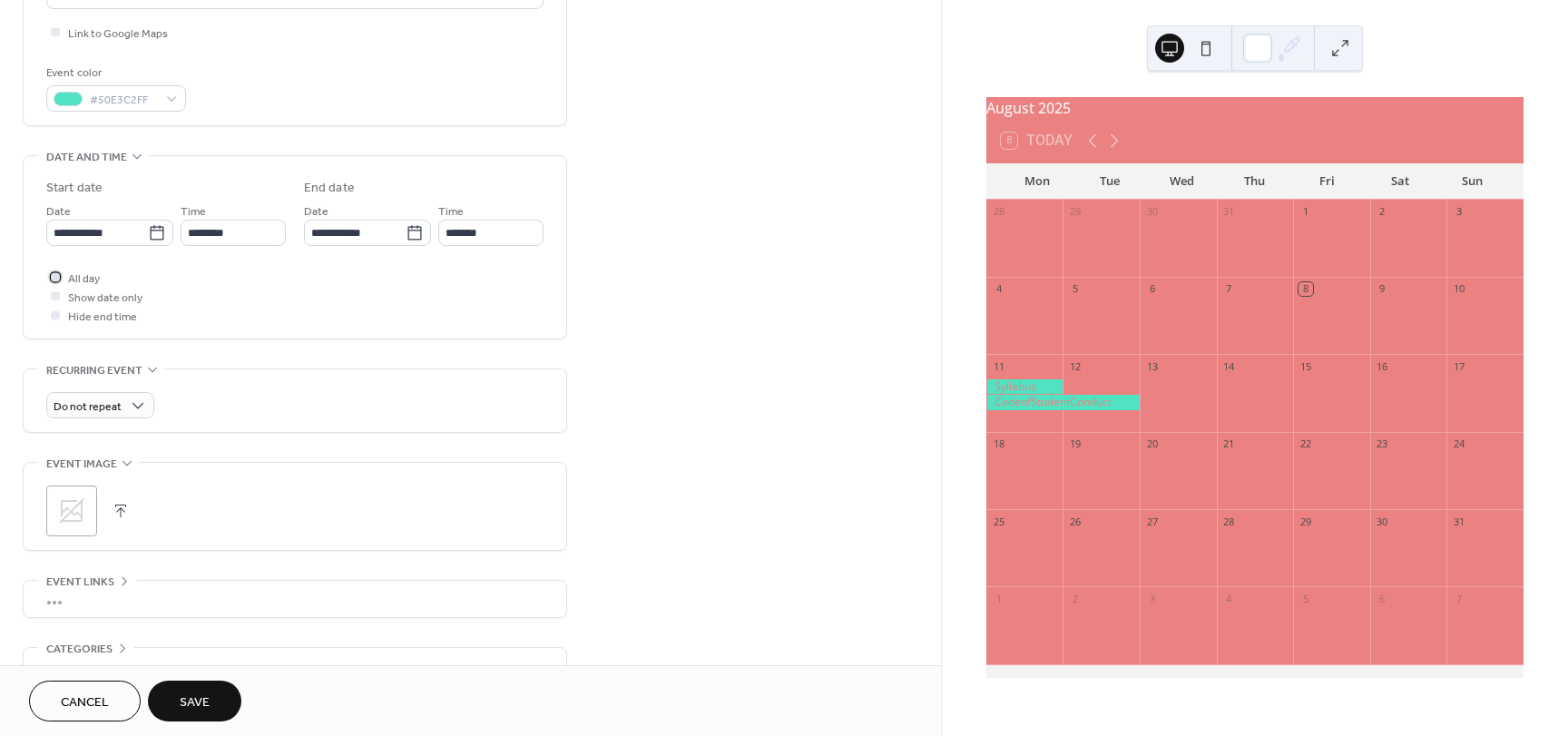 click at bounding box center (55, 277) 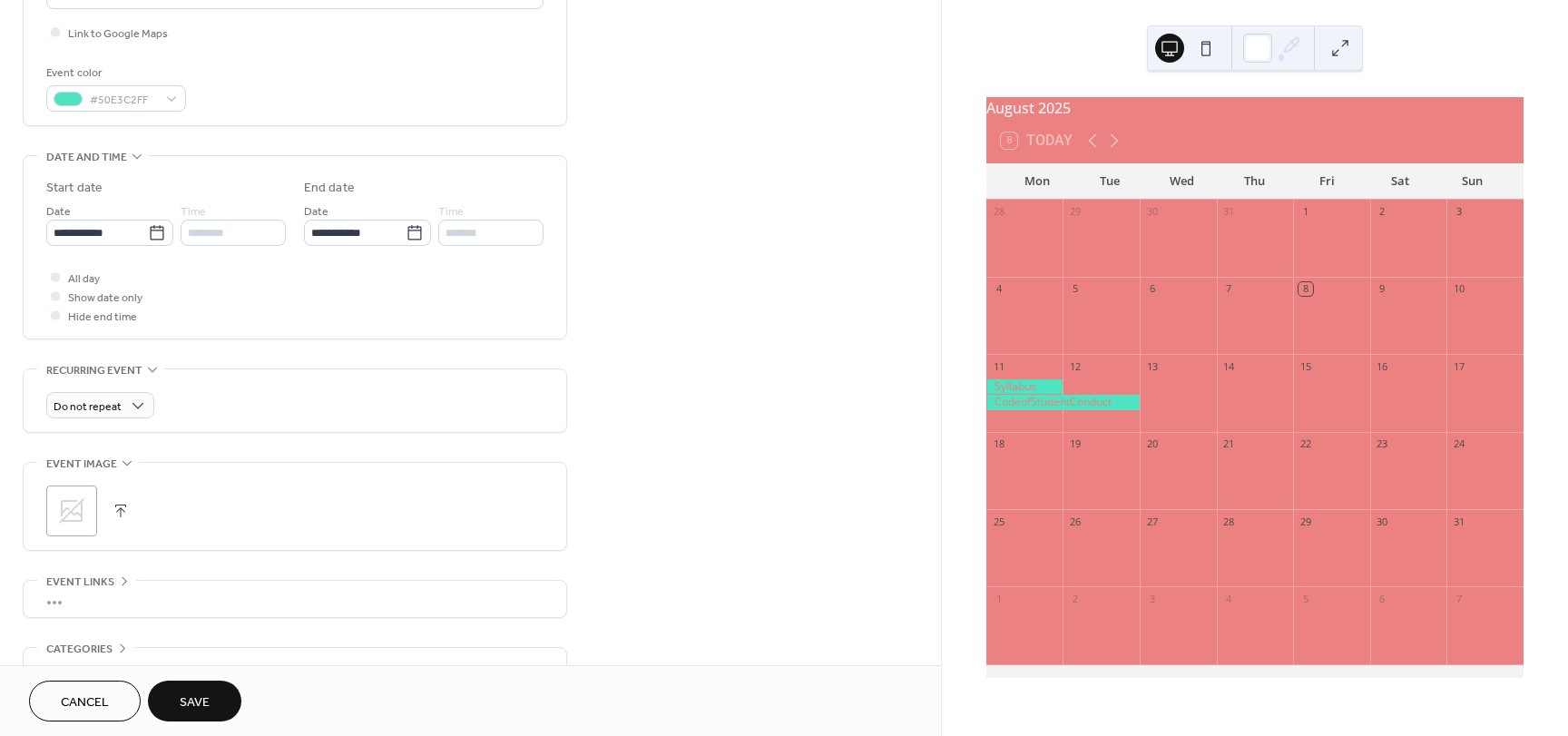 click on "Save" at bounding box center (194, 702) 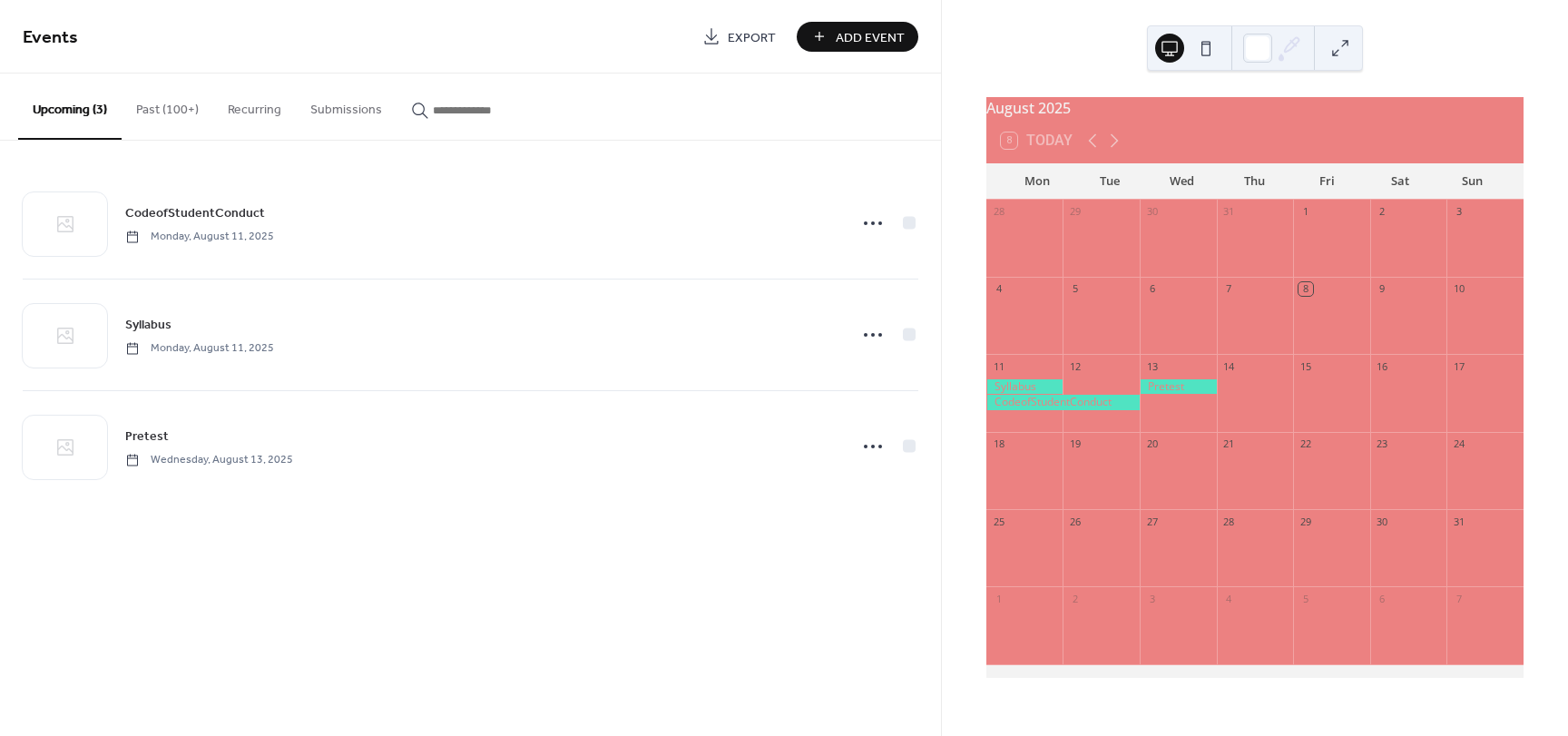 click on "Add Event" at bounding box center (870, 37) 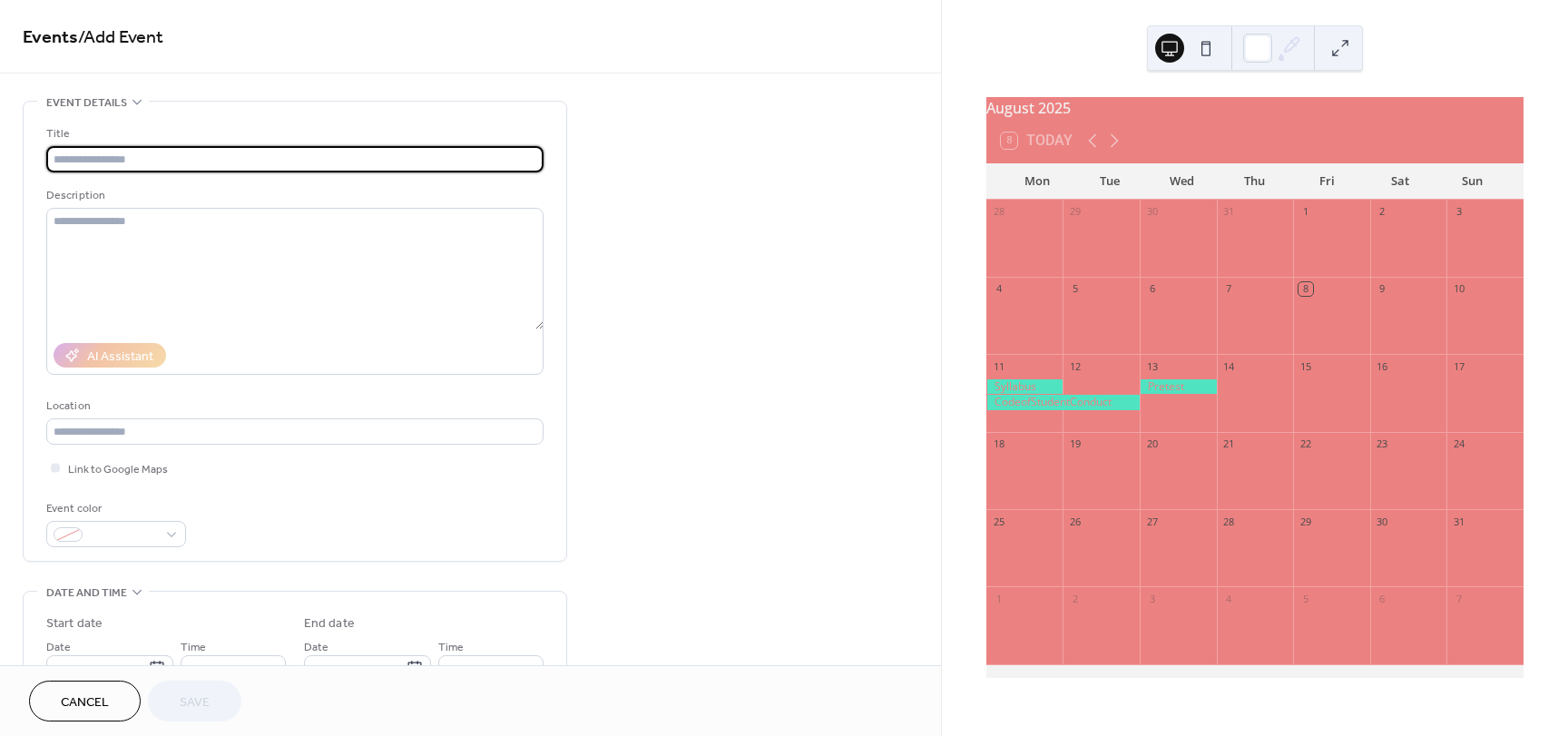 click at bounding box center (295, 159) 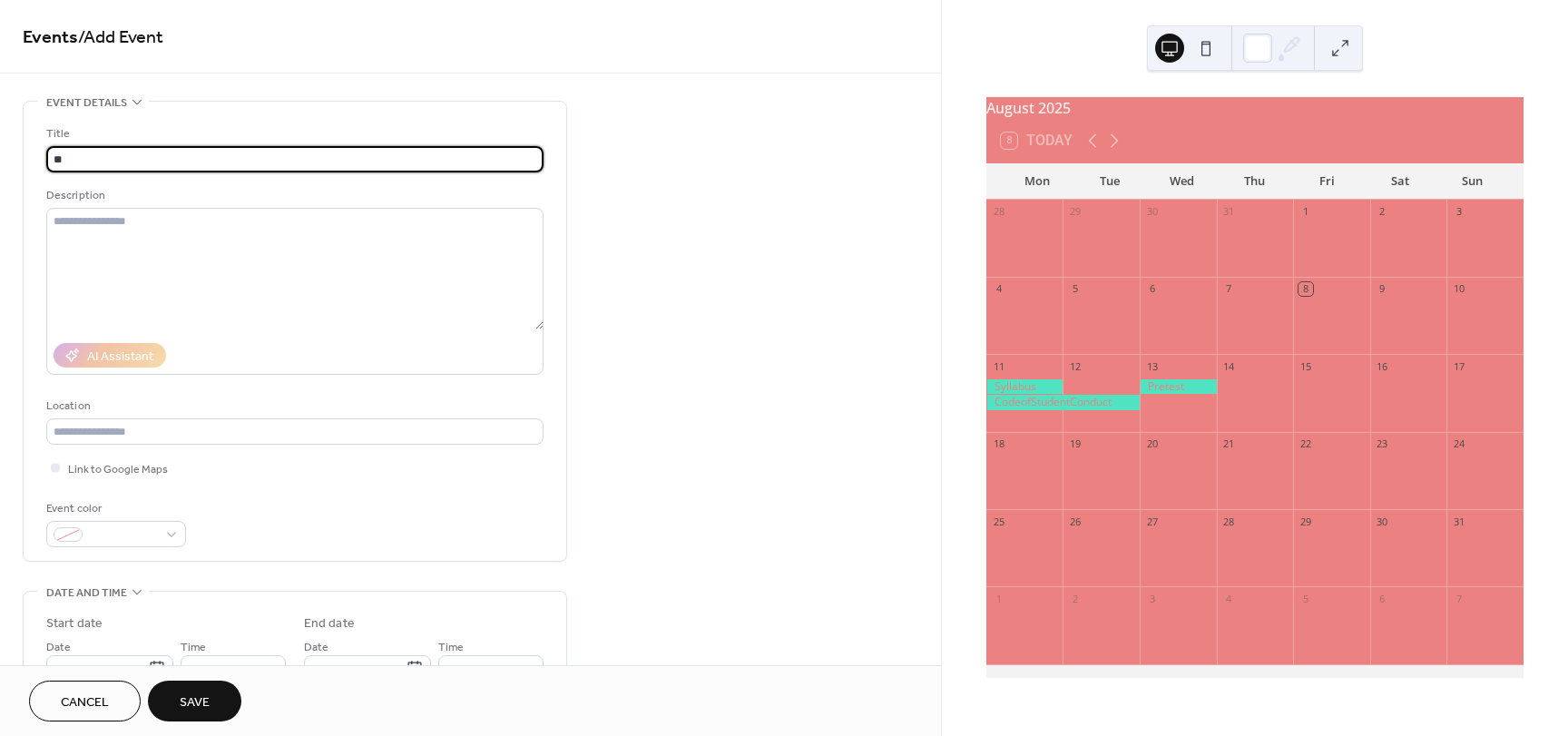 type on "*" 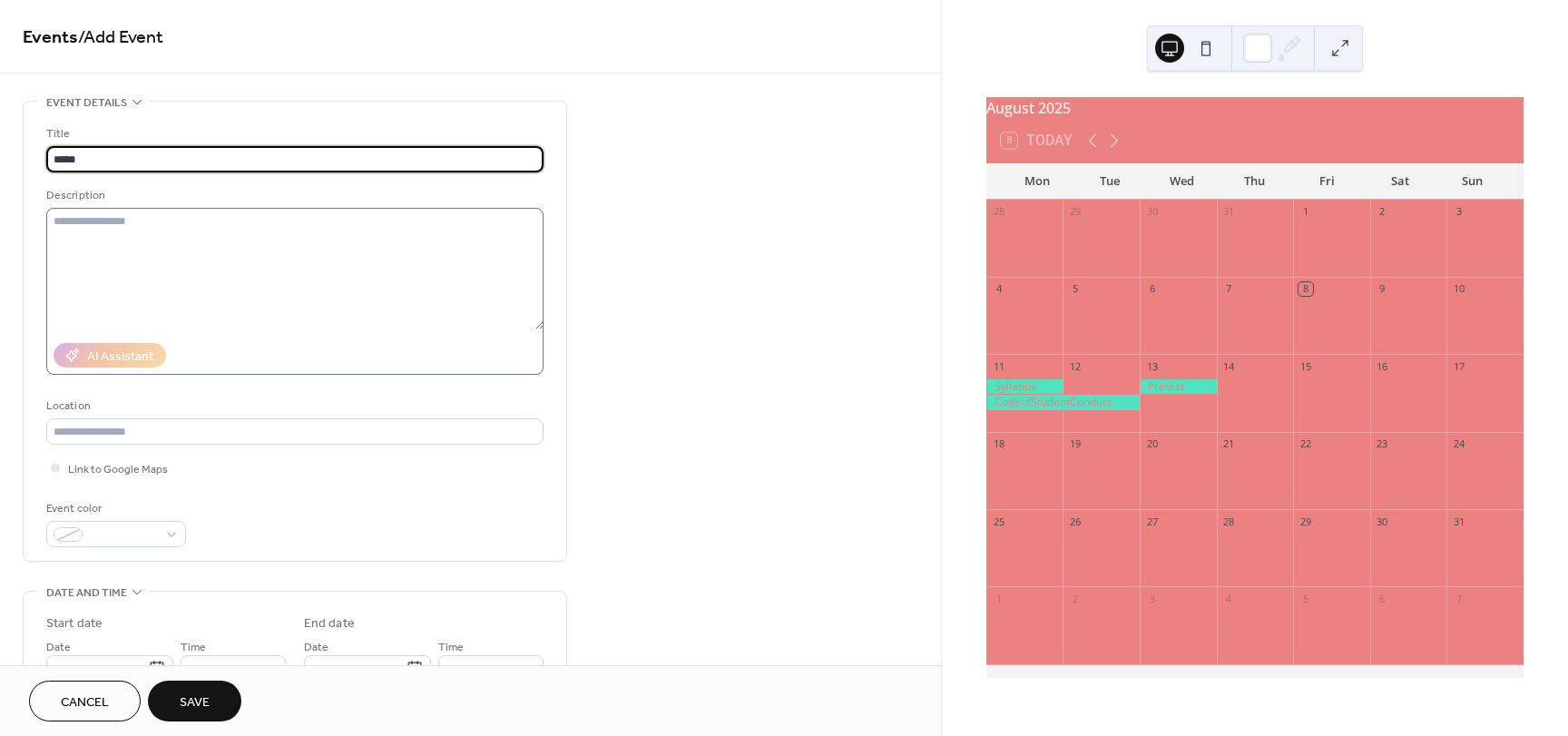 type on "*****" 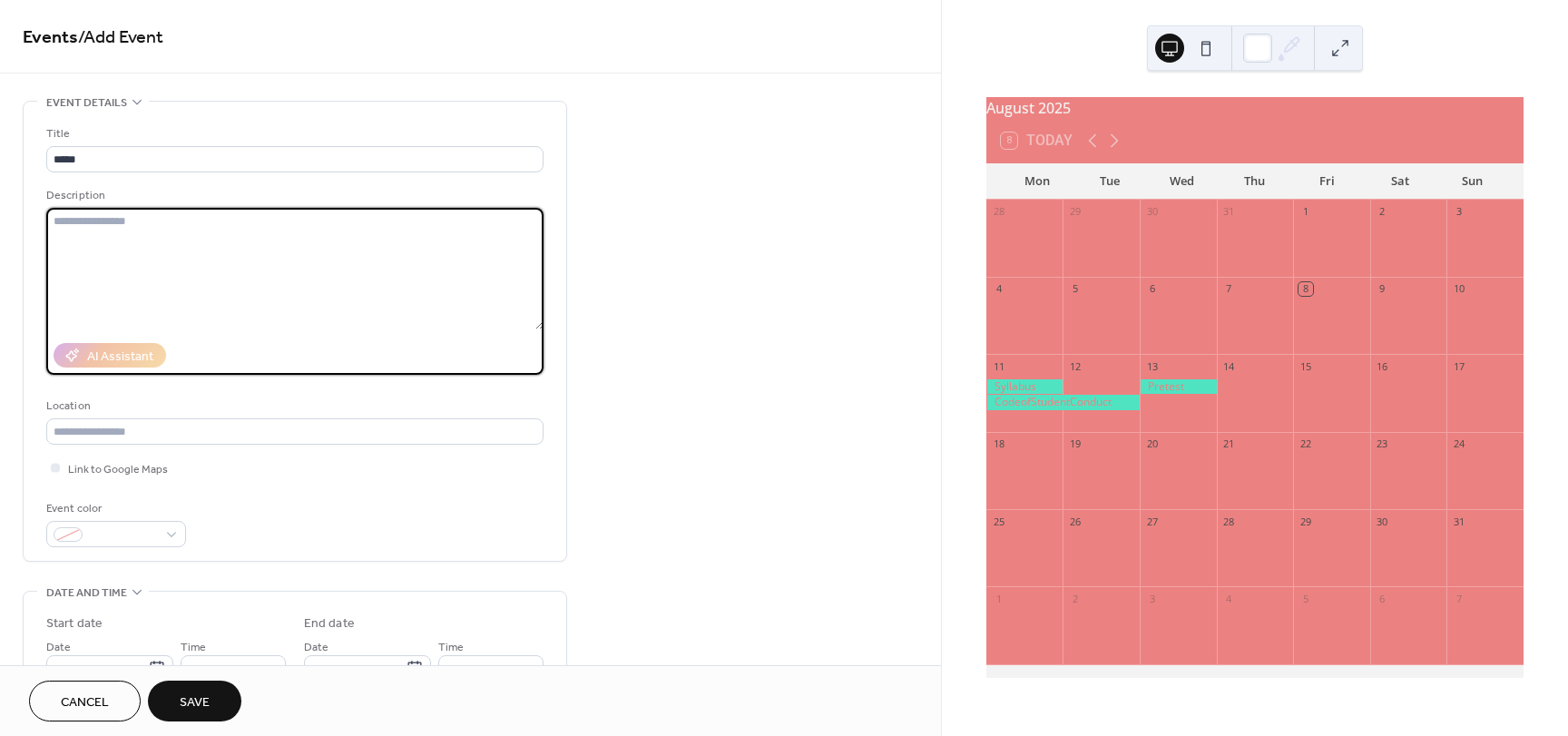click at bounding box center (295, 269) 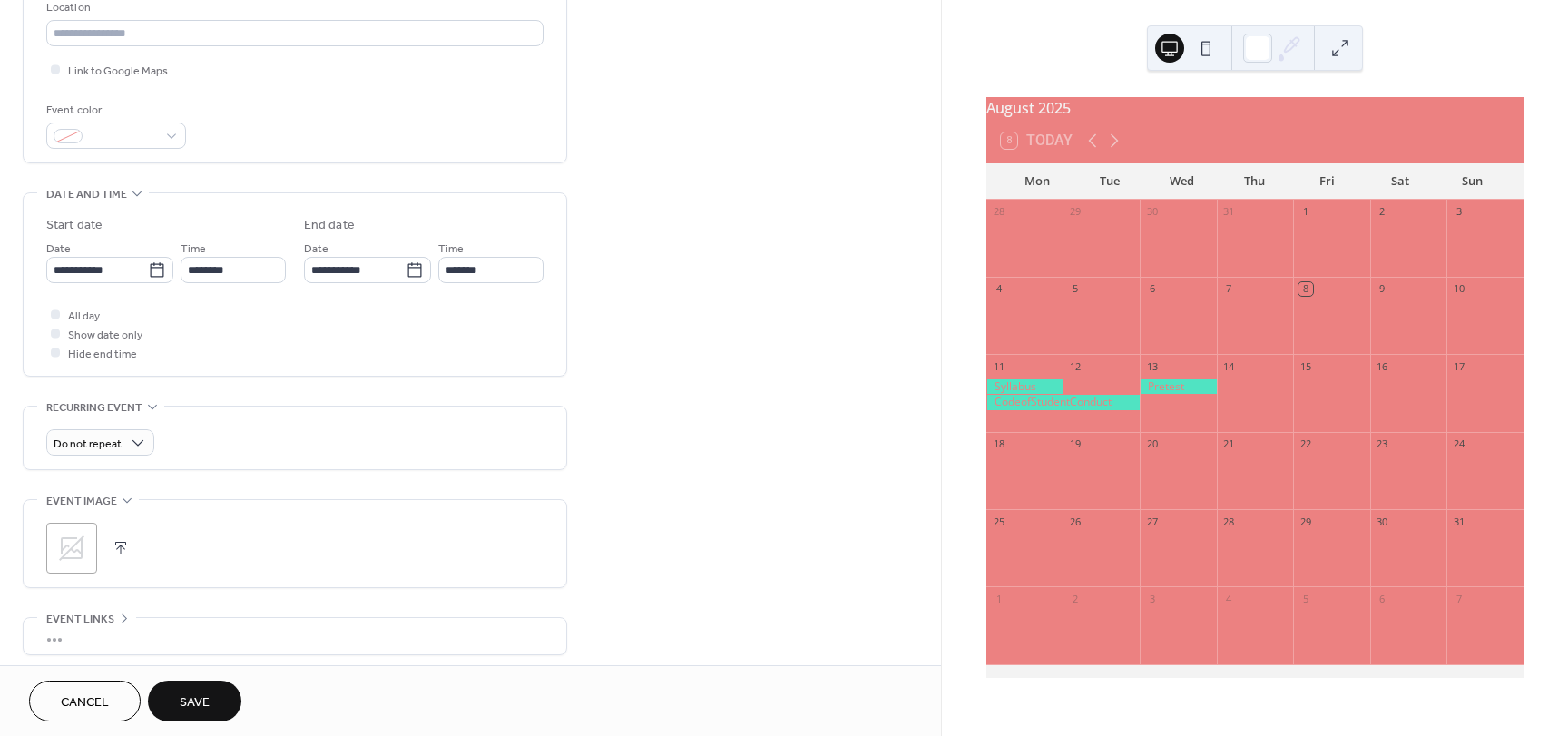 scroll, scrollTop: 407, scrollLeft: 0, axis: vertical 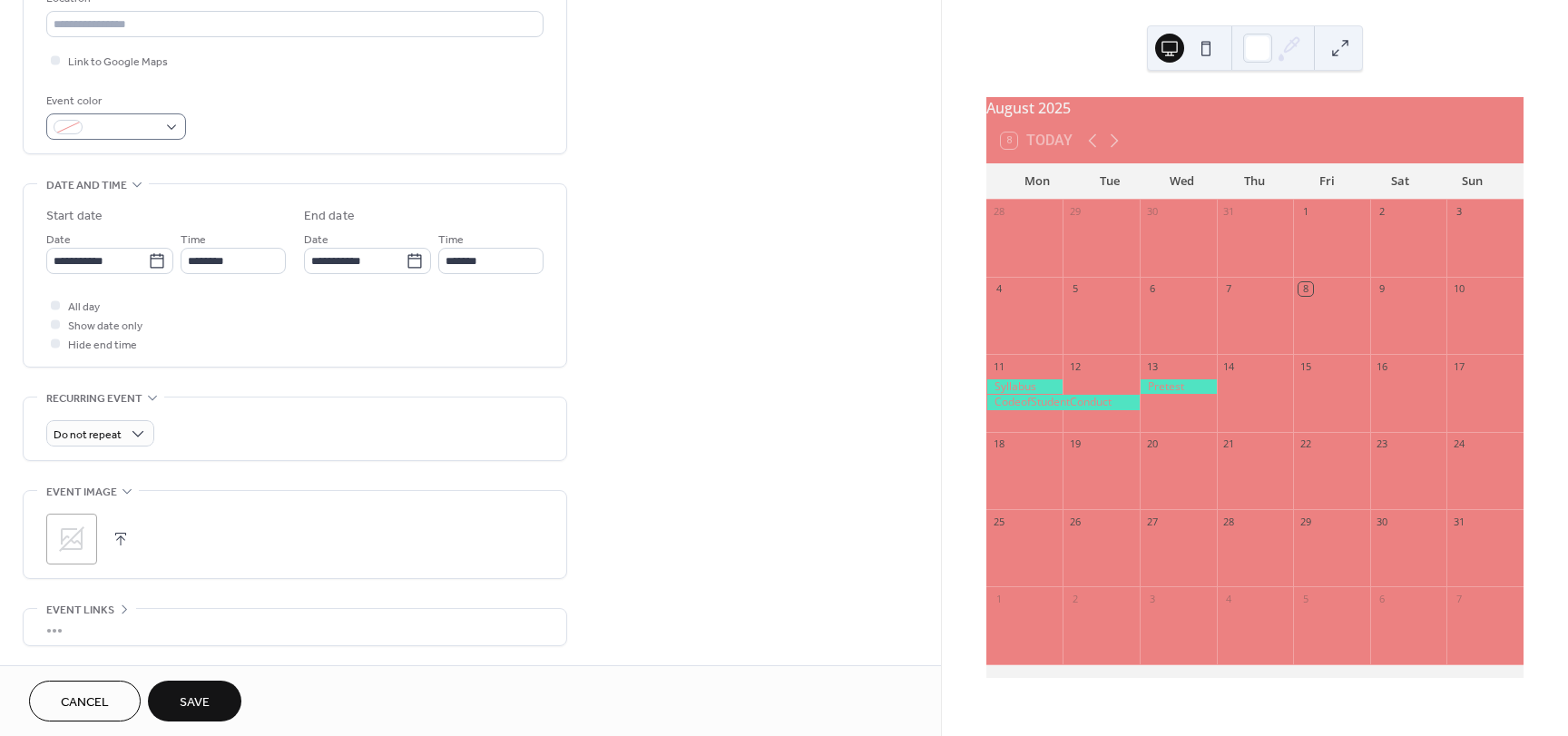 type on "**********" 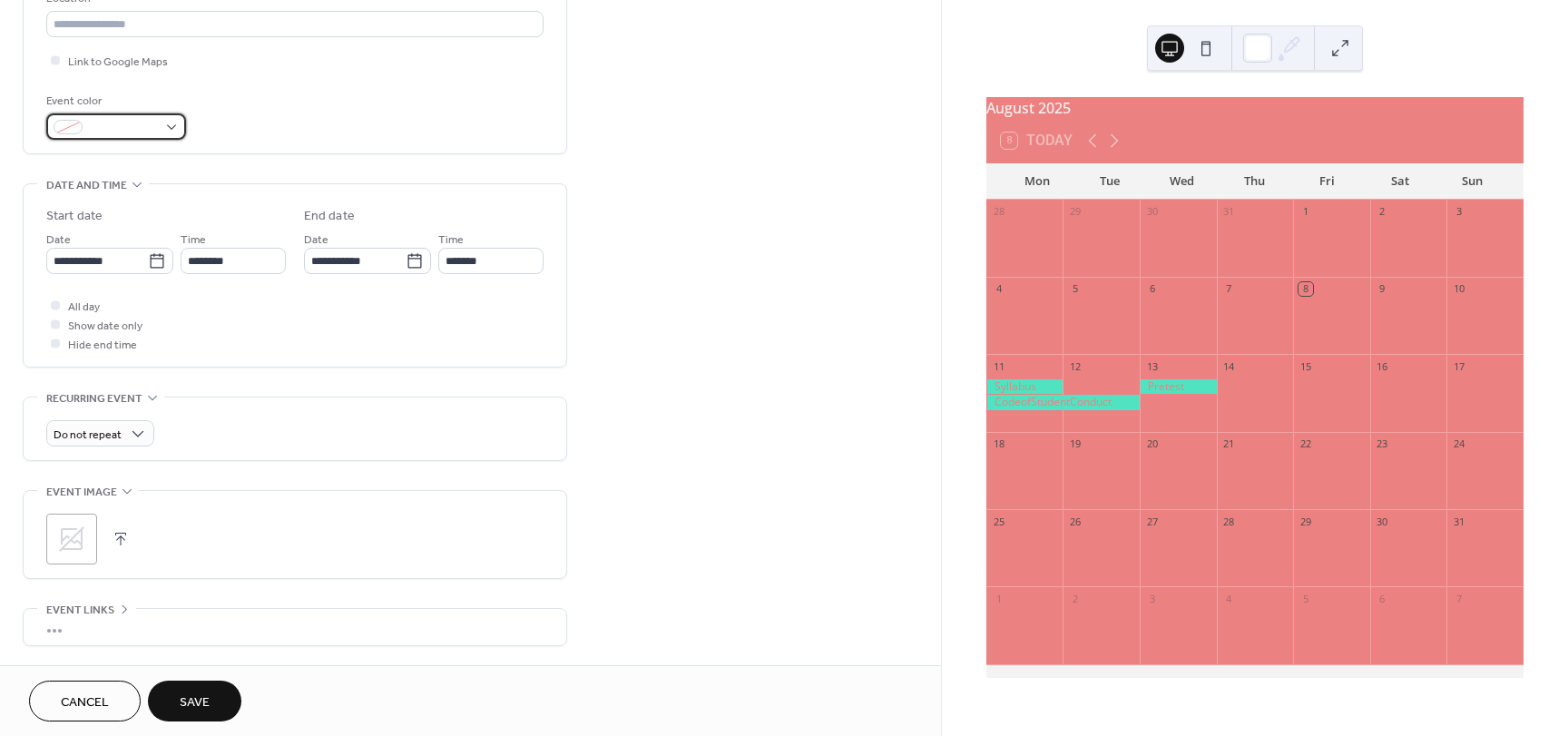 click at bounding box center [123, 128] 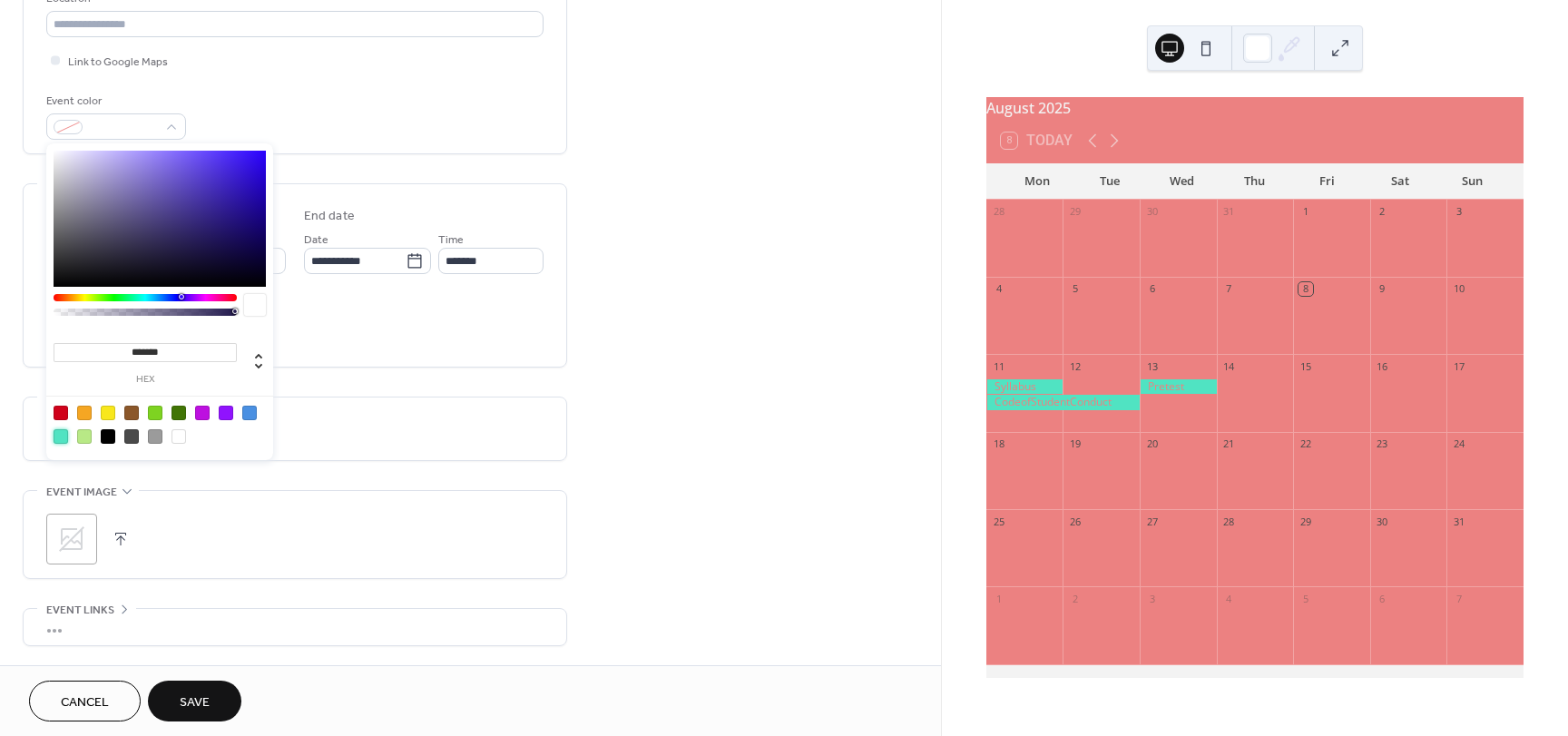 click at bounding box center (61, 437) 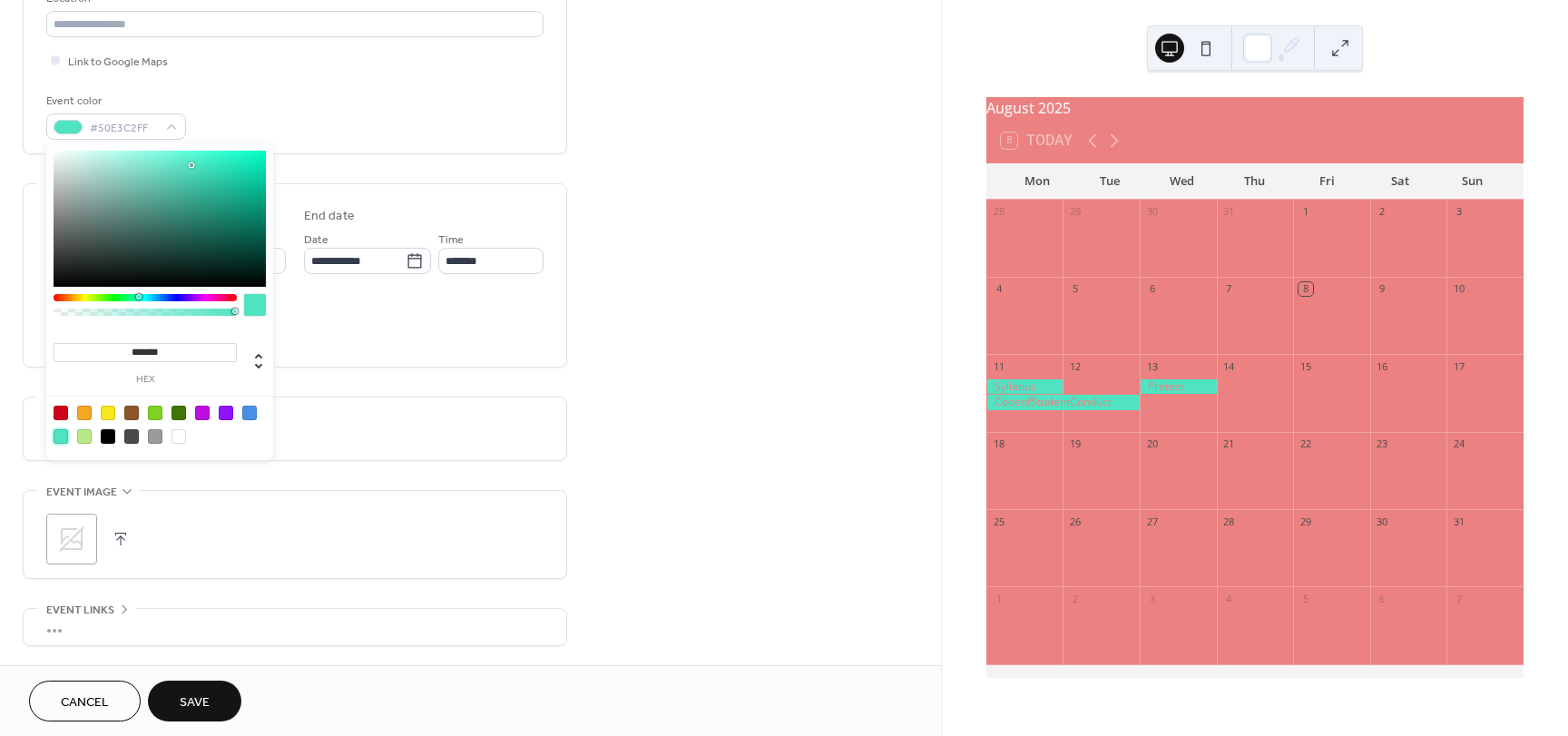 click on "**********" at bounding box center (295, -72) 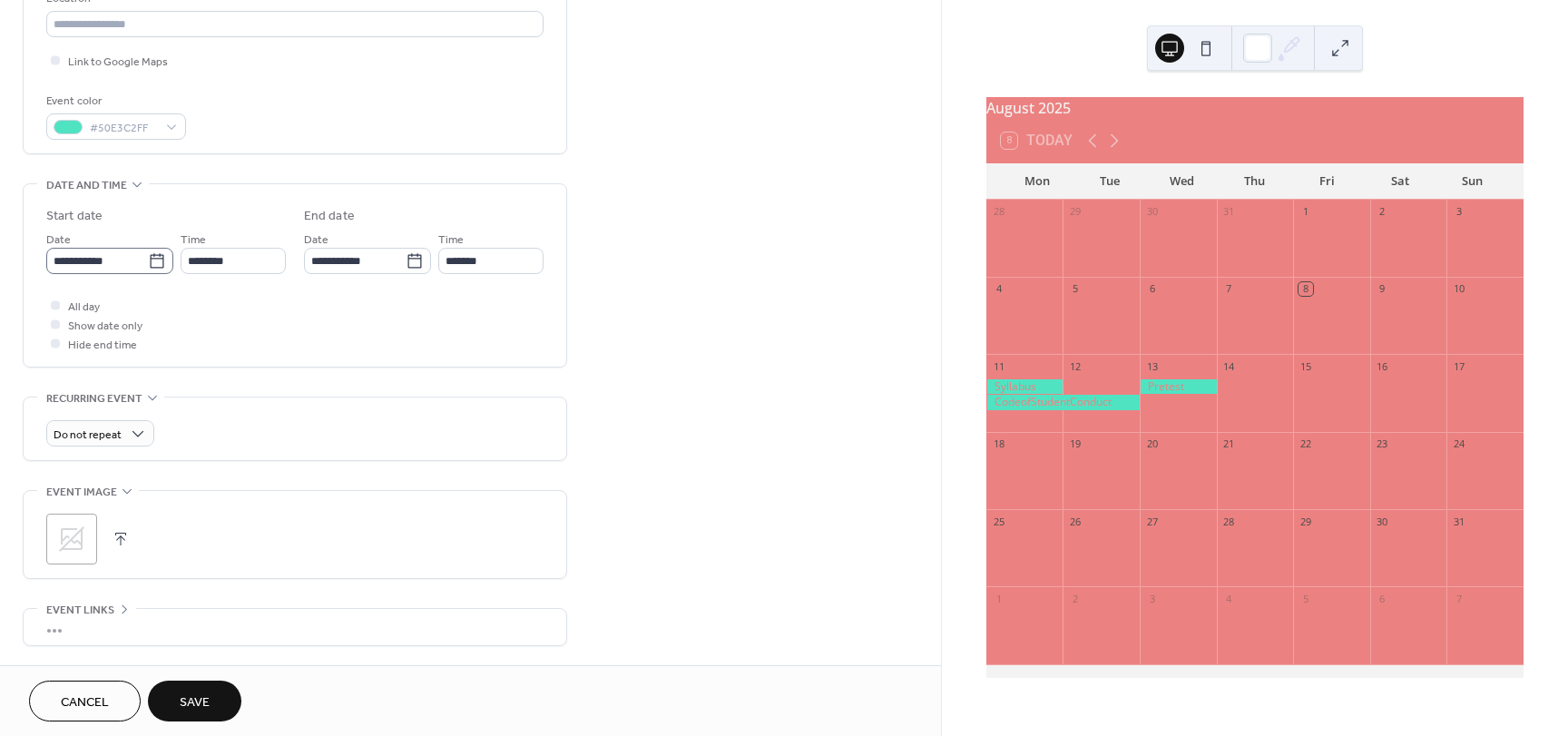 click 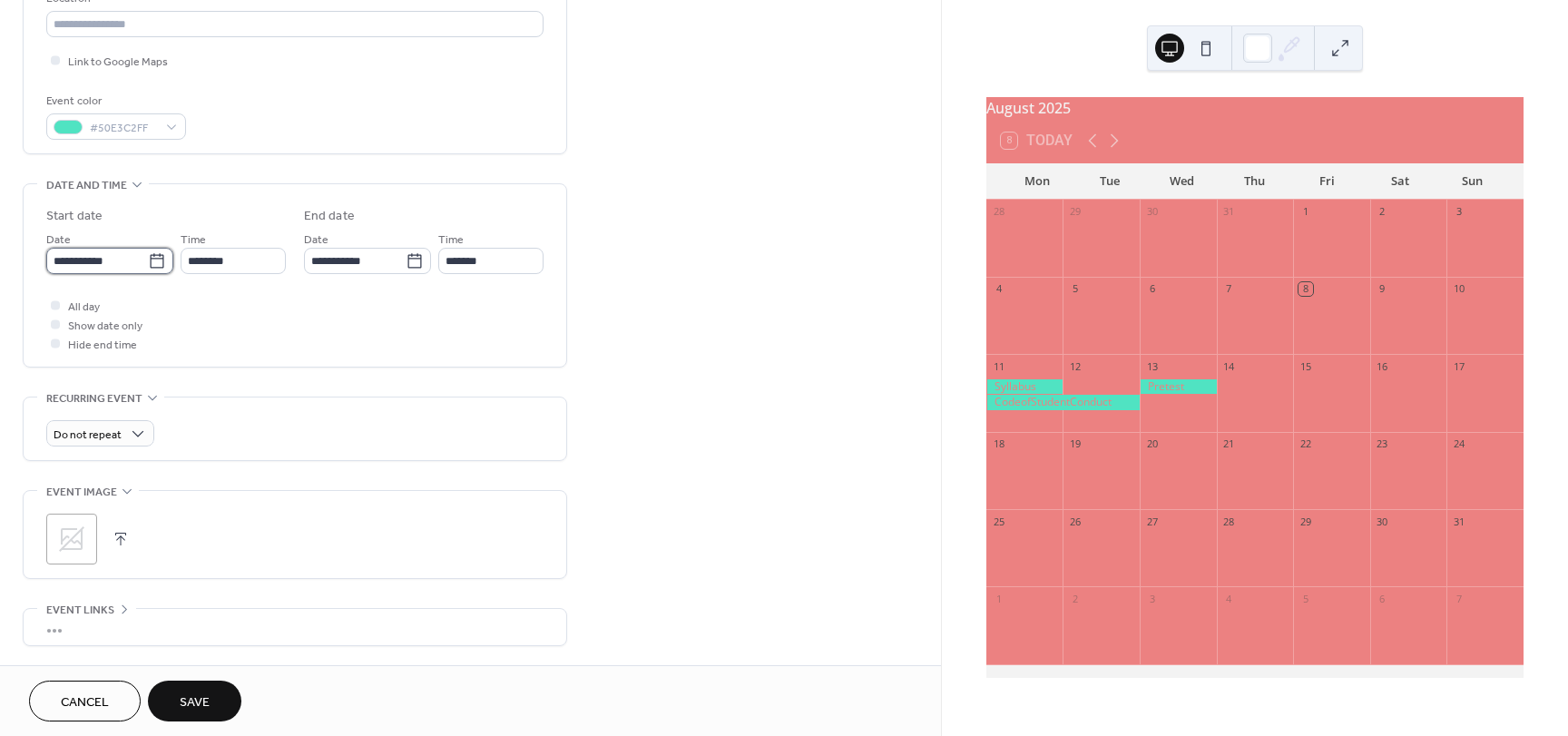 click on "**********" at bounding box center (97, 260) 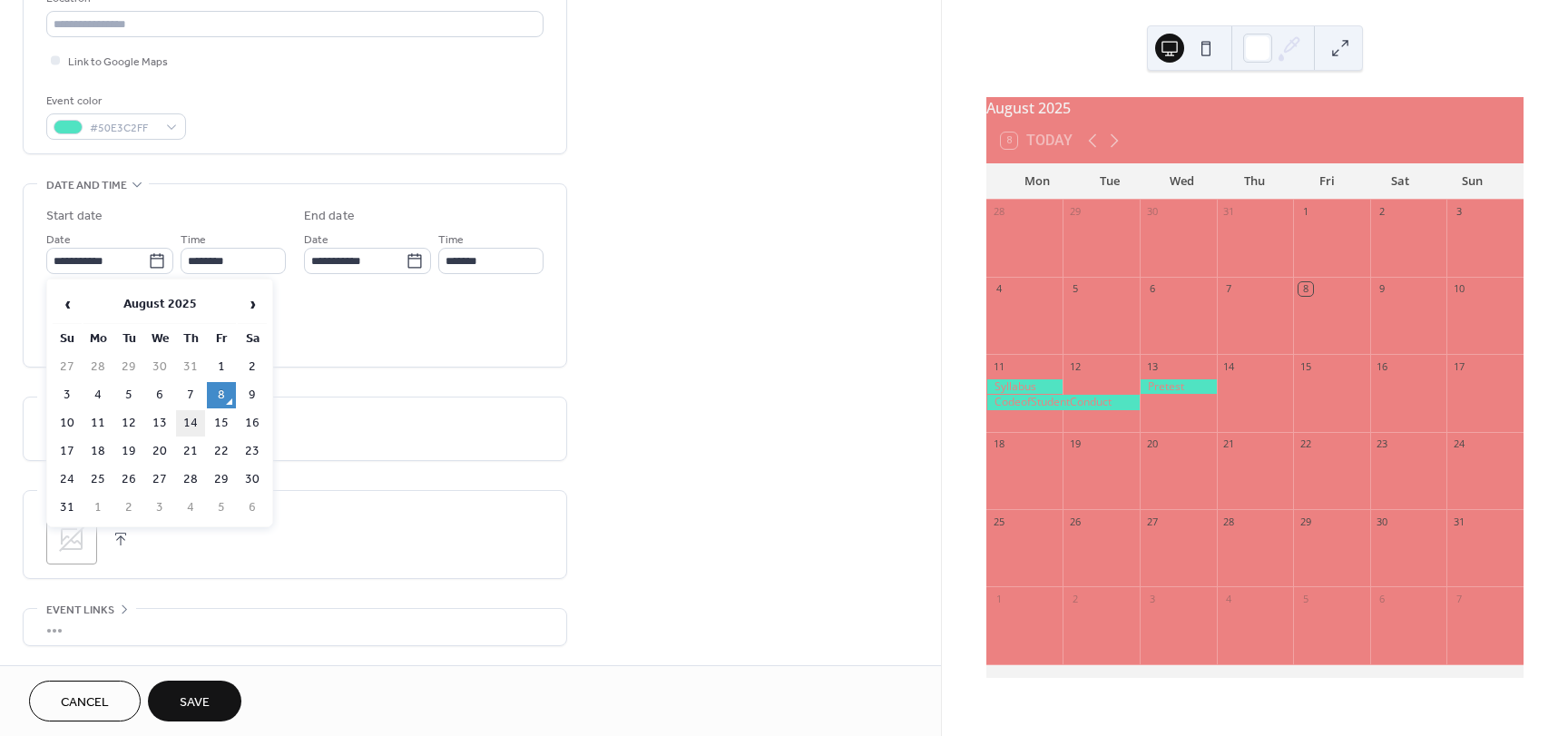 click on "14" at bounding box center [191, 423] 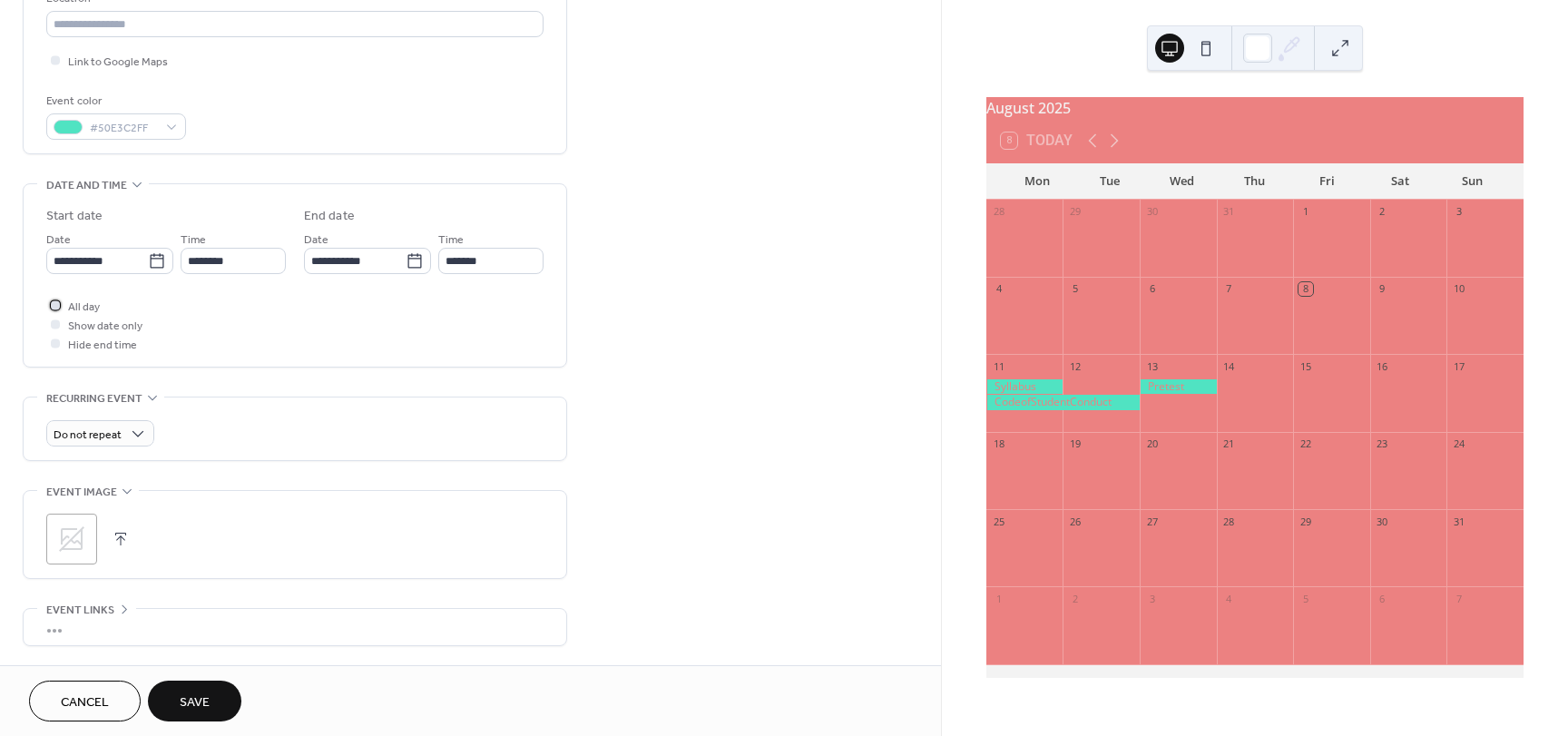 click at bounding box center [55, 305] 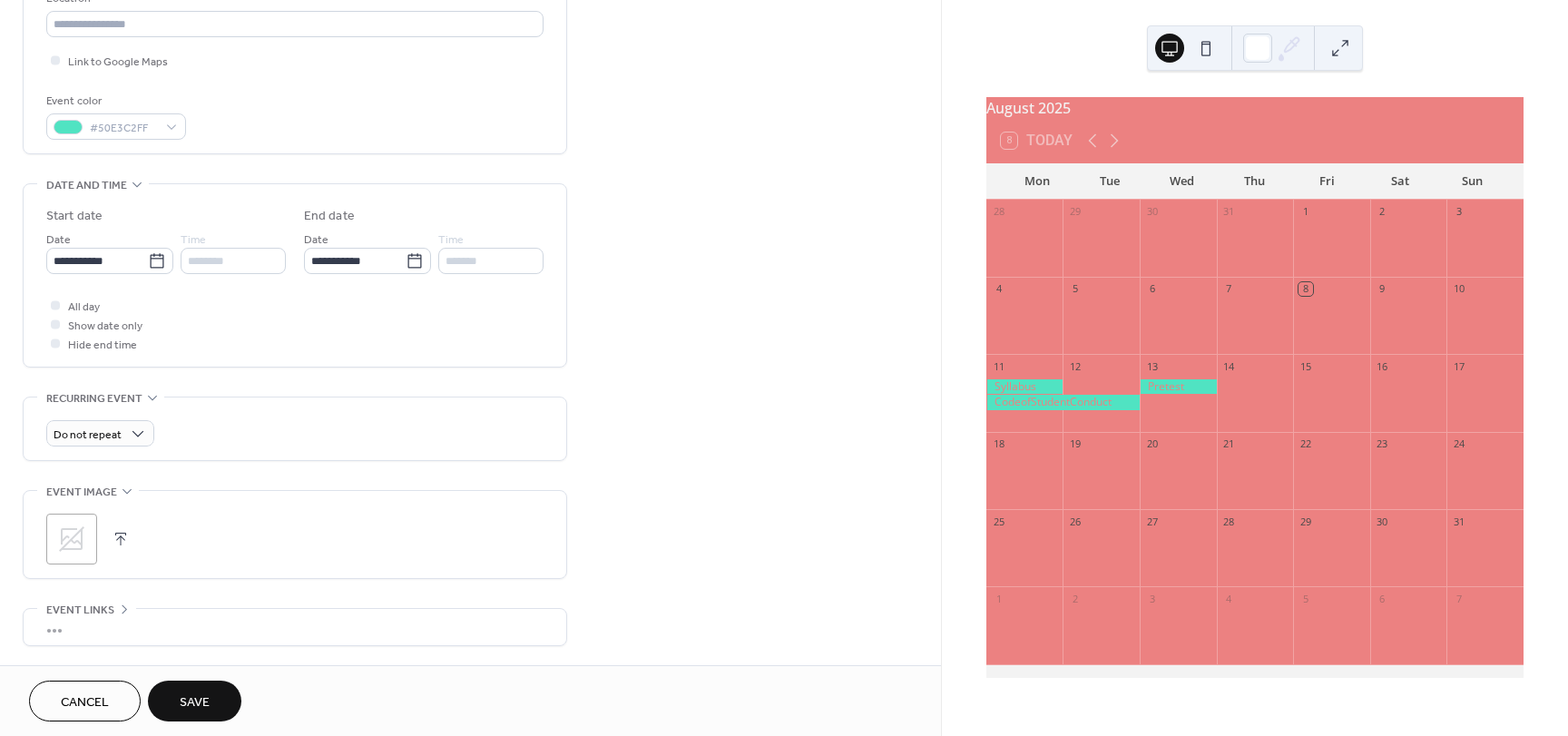 click on "Save" at bounding box center (194, 702) 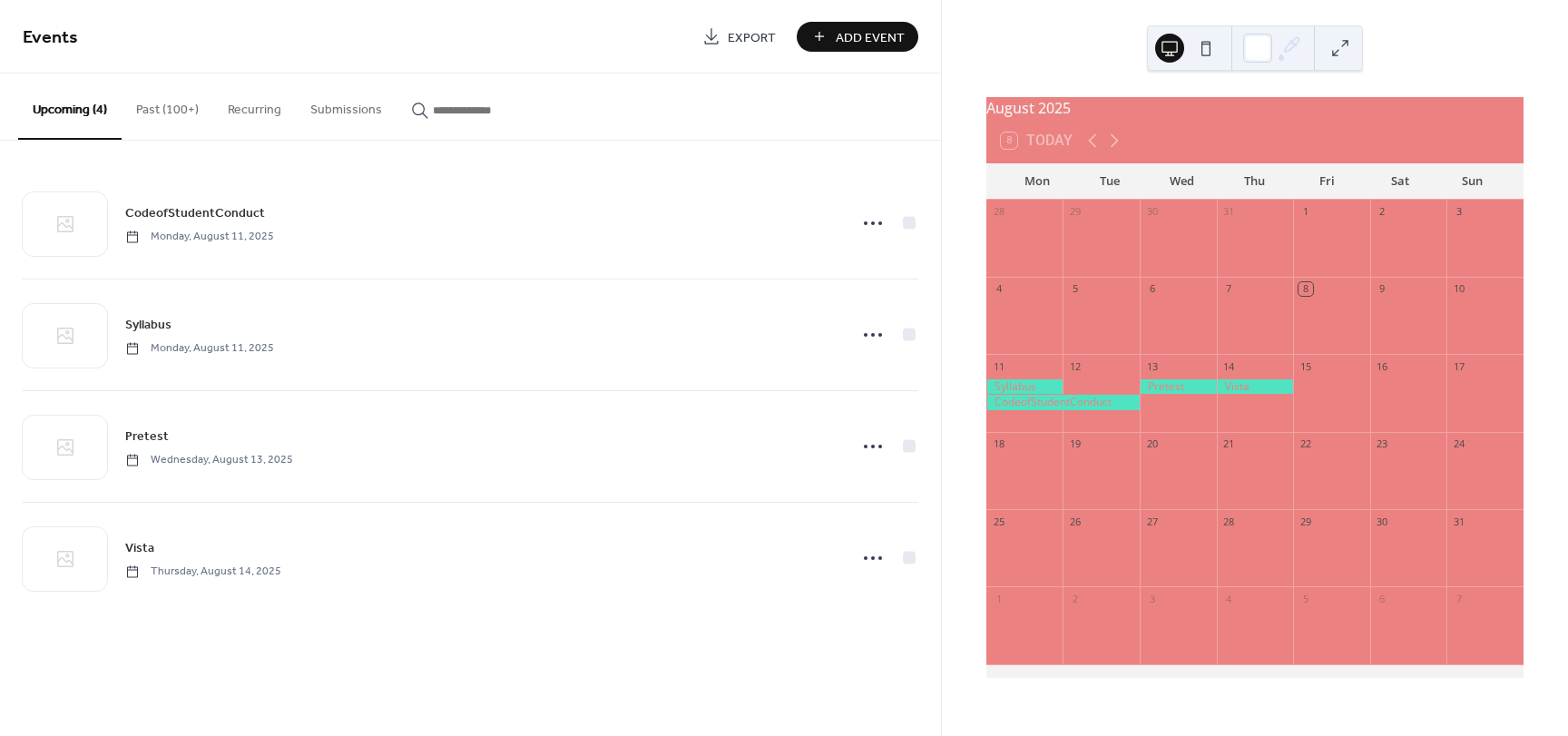 click on "Add Event" at bounding box center [870, 37] 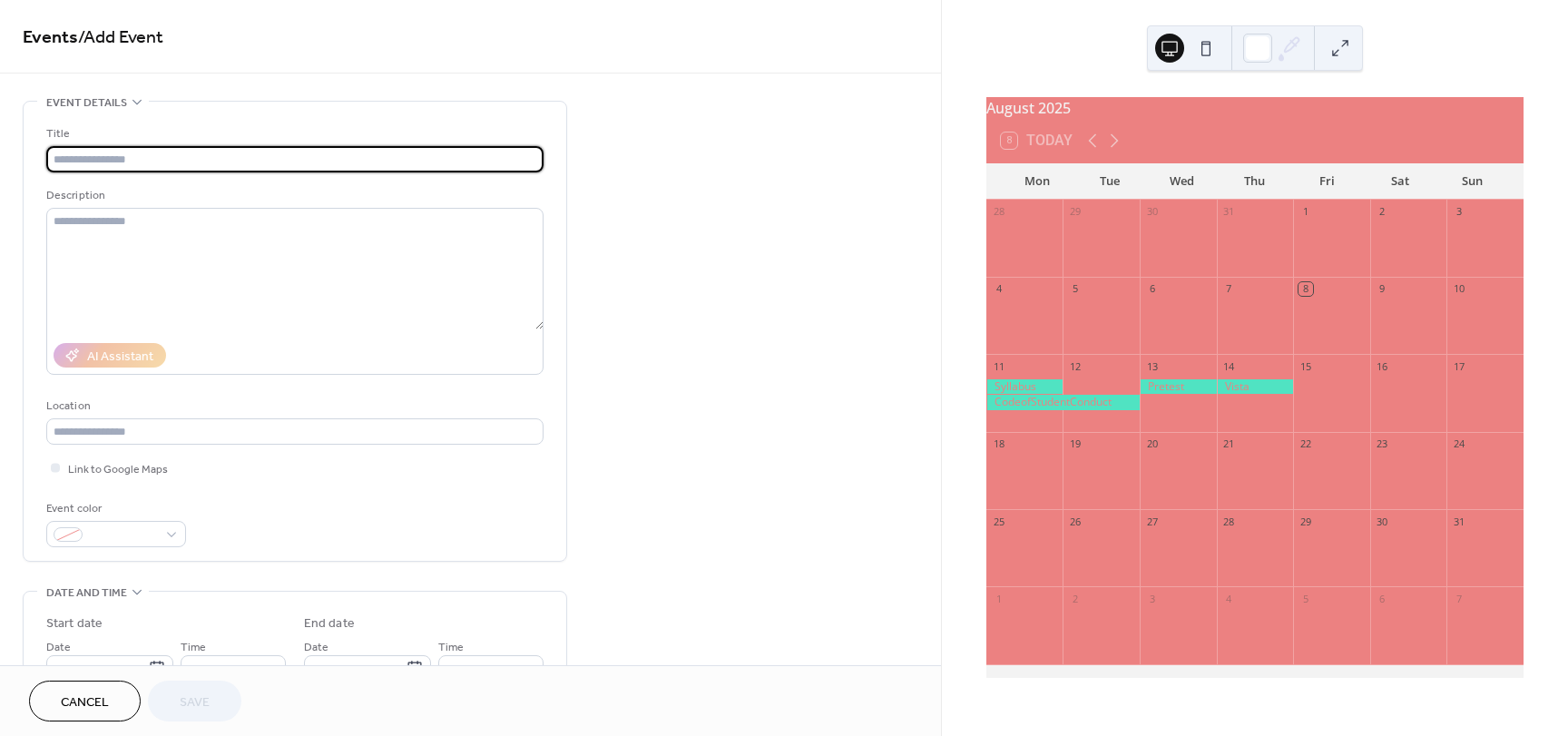 click at bounding box center (295, 159) 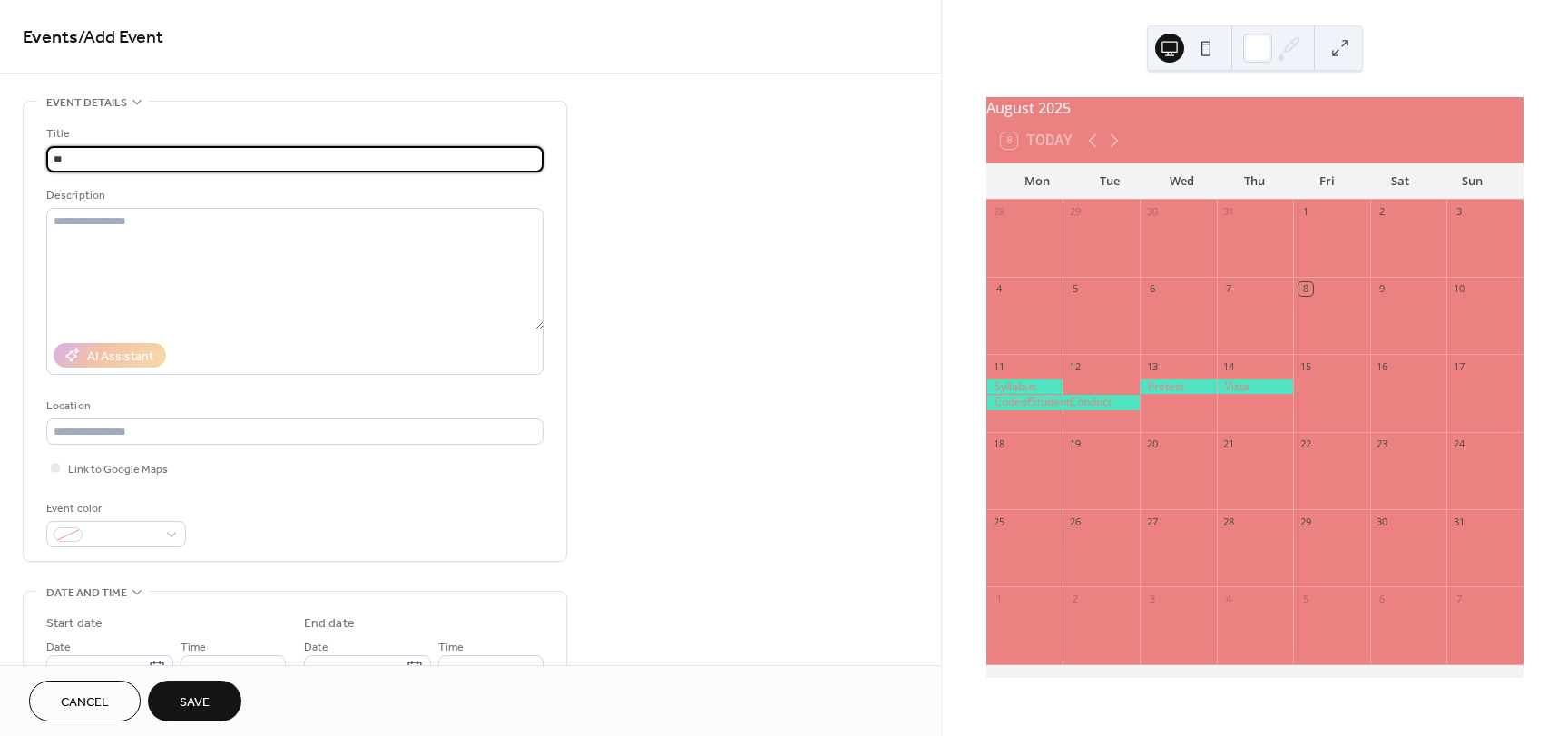 type on "*" 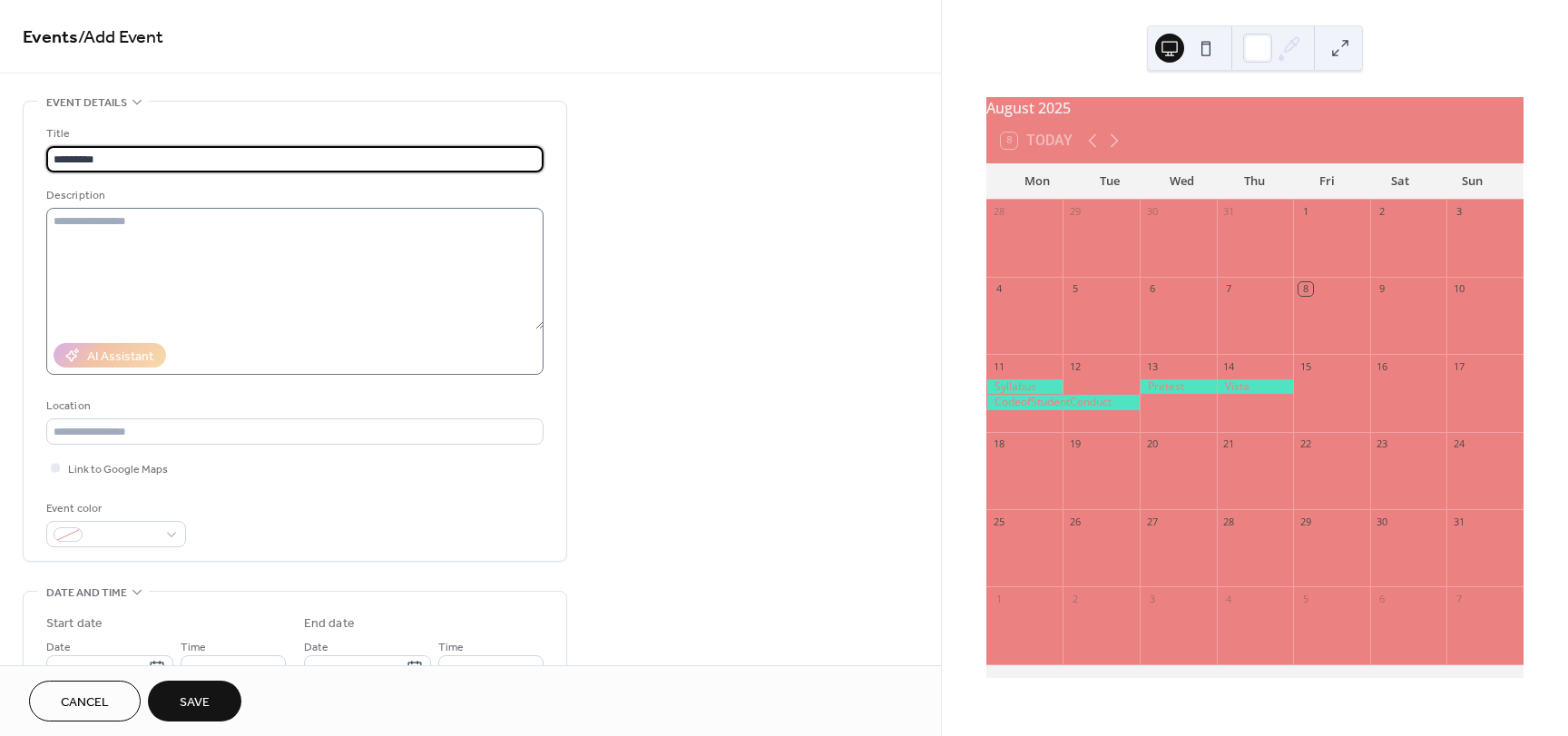 type on "*********" 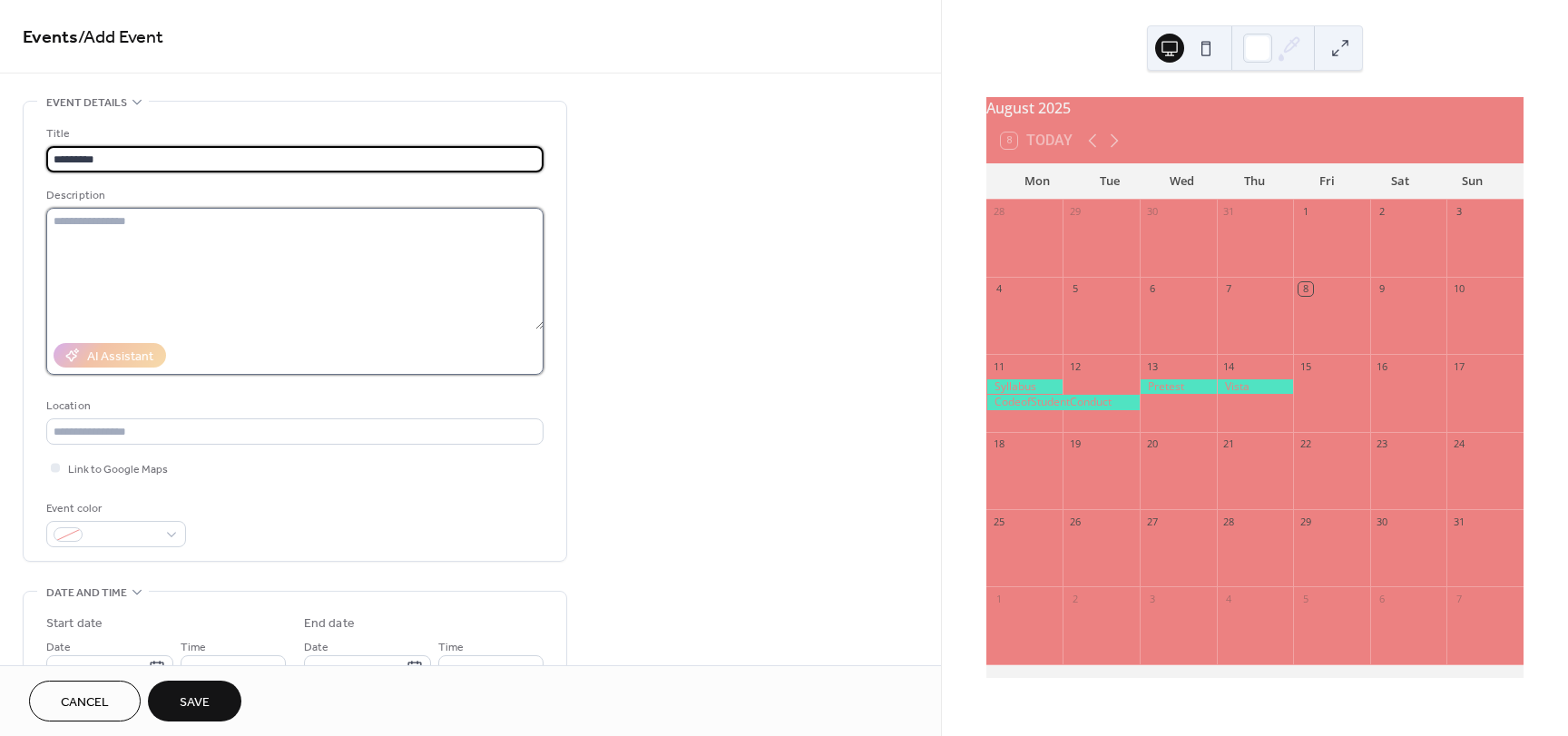 click at bounding box center (295, 269) 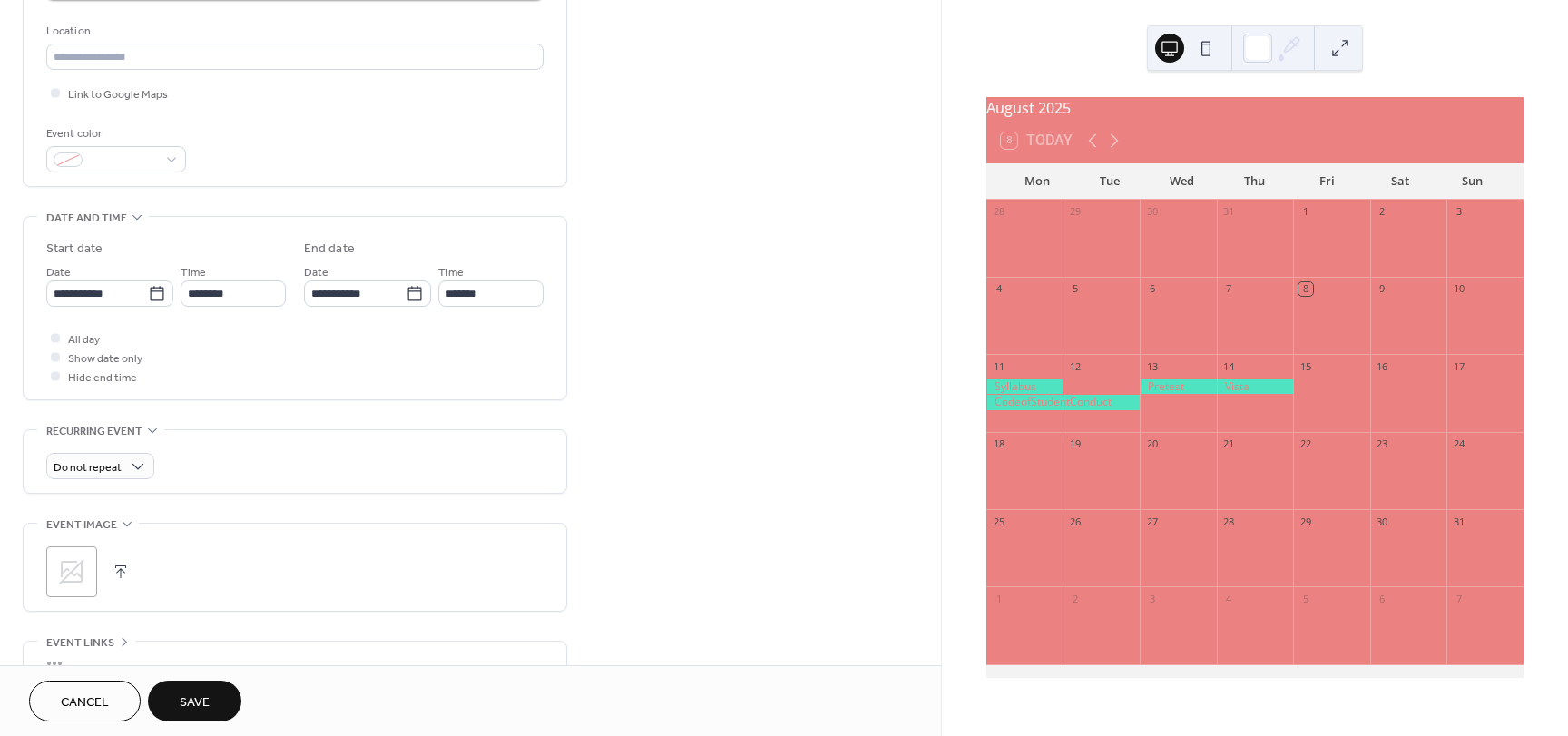 scroll, scrollTop: 377, scrollLeft: 0, axis: vertical 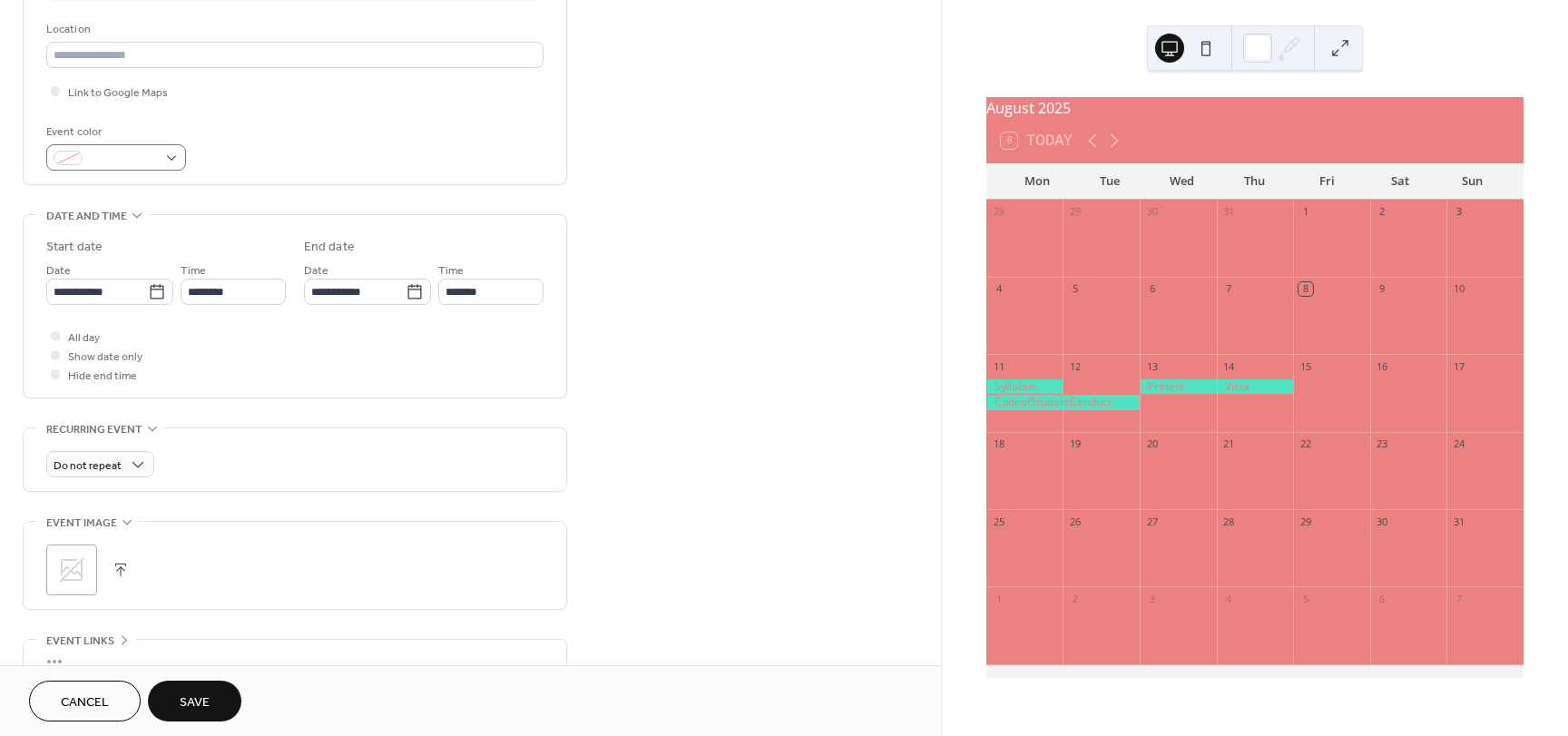 type on "**********" 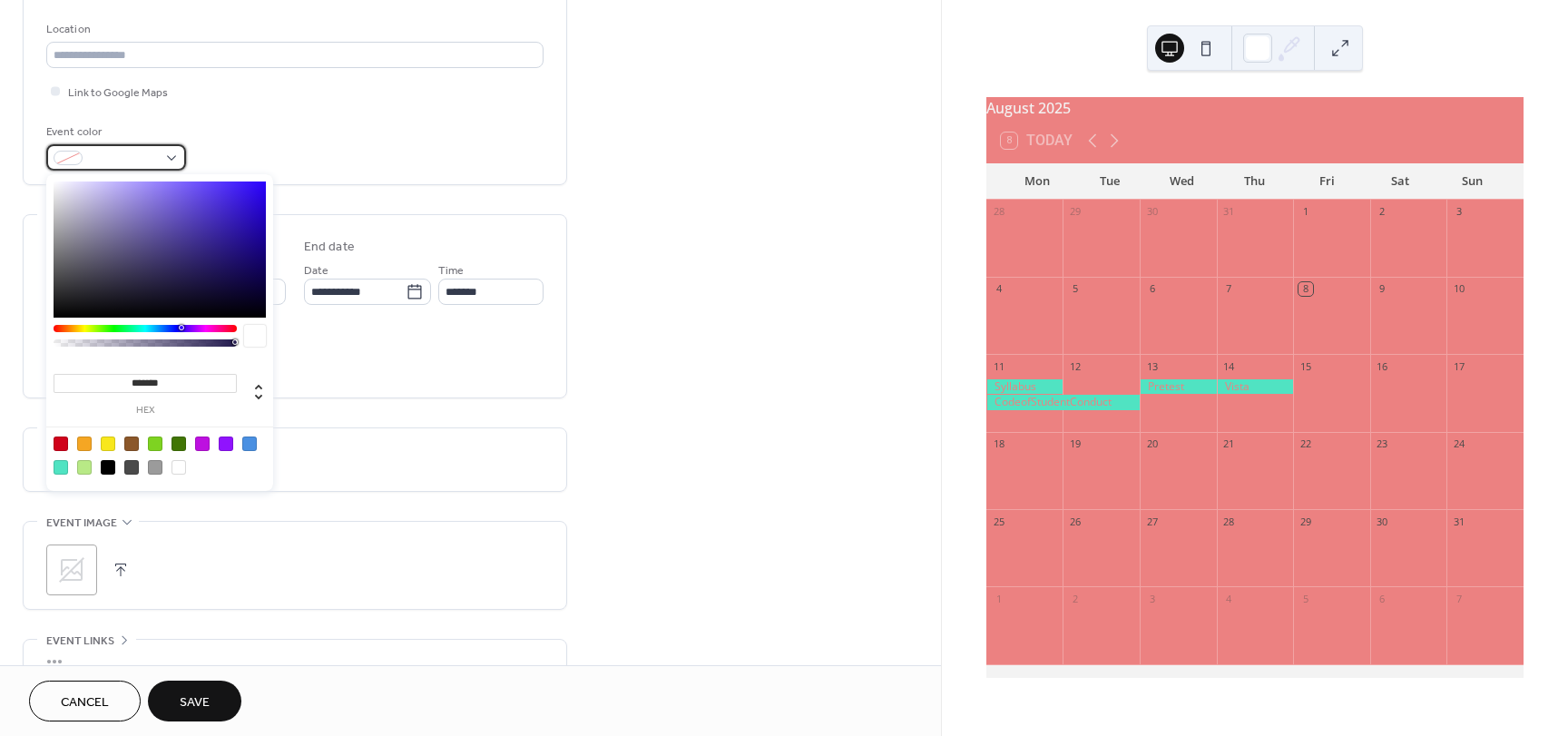 click at bounding box center (68, 158) 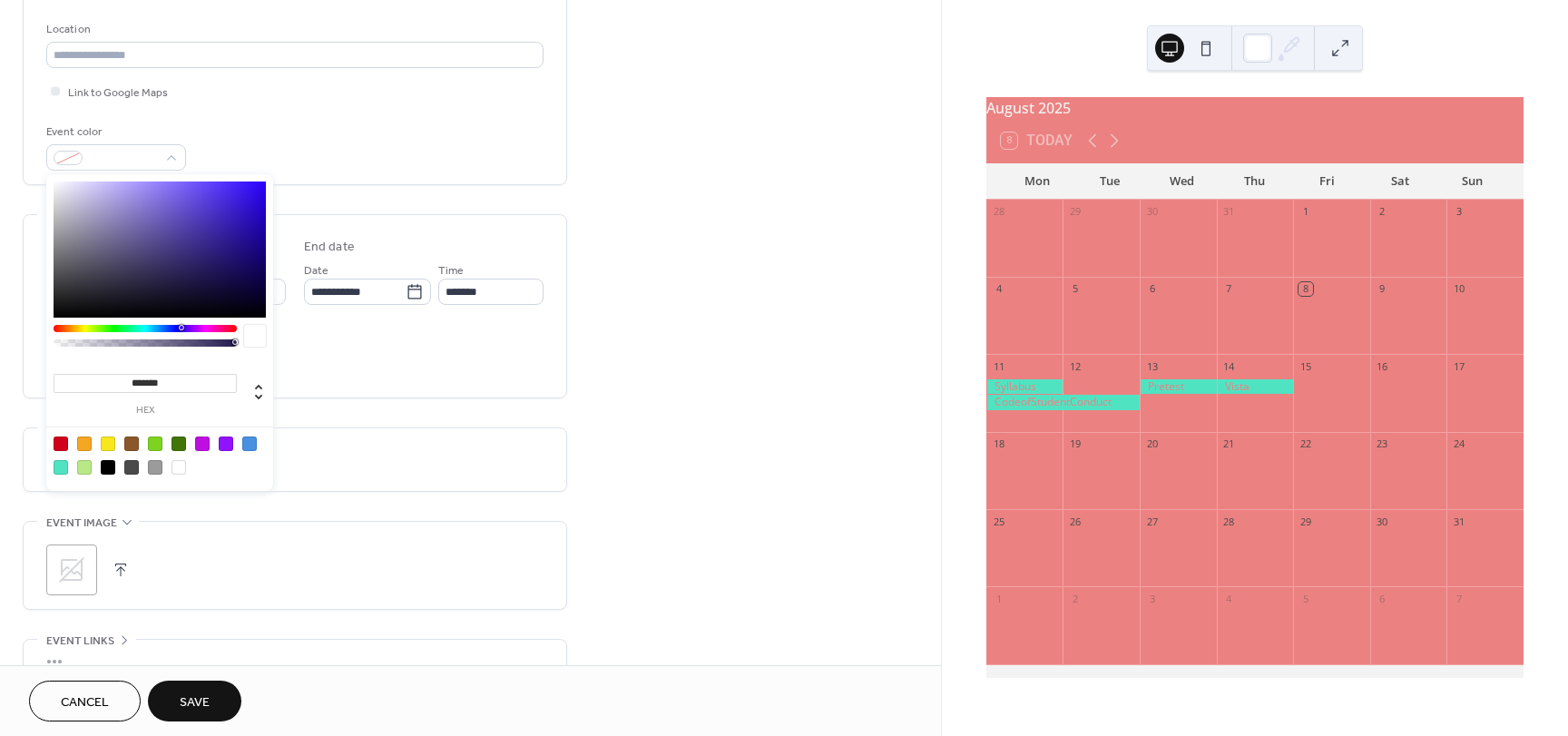 click at bounding box center [61, 467] 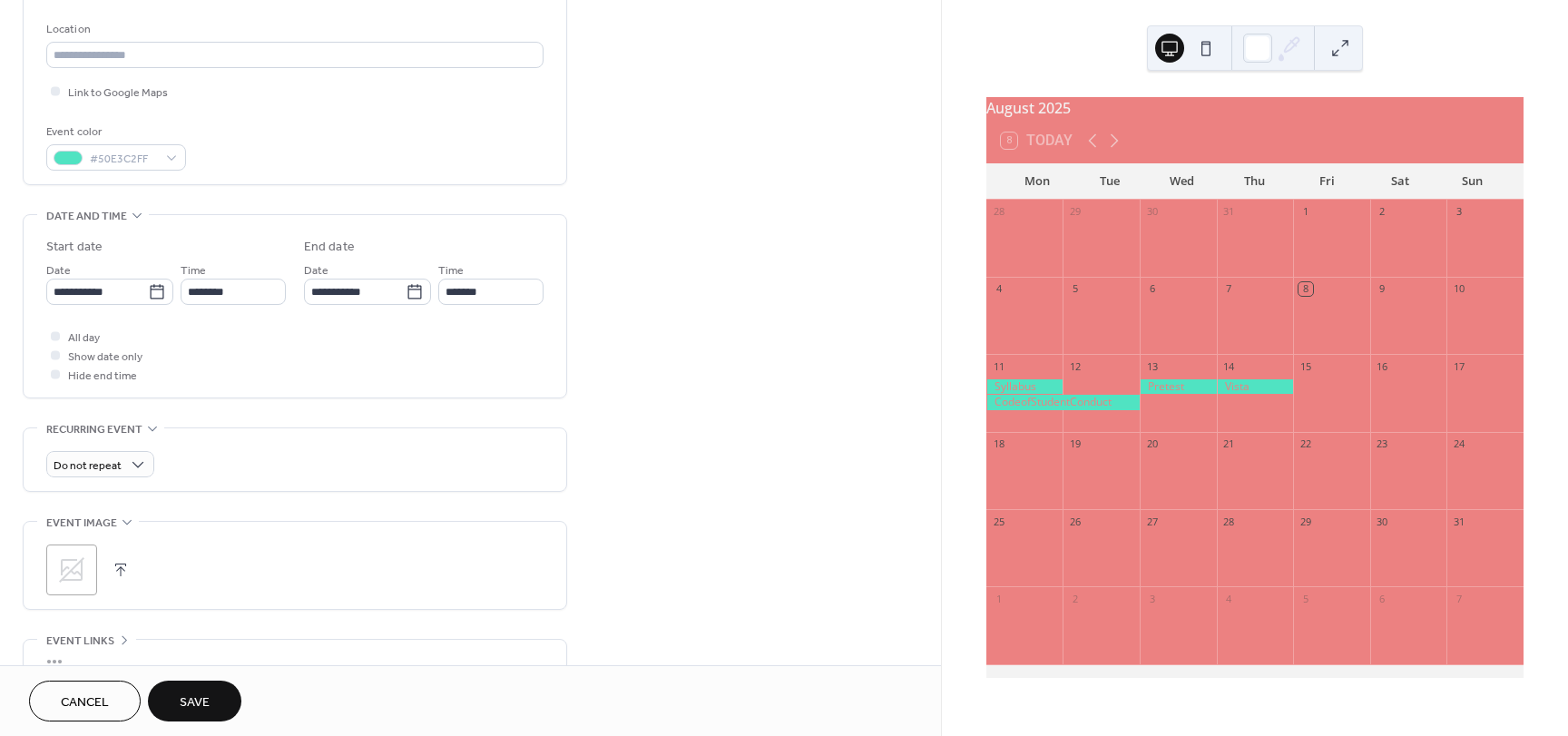 click on "**********" at bounding box center [295, -41] 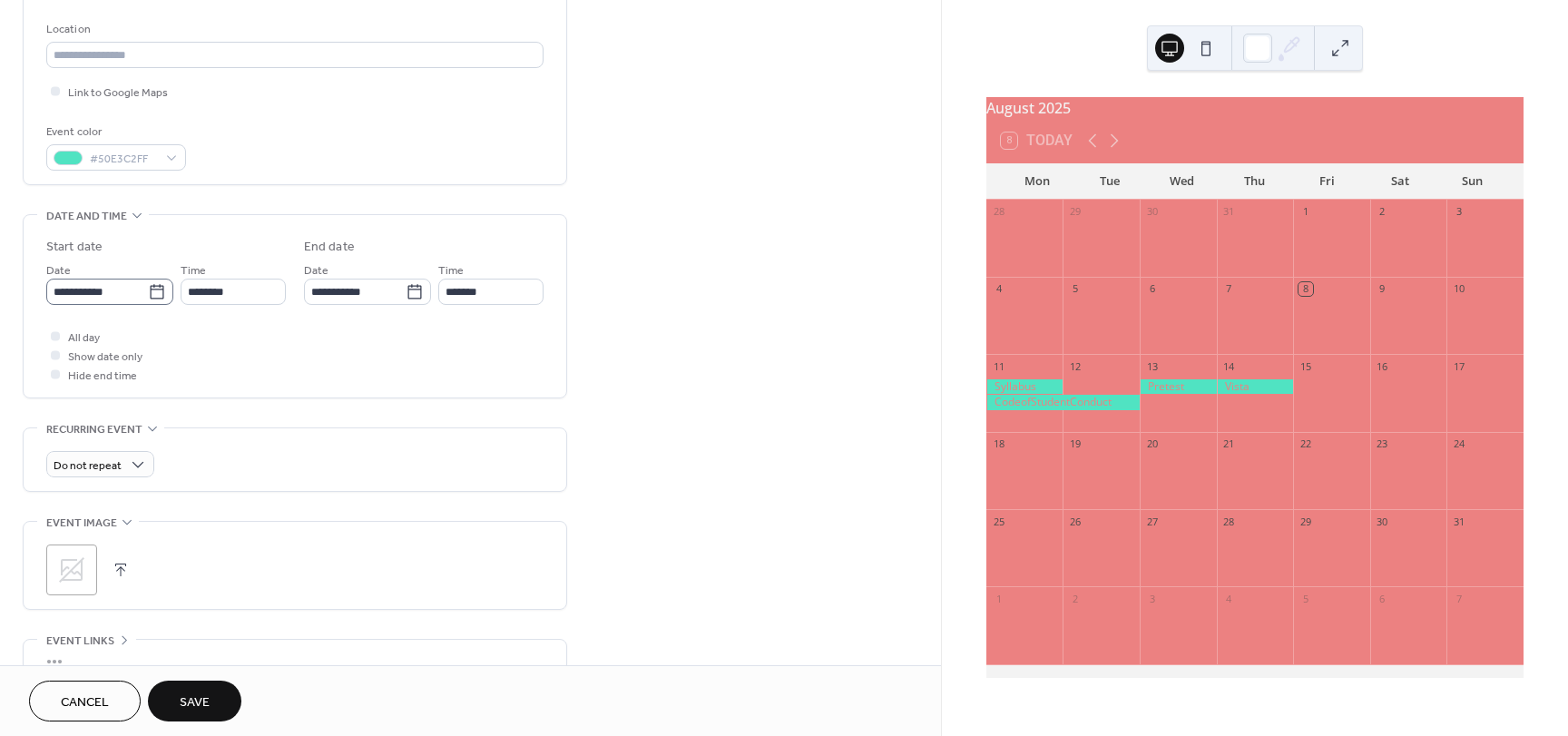 click 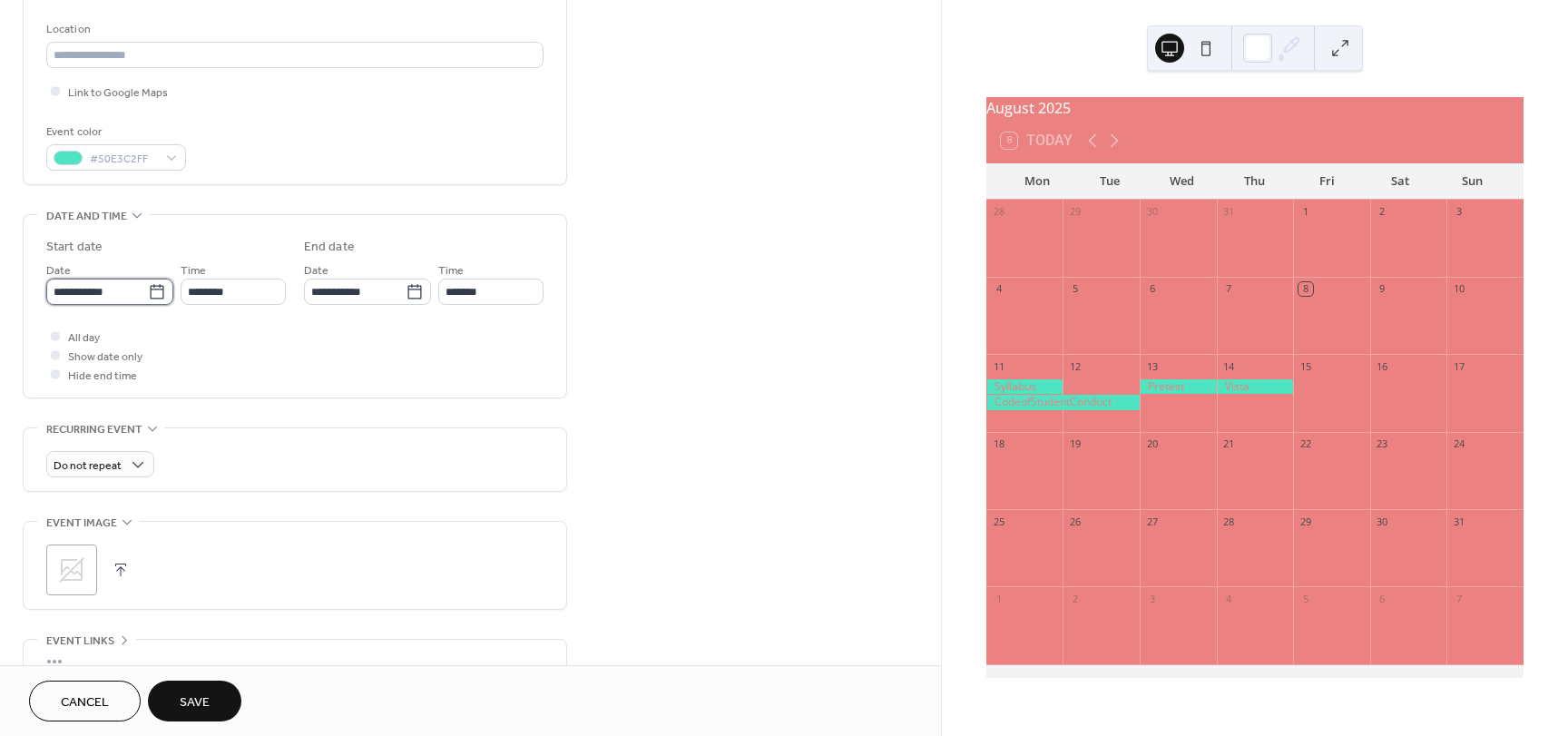 click on "**********" at bounding box center [97, 291] 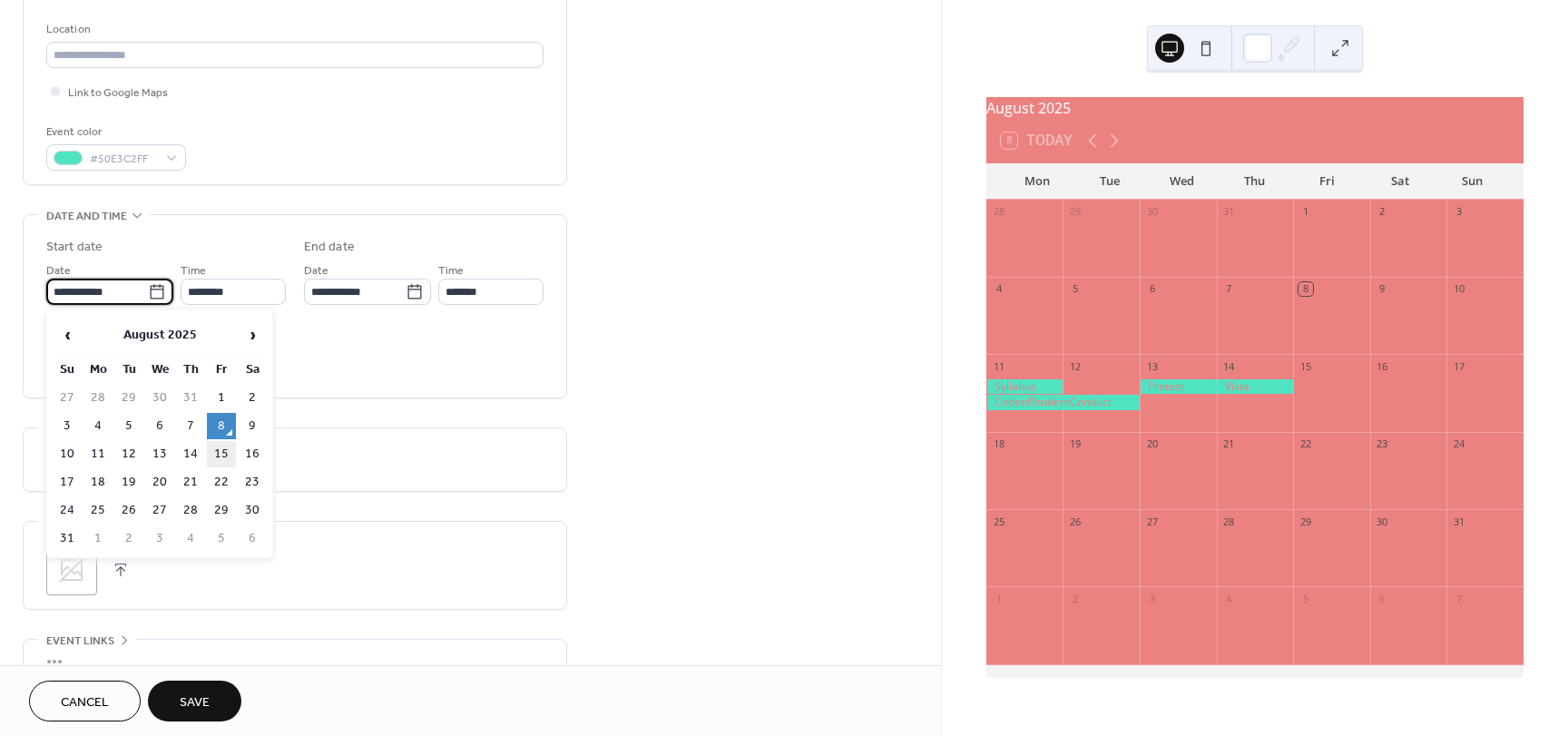 click on "15" at bounding box center [221, 454] 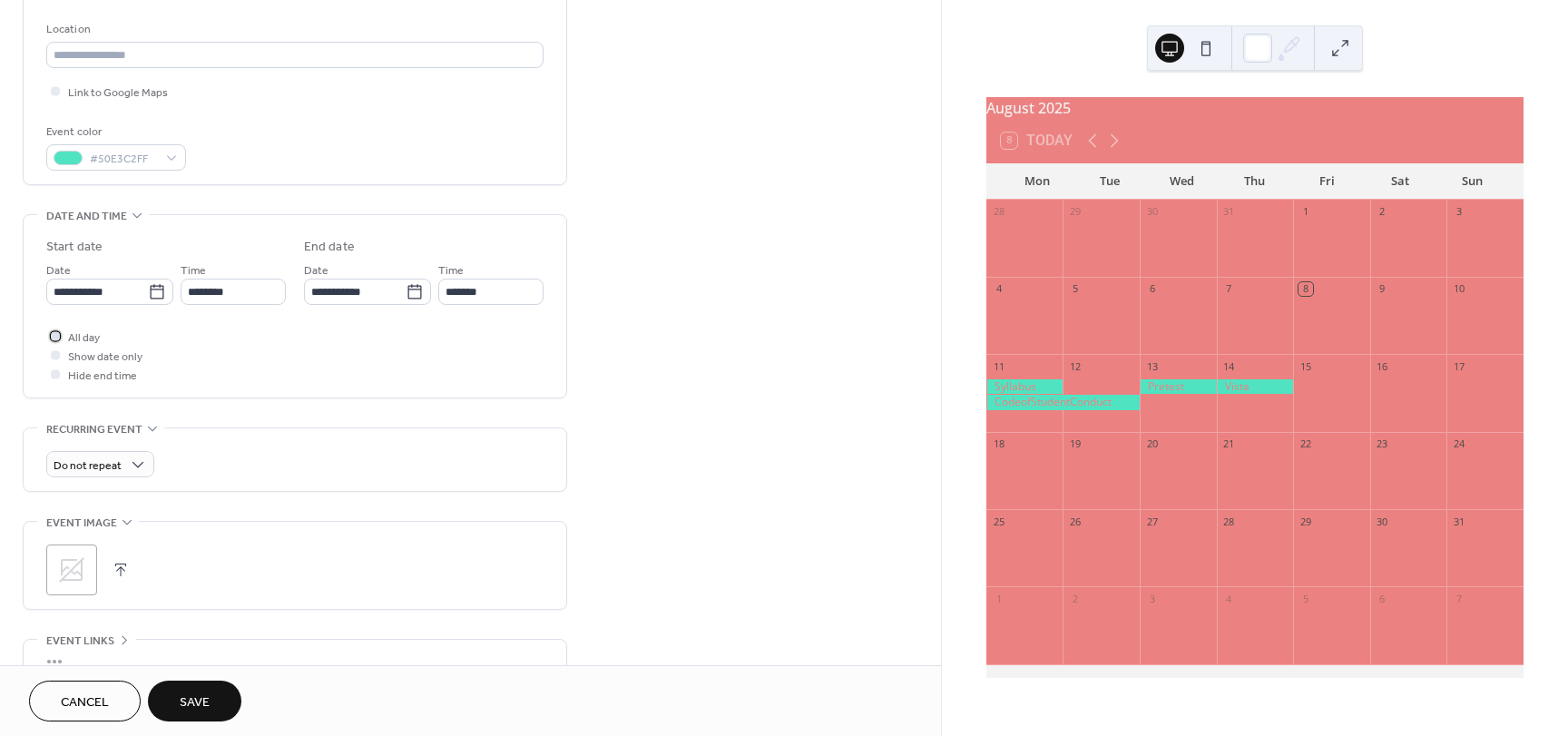 click at bounding box center (55, 336) 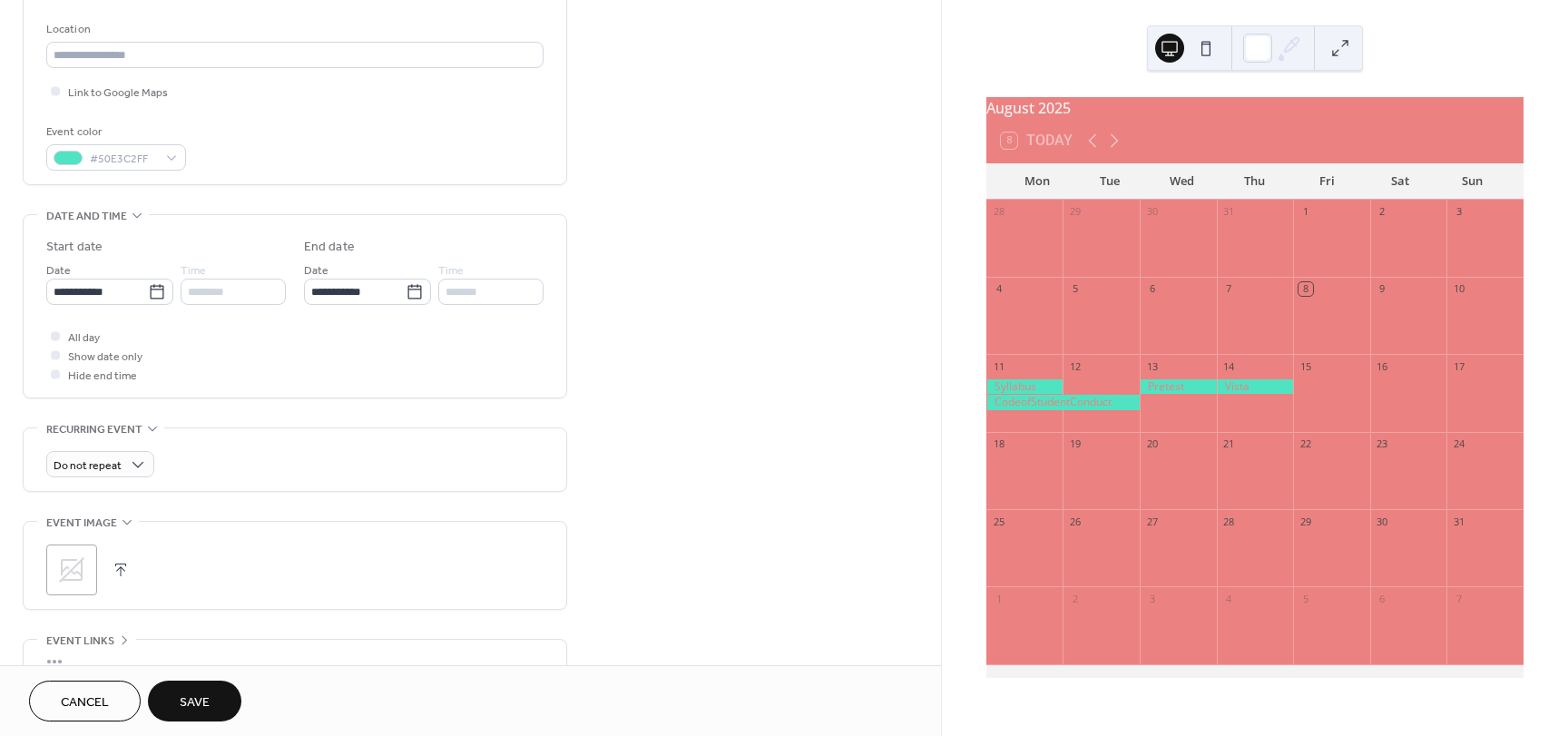 click on "Save" at bounding box center (194, 702) 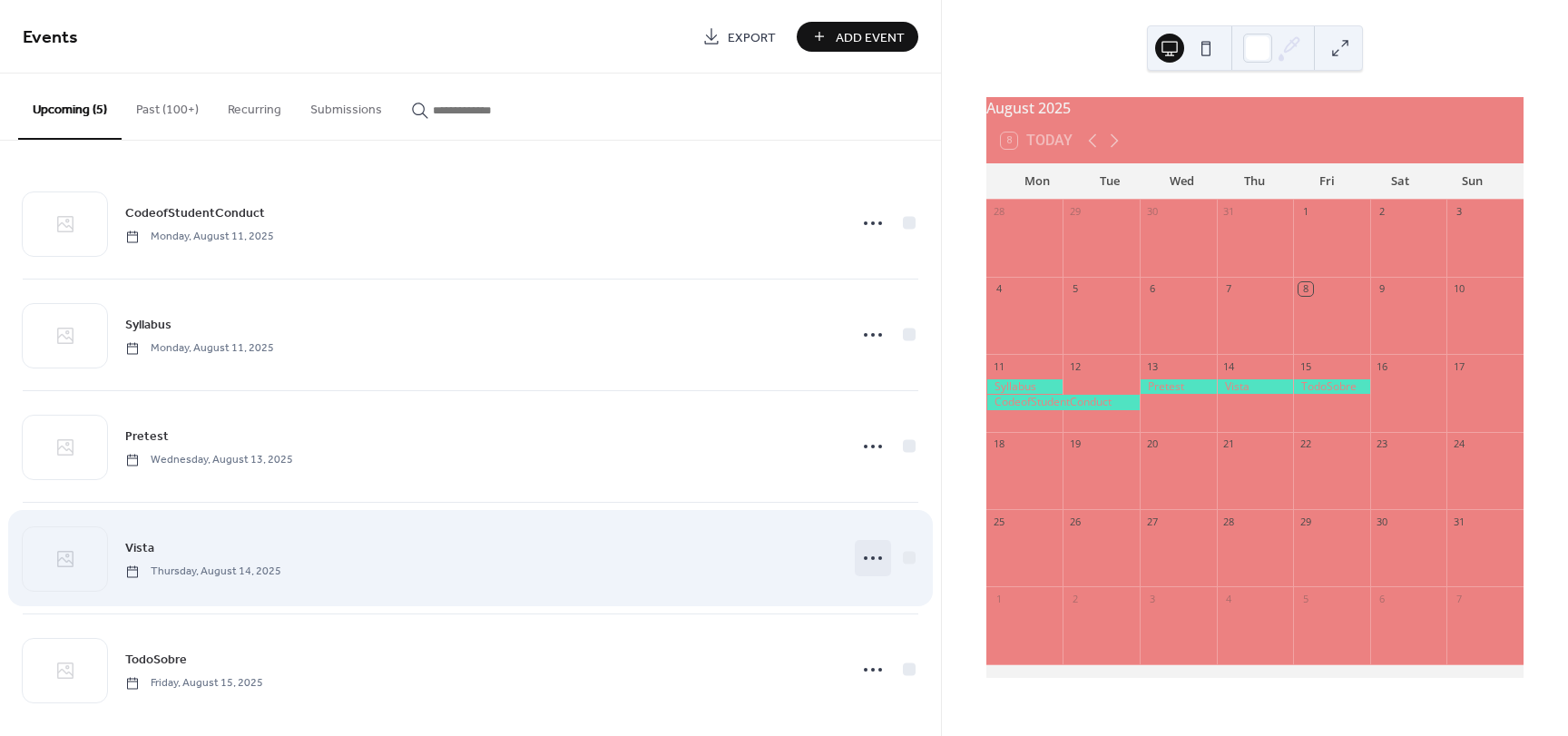 click 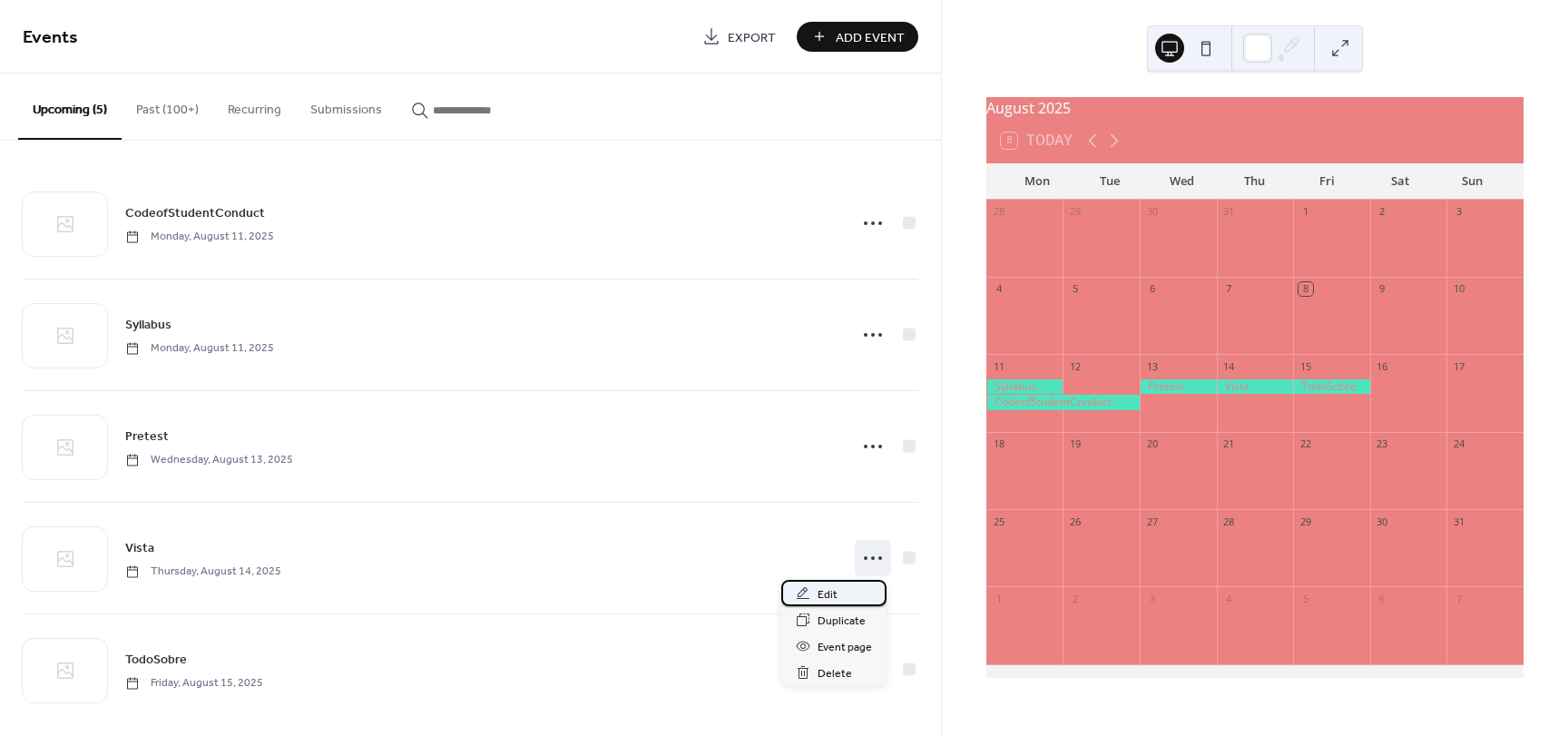 click on "Edit" at bounding box center (828, 594) 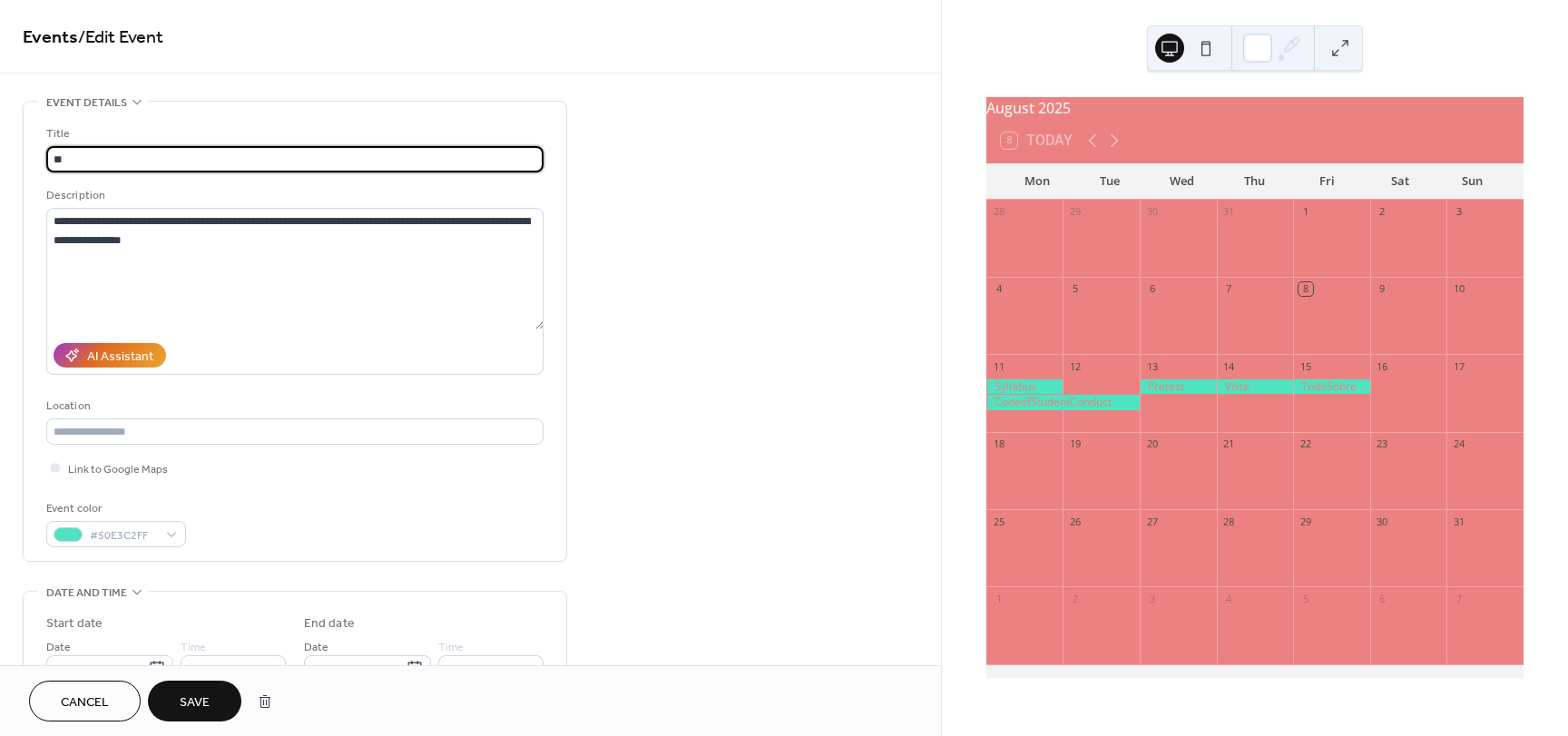 type on "*" 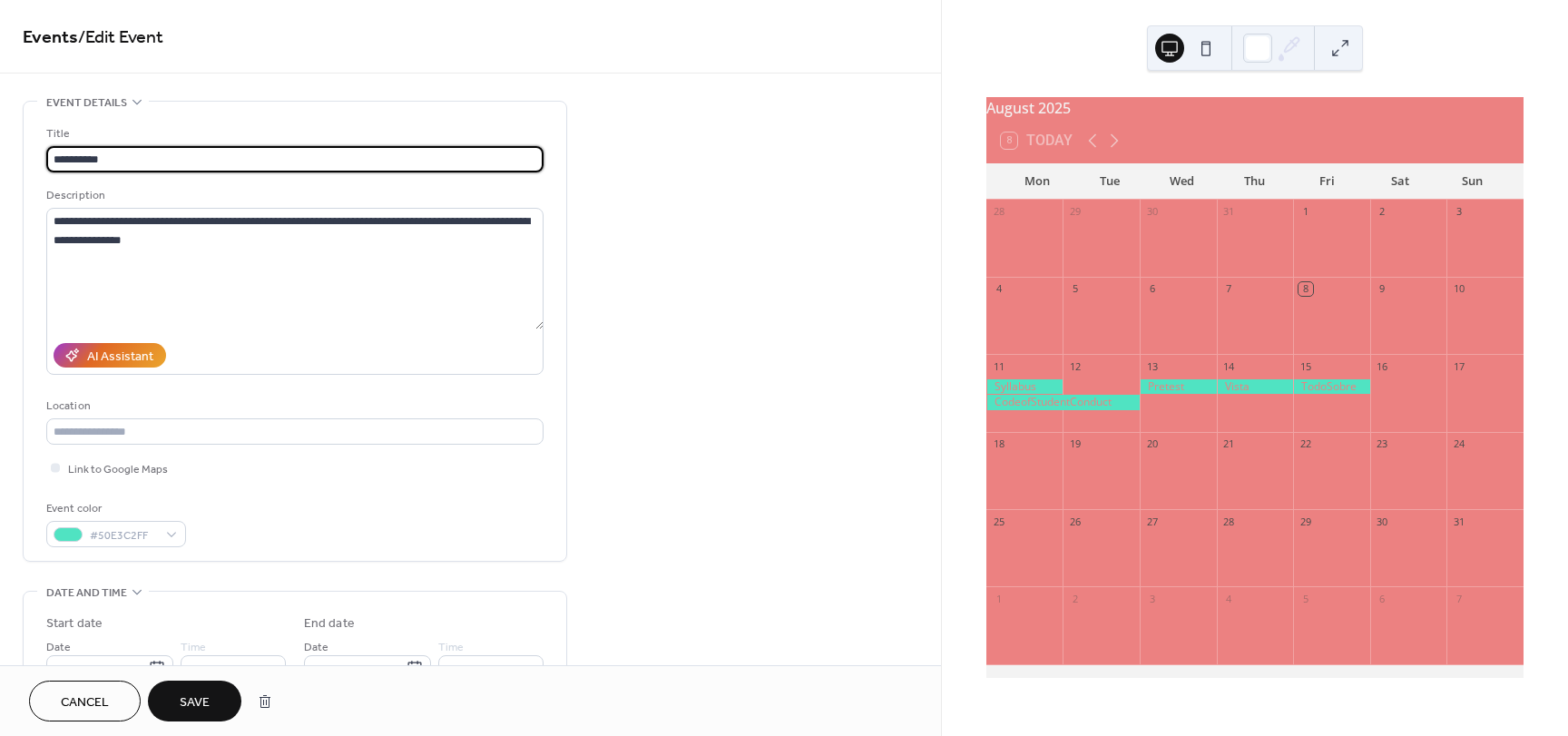 type on "**********" 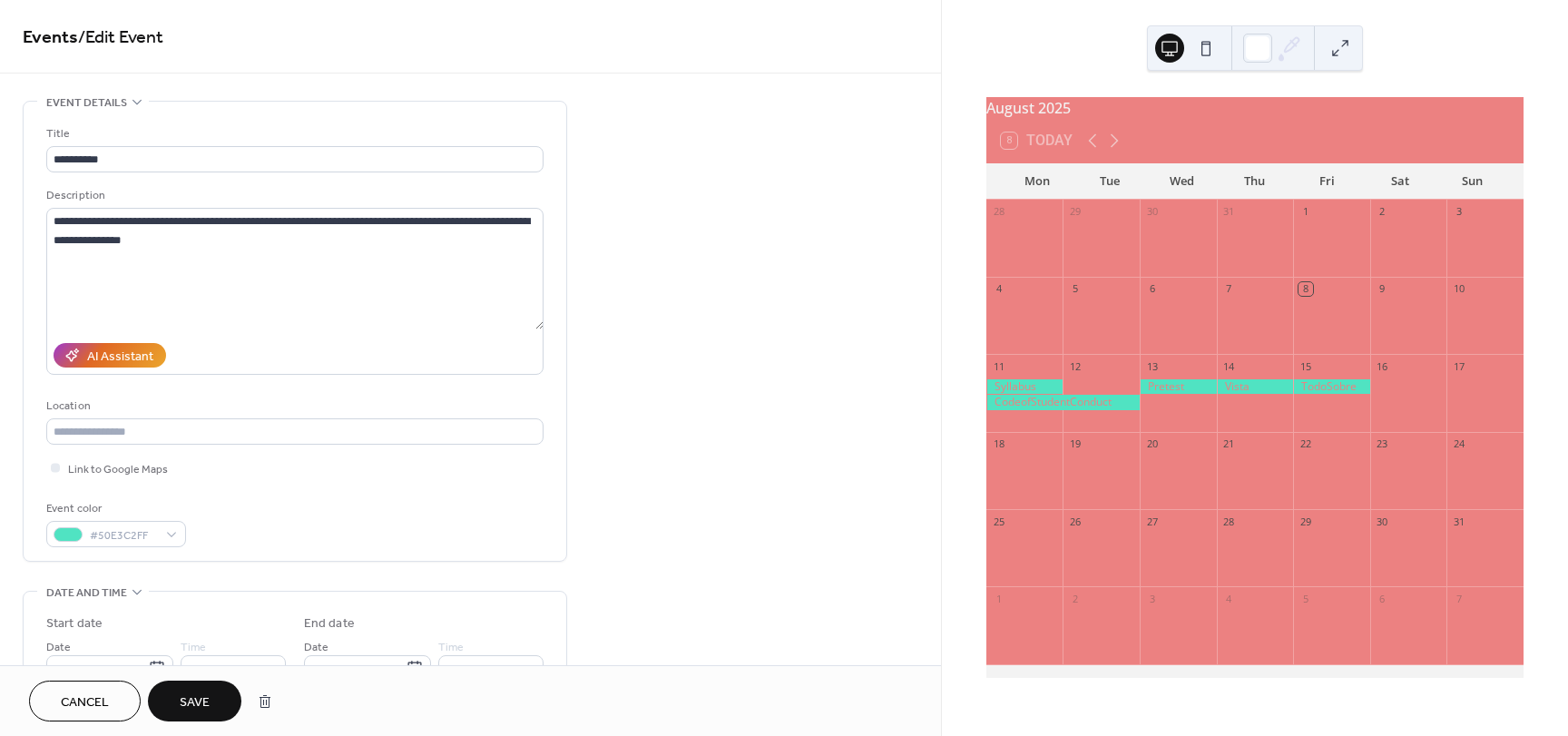 click on "Save" at bounding box center [194, 702] 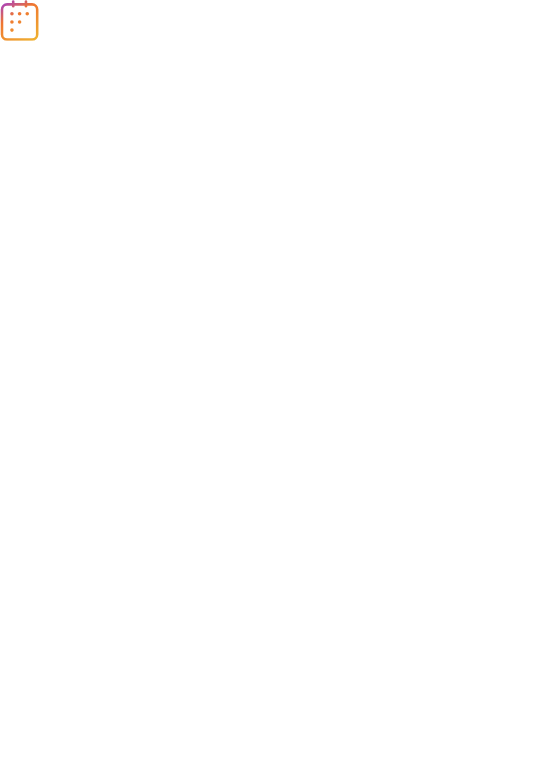 scroll, scrollTop: 0, scrollLeft: 0, axis: both 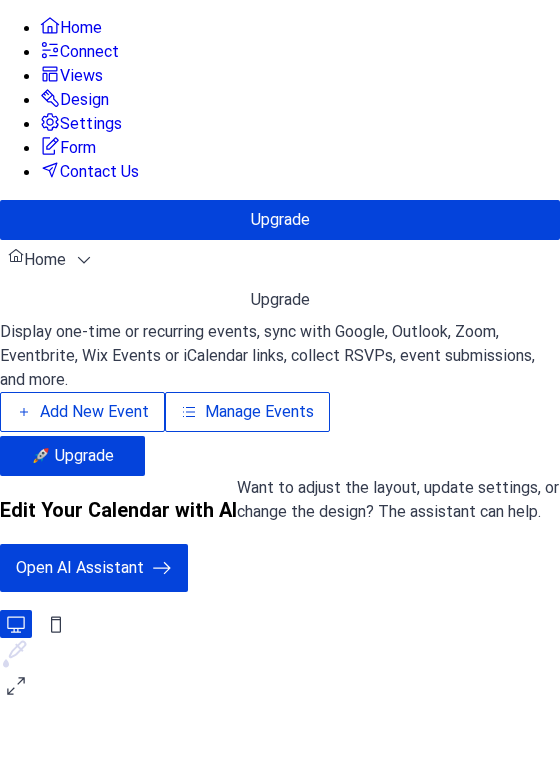 click on "Add New Event" at bounding box center (94, 412) 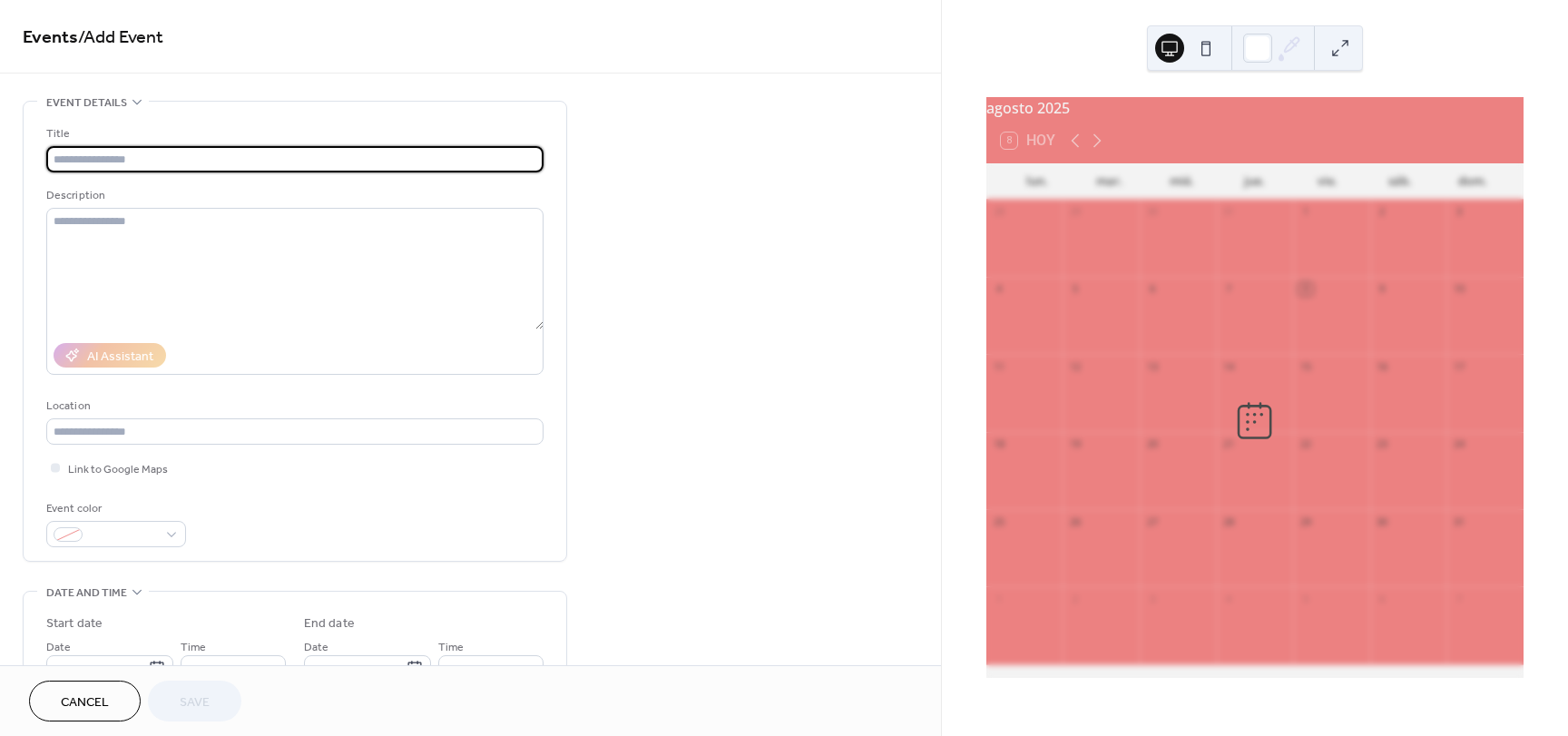 scroll, scrollTop: 0, scrollLeft: 0, axis: both 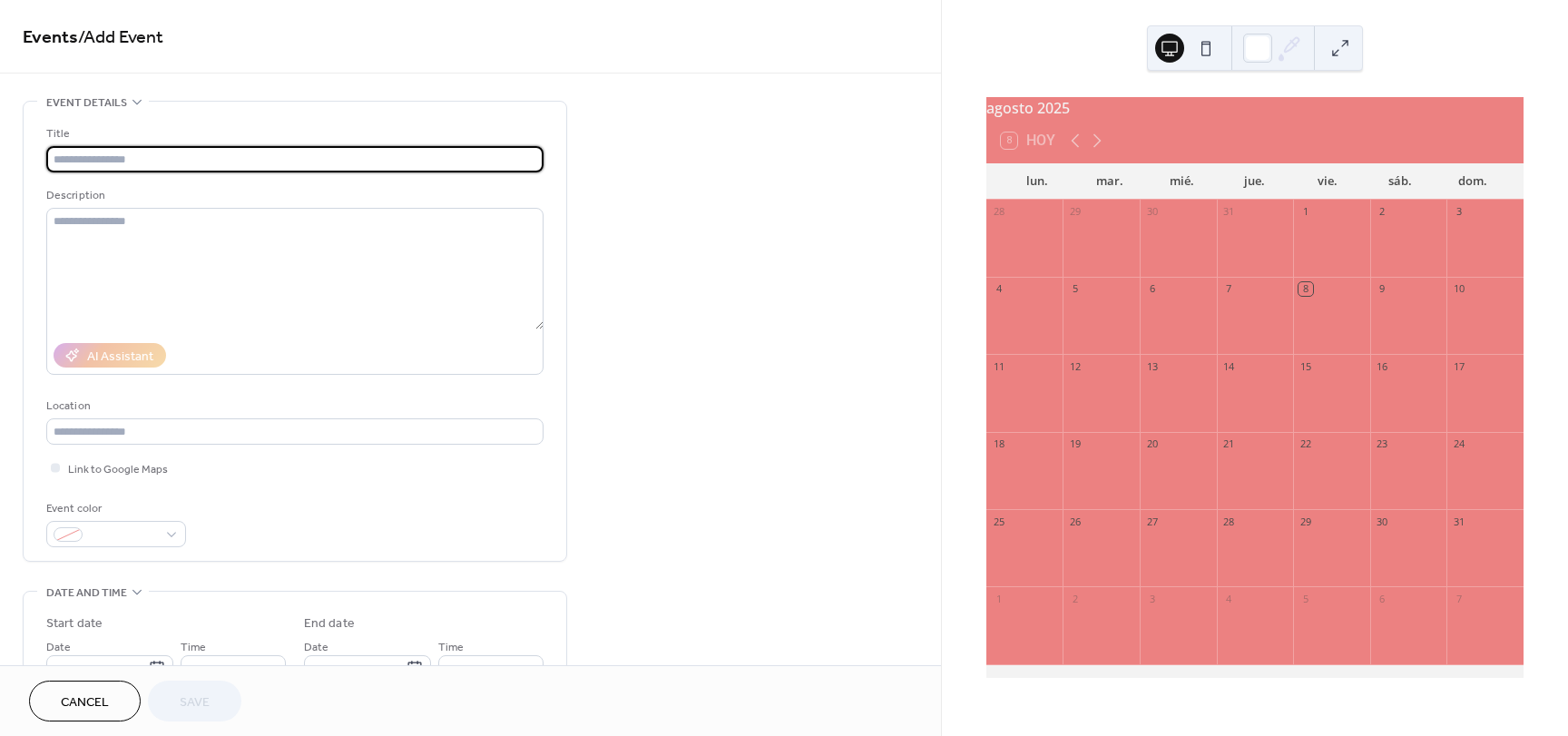 click at bounding box center [295, 159] 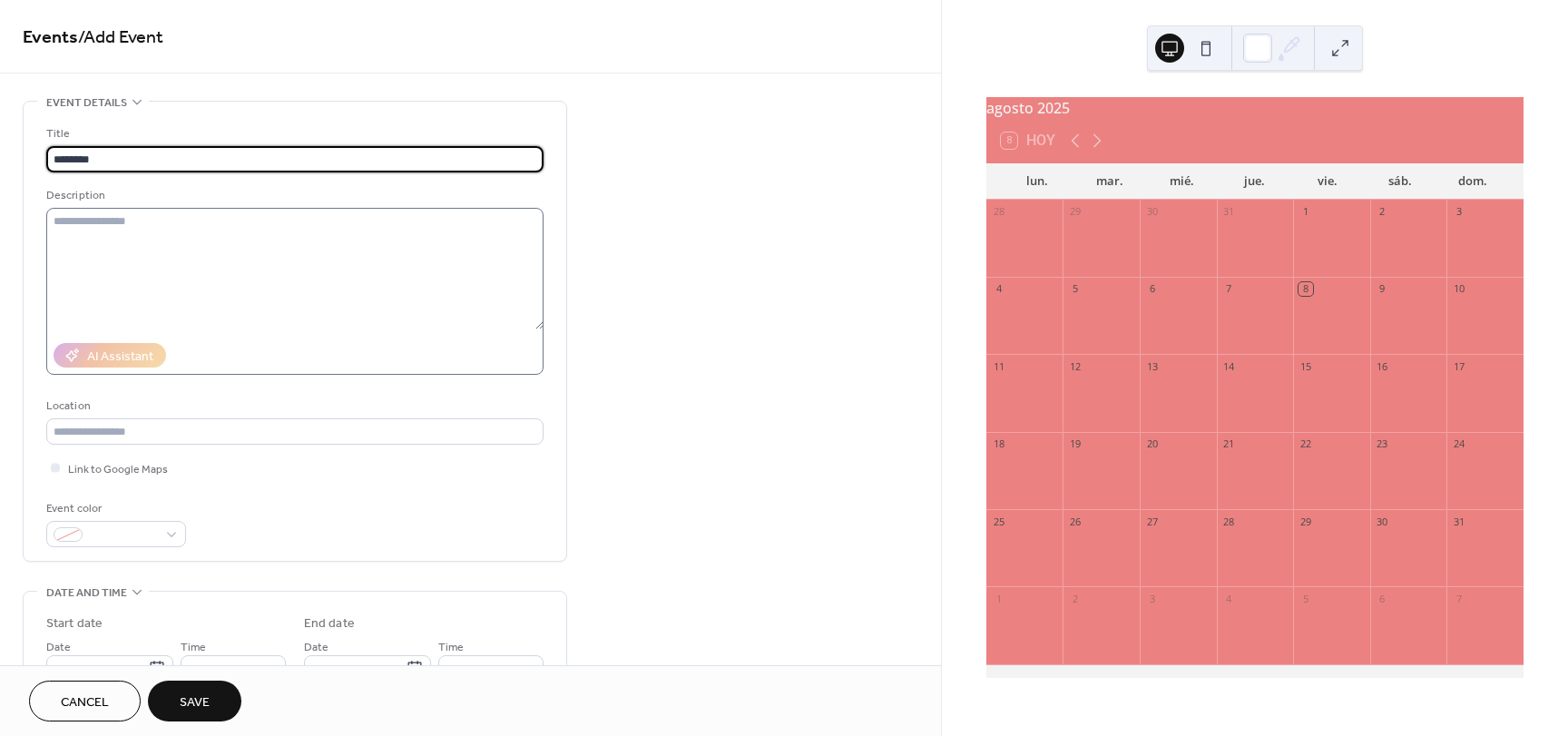 type on "********" 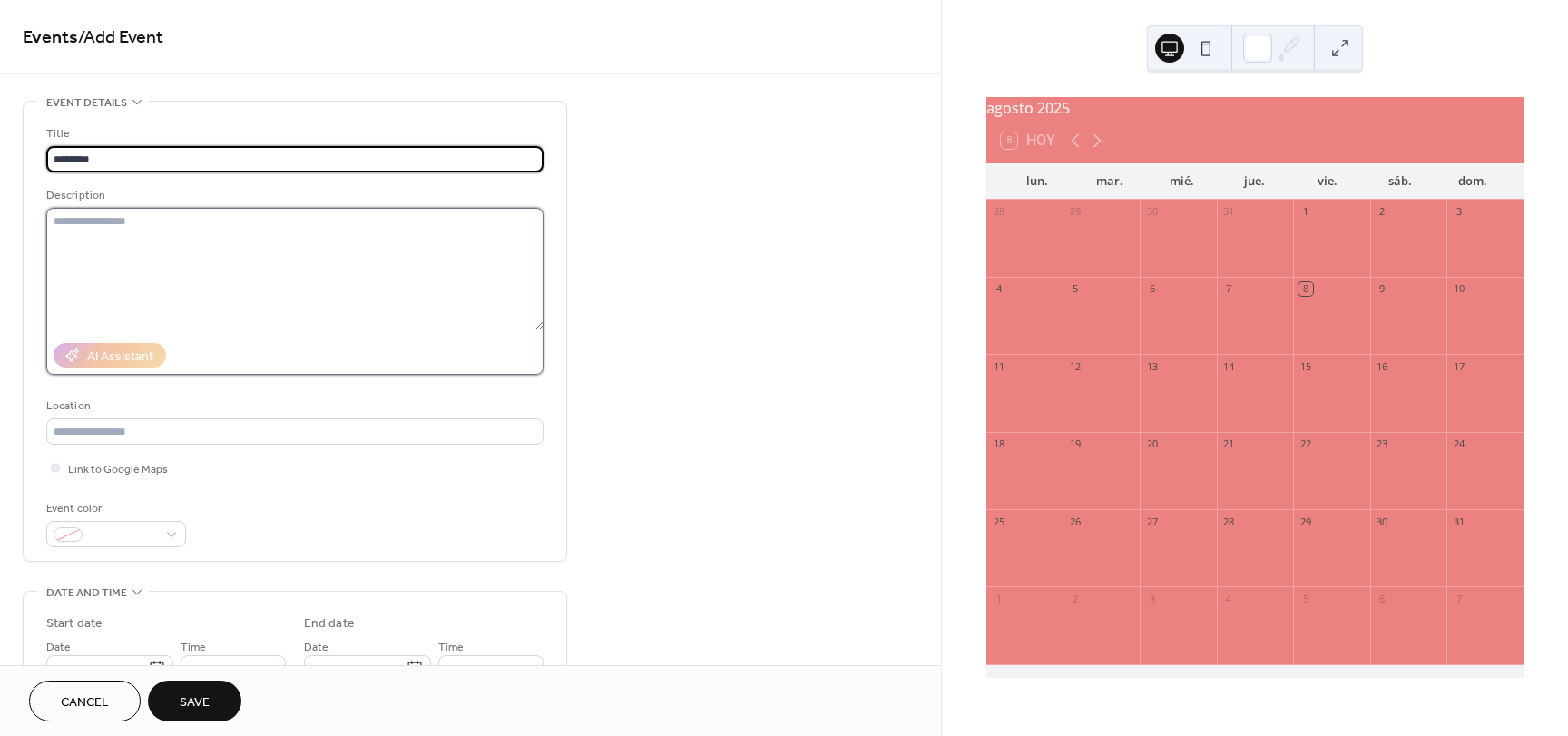click at bounding box center [295, 269] 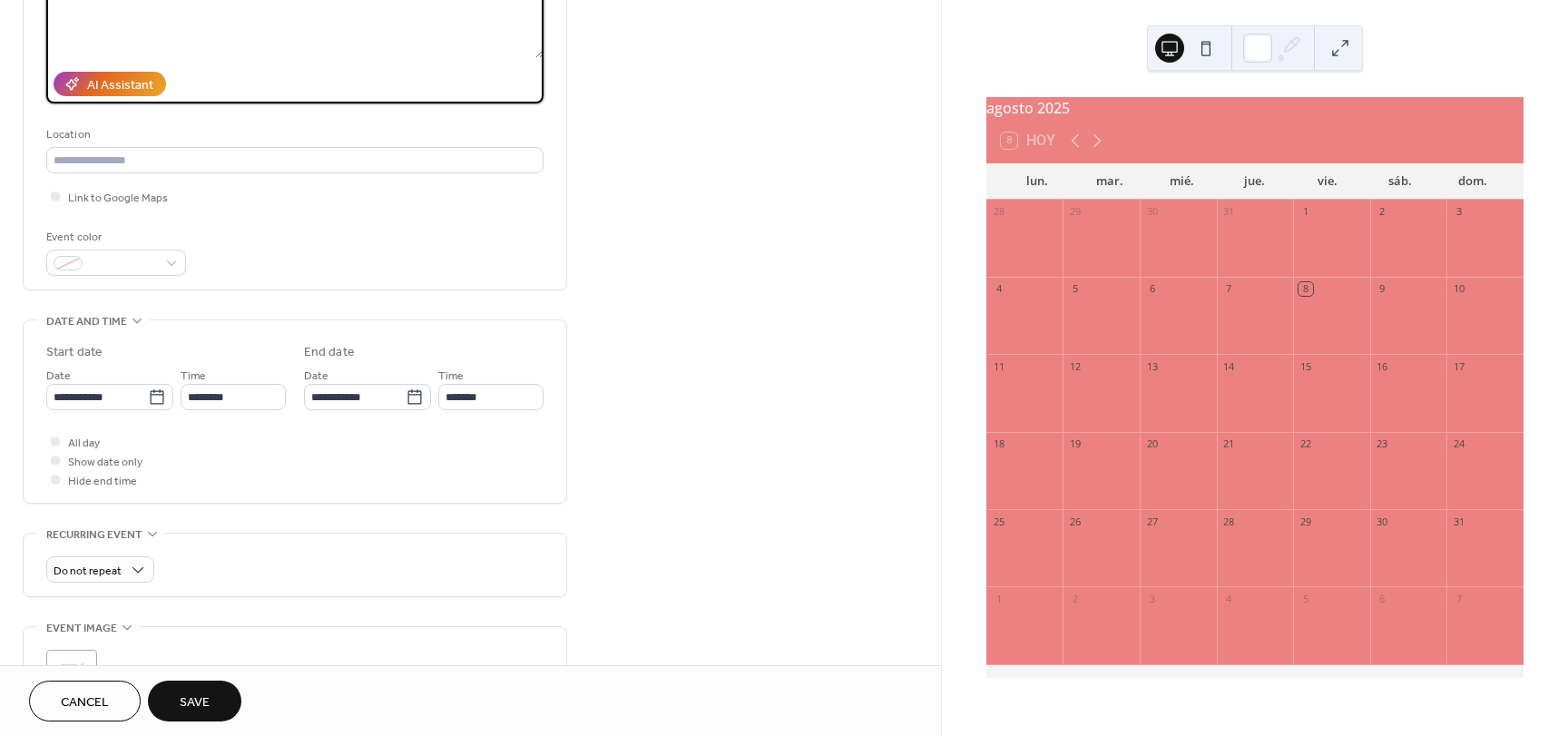 scroll, scrollTop: 306, scrollLeft: 0, axis: vertical 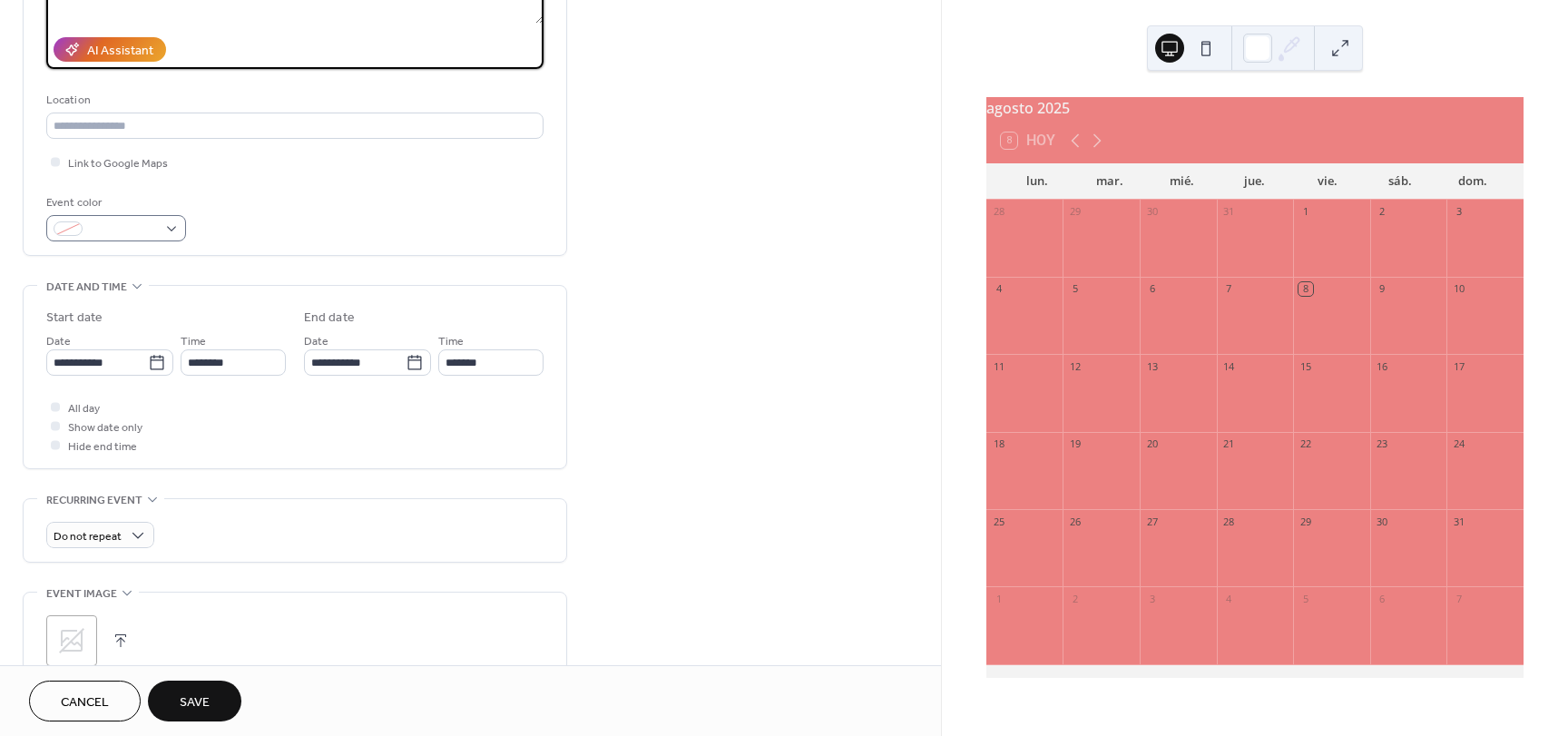 type on "**********" 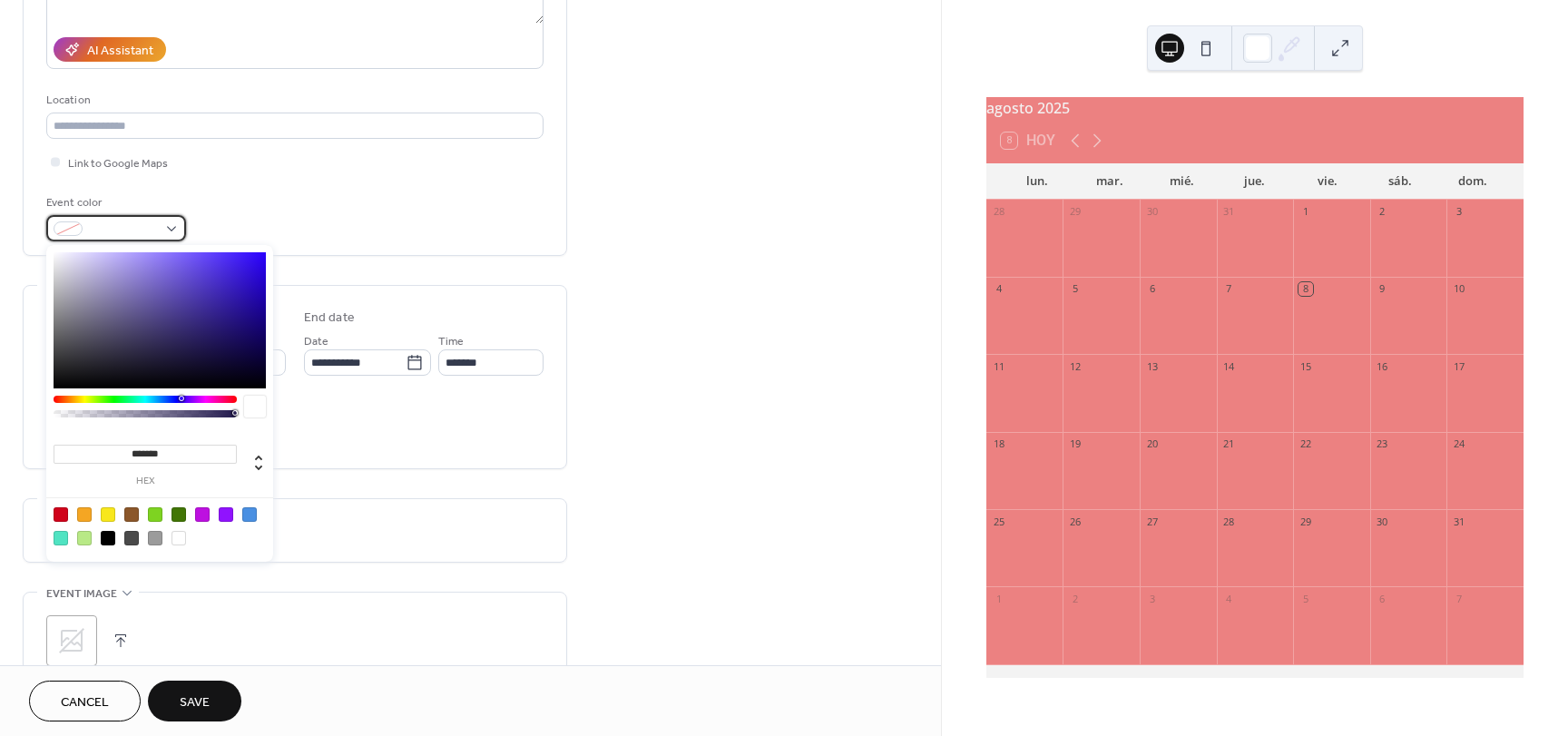 click at bounding box center [116, 228] 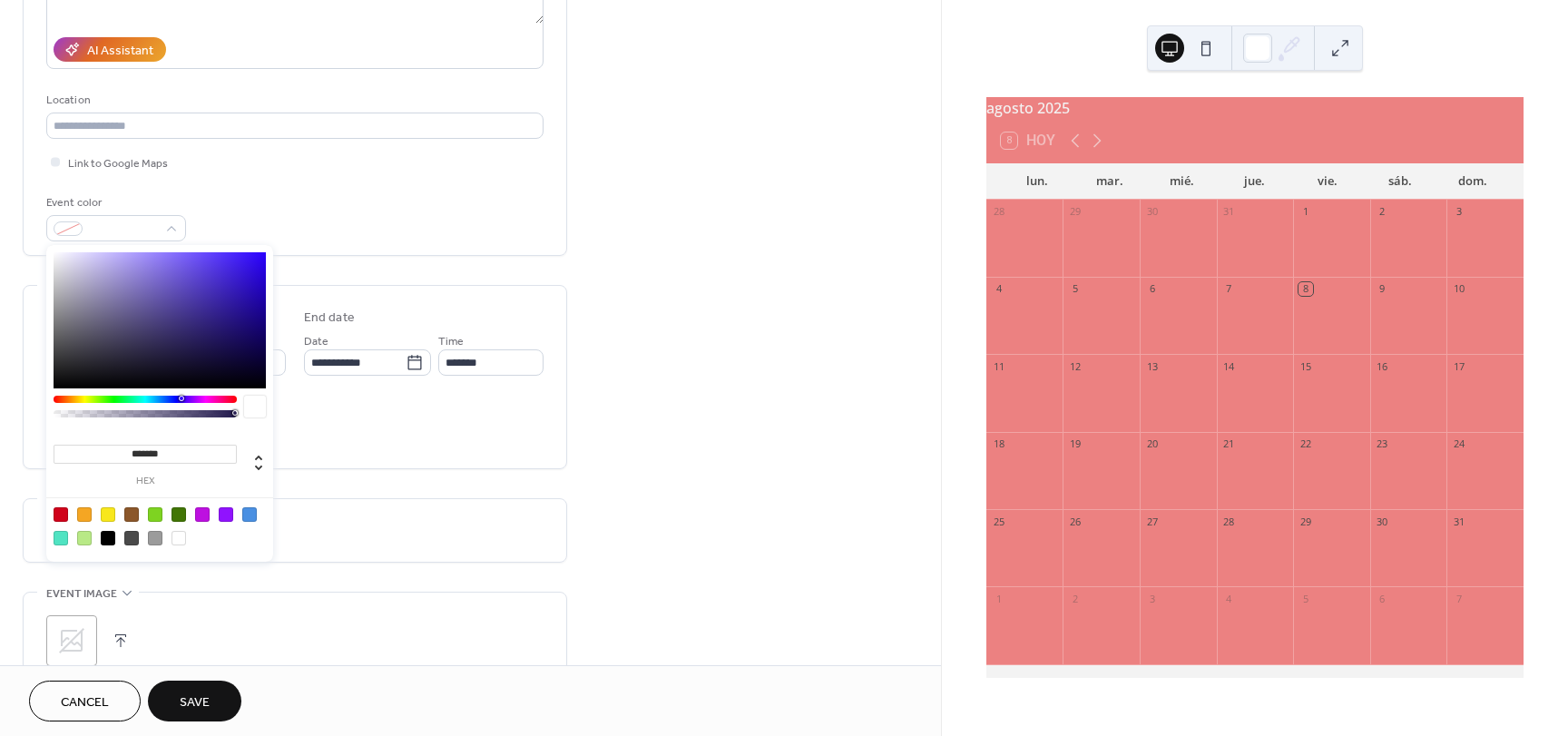 click at bounding box center (61, 538) 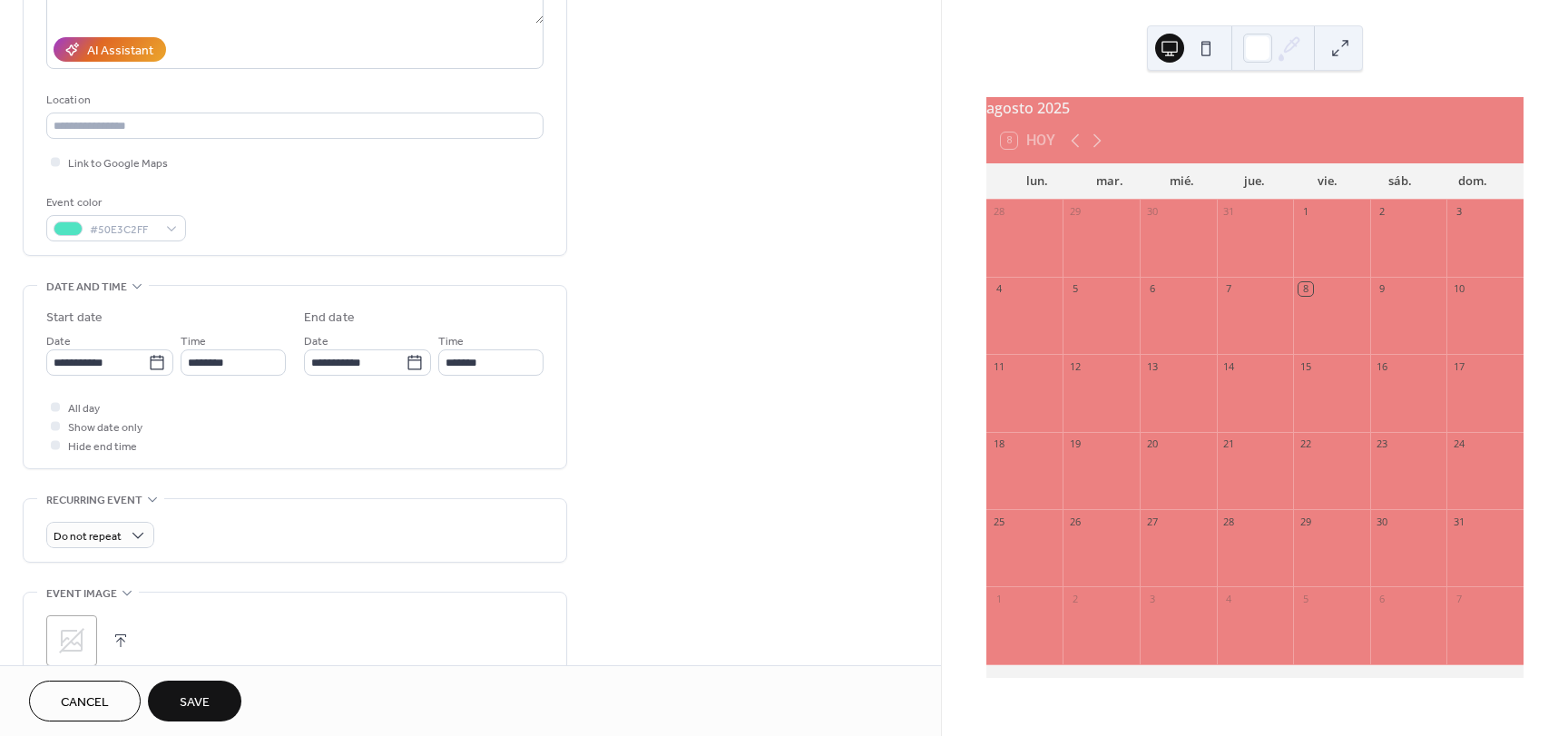 click on "All day Show date only Hide end time" at bounding box center (295, 426) 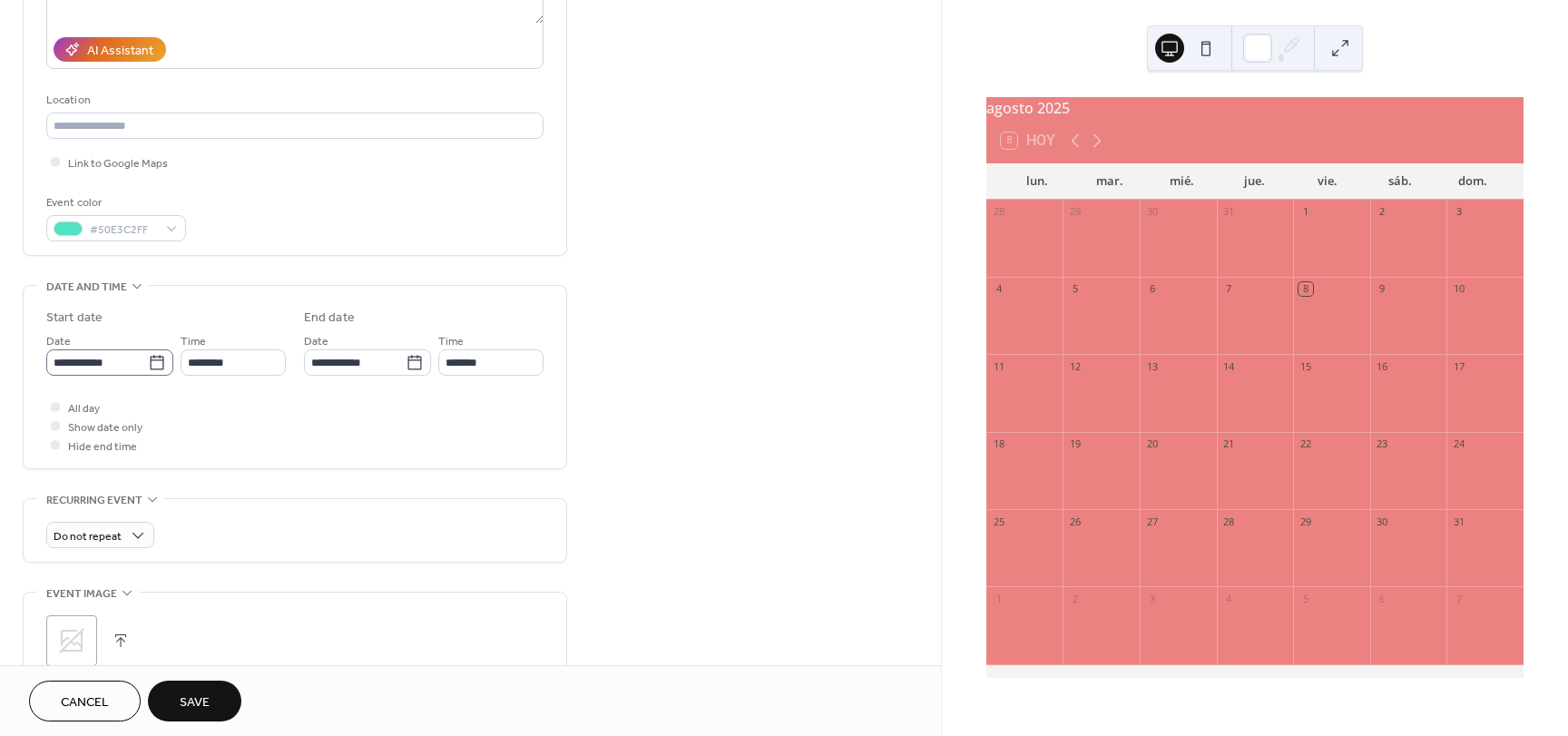 click 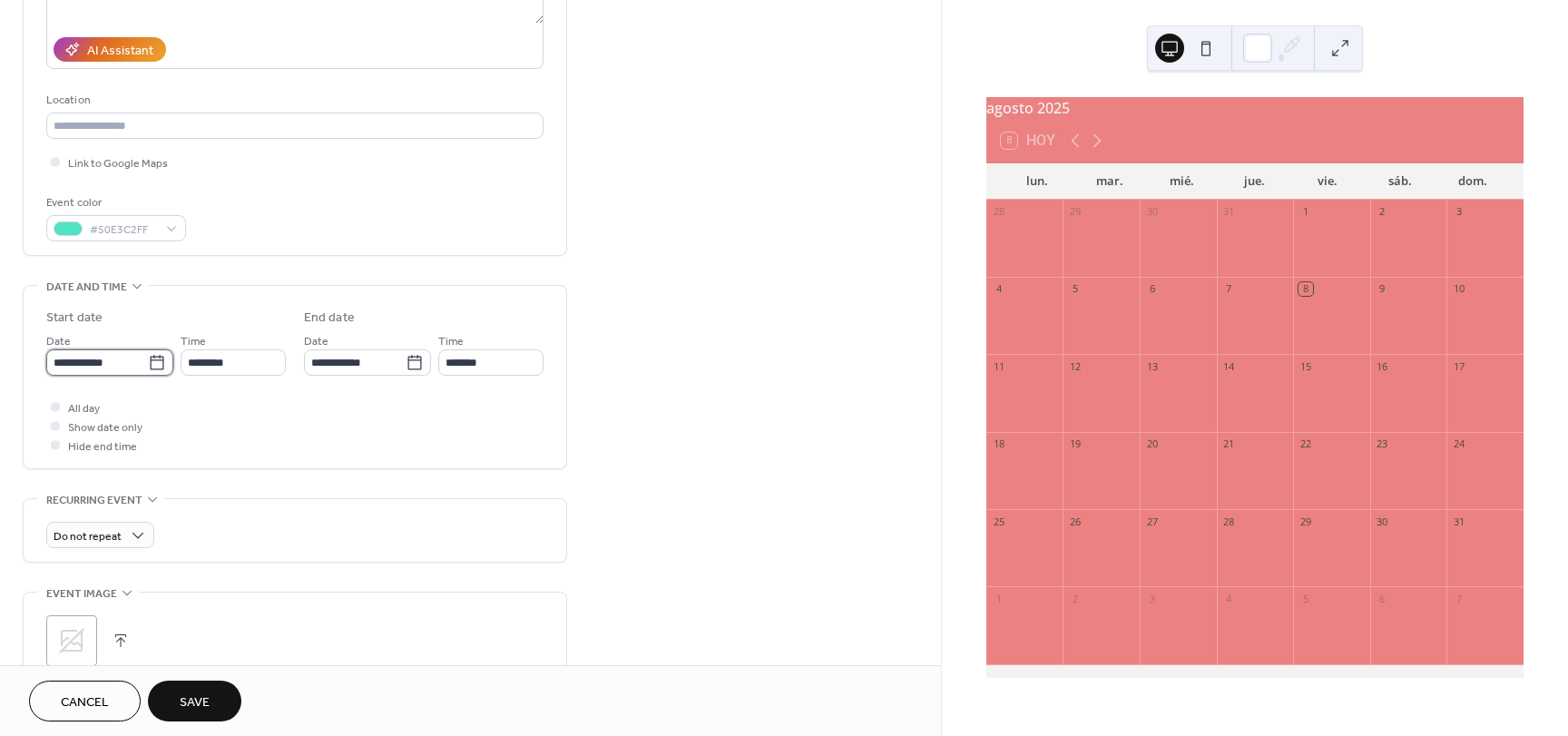 click on "**********" at bounding box center [97, 362] 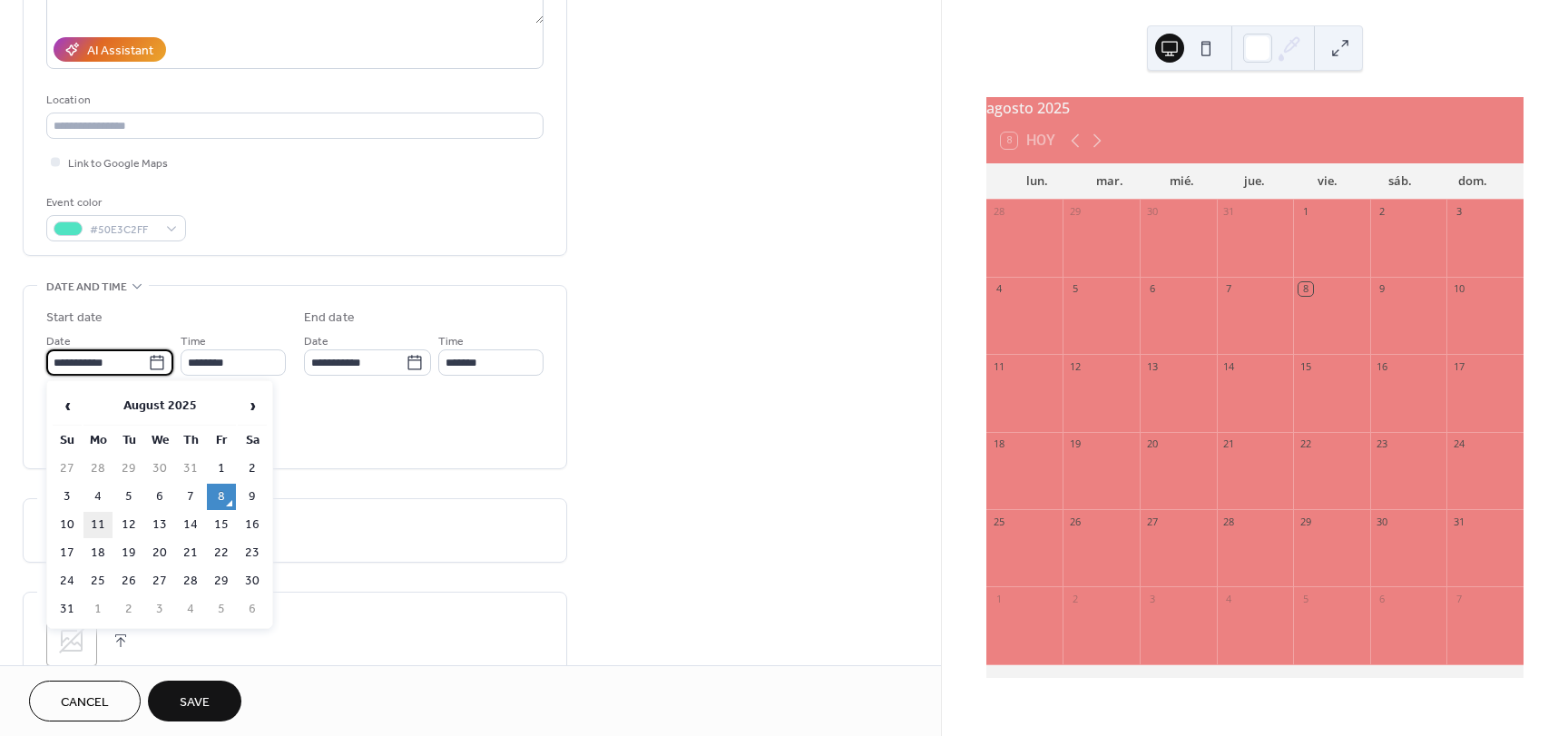 click on "11" at bounding box center (98, 525) 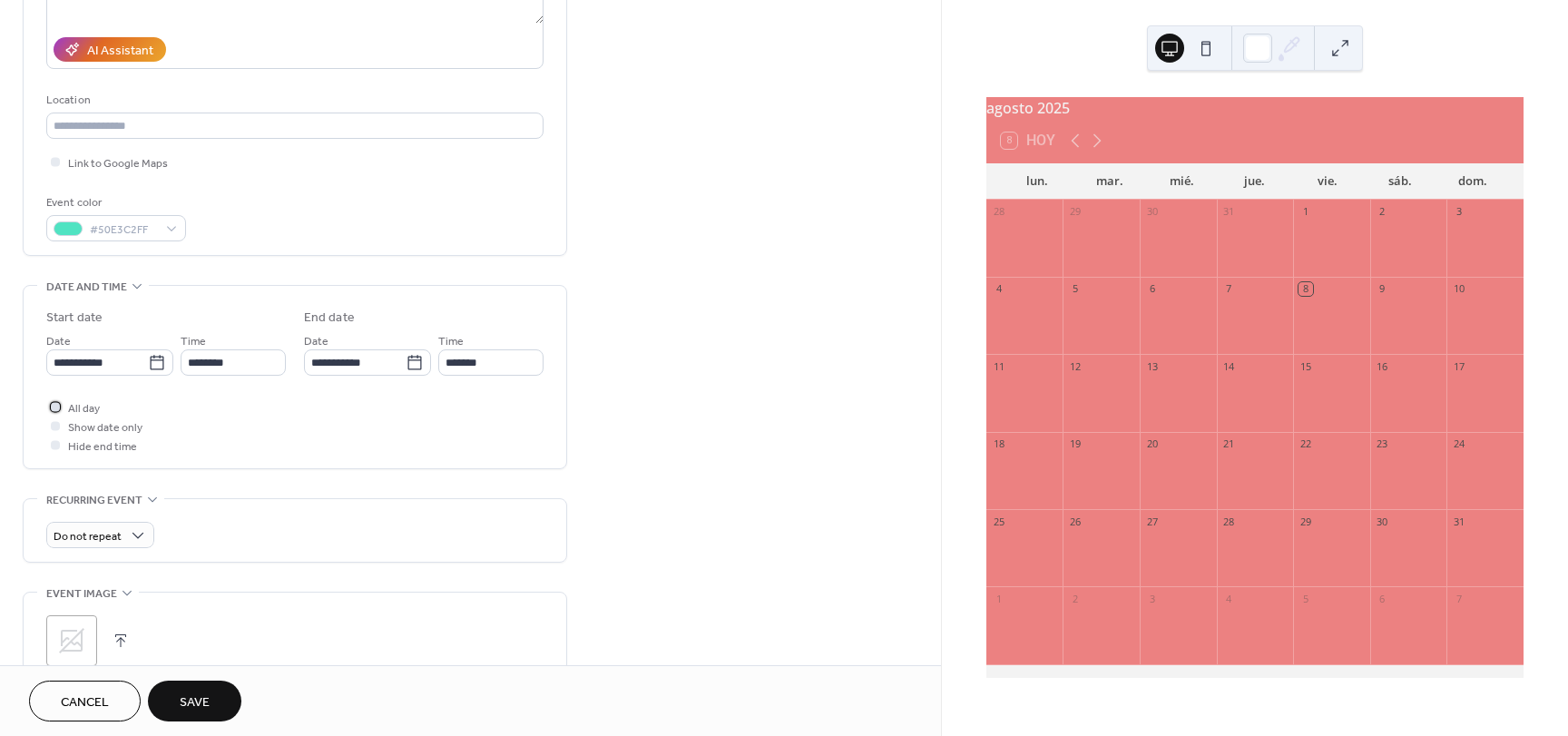 click at bounding box center (55, 407) 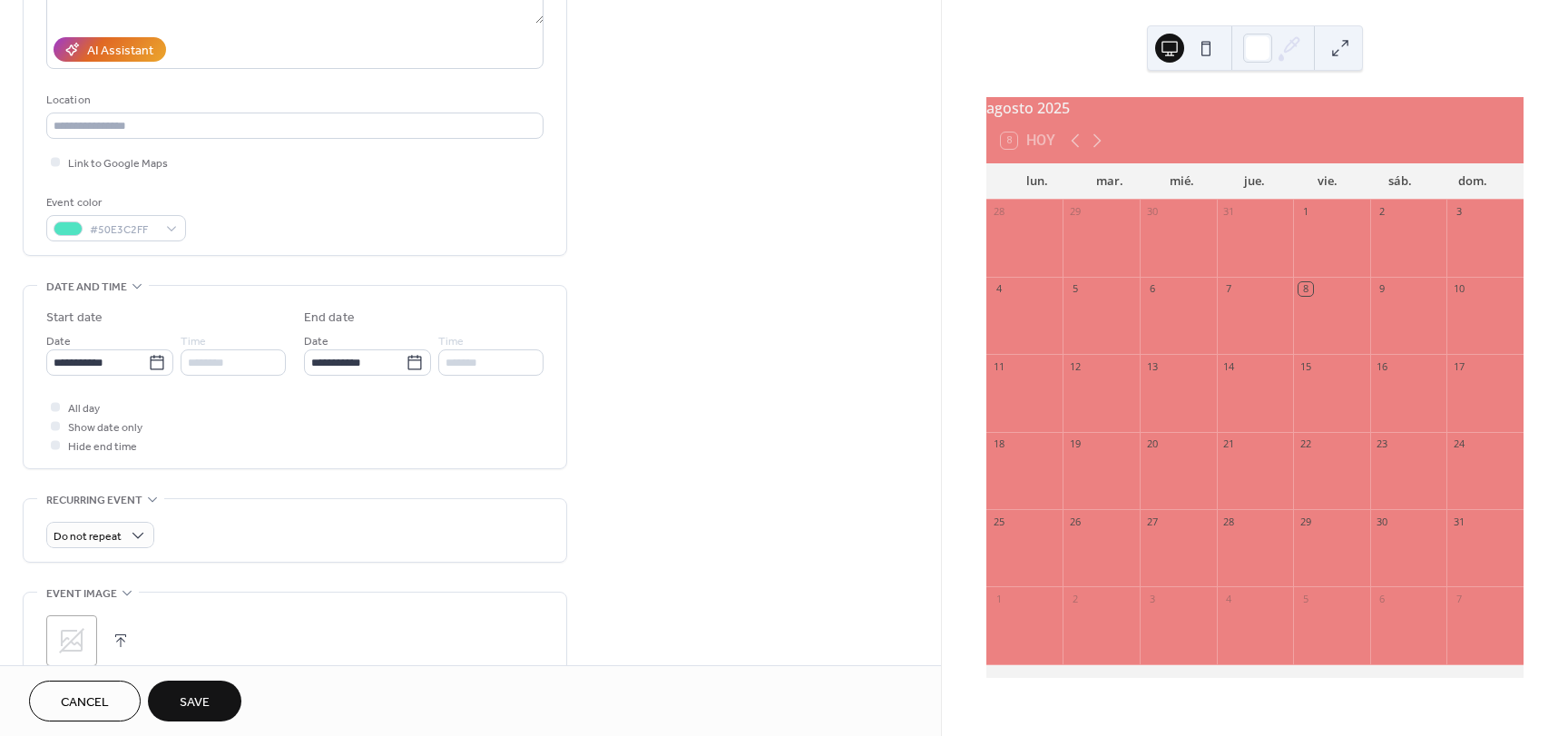 click on "Save" at bounding box center (194, 701) 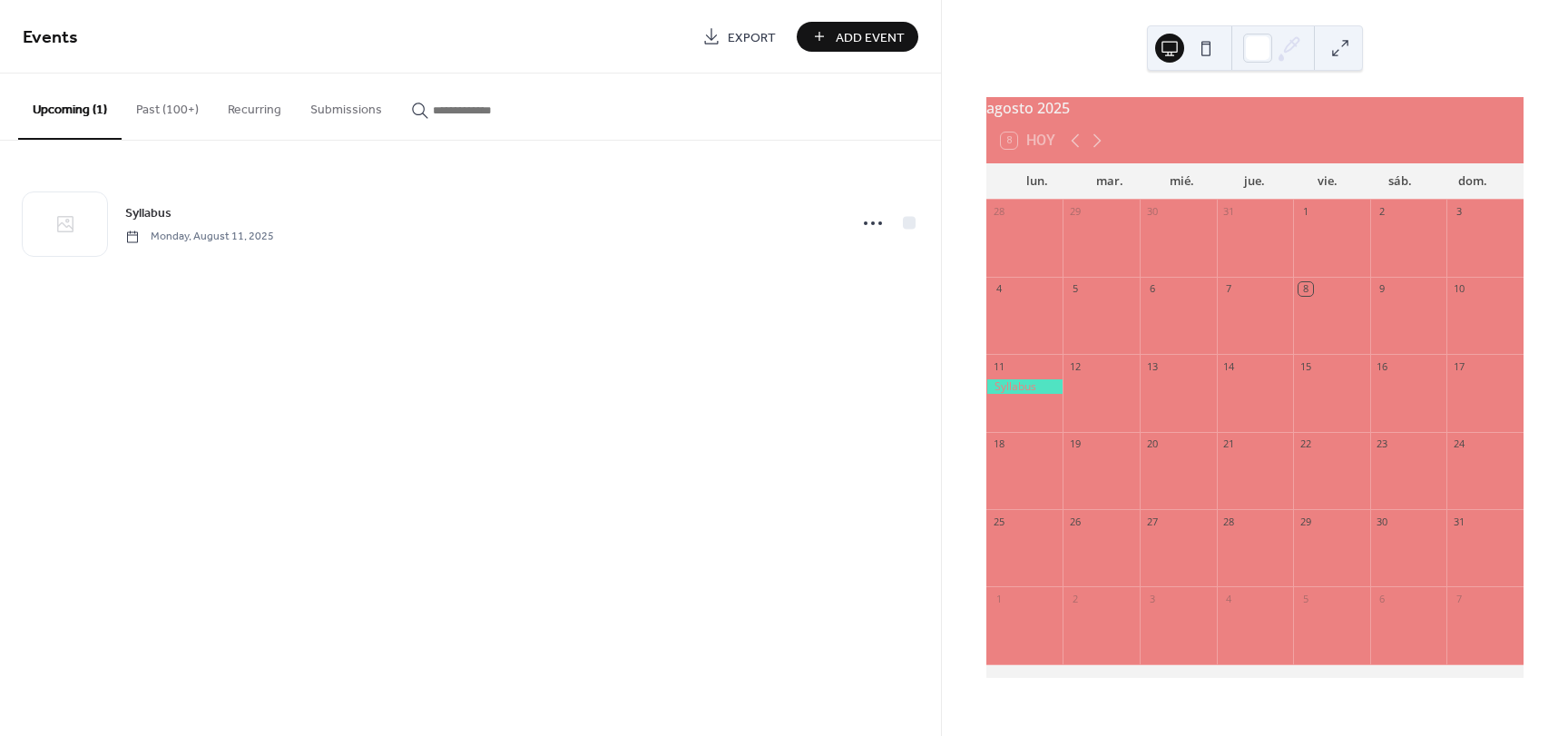click on "Add Event" at bounding box center [870, 37] 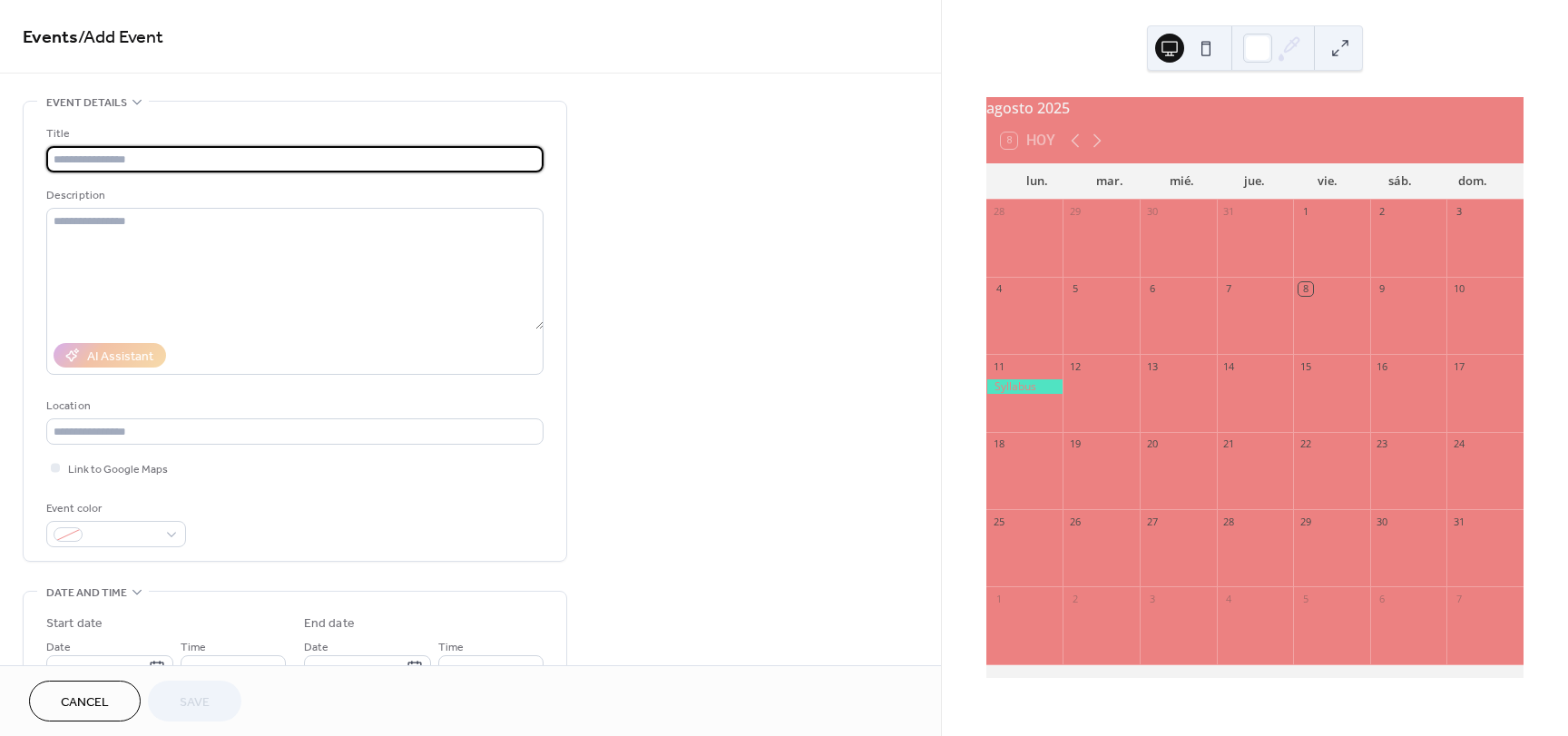 click at bounding box center [295, 159] 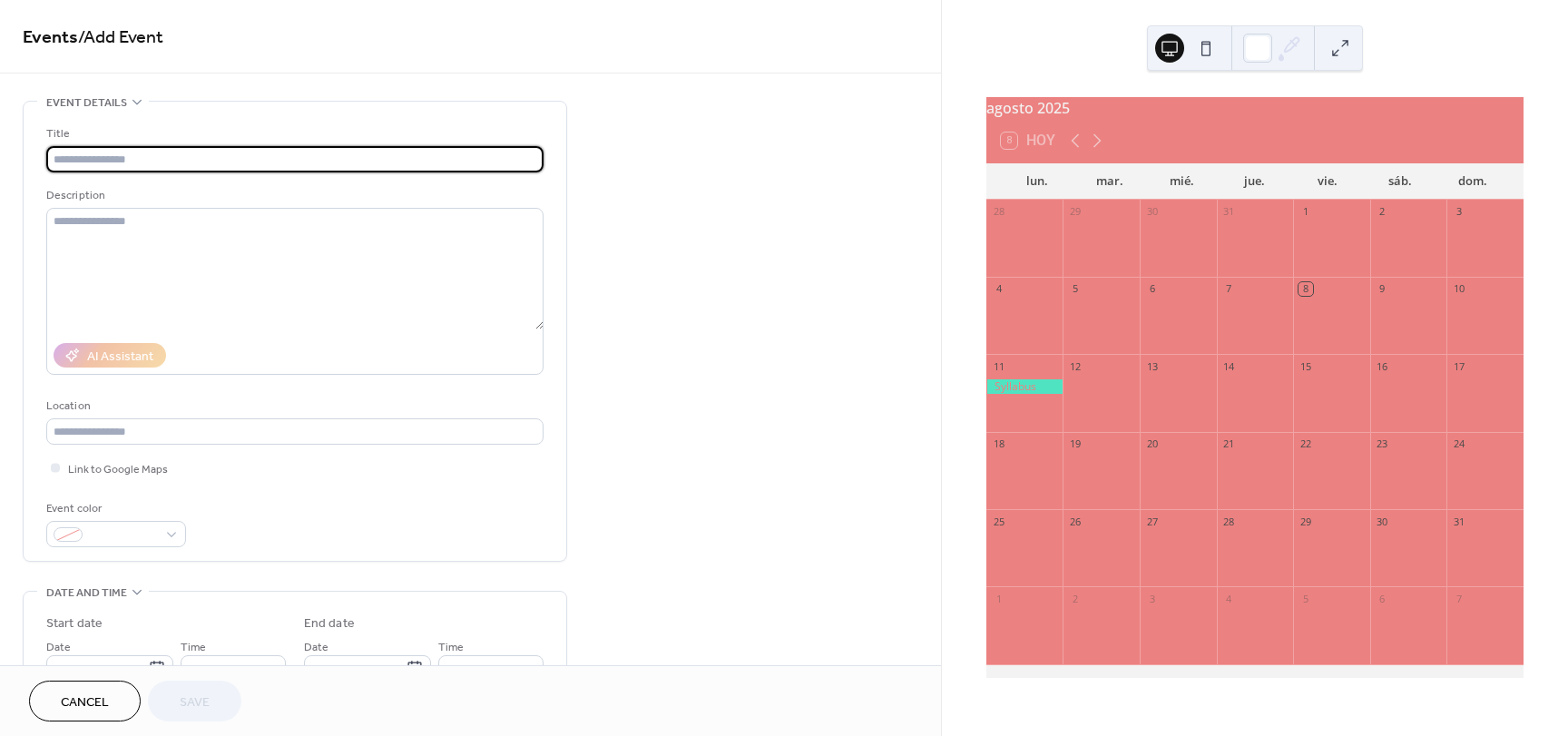 type on "*" 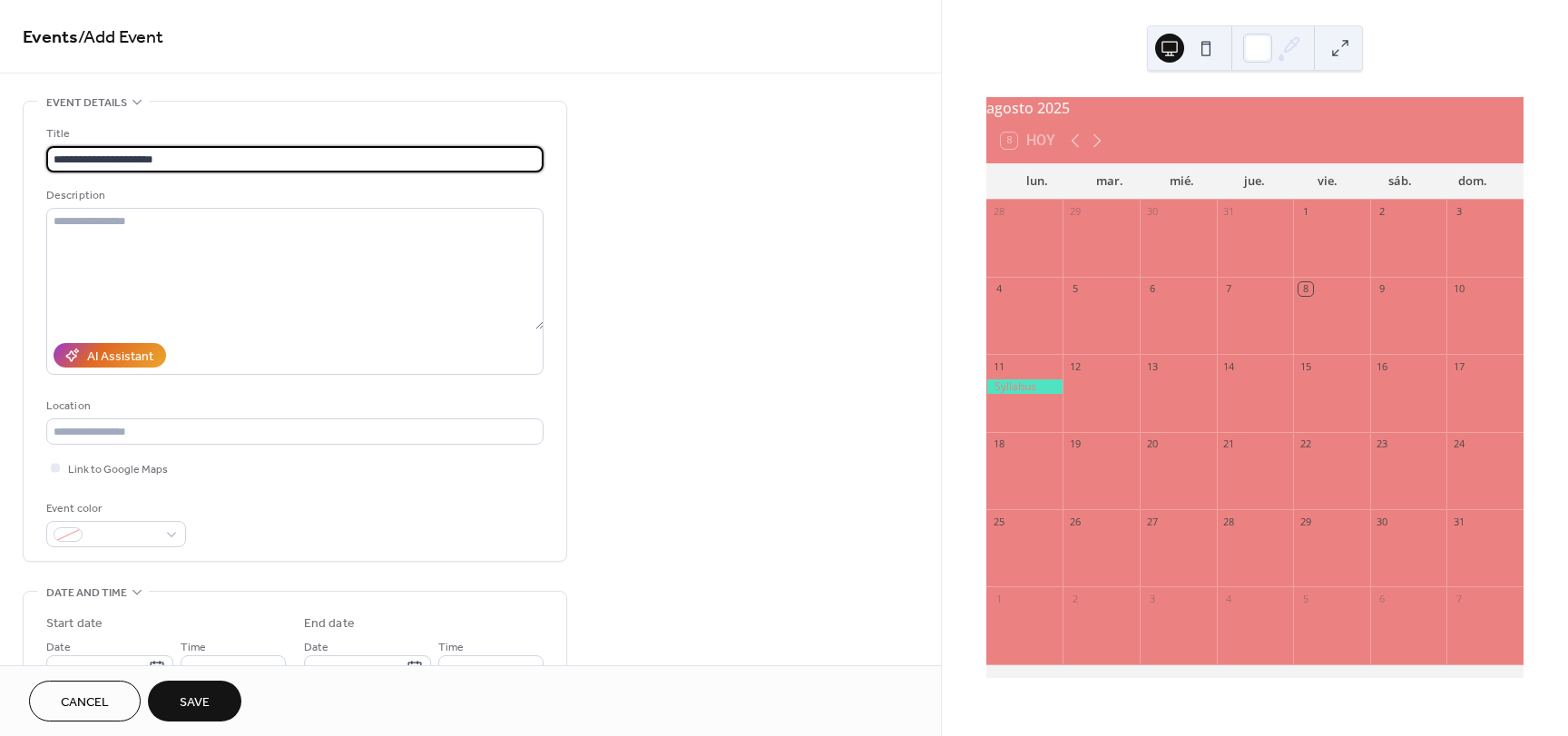 click on "**********" at bounding box center (295, 159) 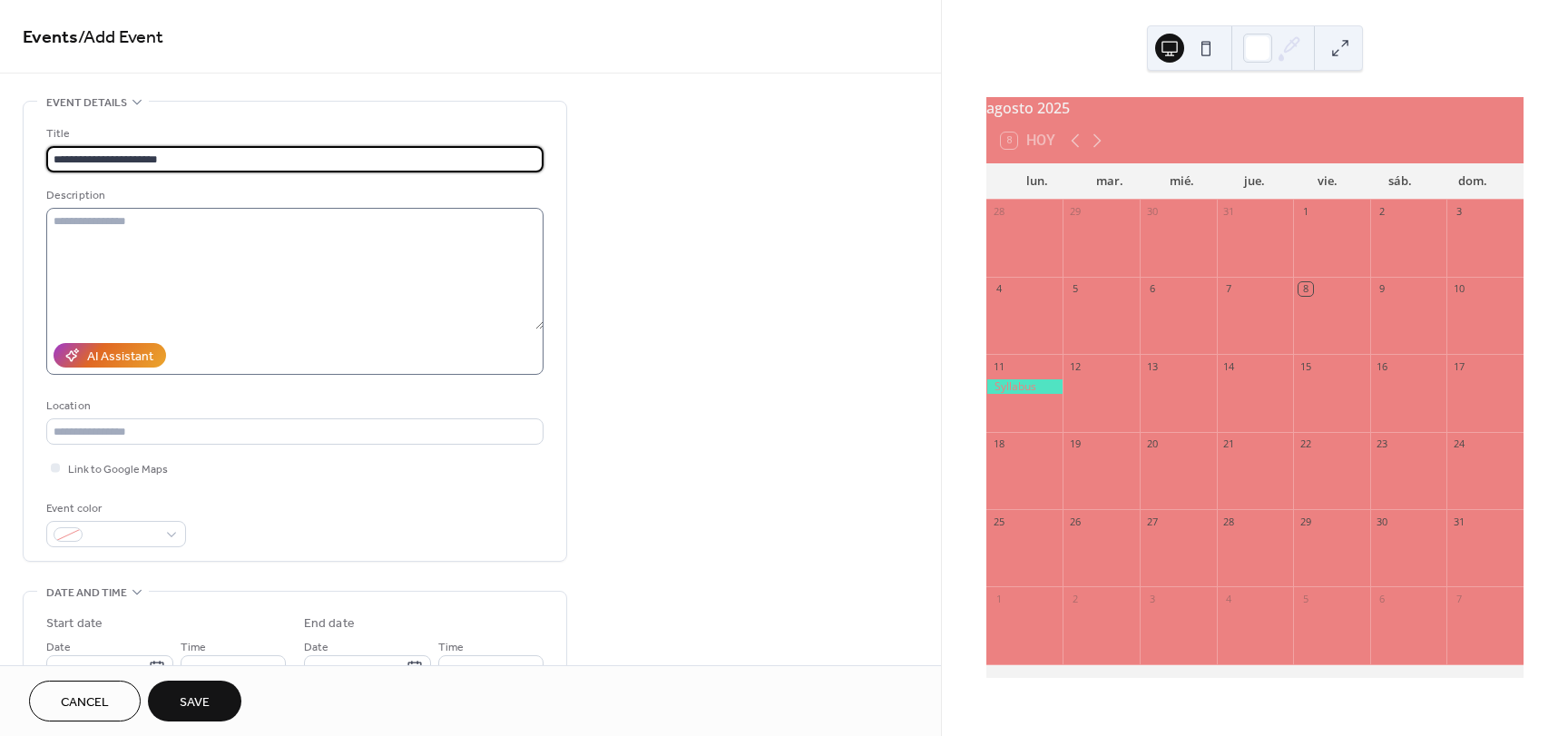 type on "**********" 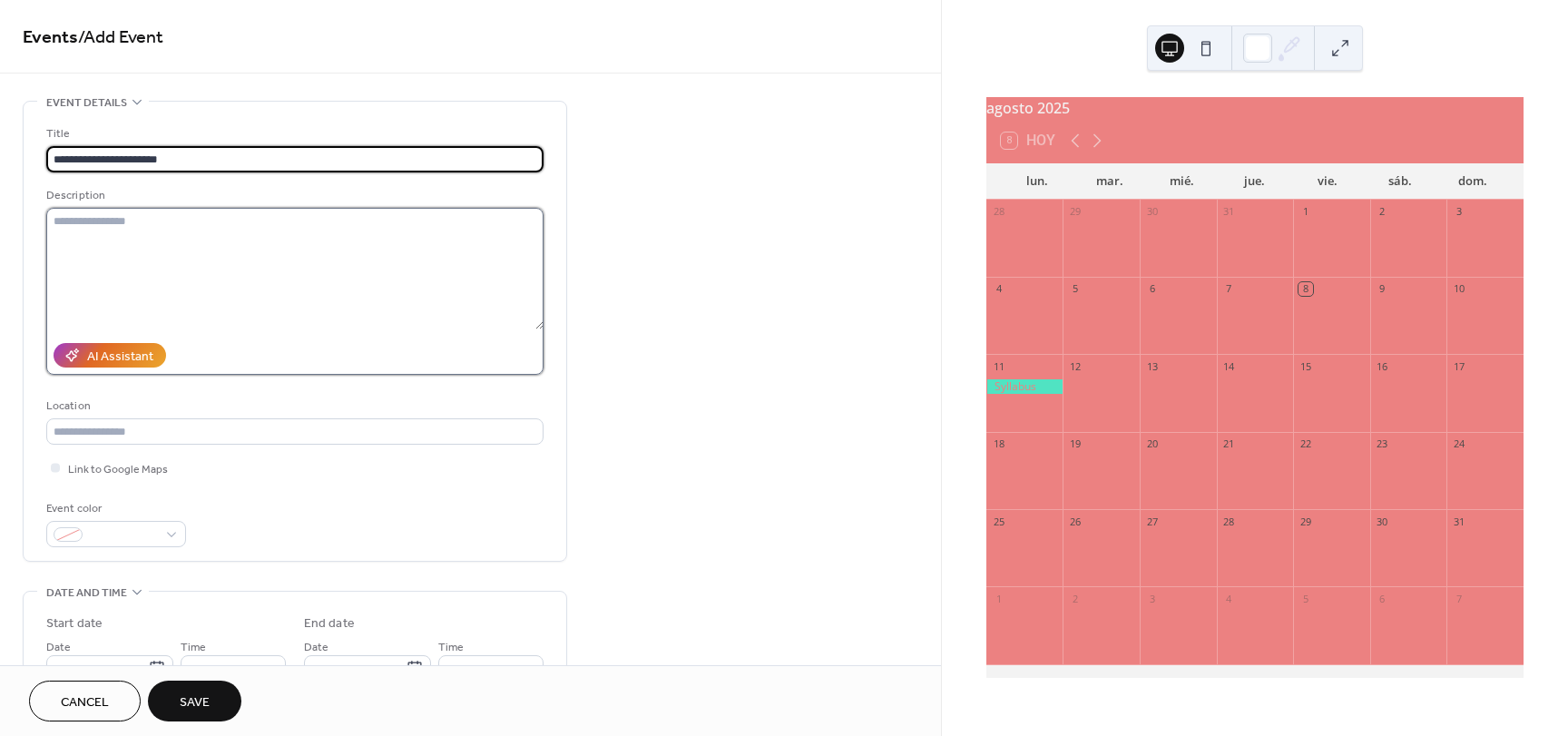 click at bounding box center (295, 269) 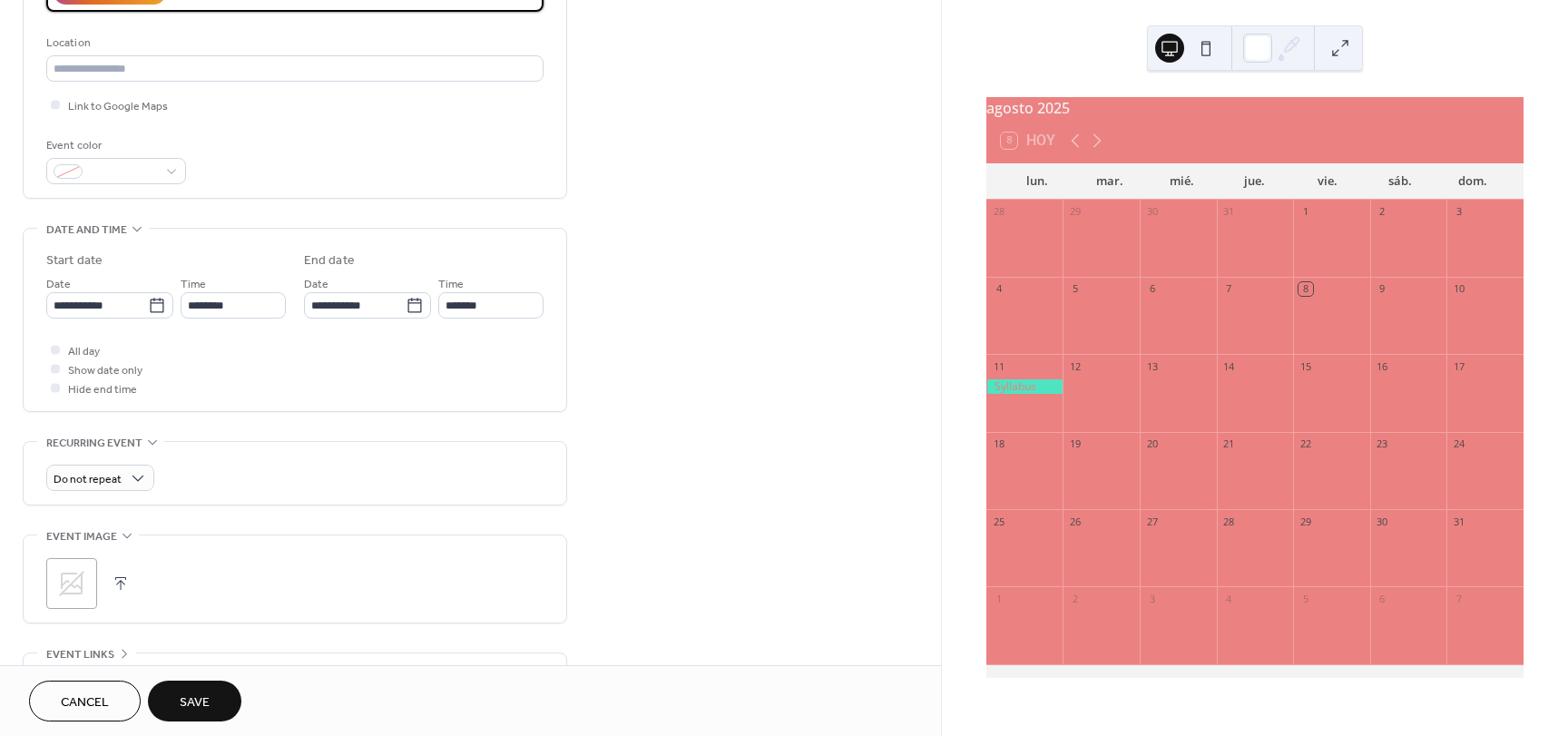 scroll, scrollTop: 391, scrollLeft: 0, axis: vertical 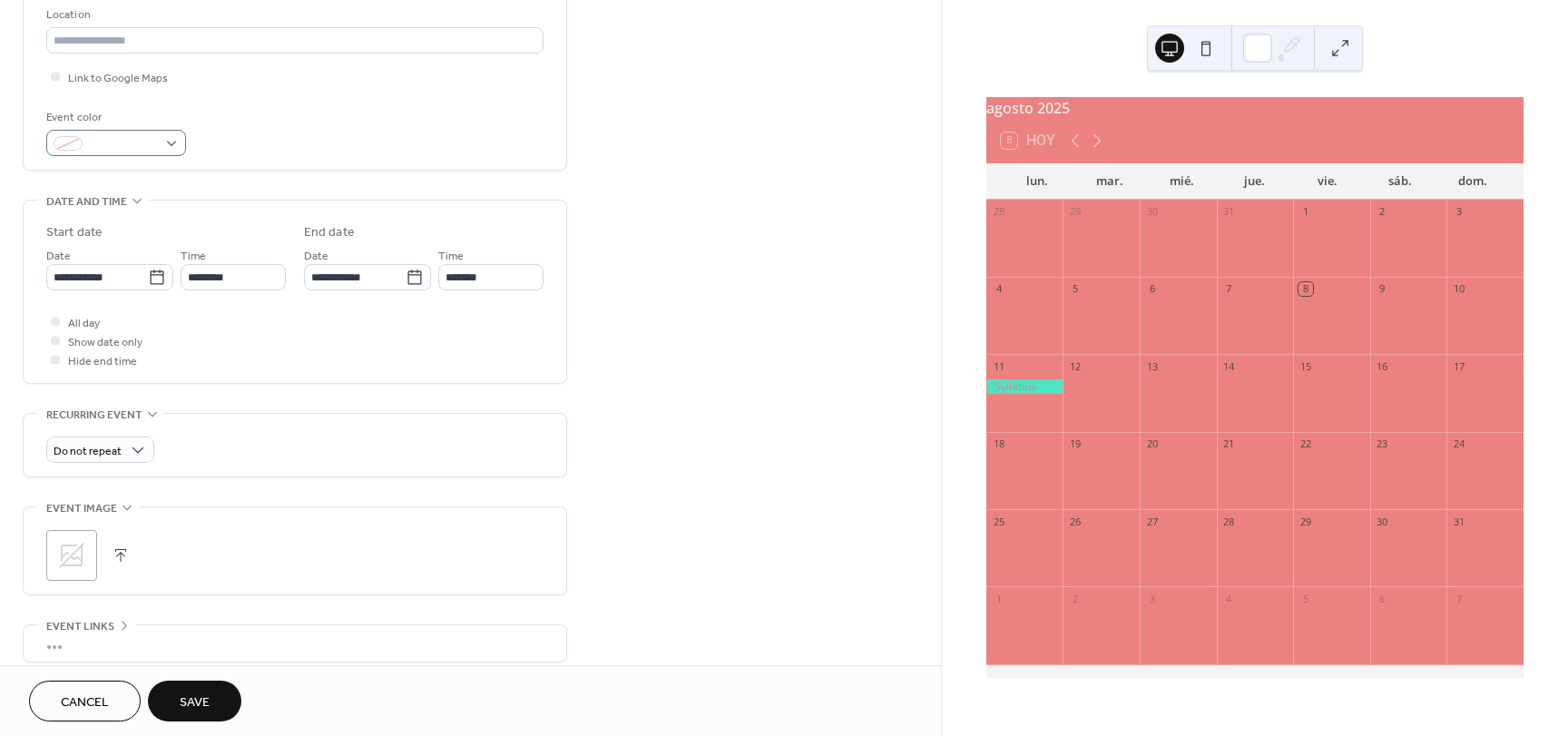 type on "**********" 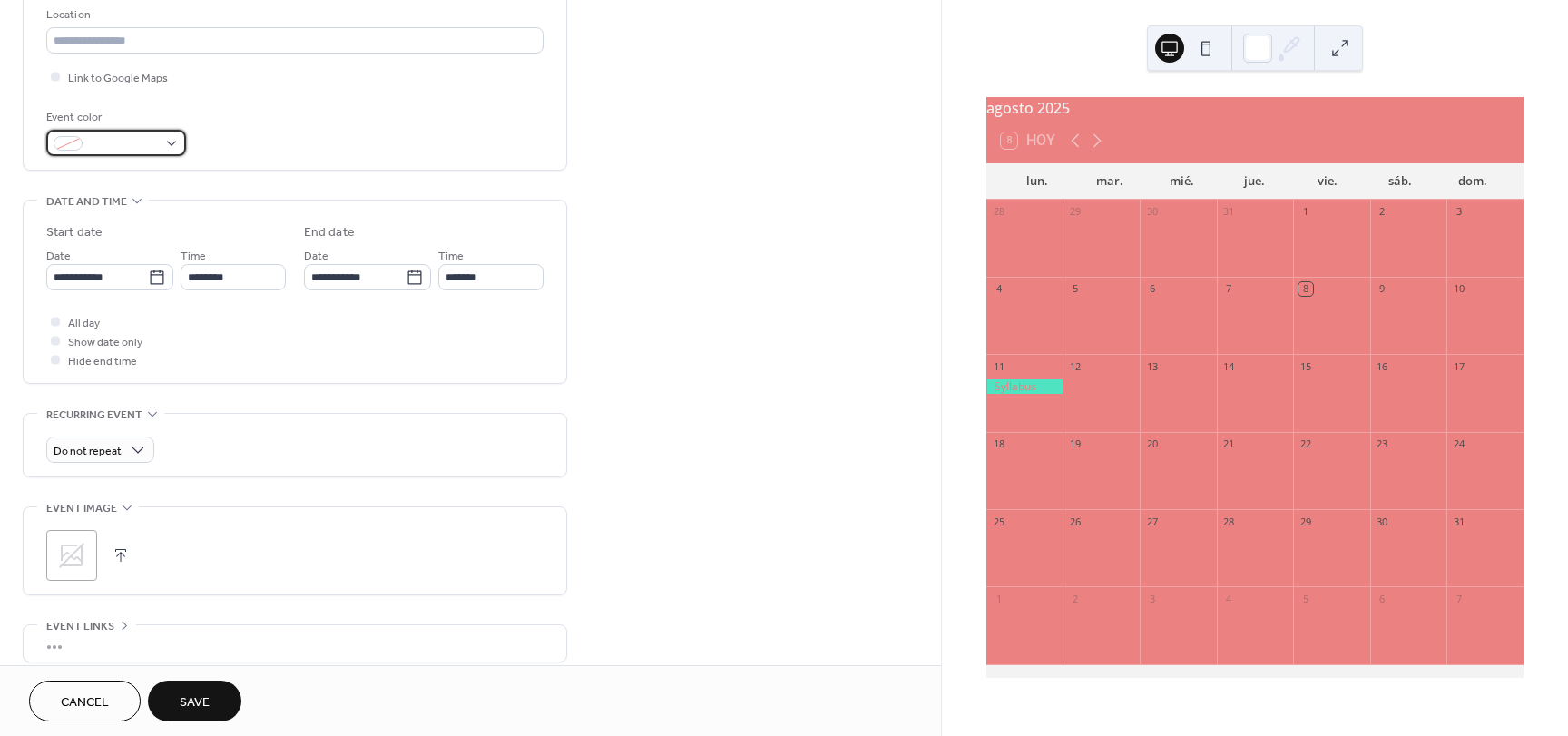 click at bounding box center (123, 144) 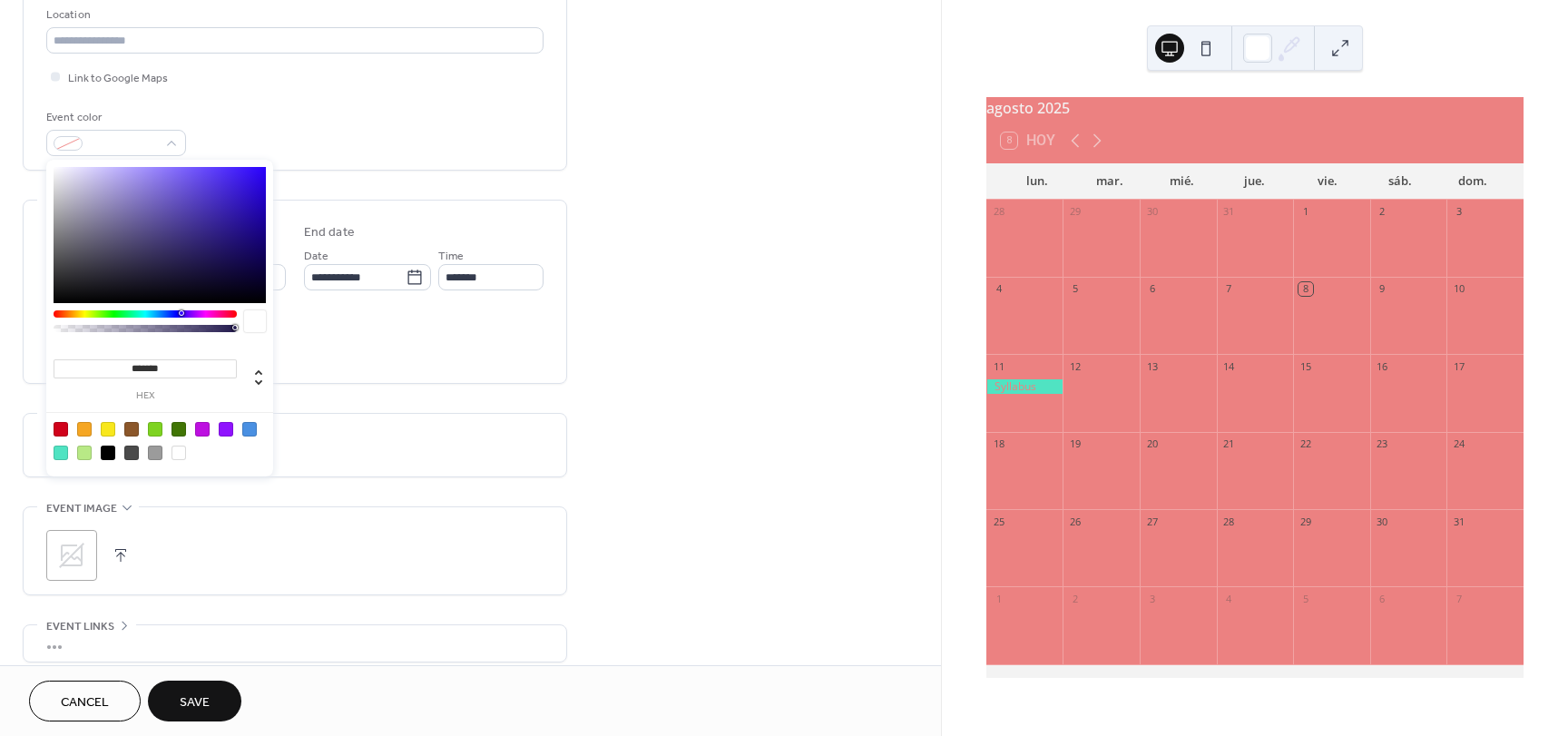 click at bounding box center (61, 453) 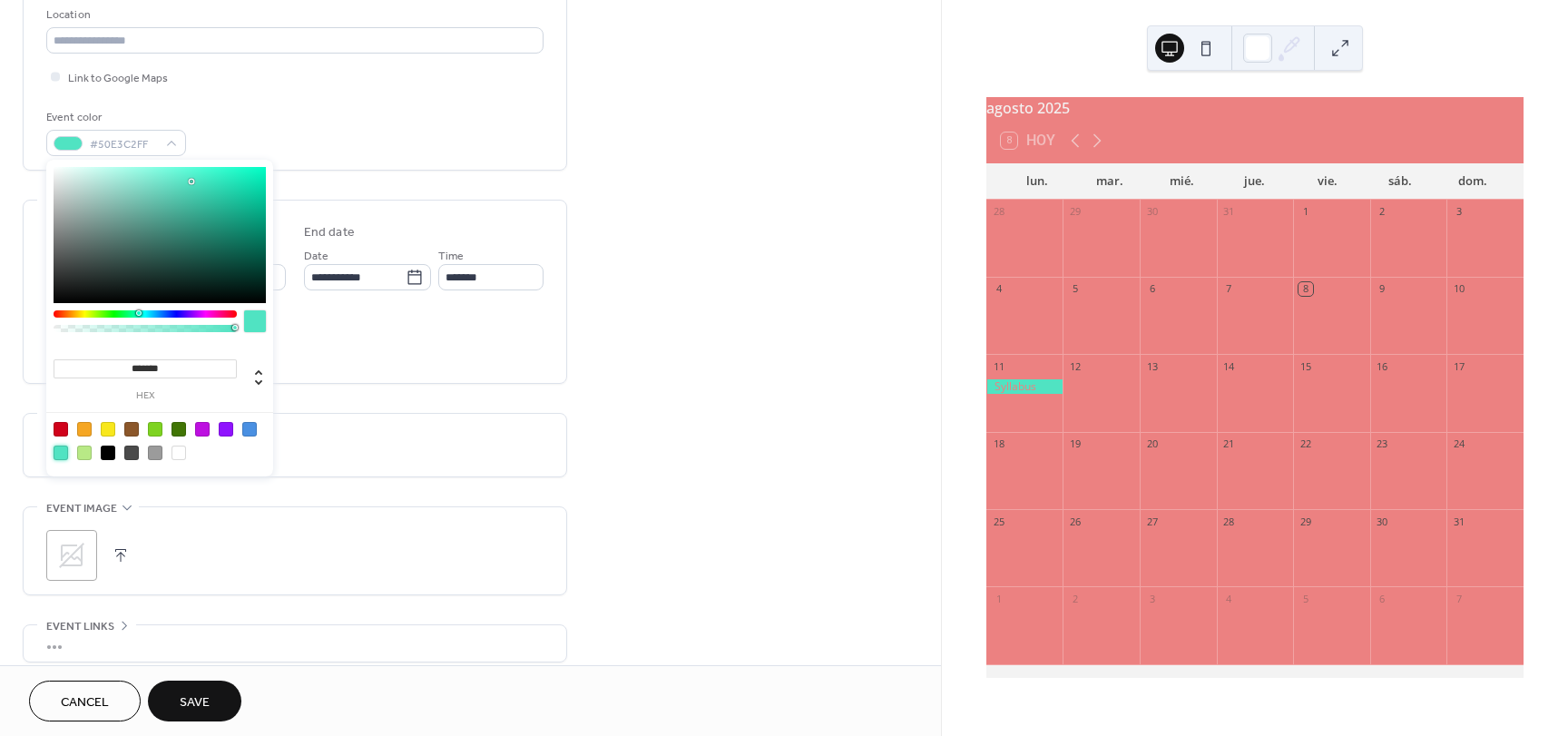click on "**********" at bounding box center (295, -55) 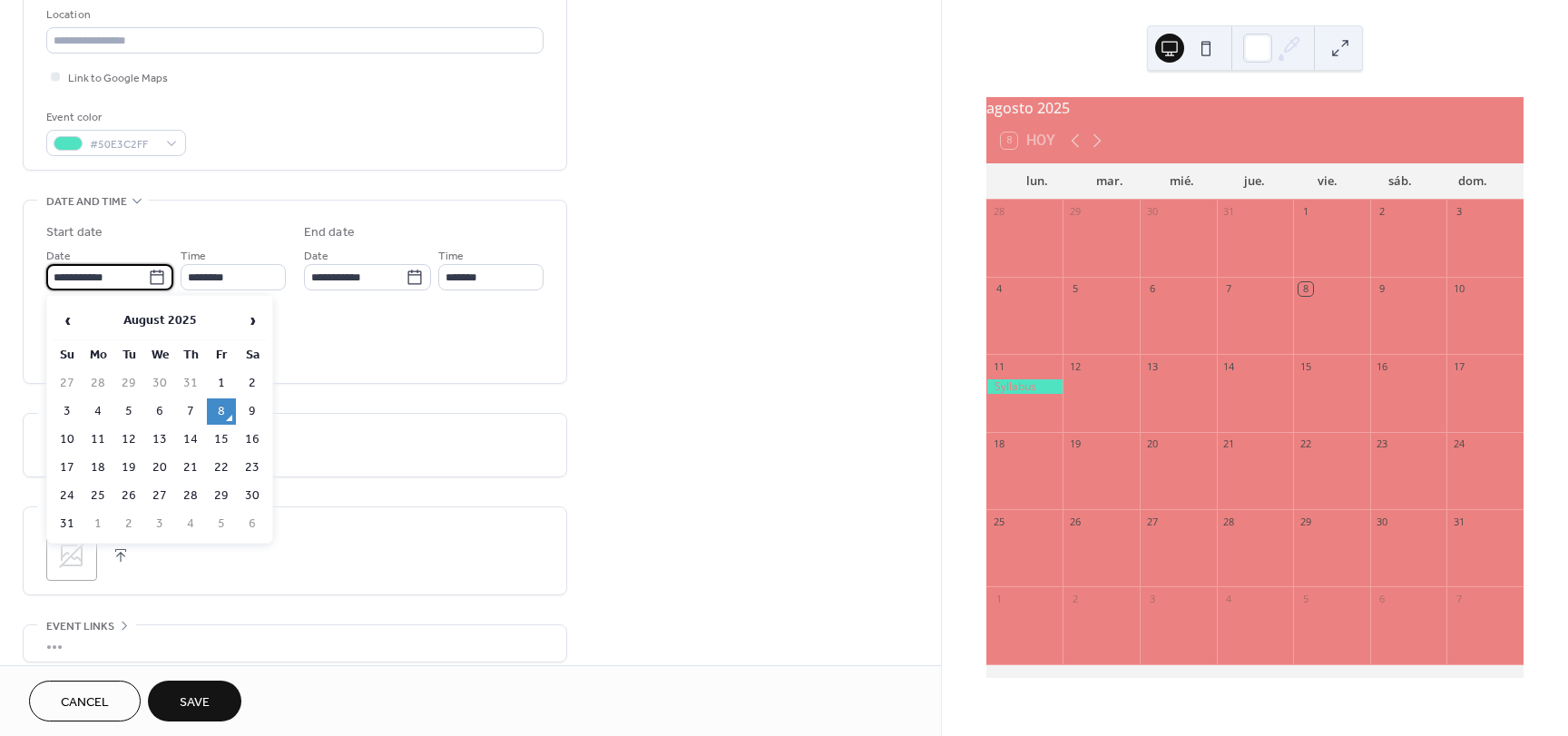 click on "**********" at bounding box center [97, 277] 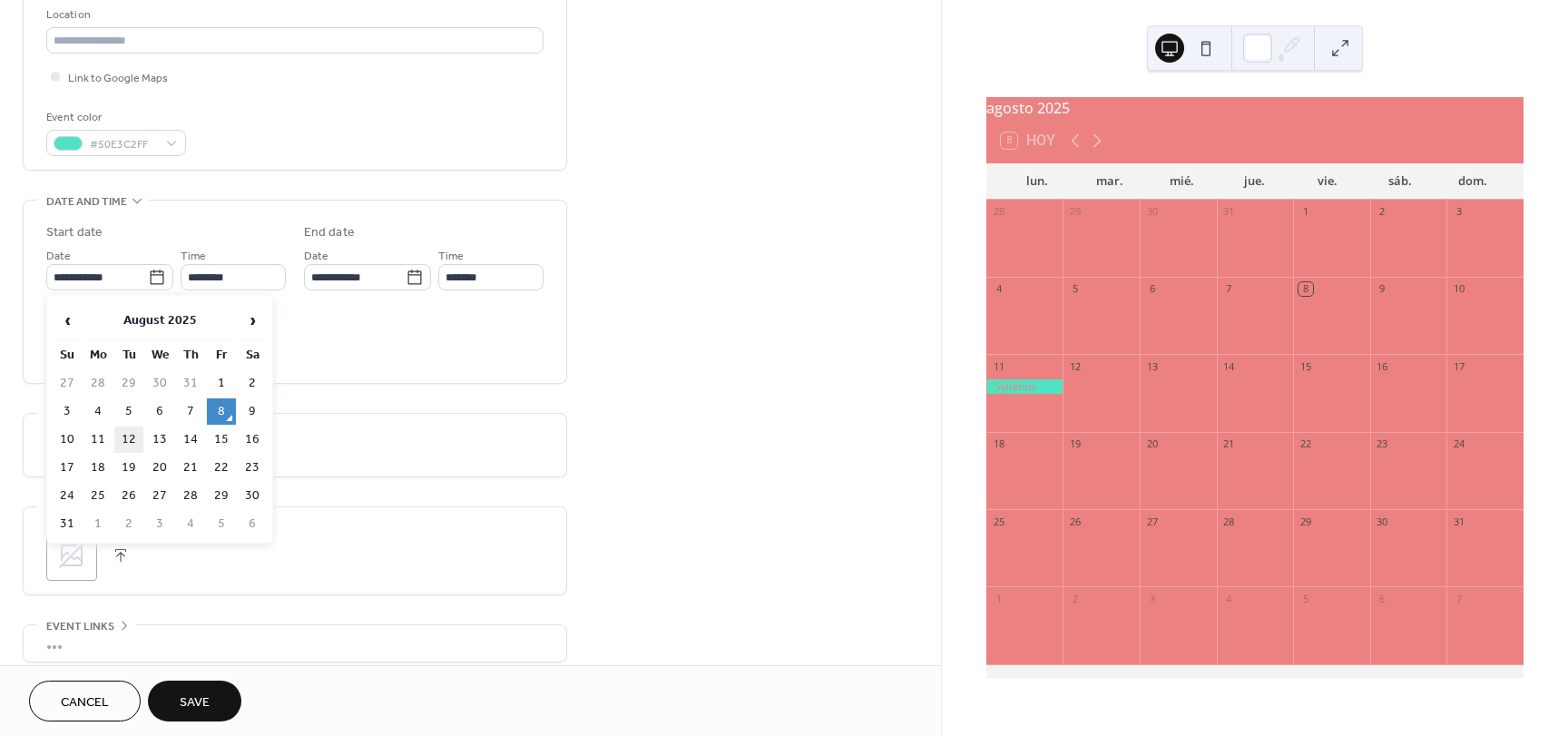 click on "12" at bounding box center (129, 439) 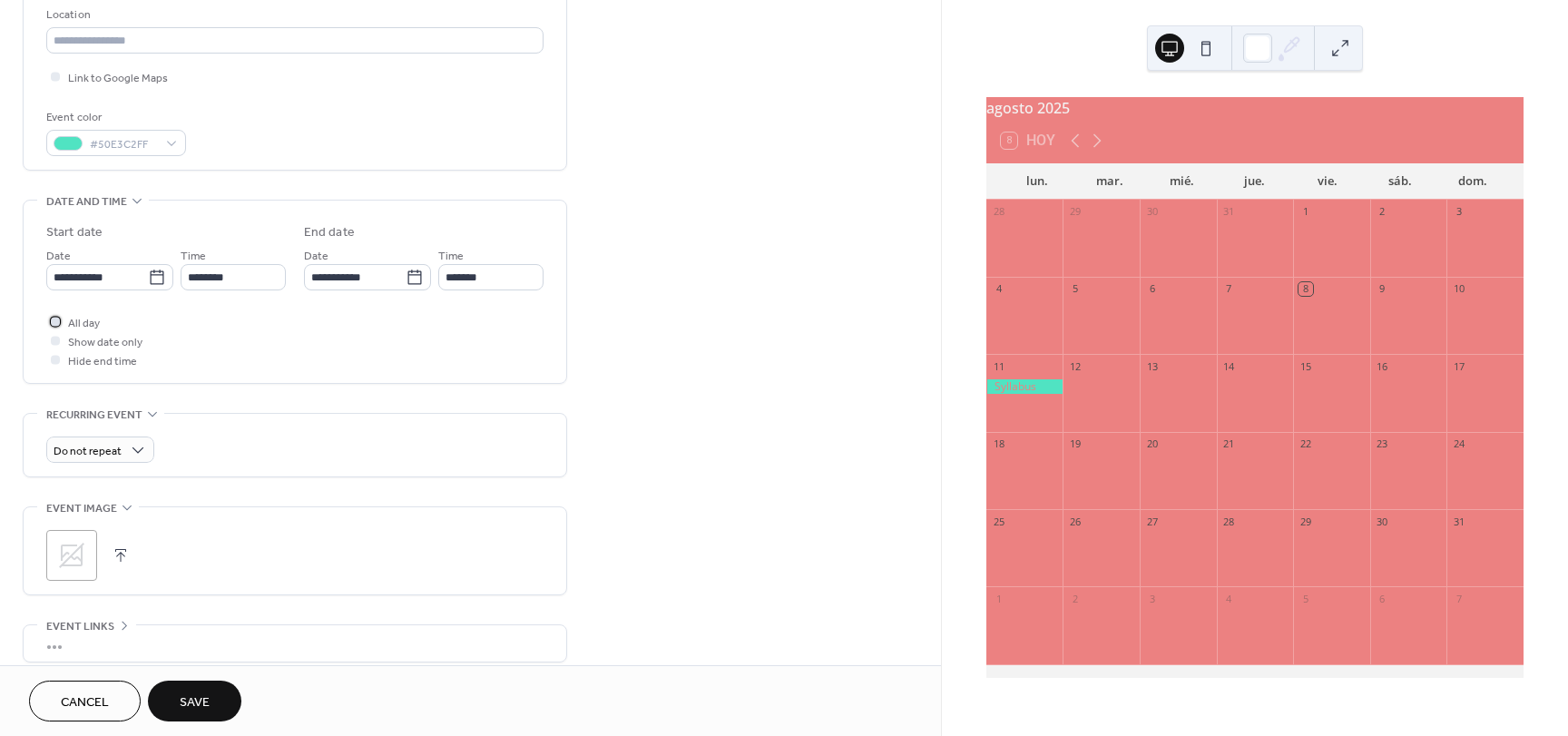 click at bounding box center (55, 321) 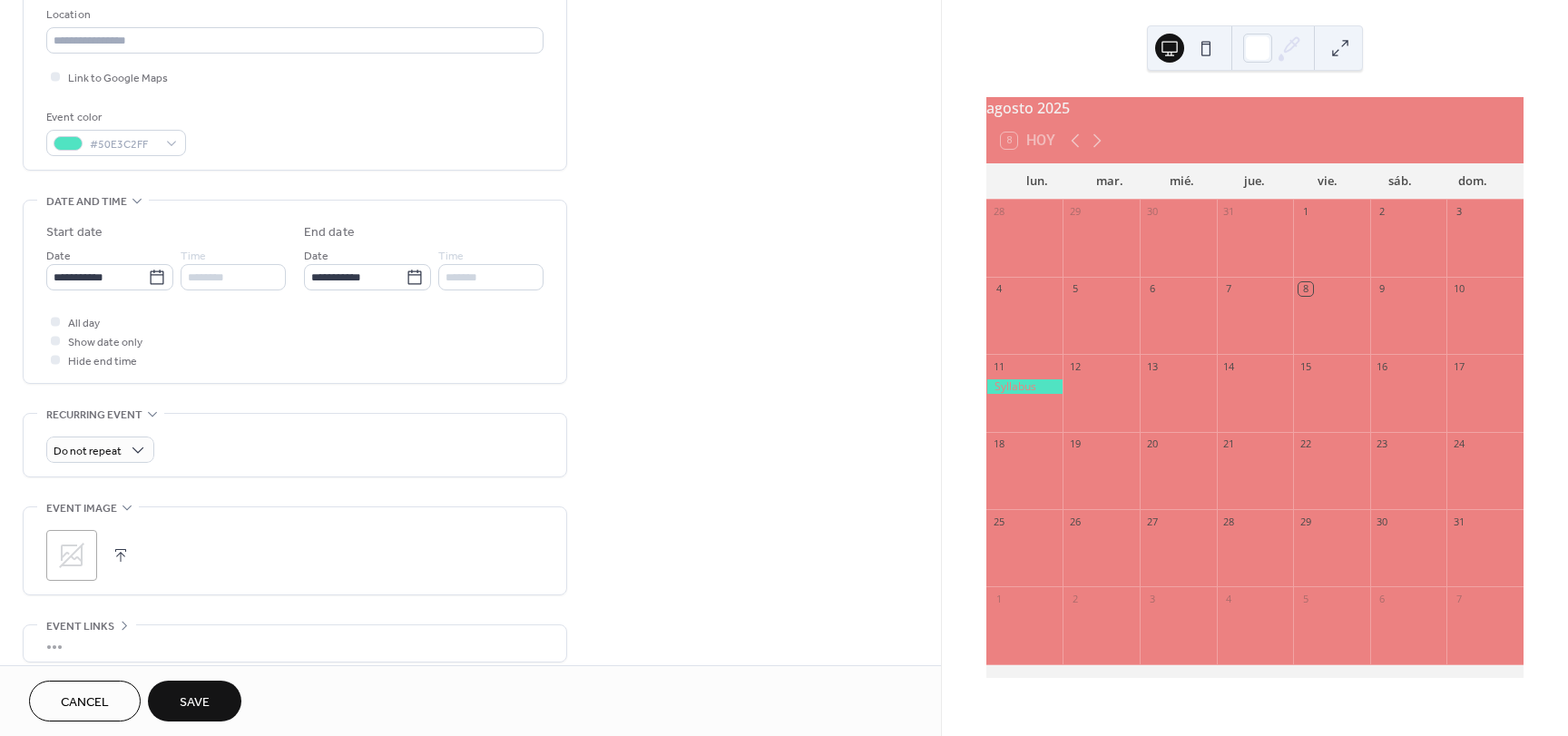 click on "Save" at bounding box center (194, 702) 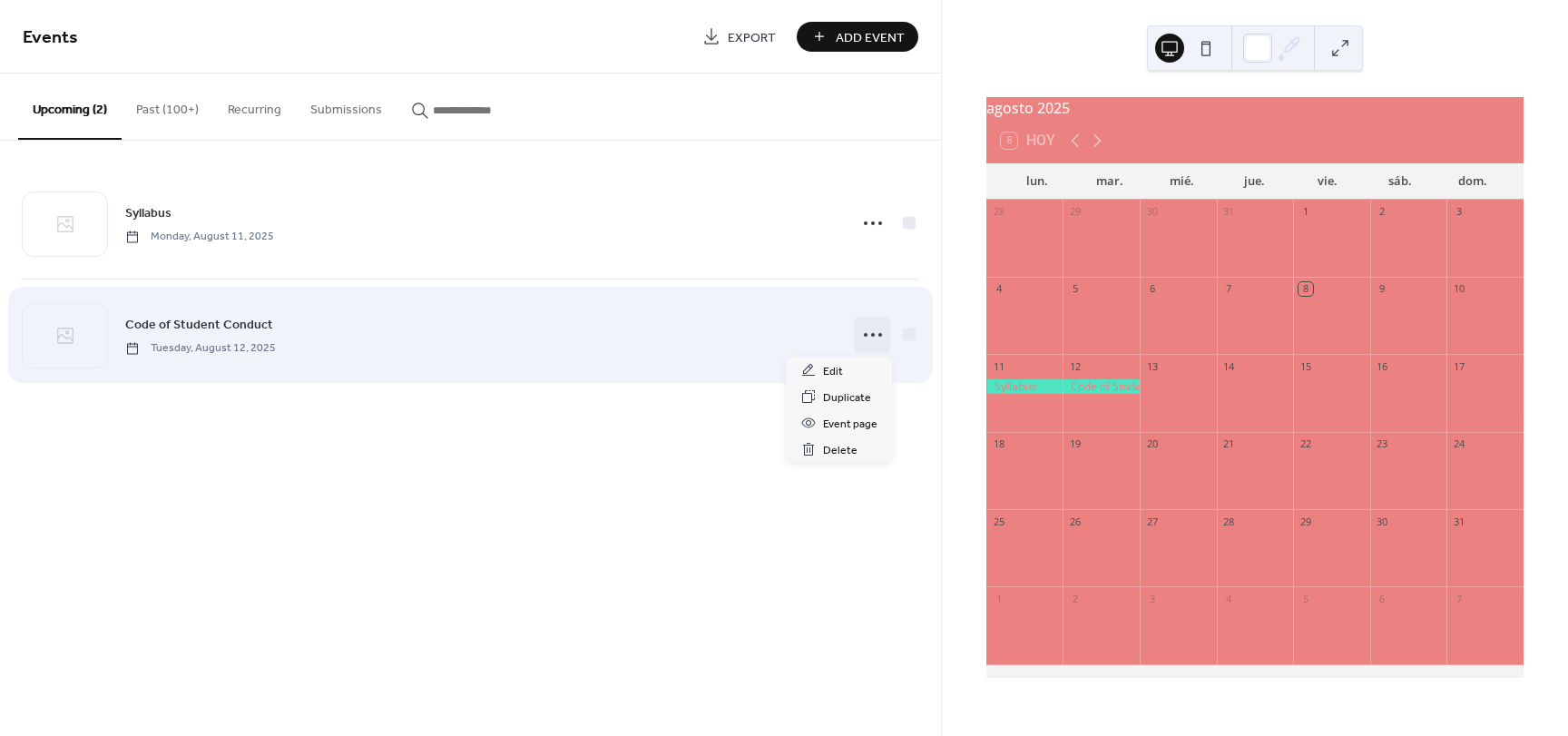 click 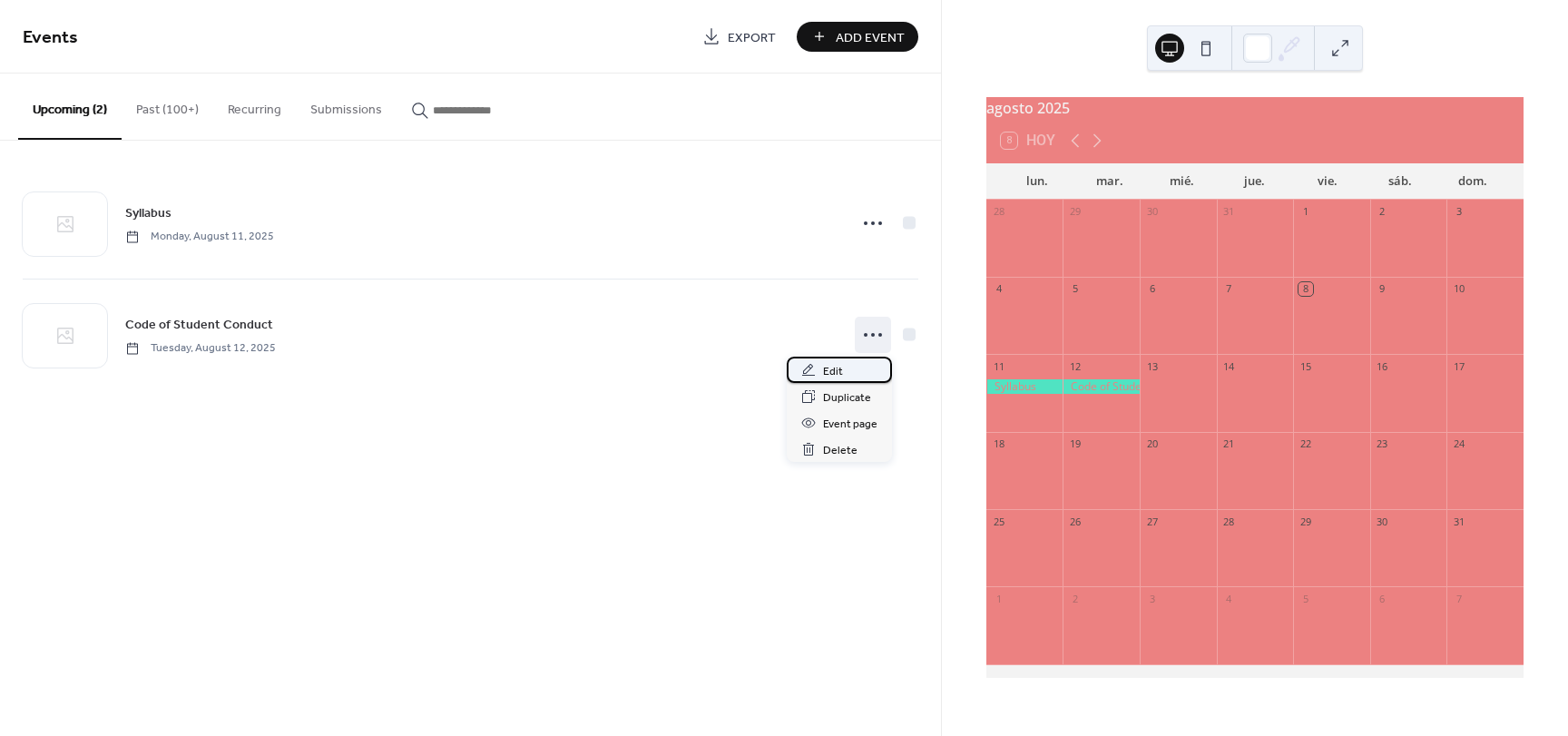 click on "Edit" at bounding box center [833, 371] 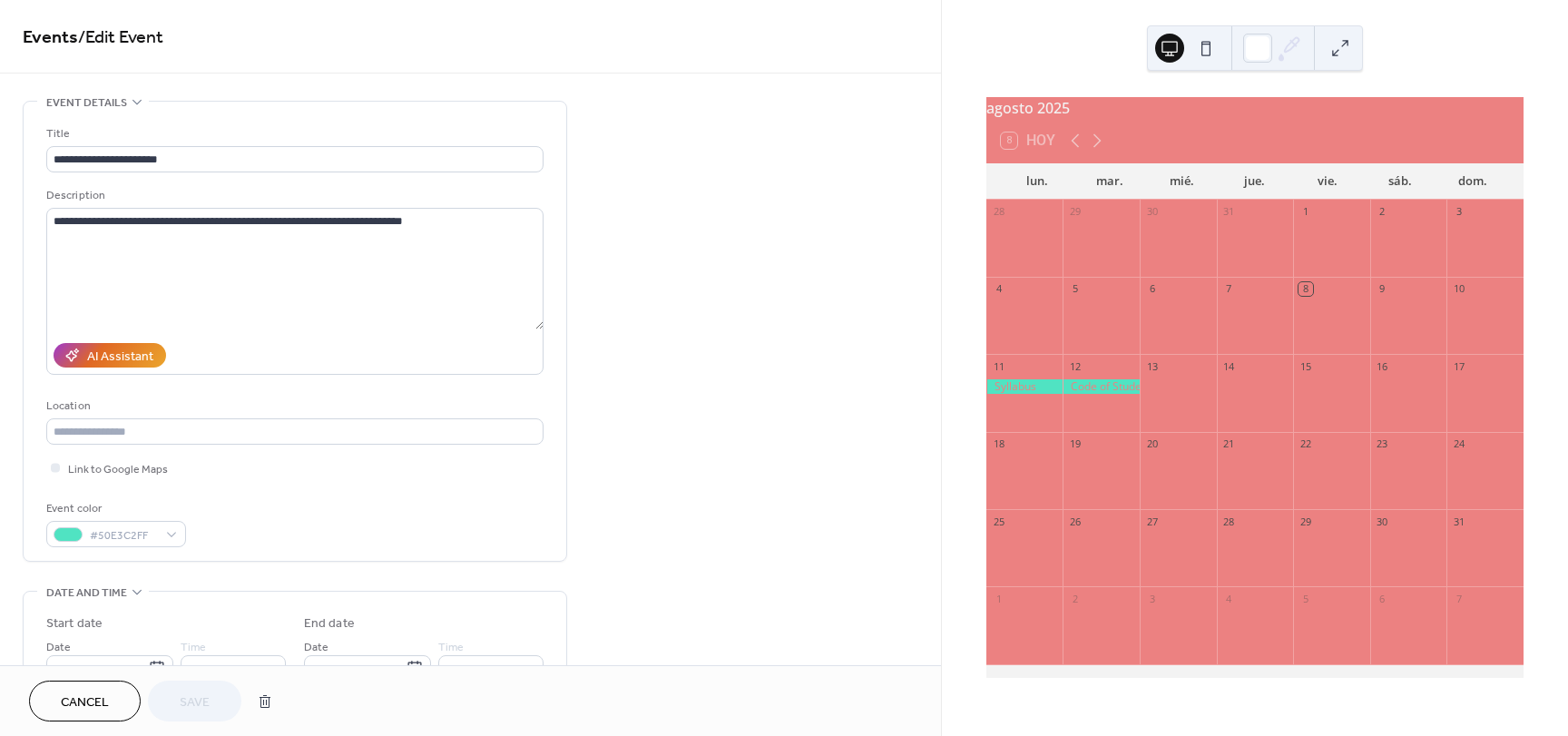 drag, startPoint x: 935, startPoint y: 264, endPoint x: 922, endPoint y: 343, distance: 80.06248 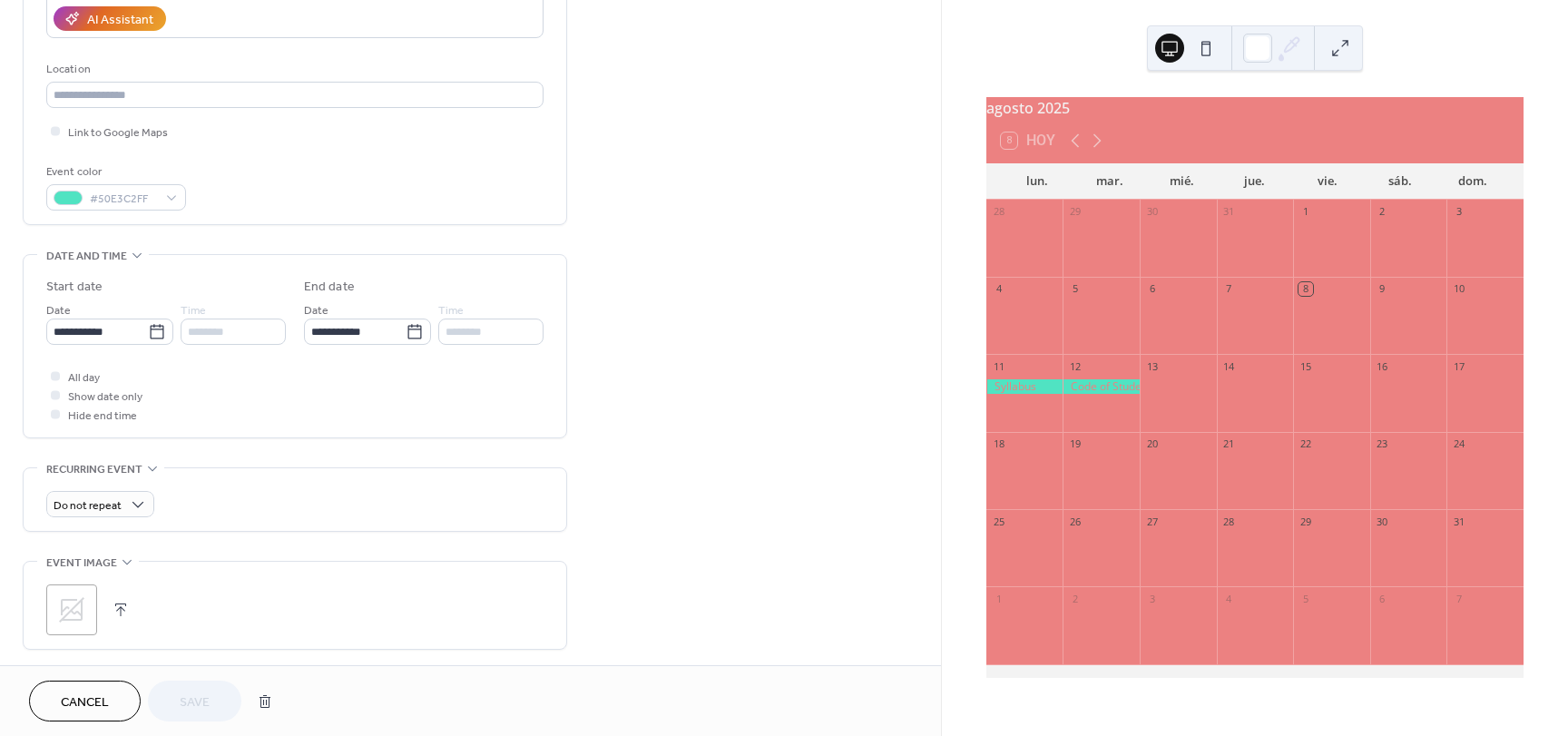 scroll, scrollTop: 347, scrollLeft: 0, axis: vertical 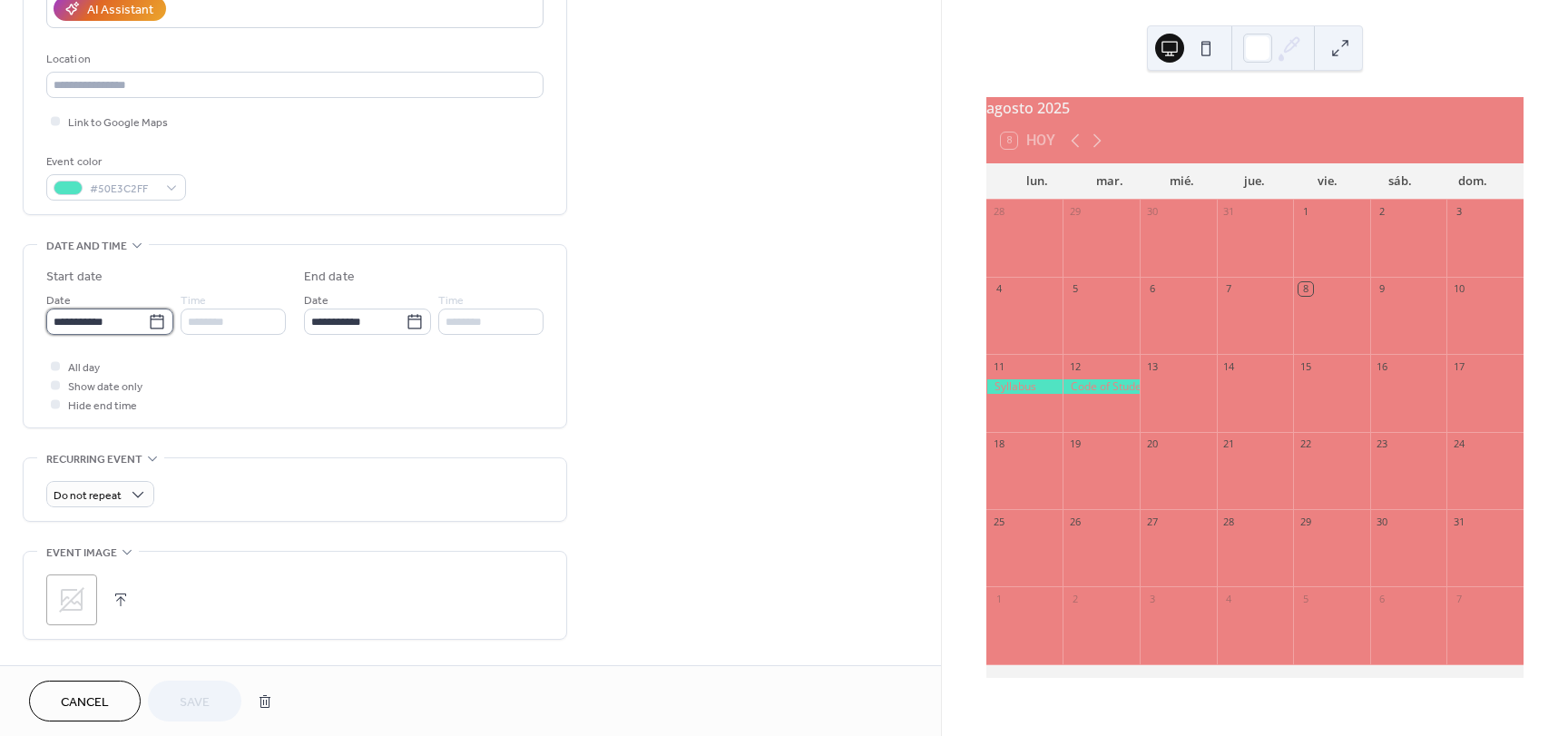 click on "**********" at bounding box center (97, 321) 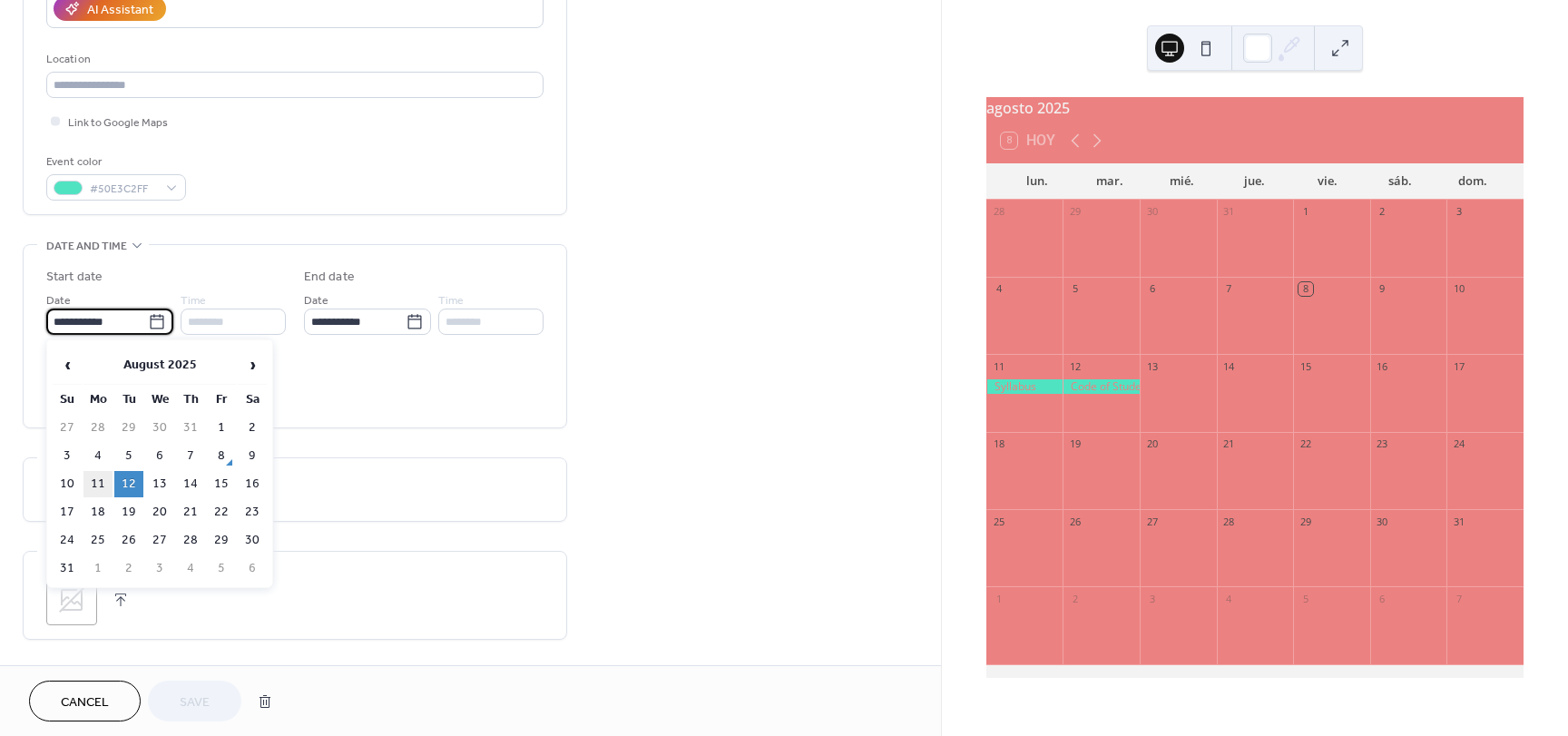 click on "11" at bounding box center [98, 484] 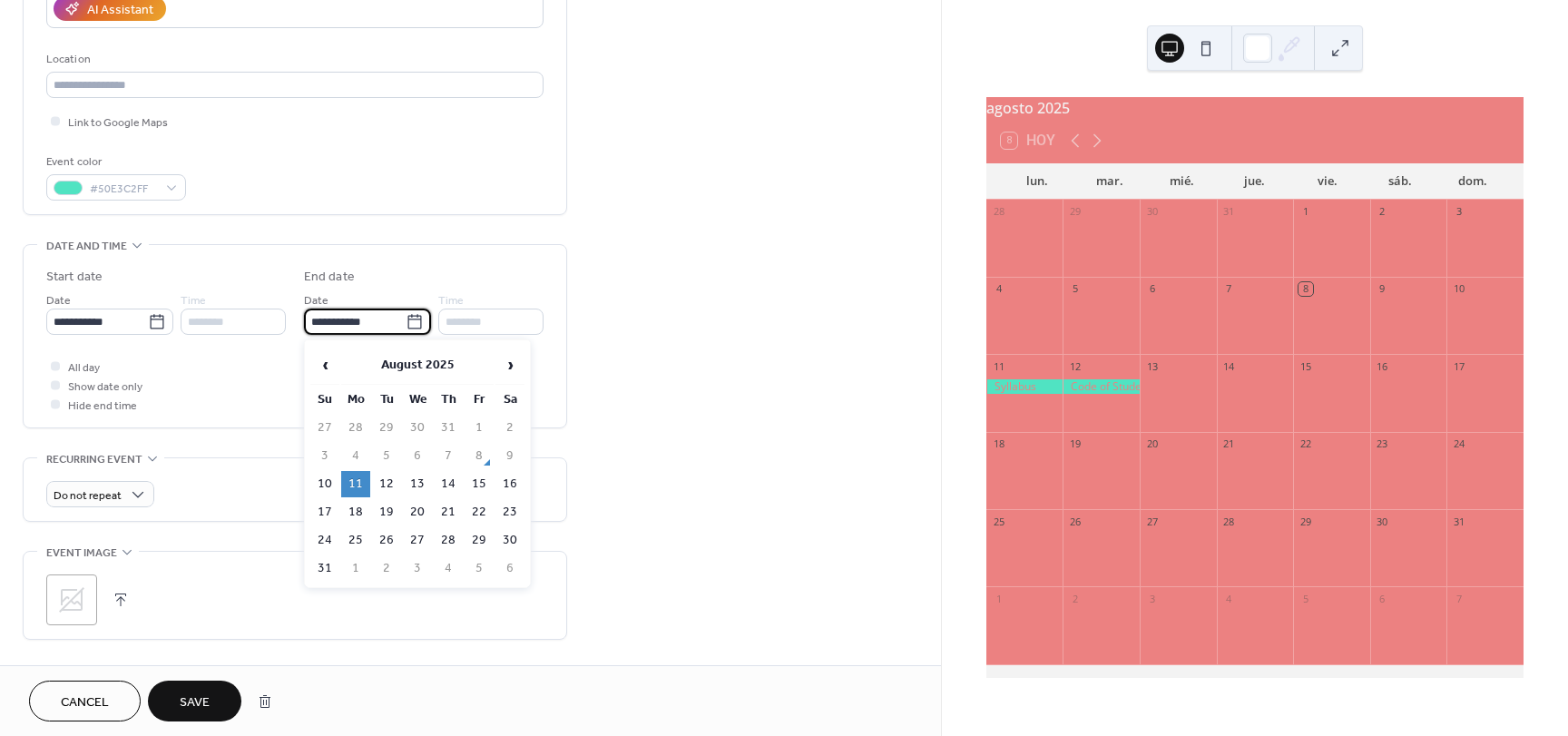 click on "**********" at bounding box center (355, 321) 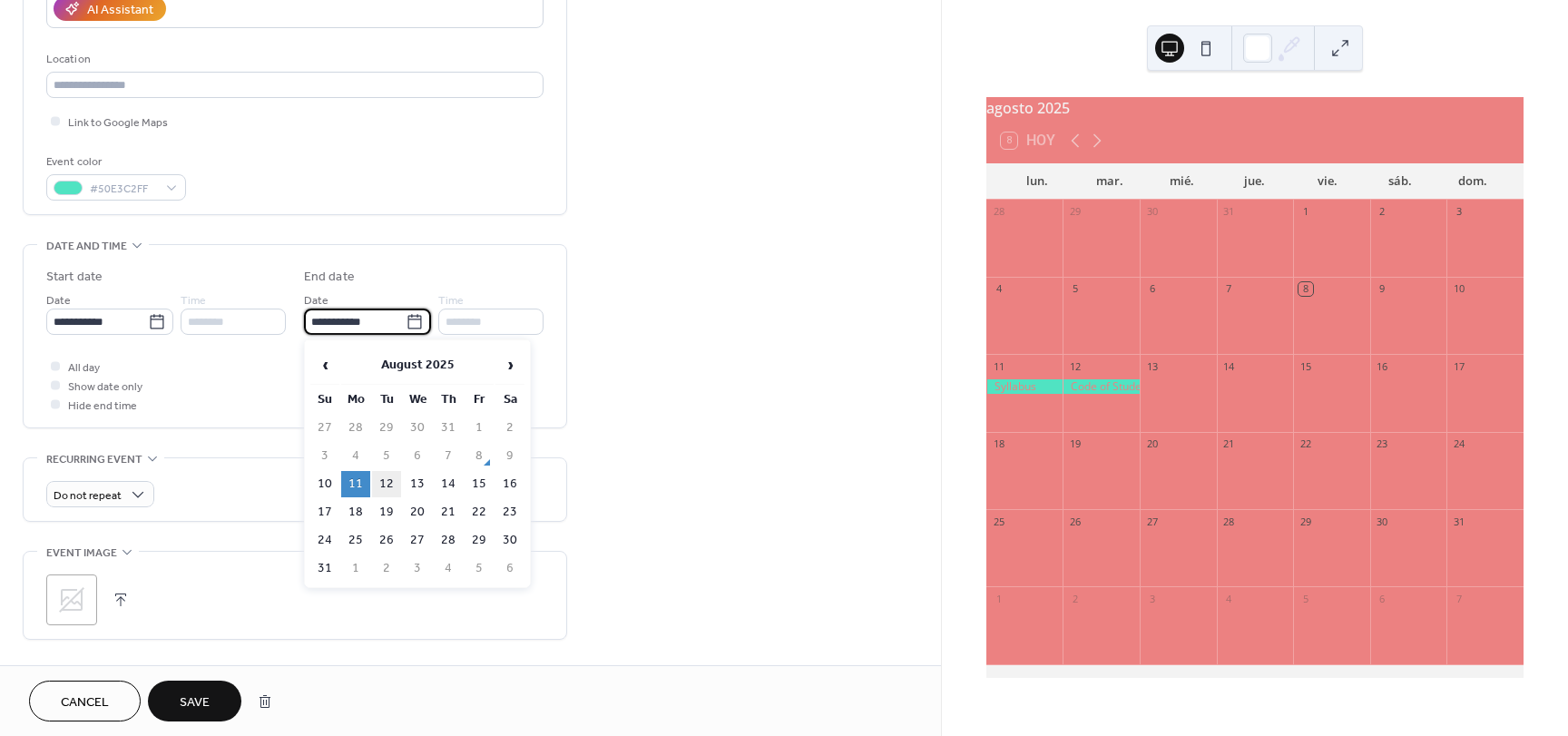 click on "12" at bounding box center [387, 484] 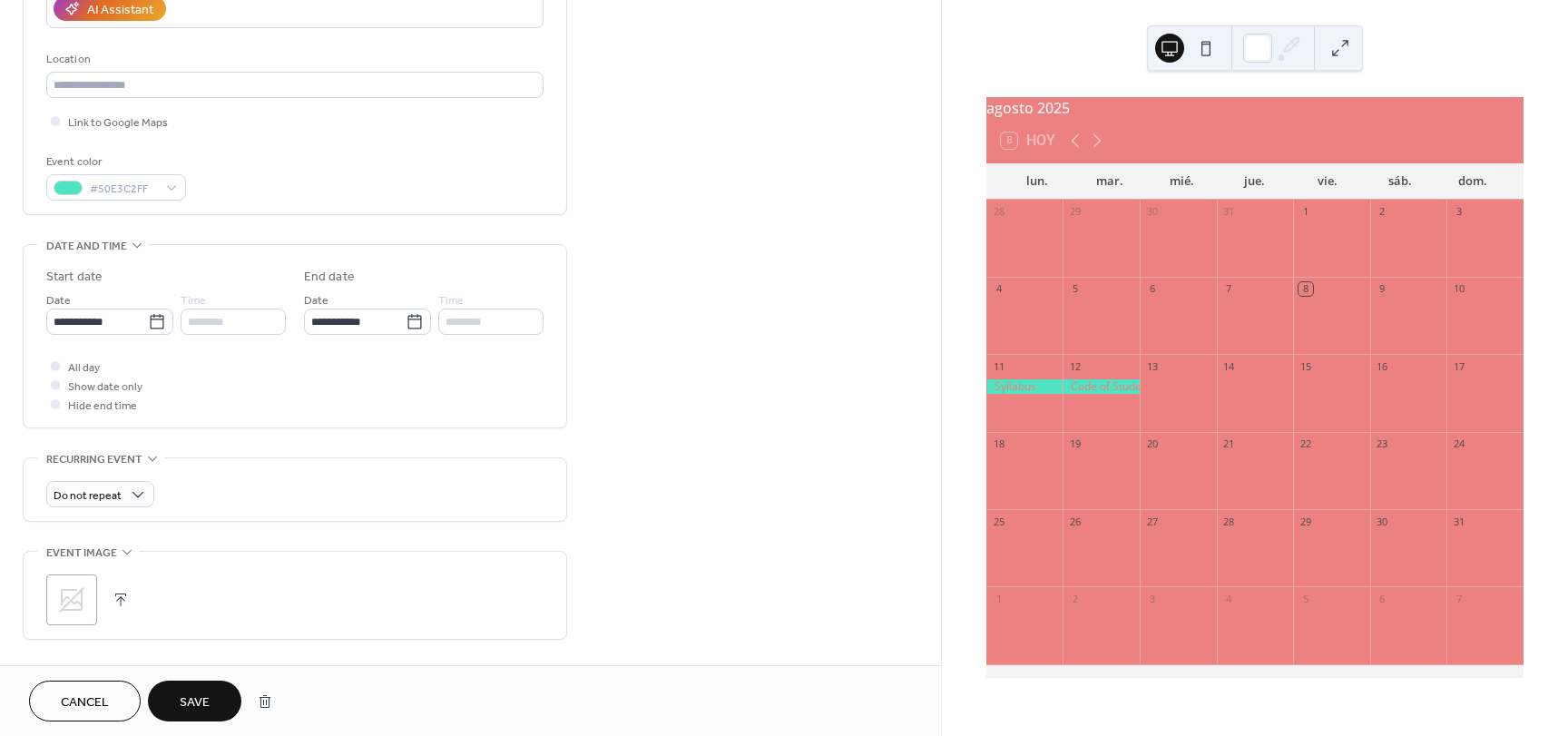 click on "Save" at bounding box center (194, 702) 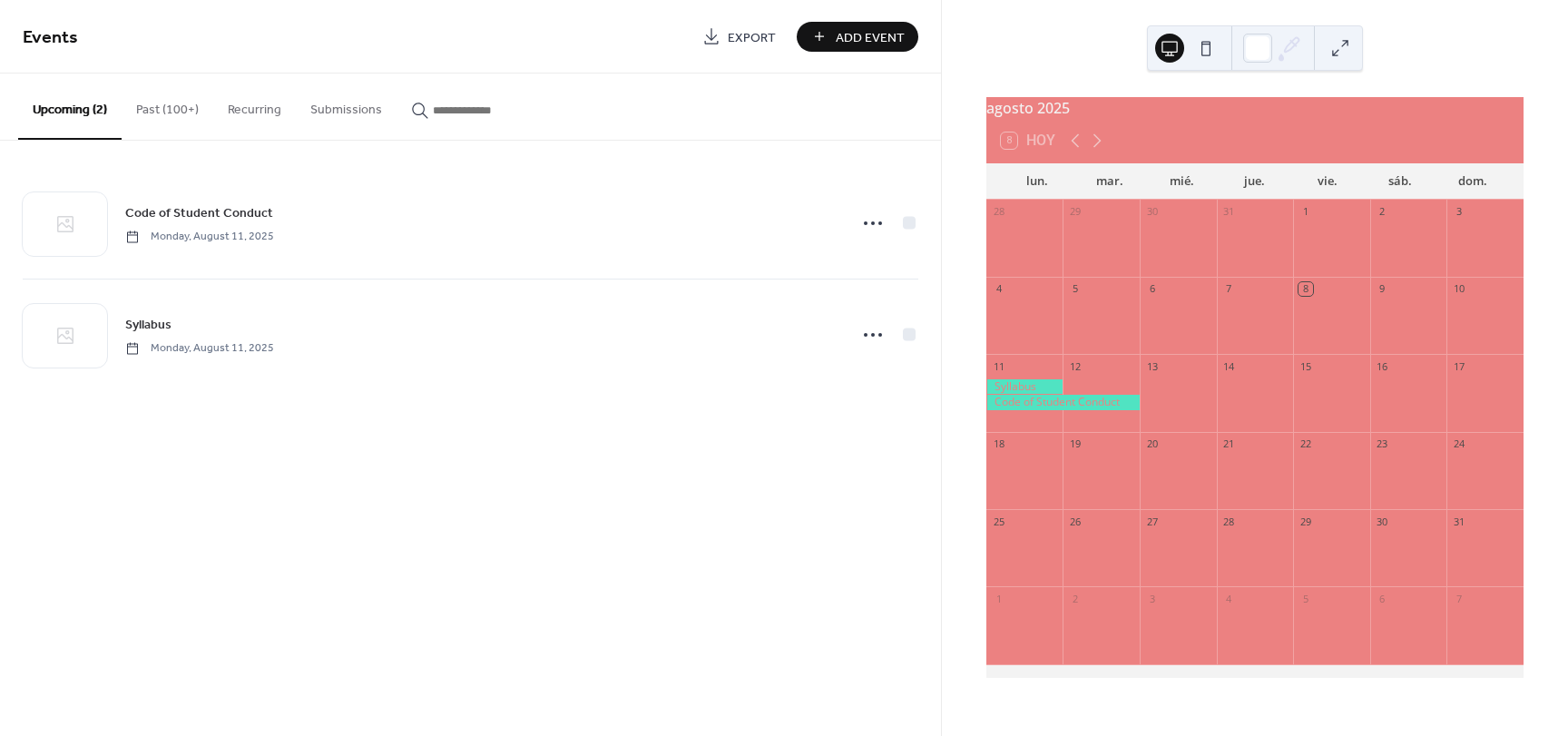 click on "Add Event" at bounding box center (870, 37) 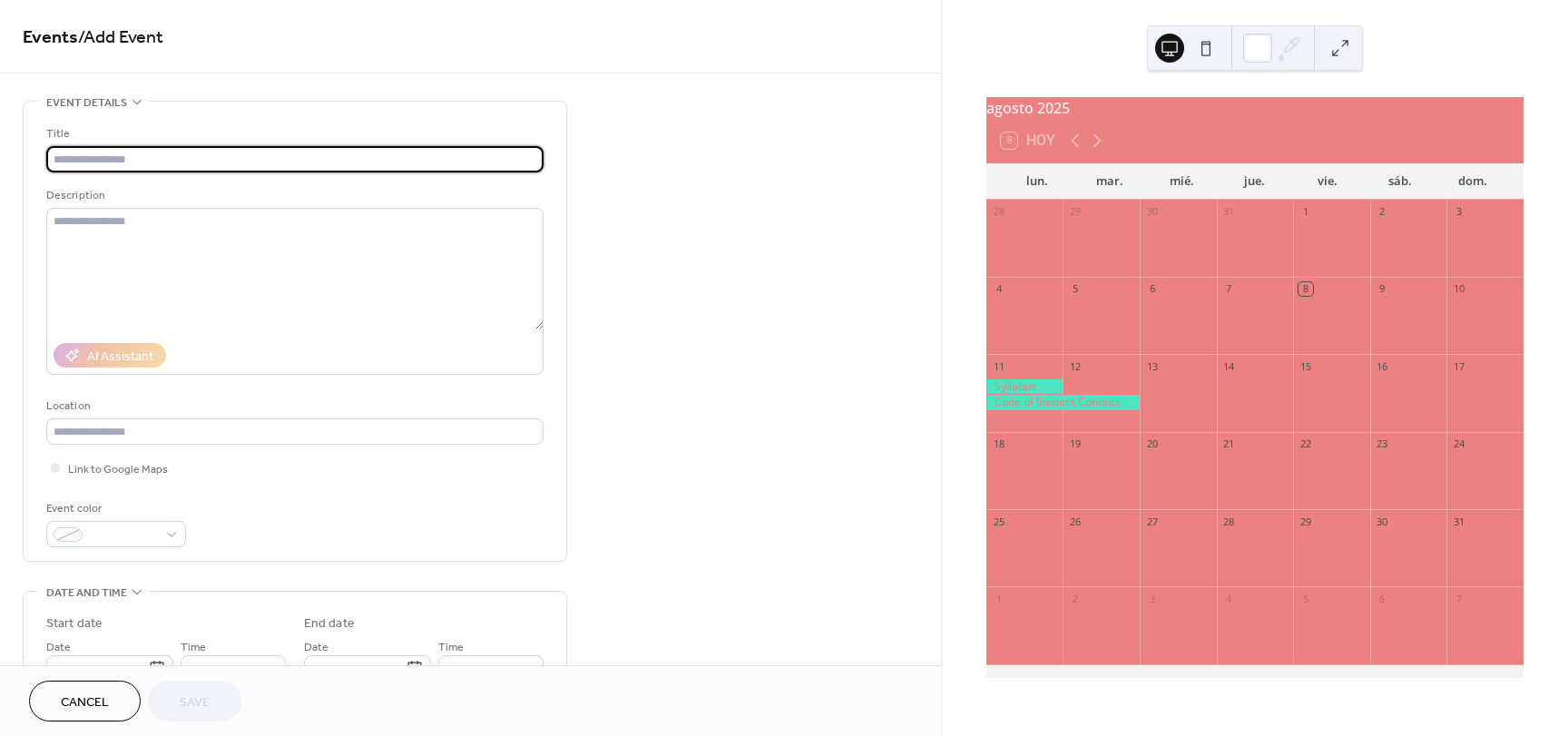 click at bounding box center (295, 159) 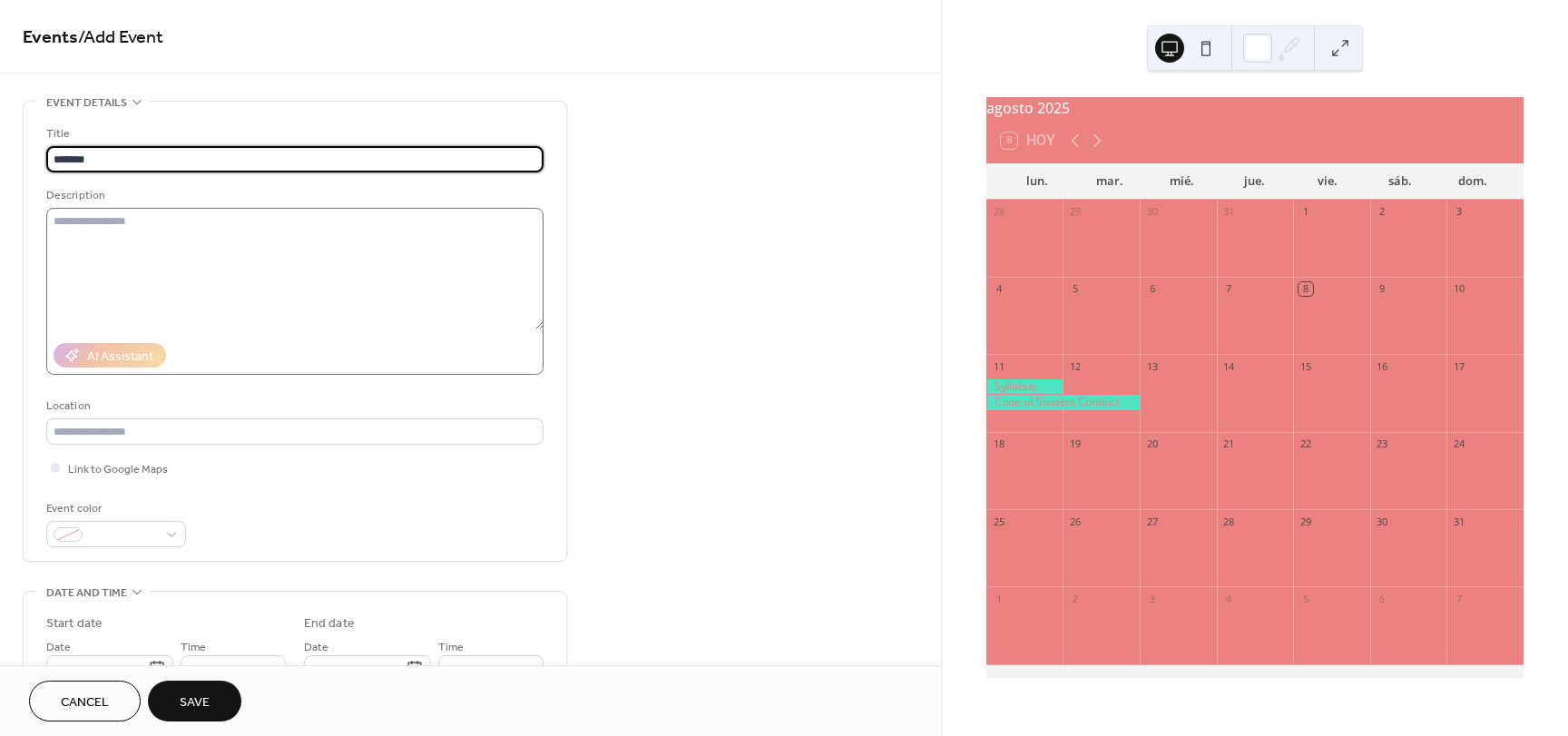 type on "*******" 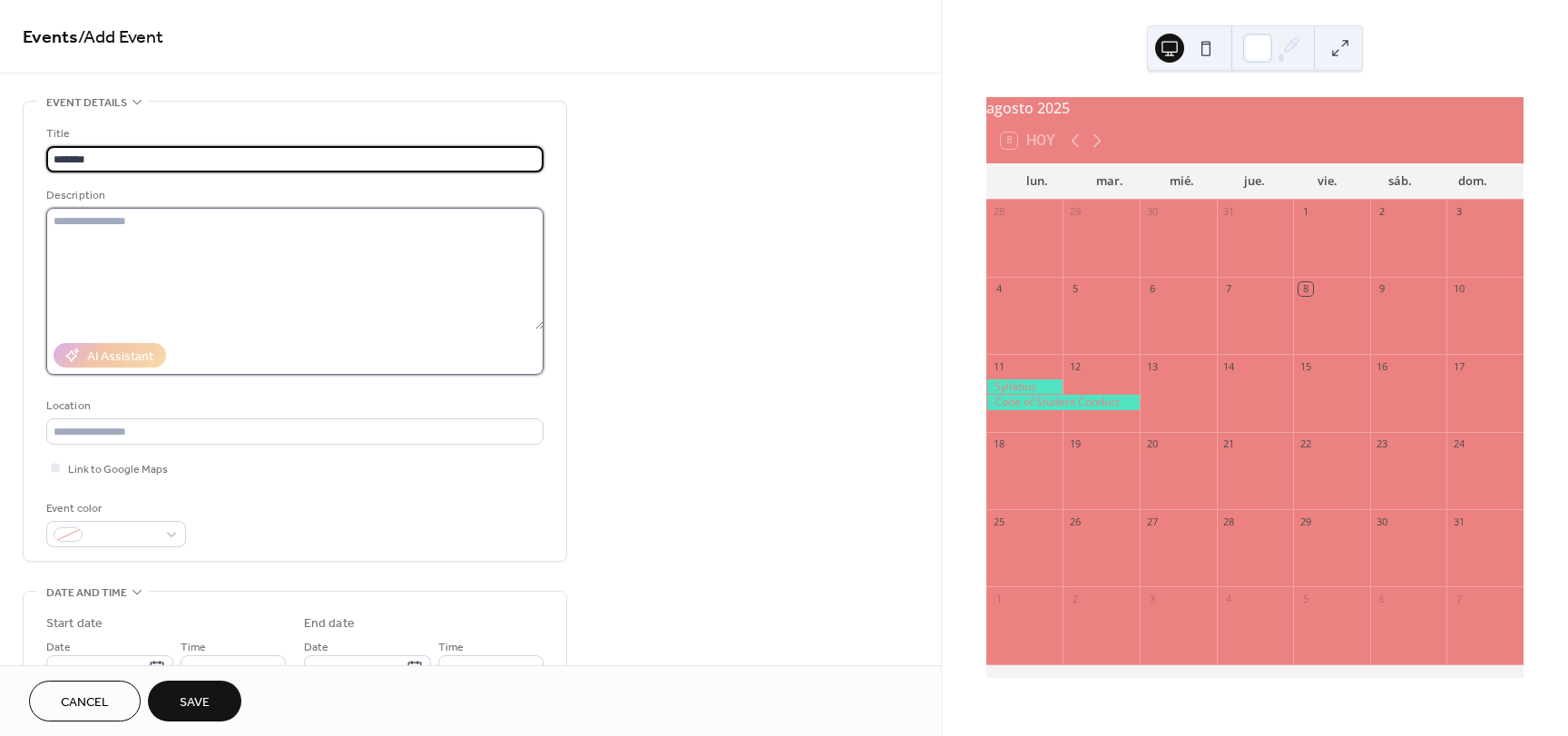 click at bounding box center (295, 269) 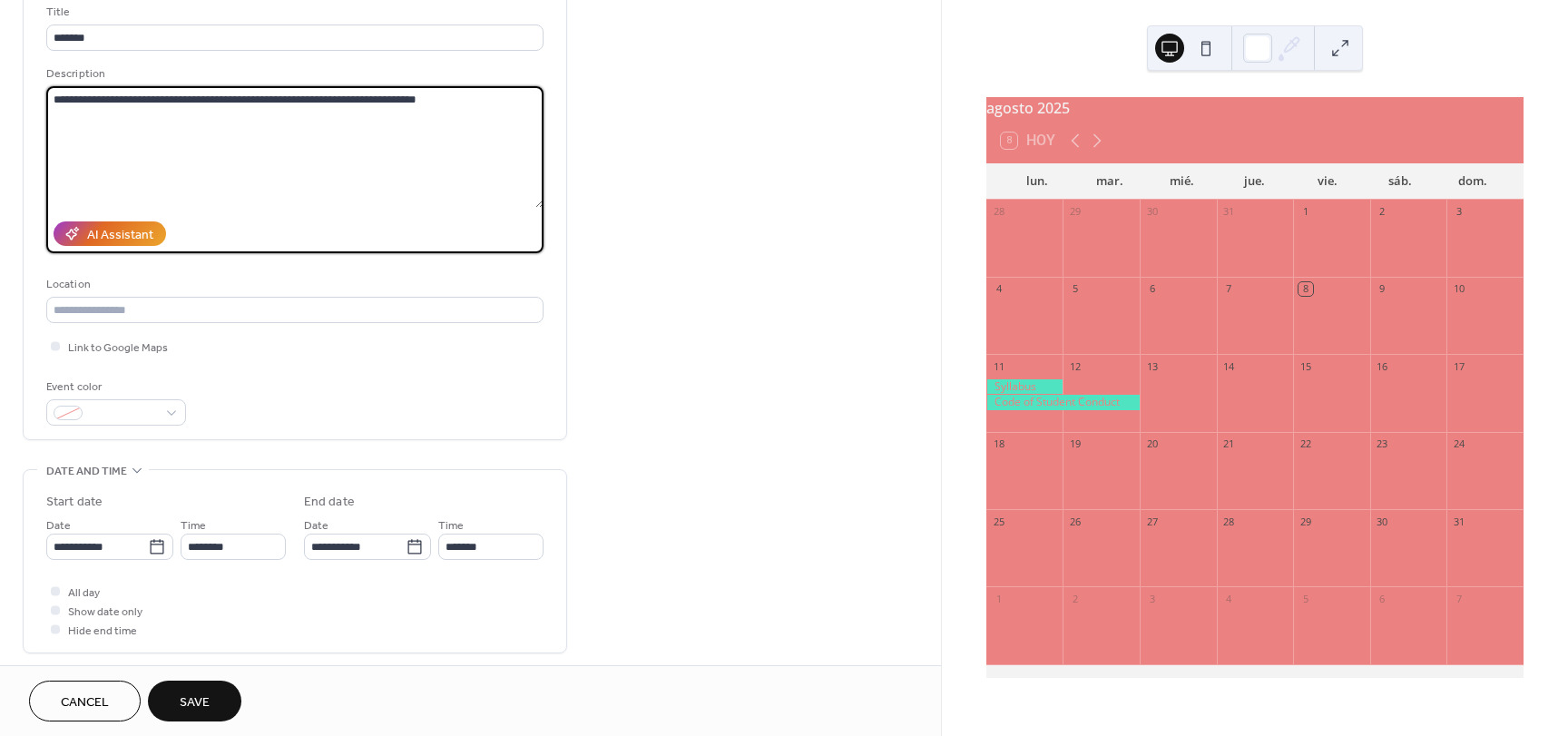 scroll, scrollTop: 126, scrollLeft: 0, axis: vertical 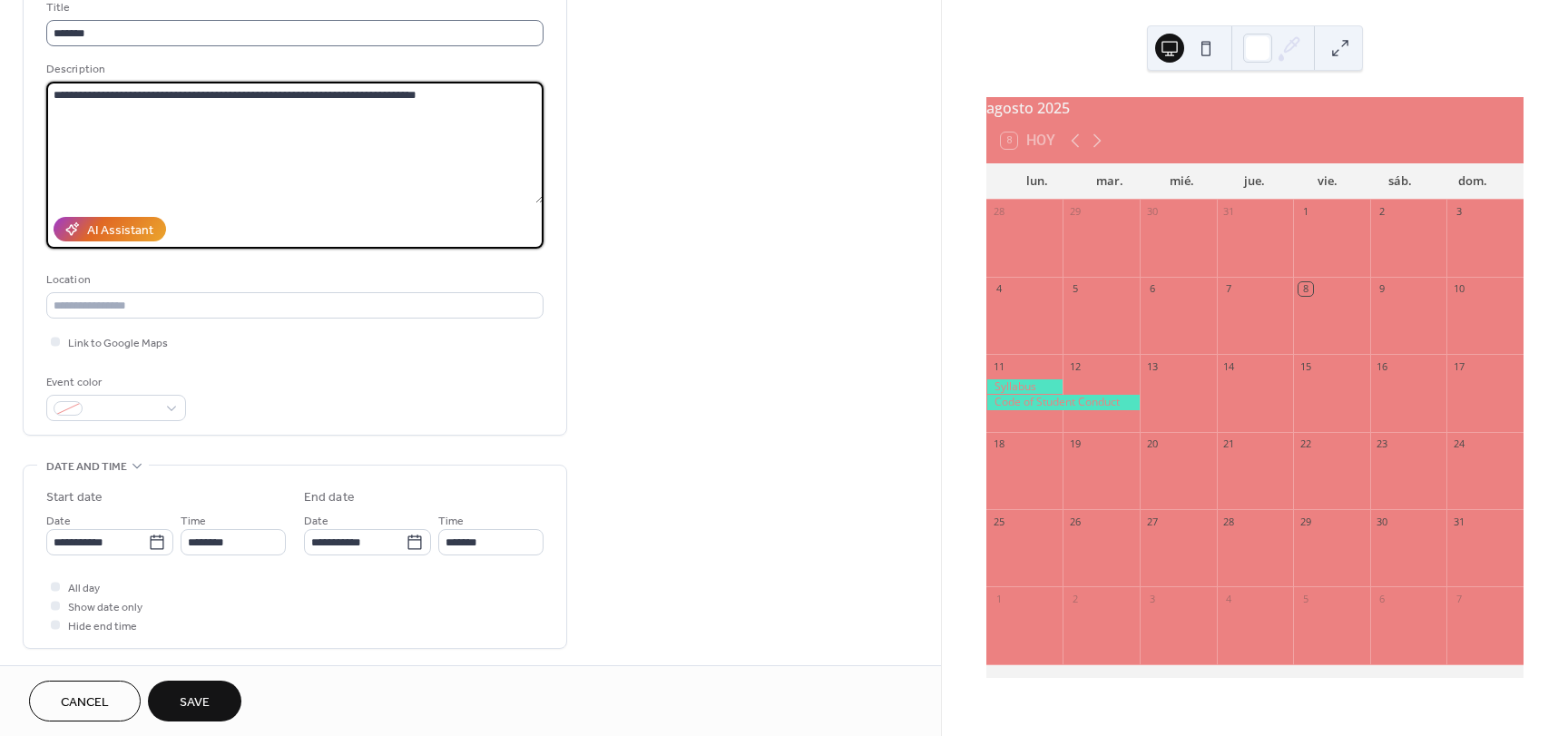type on "**********" 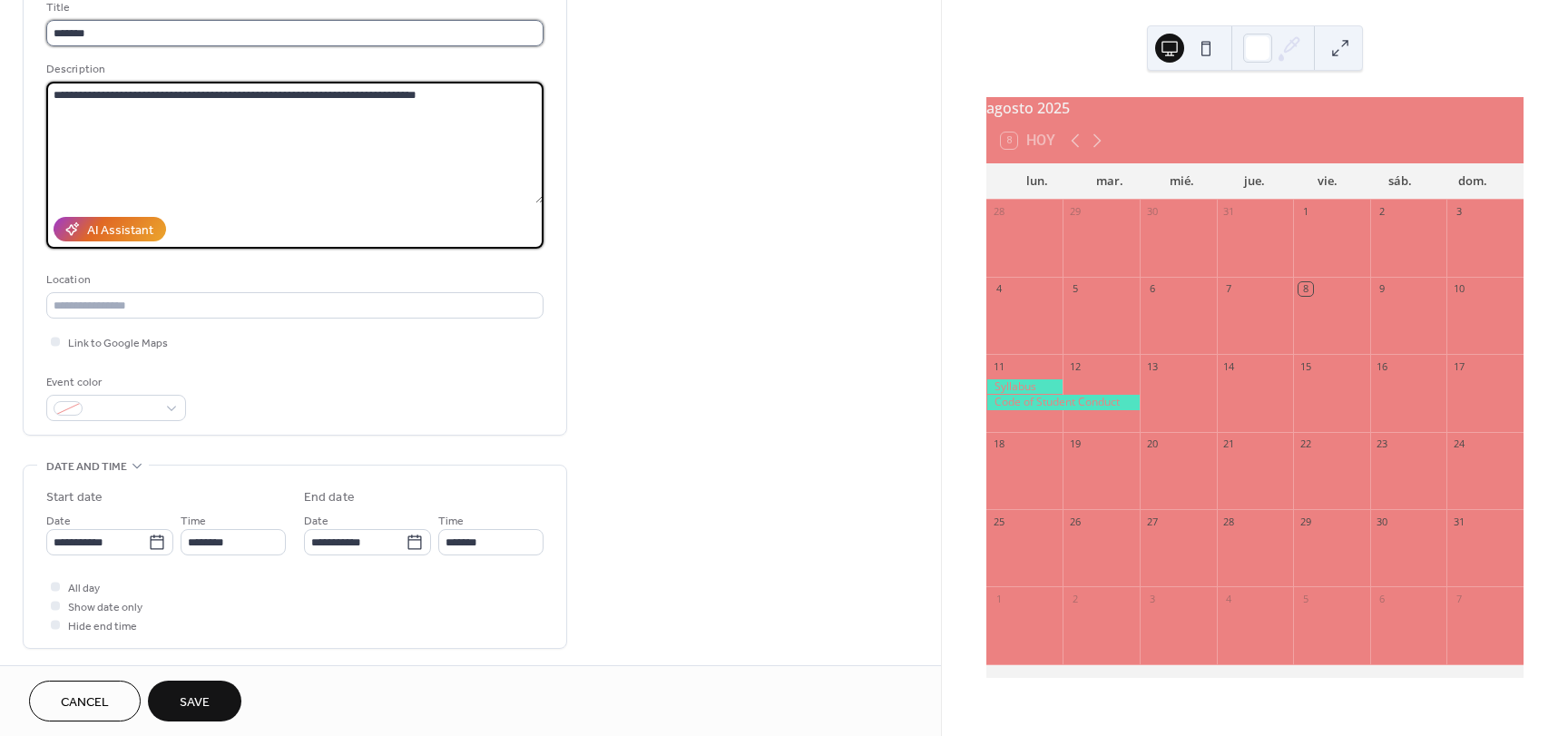 click on "*******" at bounding box center [295, 33] 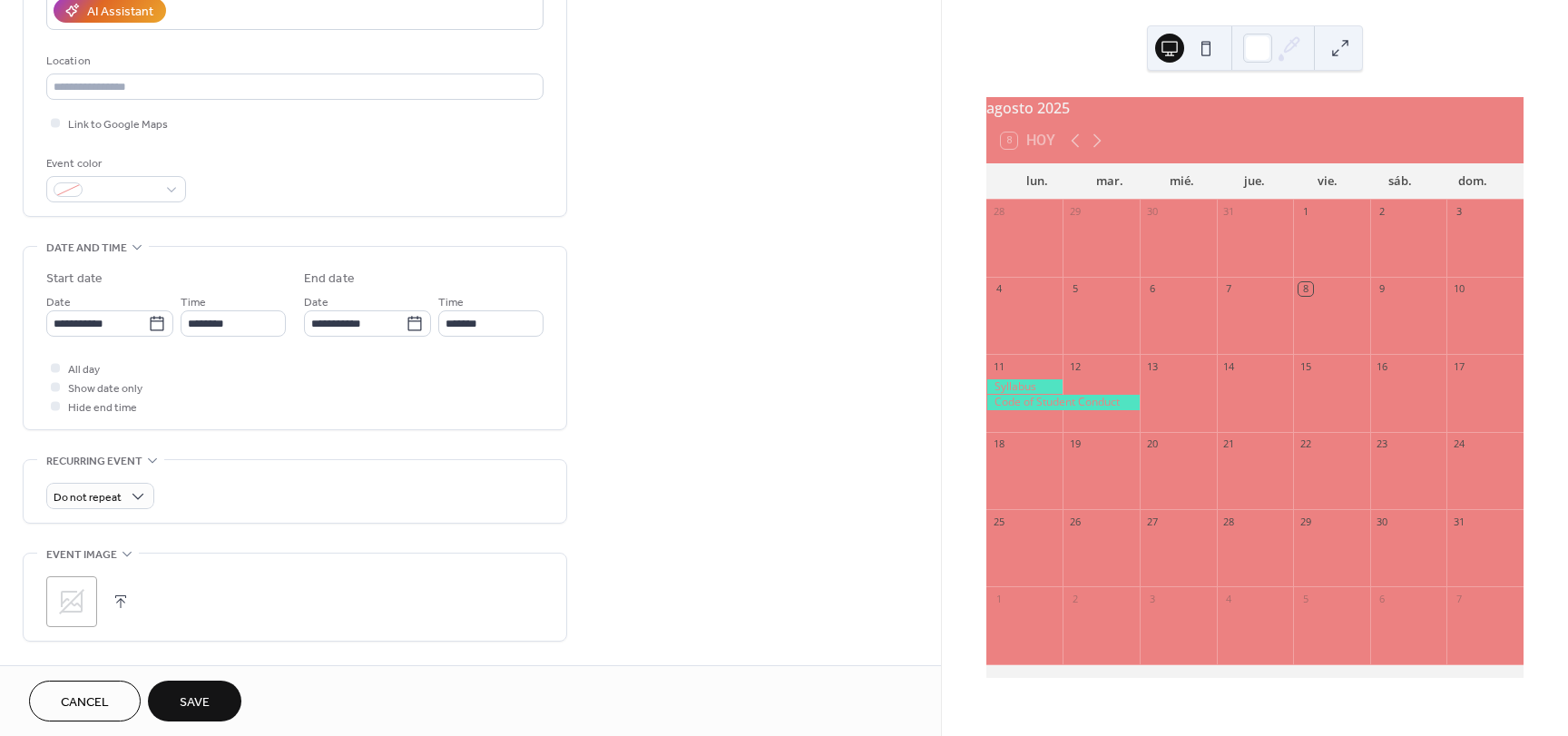 scroll, scrollTop: 348, scrollLeft: 0, axis: vertical 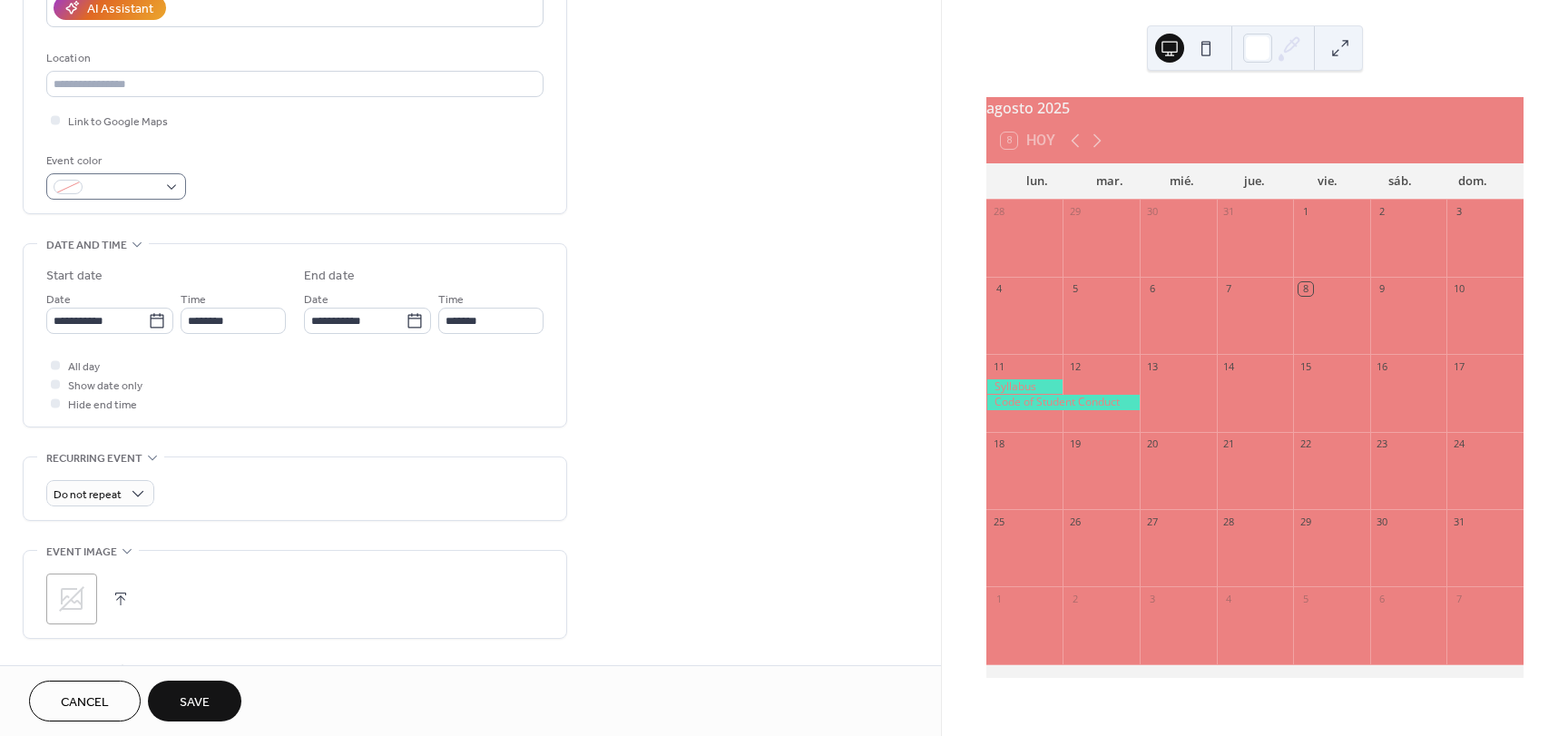type on "**********" 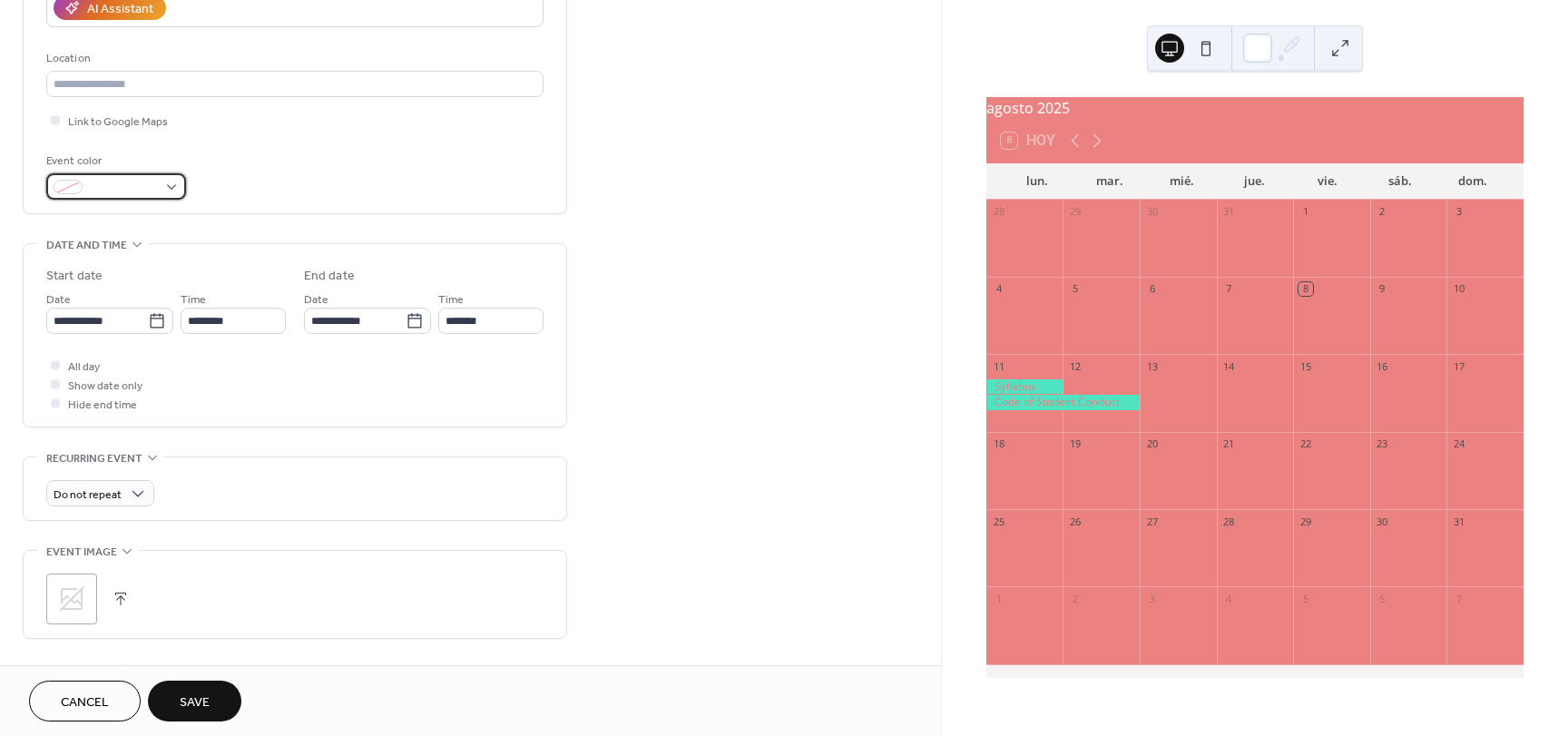 click at bounding box center [68, 187] 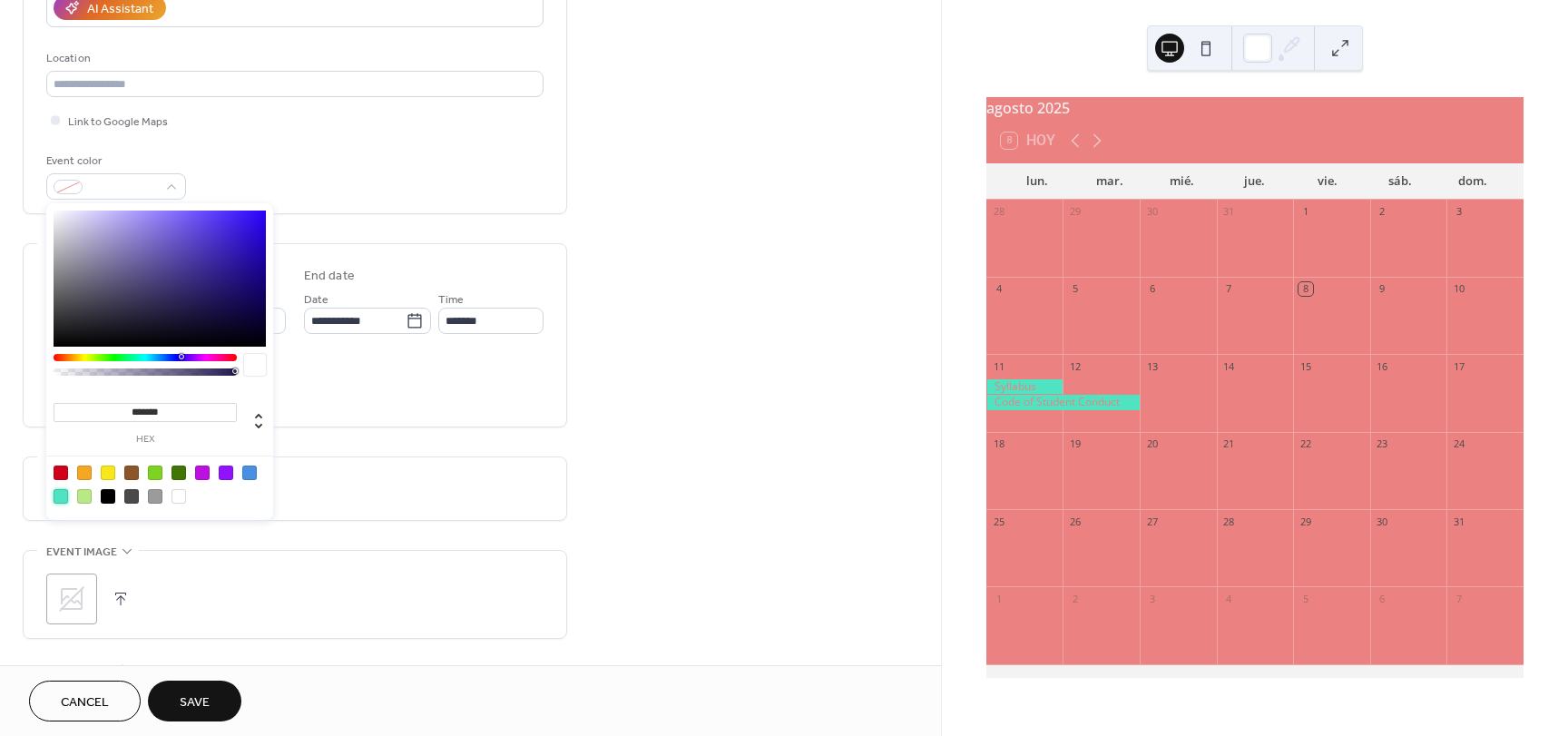click at bounding box center [61, 496] 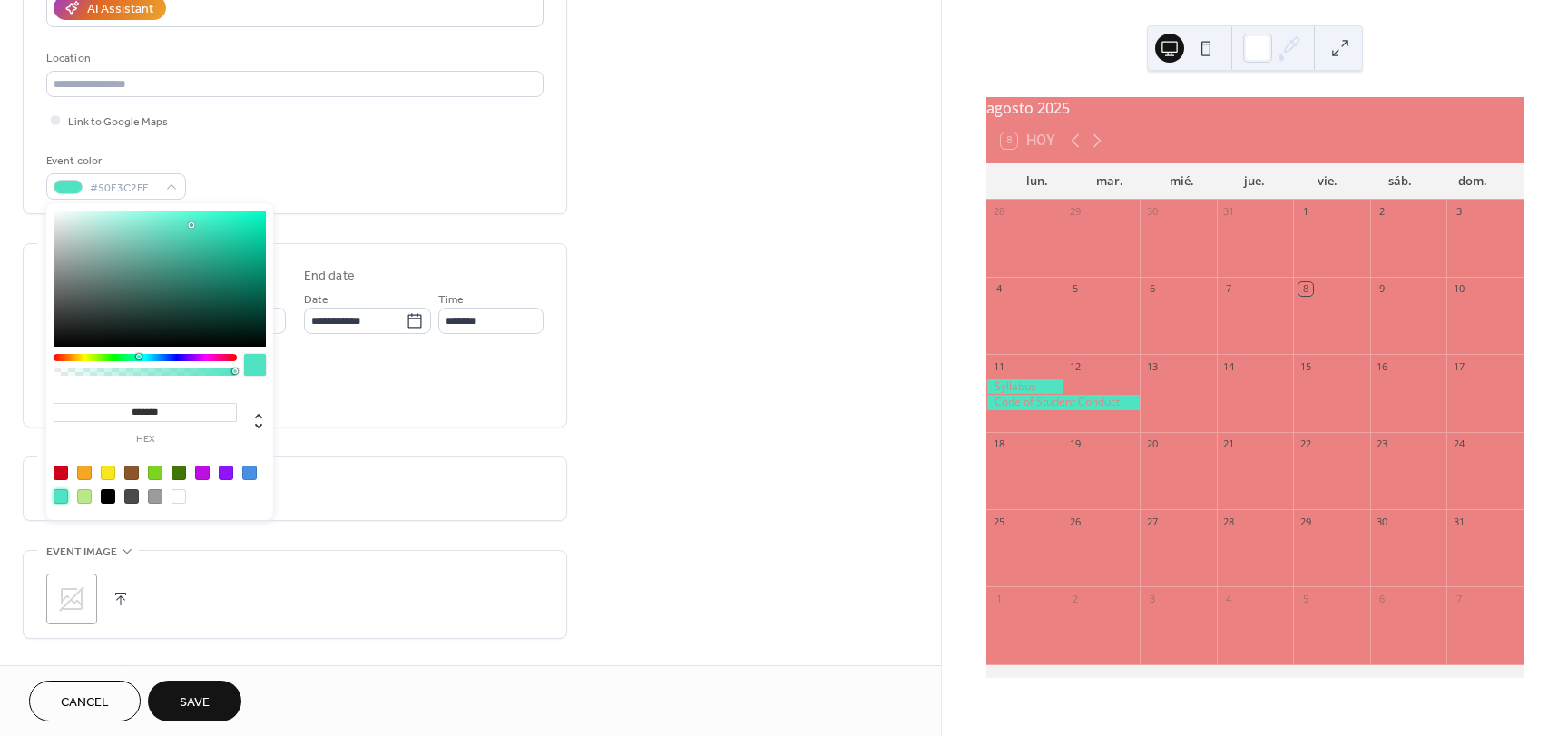 click on "**********" at bounding box center [295, -12] 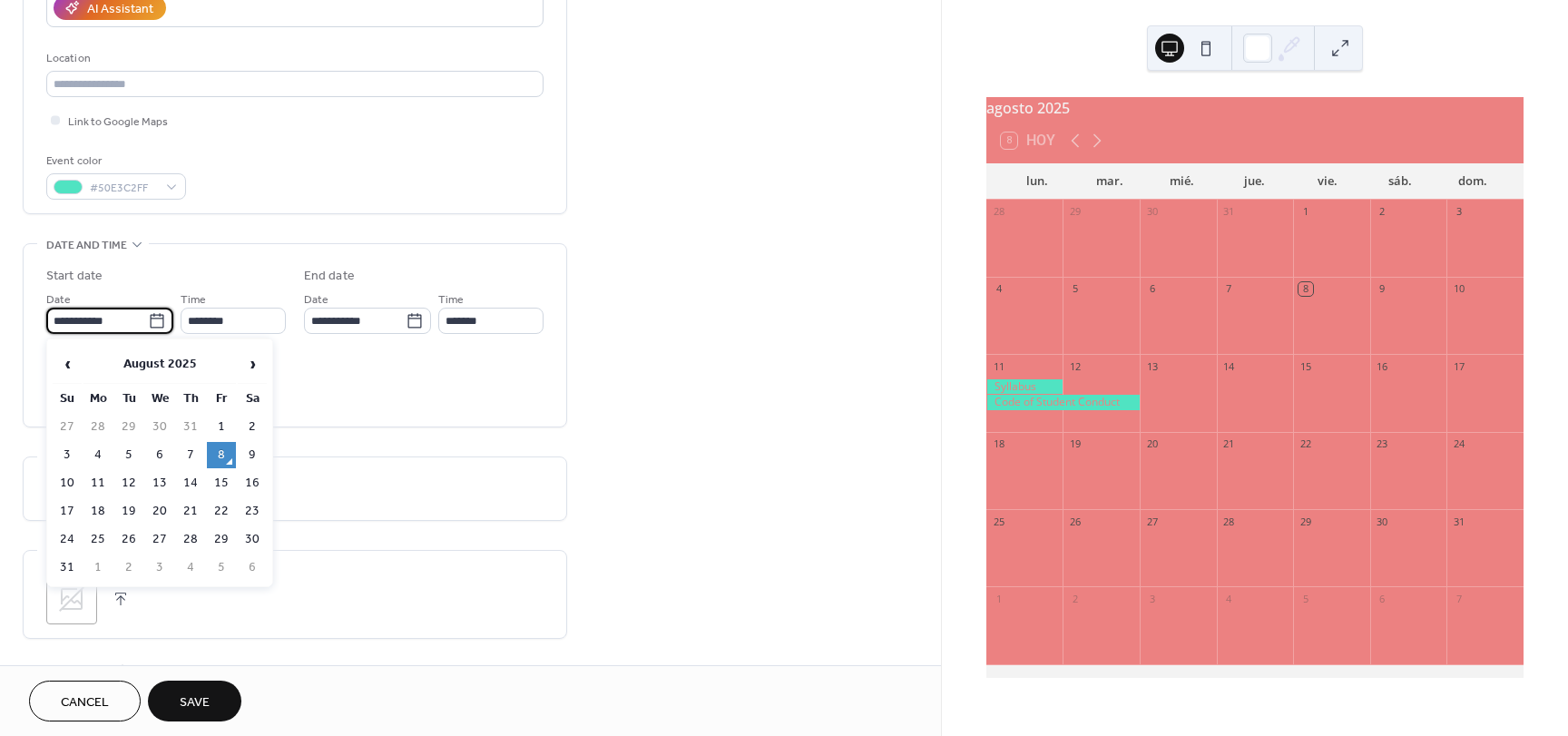click on "**********" at bounding box center (97, 320) 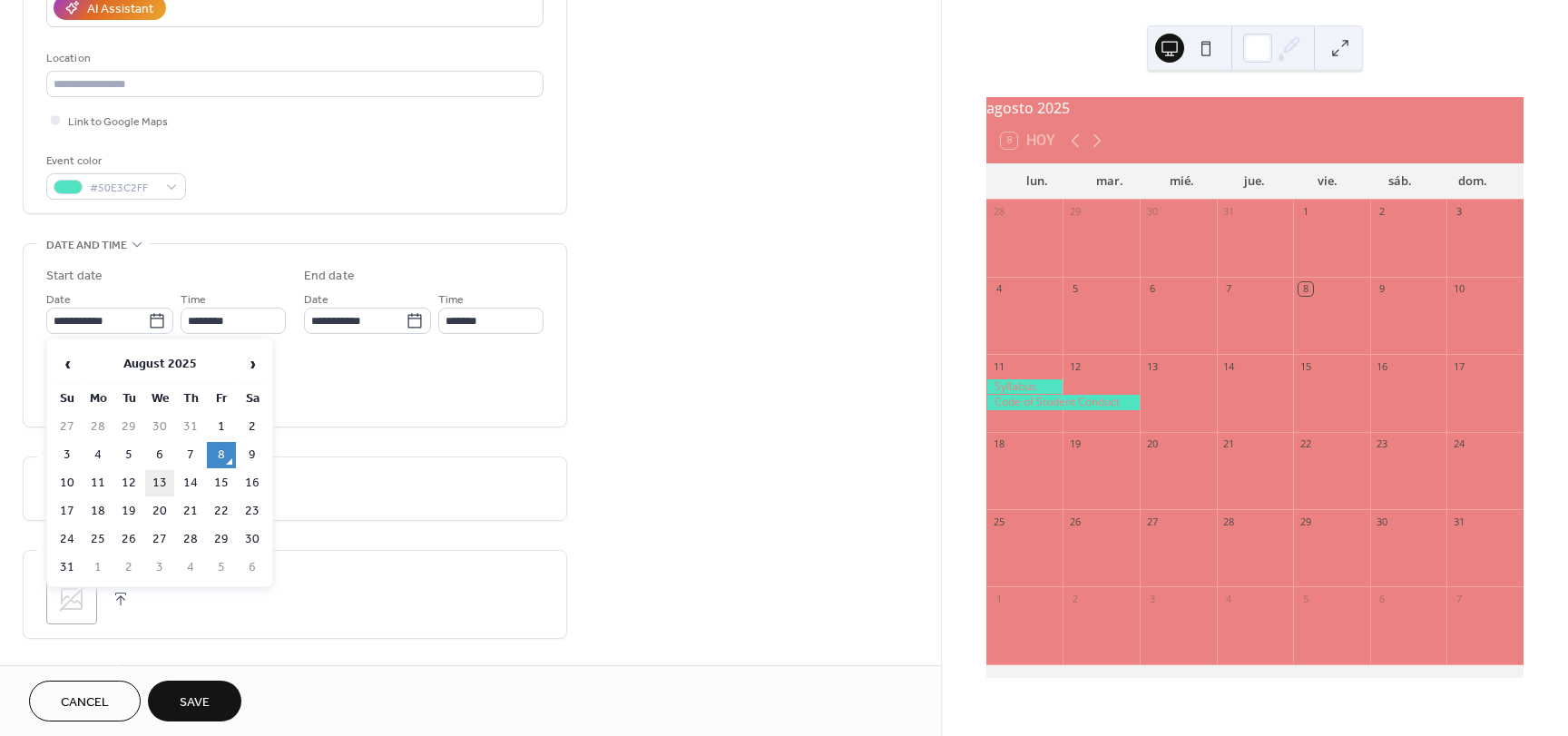 click on "13" at bounding box center [160, 483] 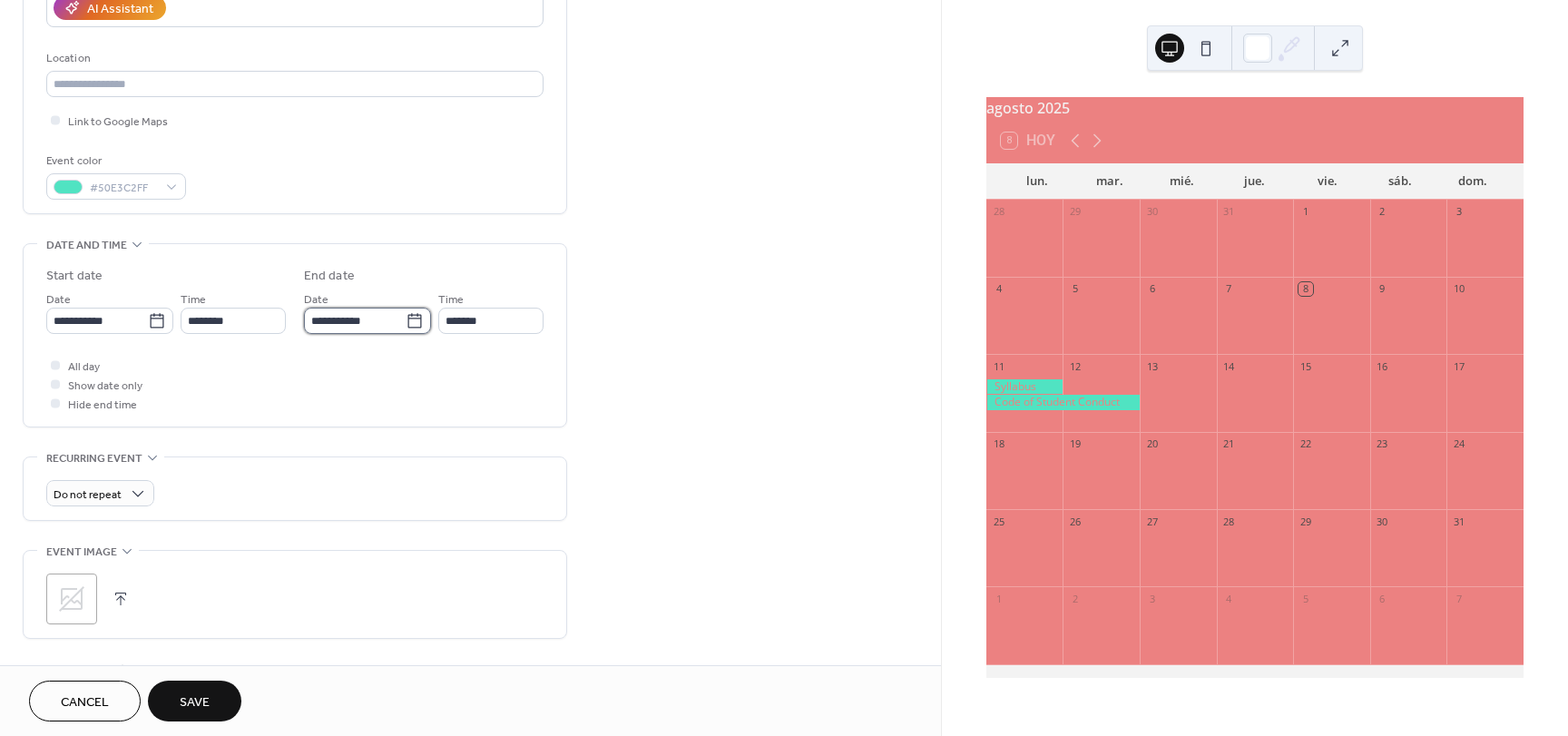 click on "**********" at bounding box center (355, 320) 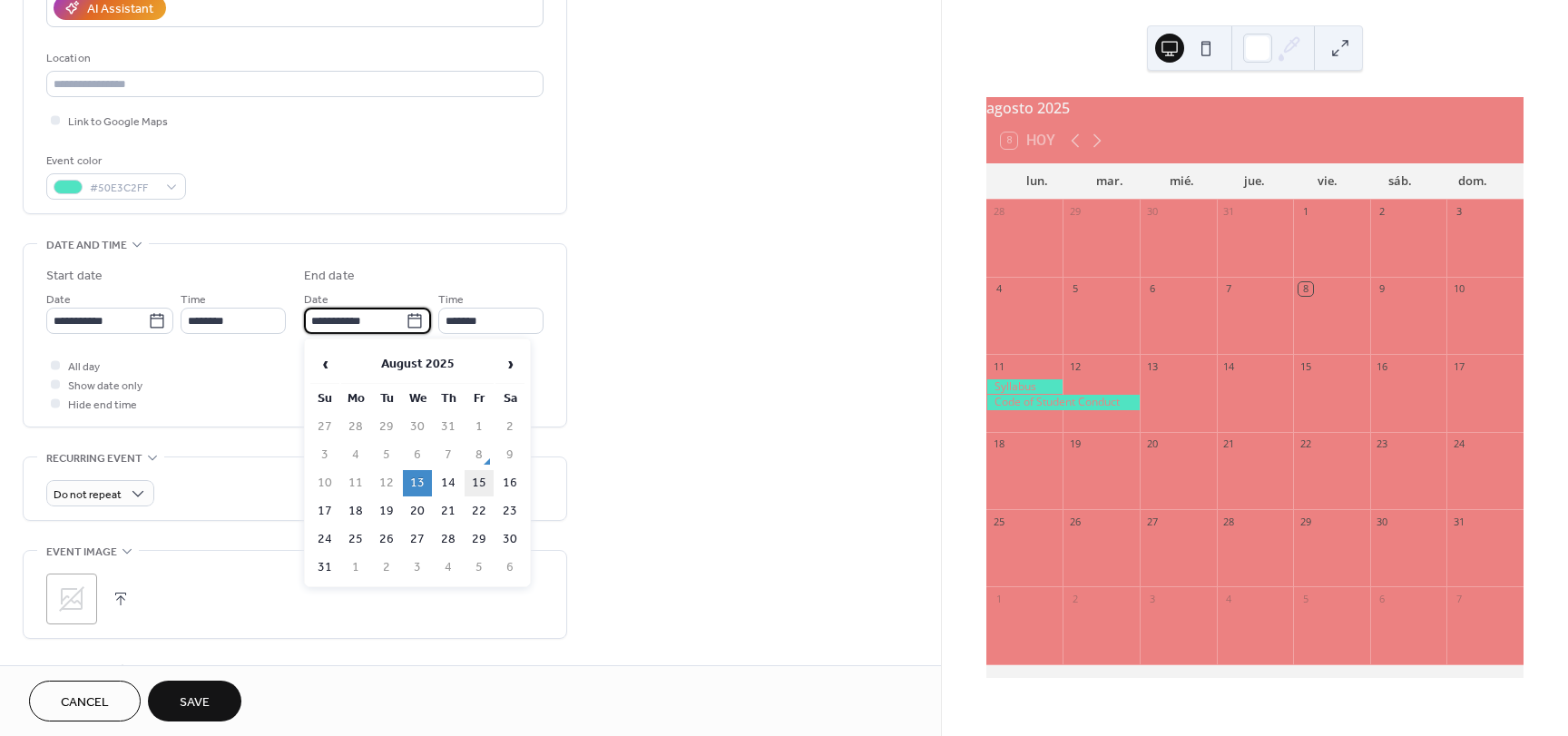 click on "15" at bounding box center (479, 483) 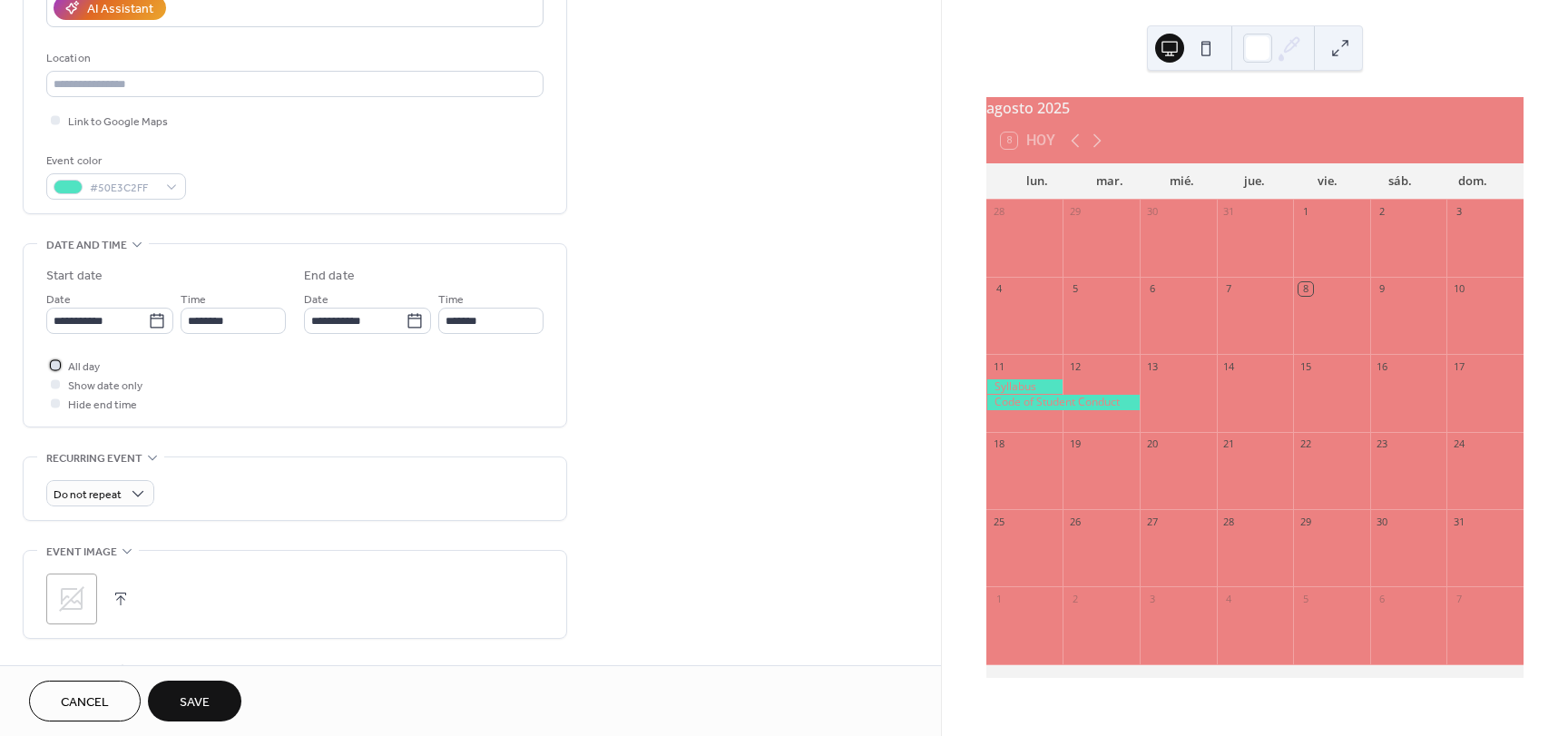 click at bounding box center (55, 365) 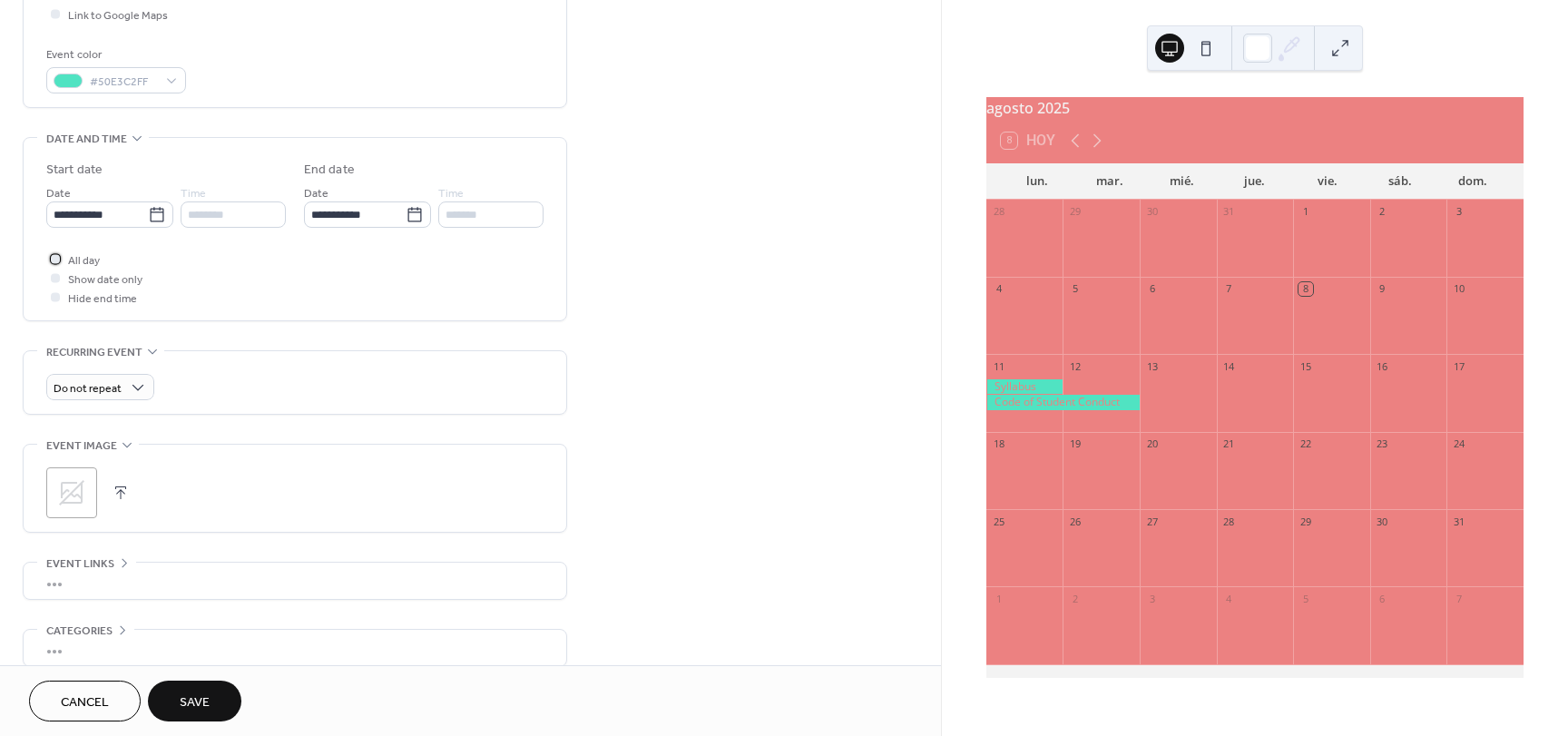 scroll, scrollTop: 541, scrollLeft: 0, axis: vertical 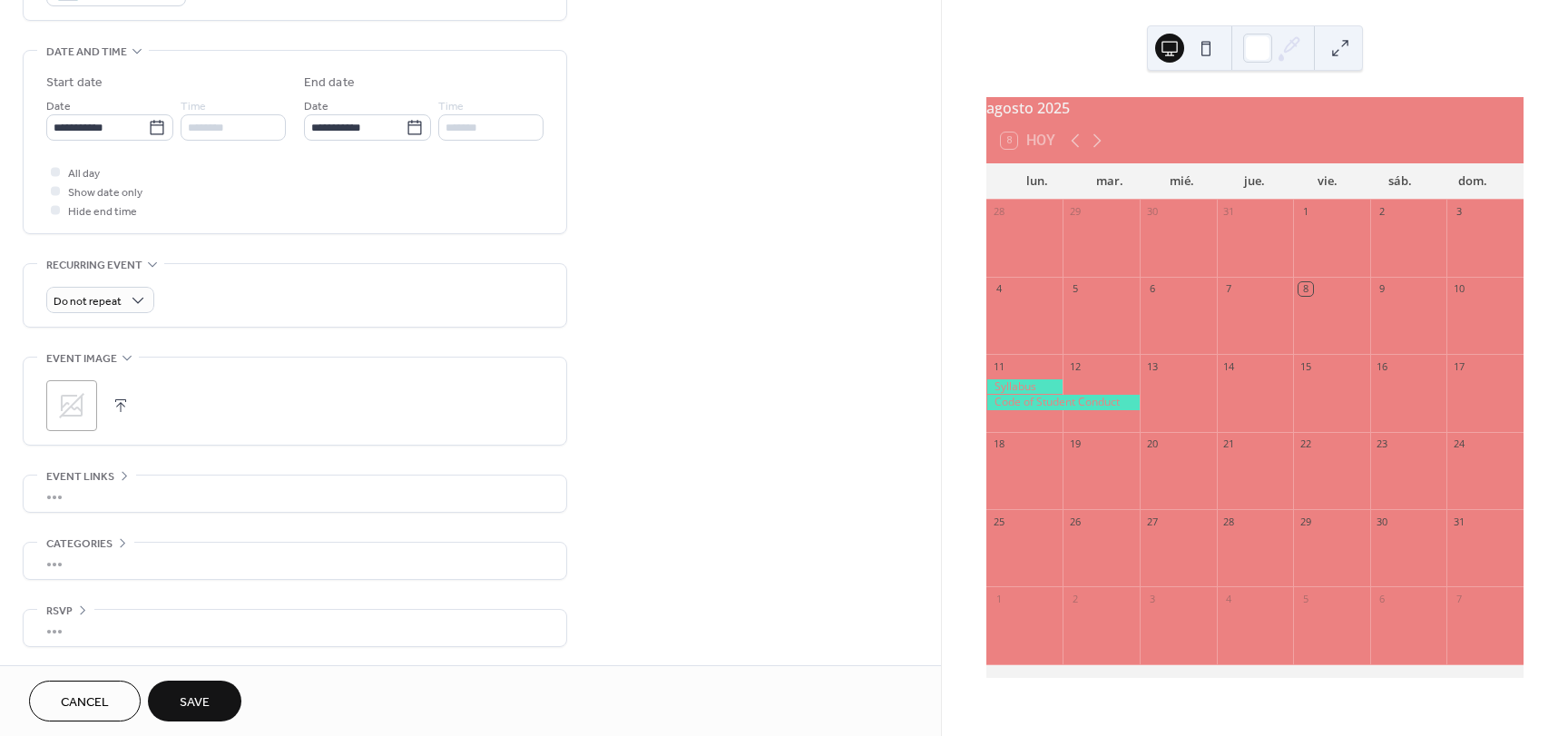 click on "Save" at bounding box center (194, 702) 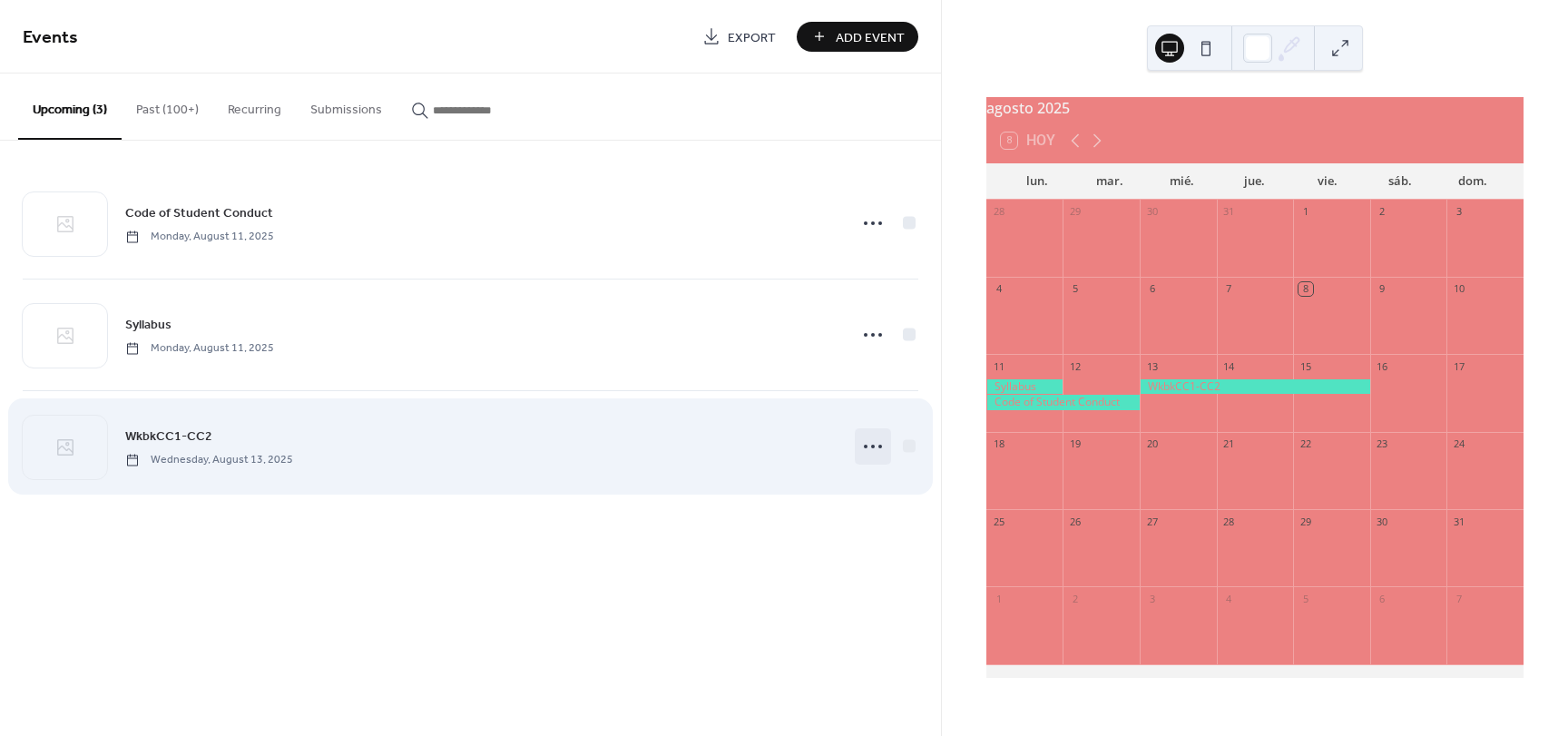 click 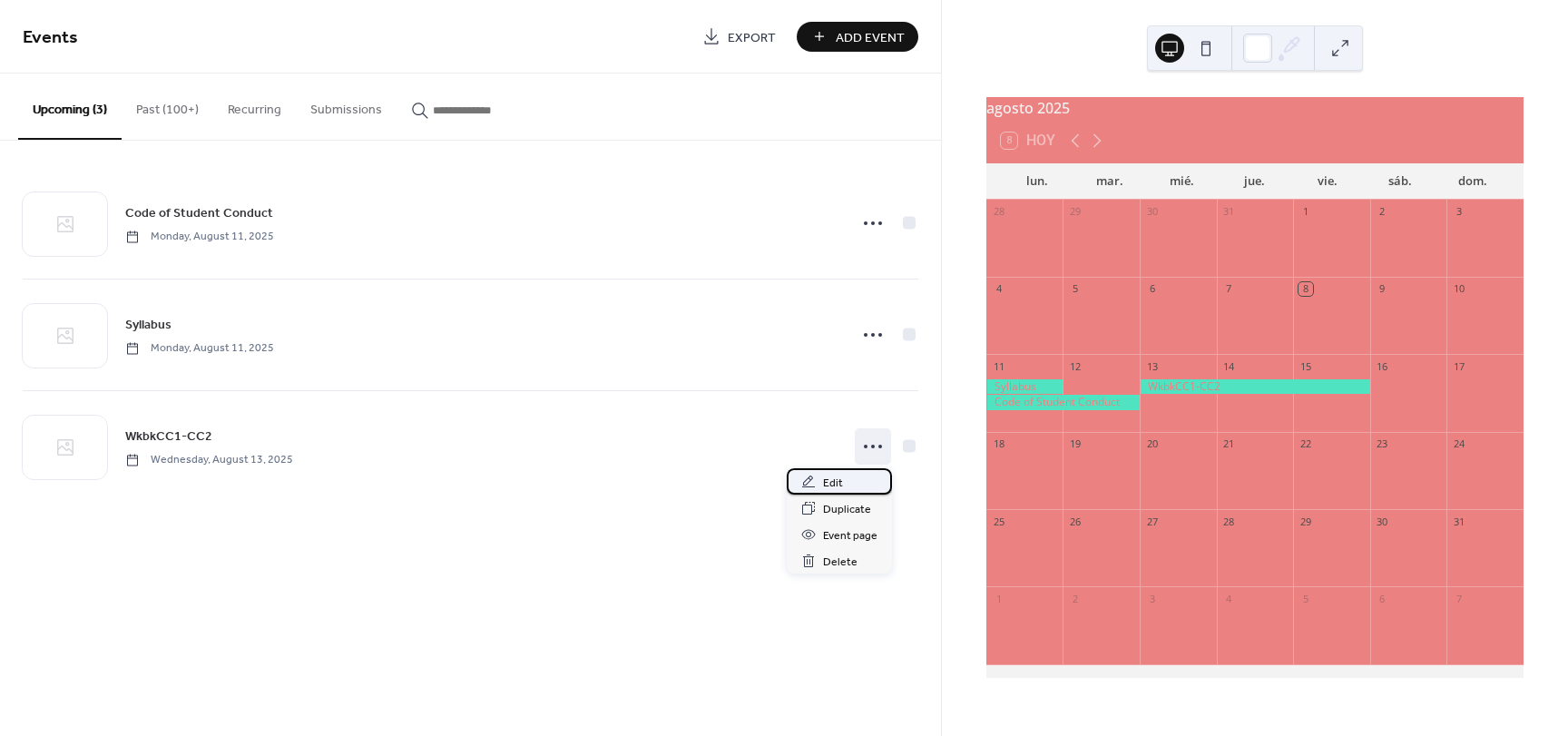 click on "Edit" at bounding box center (833, 483) 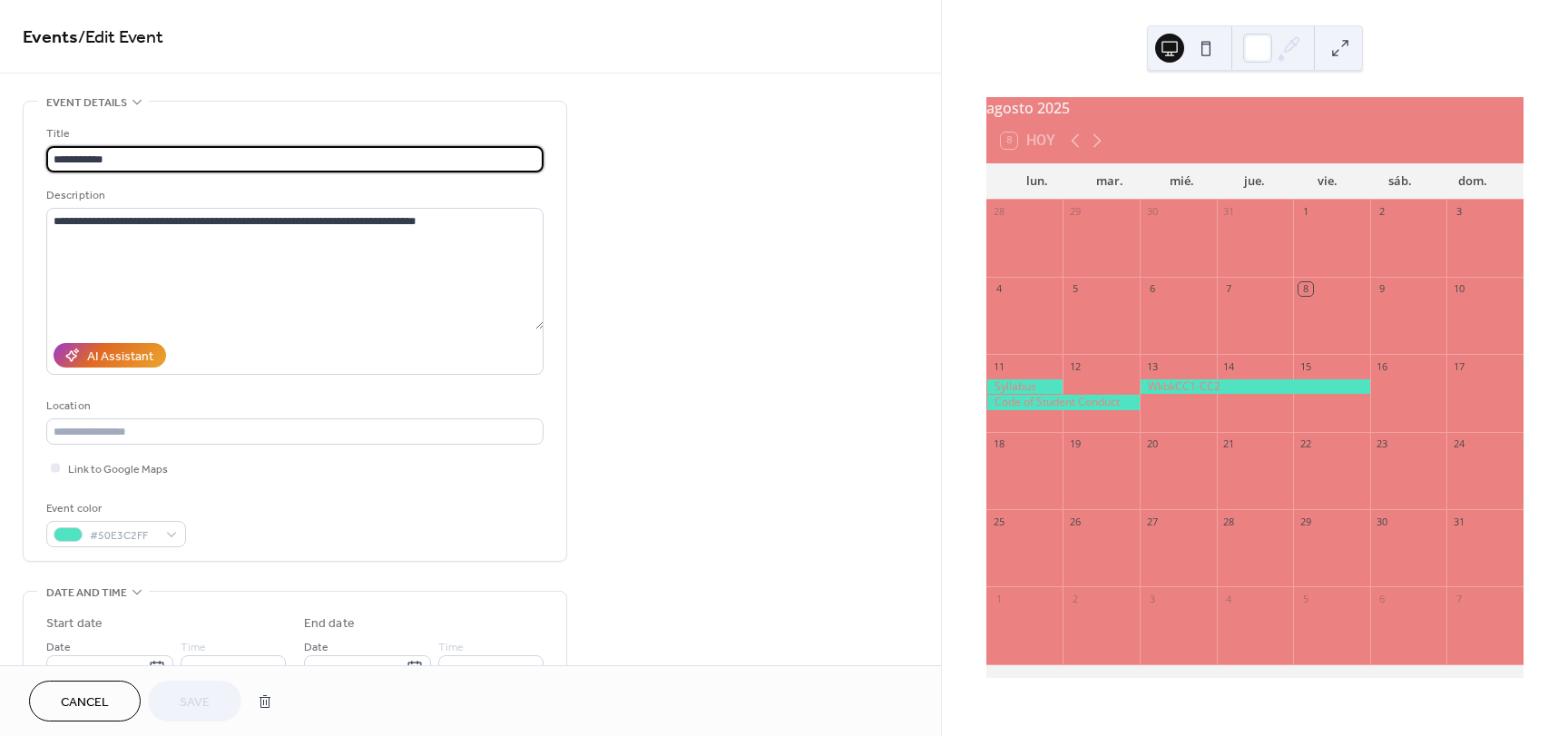 click on "**********" at bounding box center (295, 159) 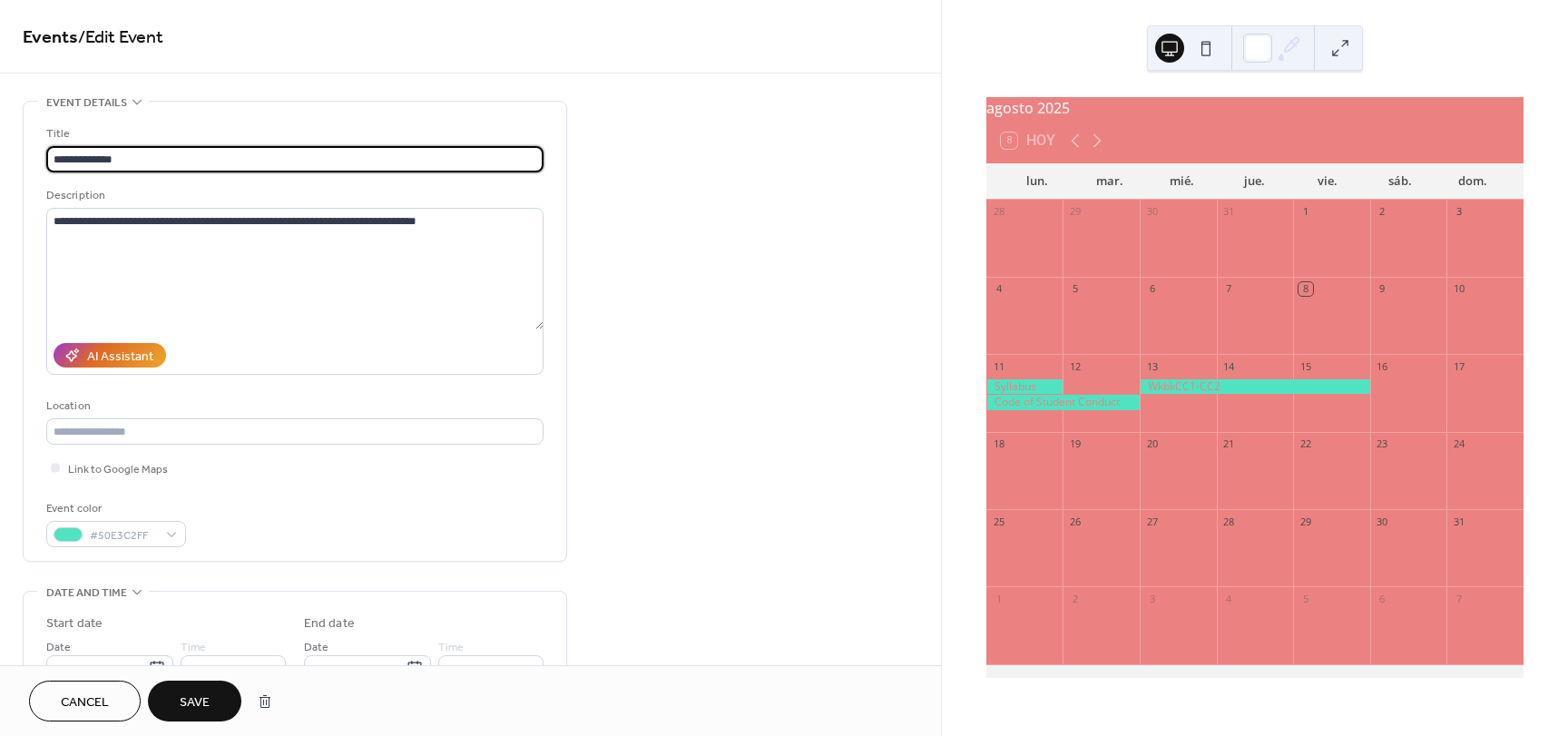 type on "**********" 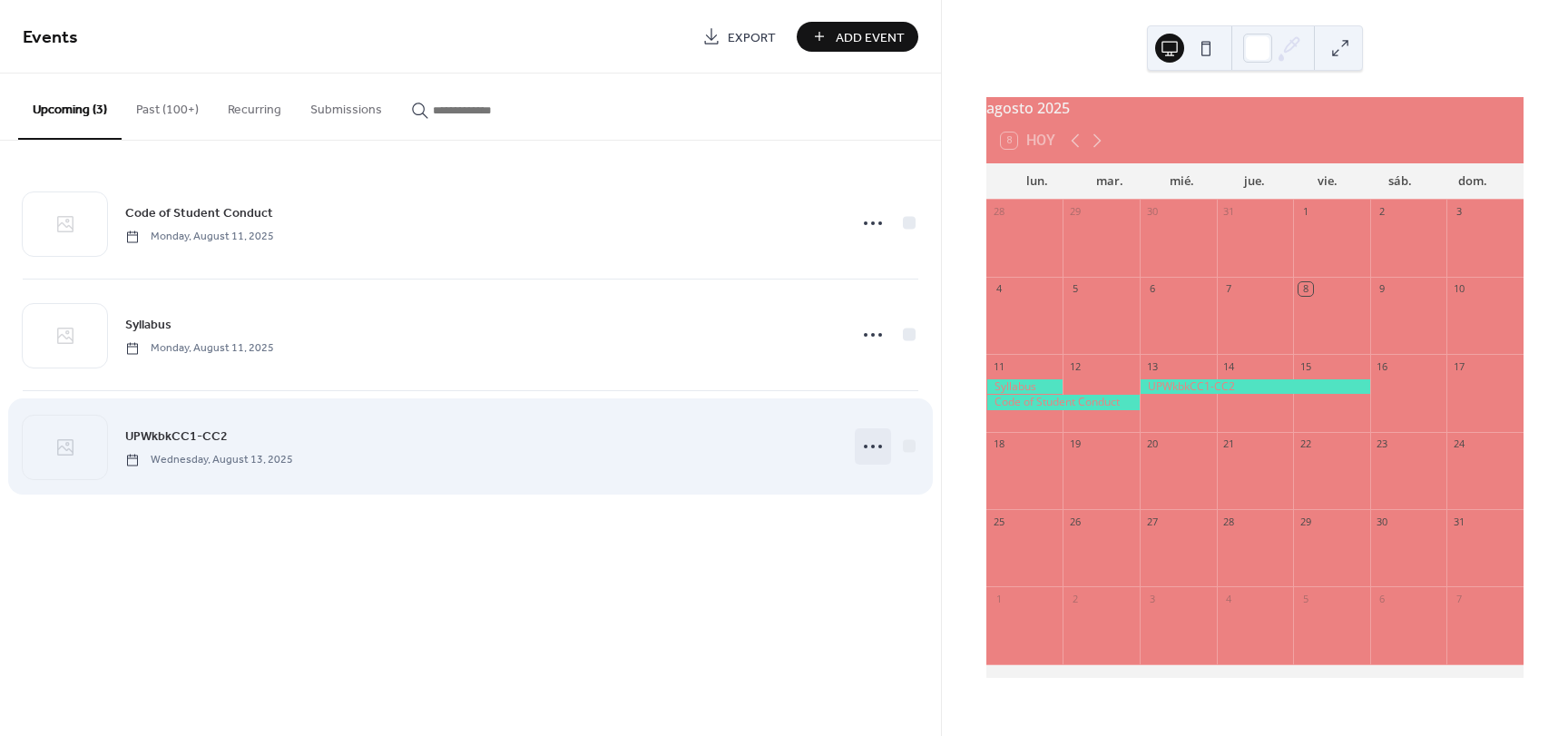 click 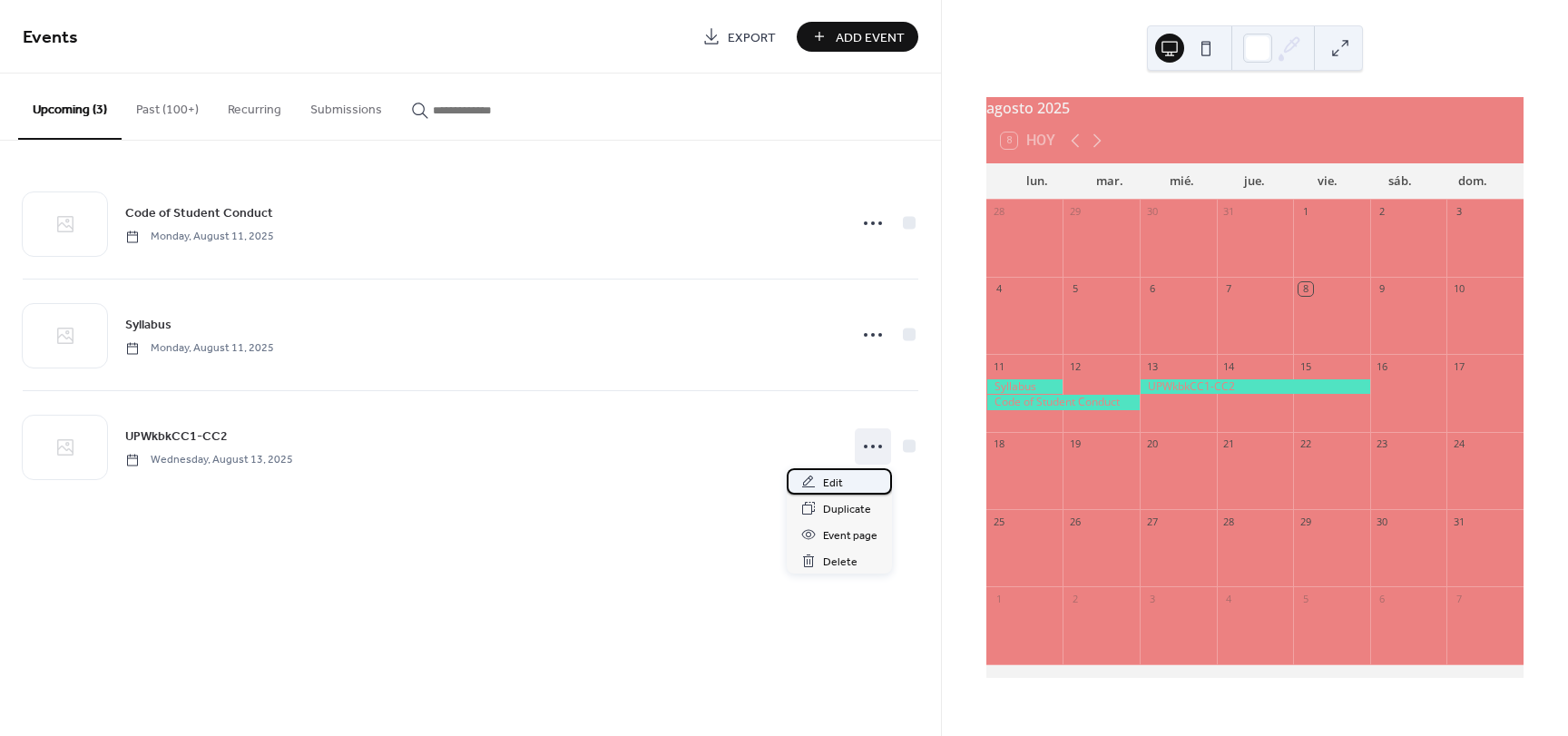 click on "Edit" at bounding box center [833, 483] 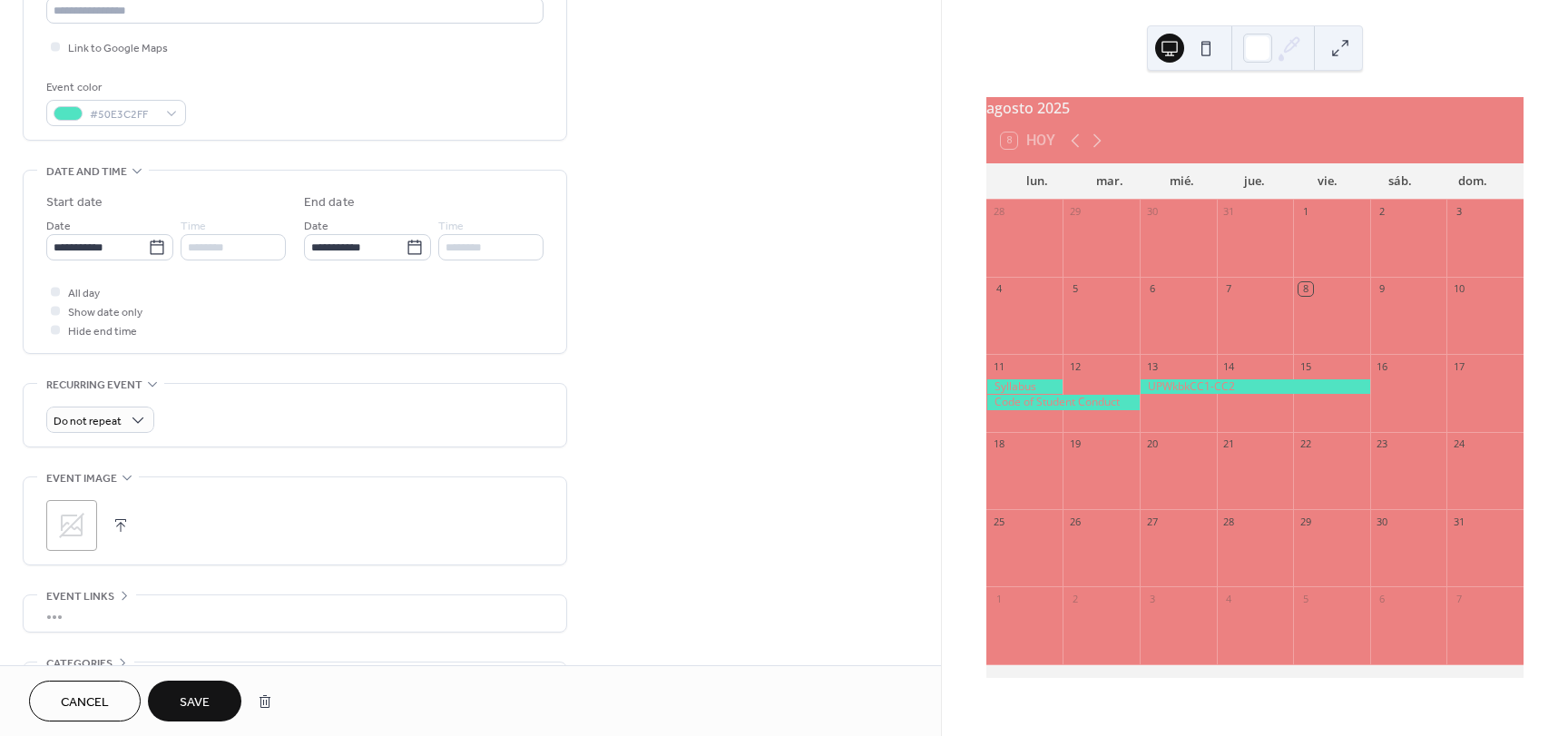 scroll, scrollTop: 427, scrollLeft: 0, axis: vertical 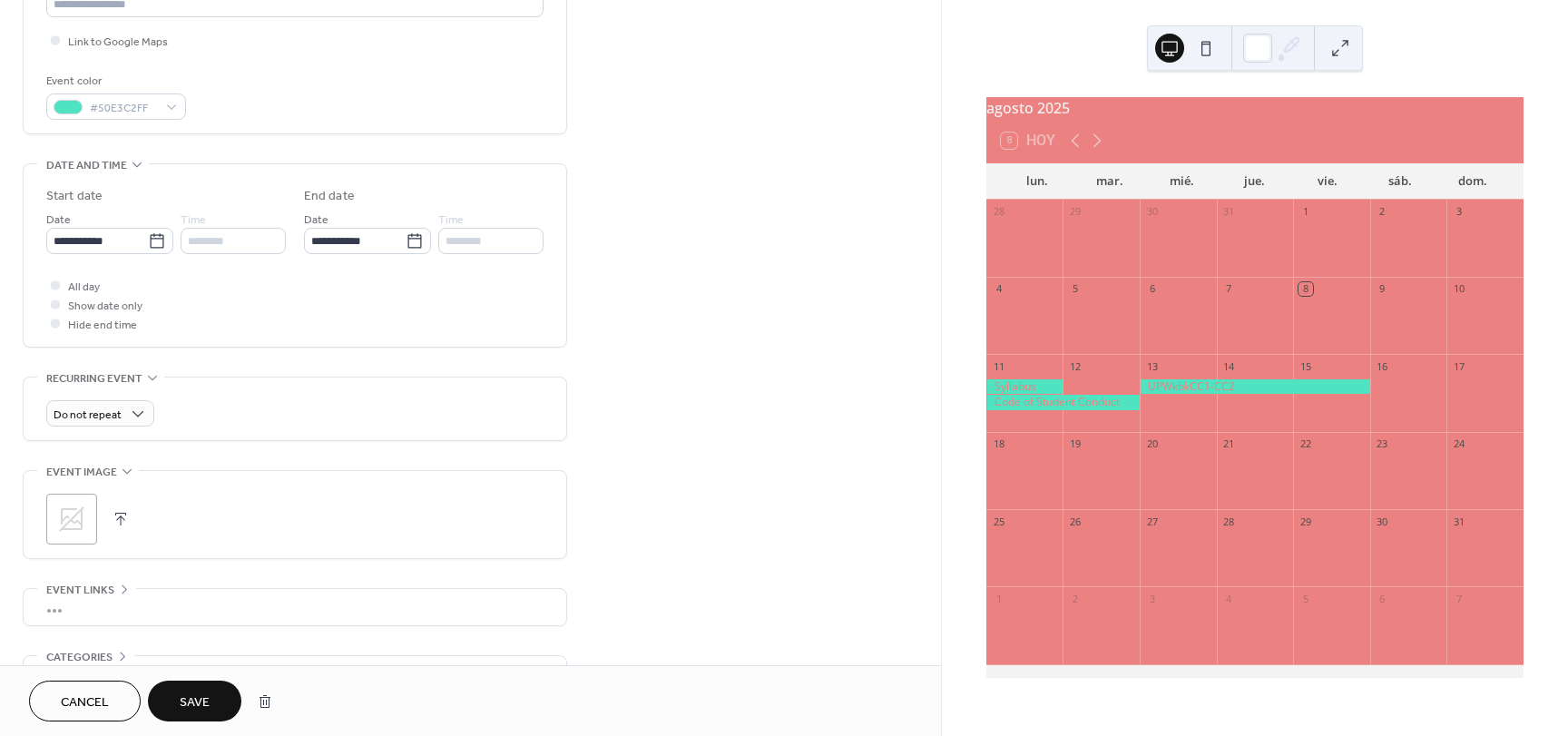 type on "**********" 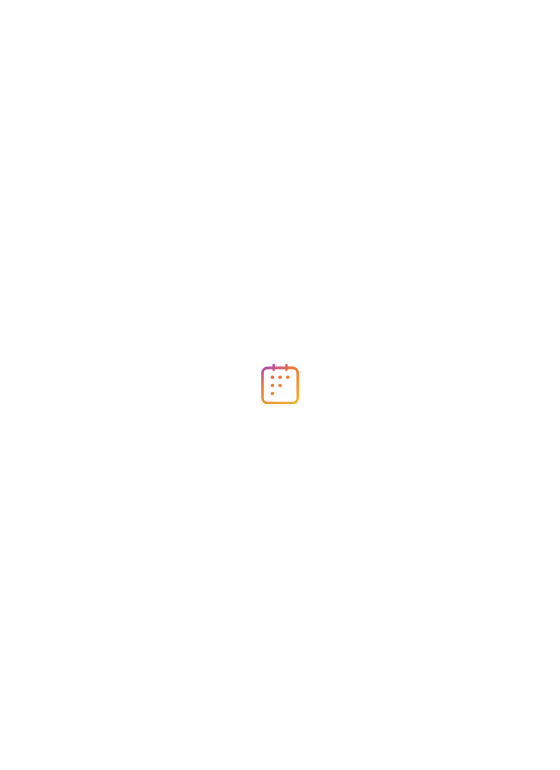scroll, scrollTop: 0, scrollLeft: 0, axis: both 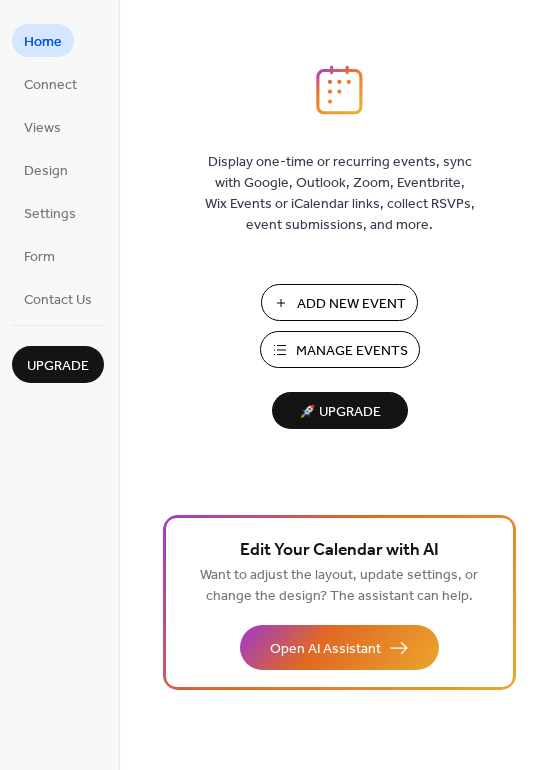 click on "Add New Event" at bounding box center [351, 304] 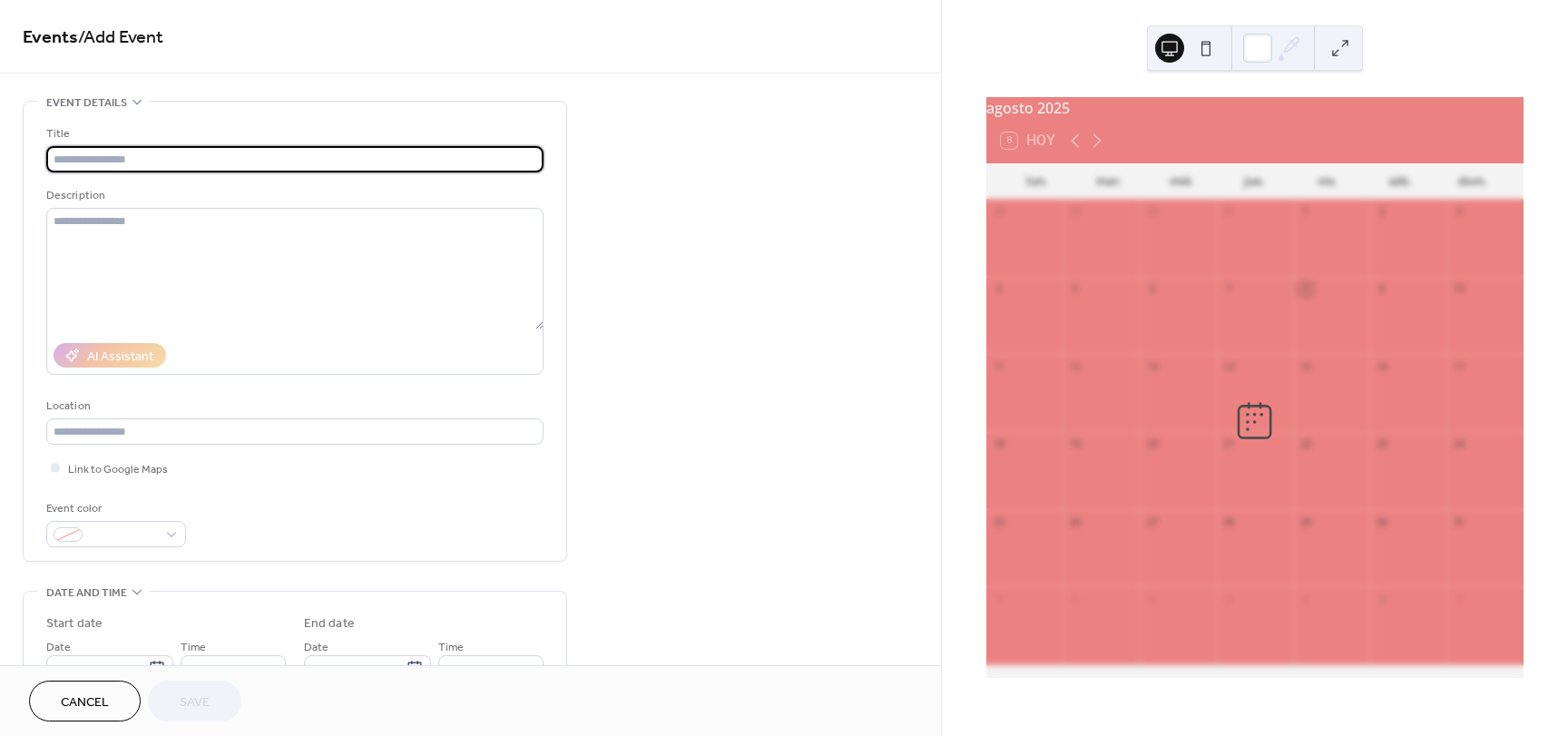 scroll, scrollTop: 0, scrollLeft: 0, axis: both 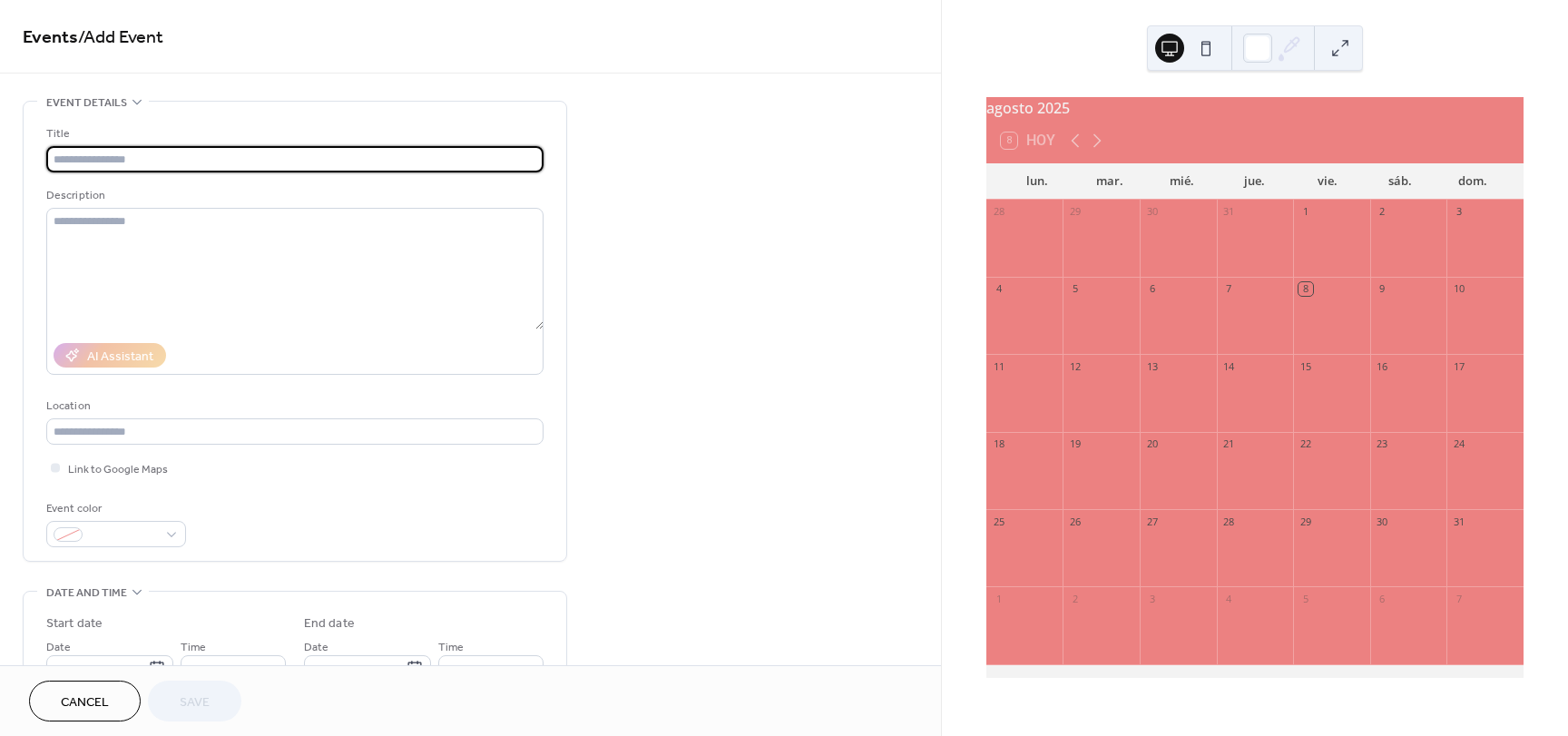 click at bounding box center [295, 159] 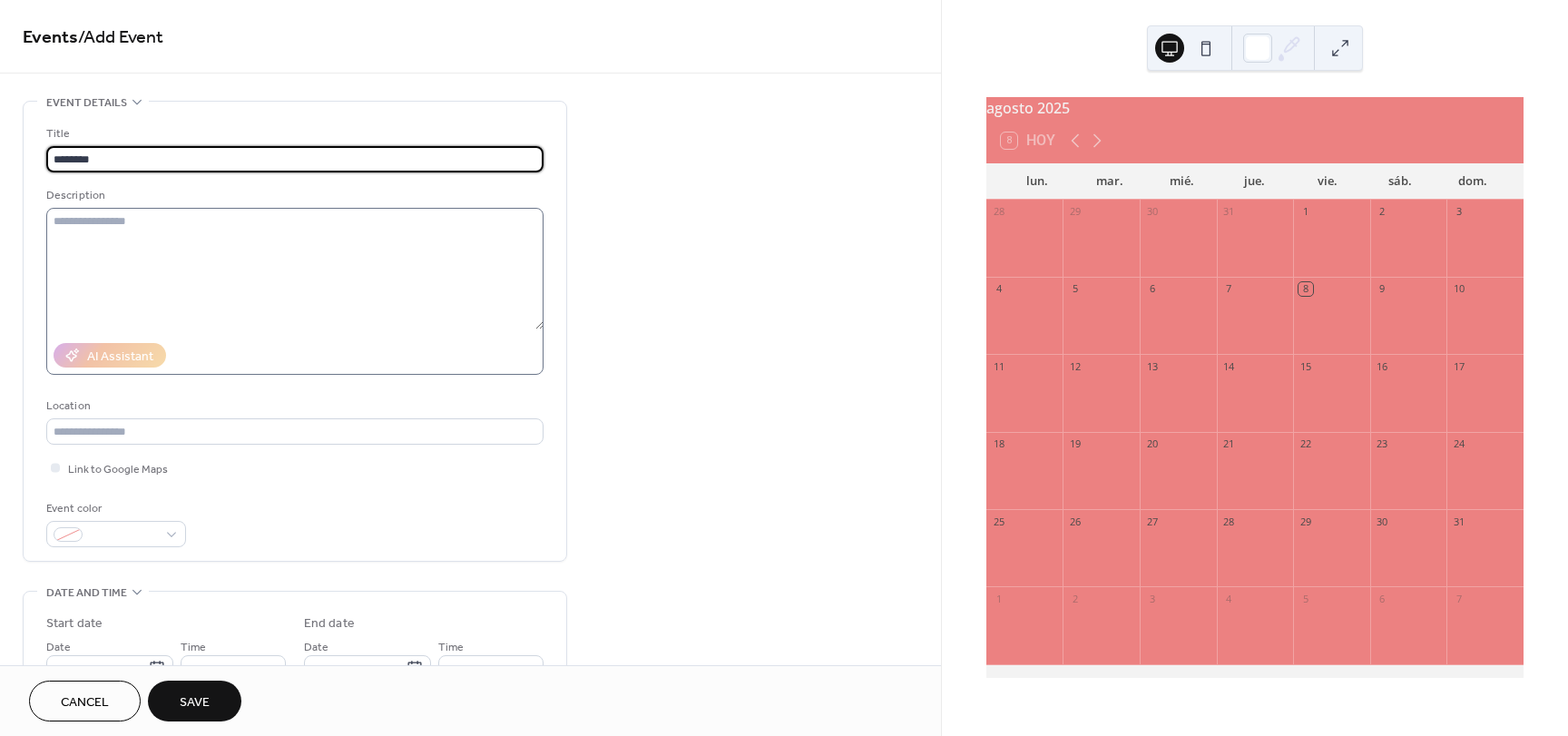 type on "********" 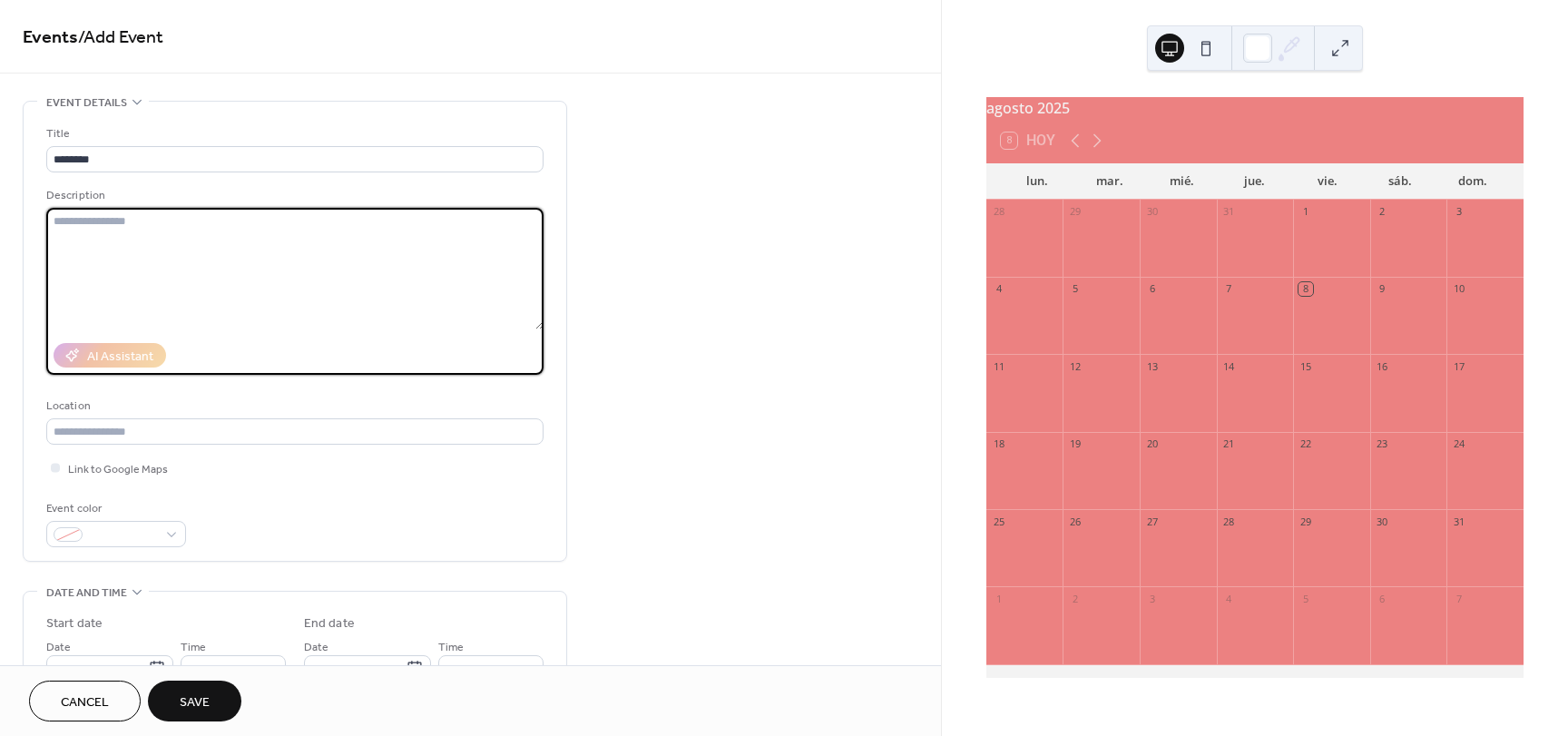 click at bounding box center (295, 269) 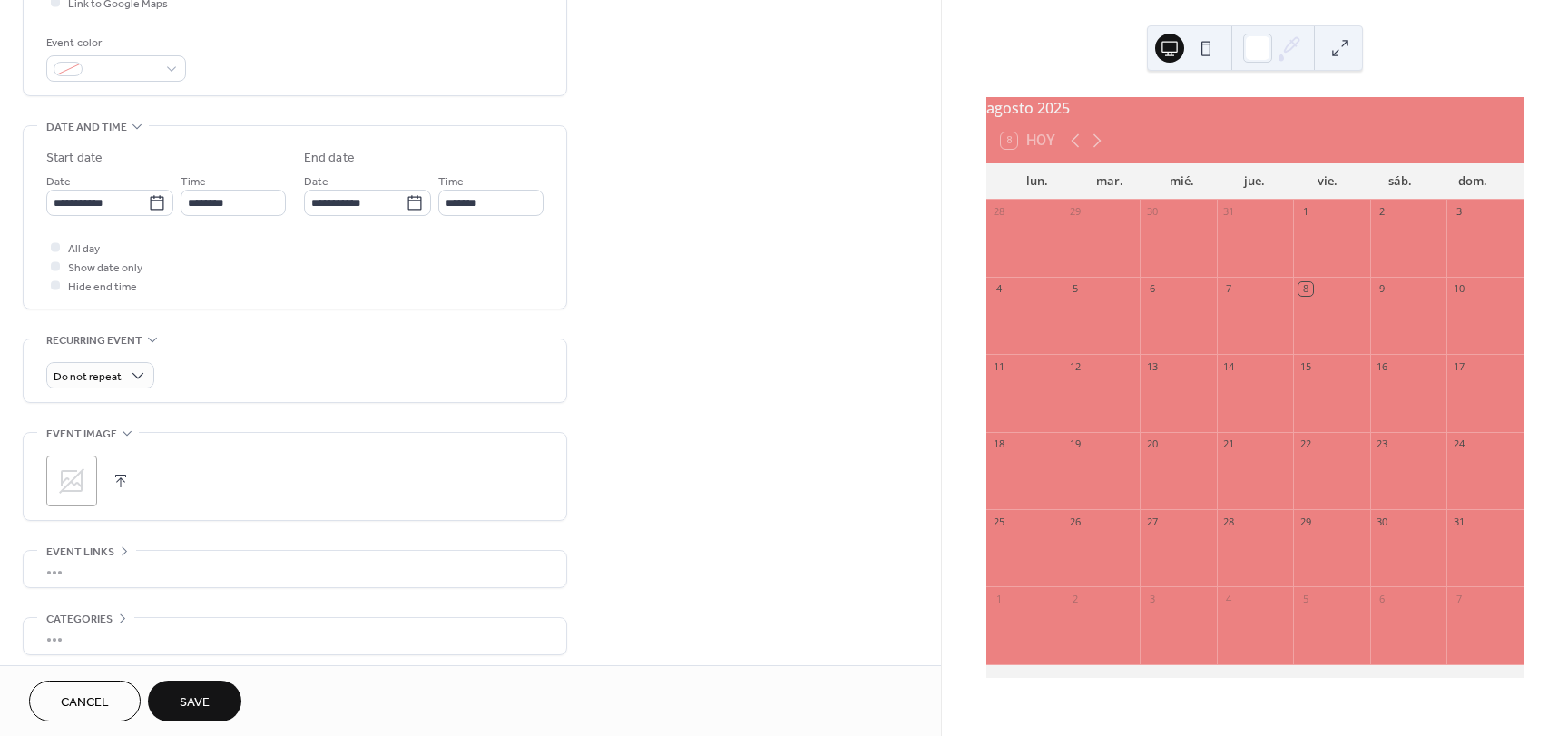 scroll, scrollTop: 476, scrollLeft: 0, axis: vertical 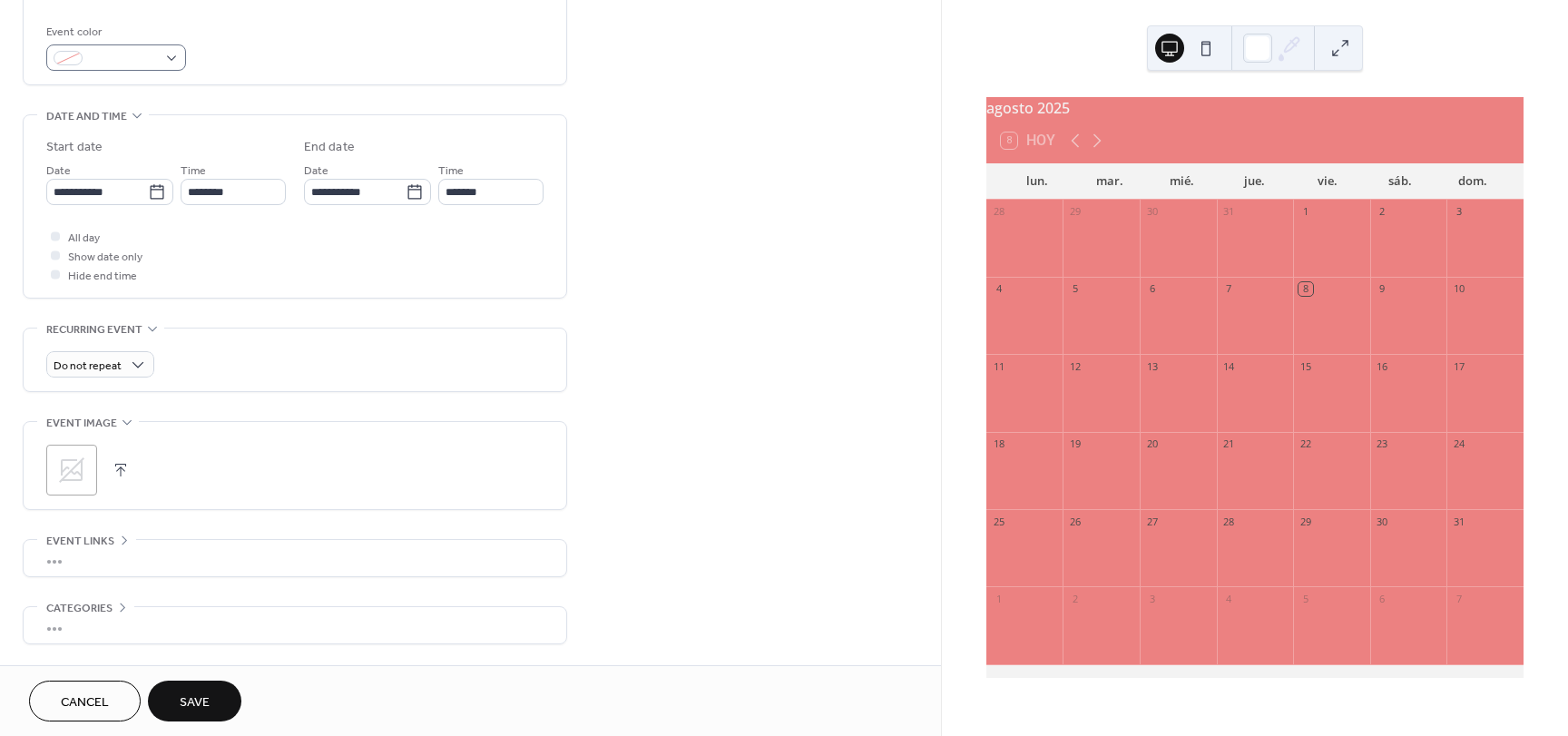 type on "**********" 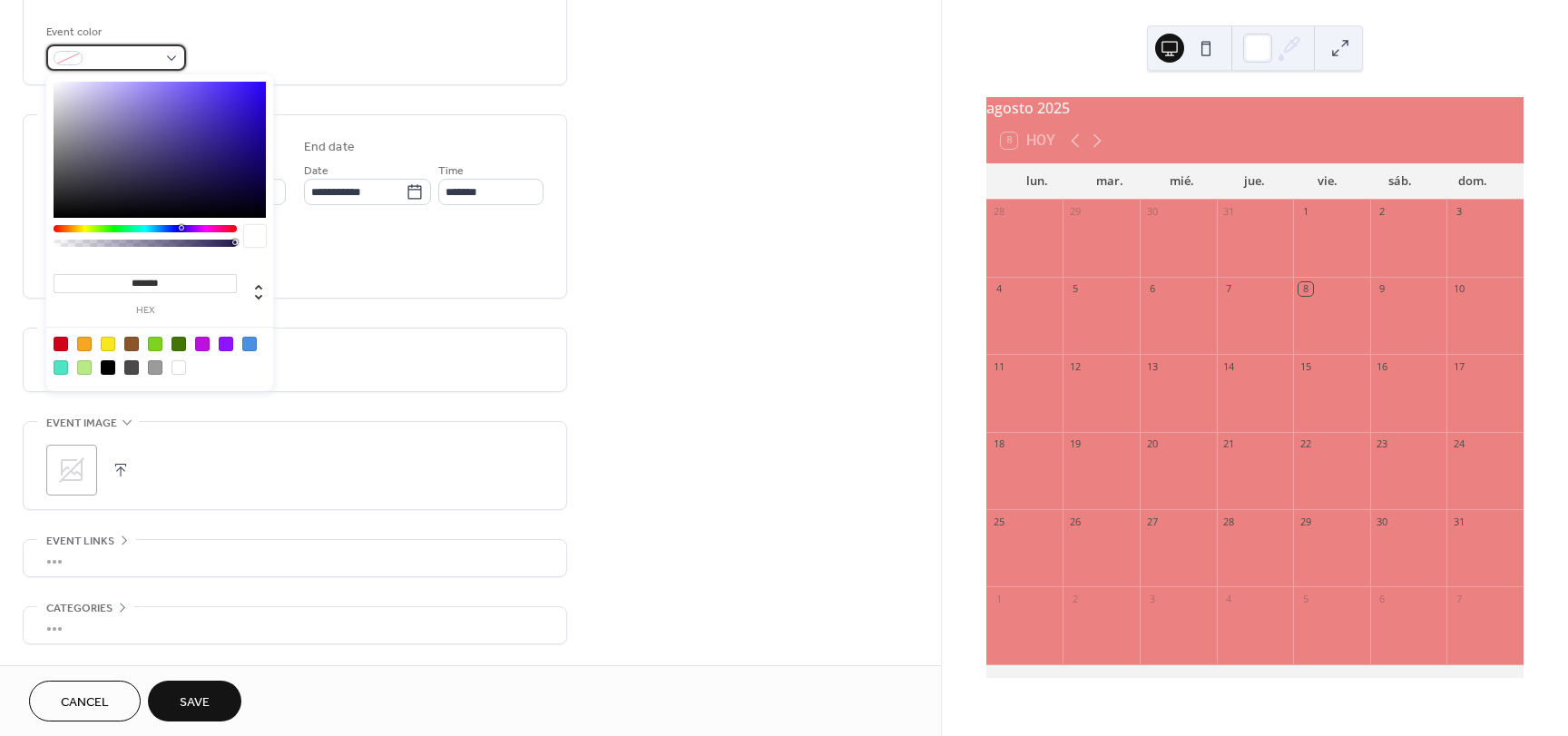 click at bounding box center (123, 59) 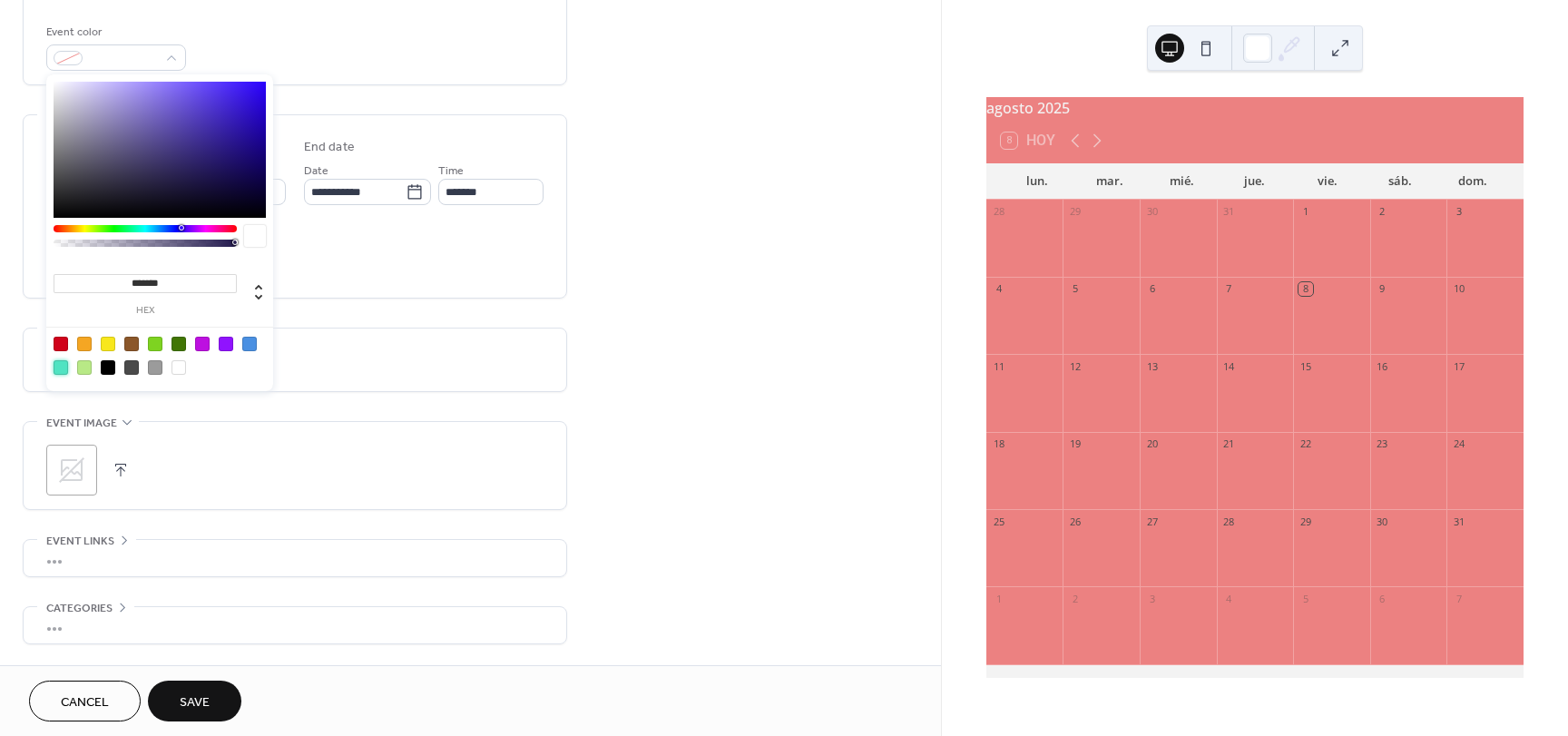 click at bounding box center (61, 368) 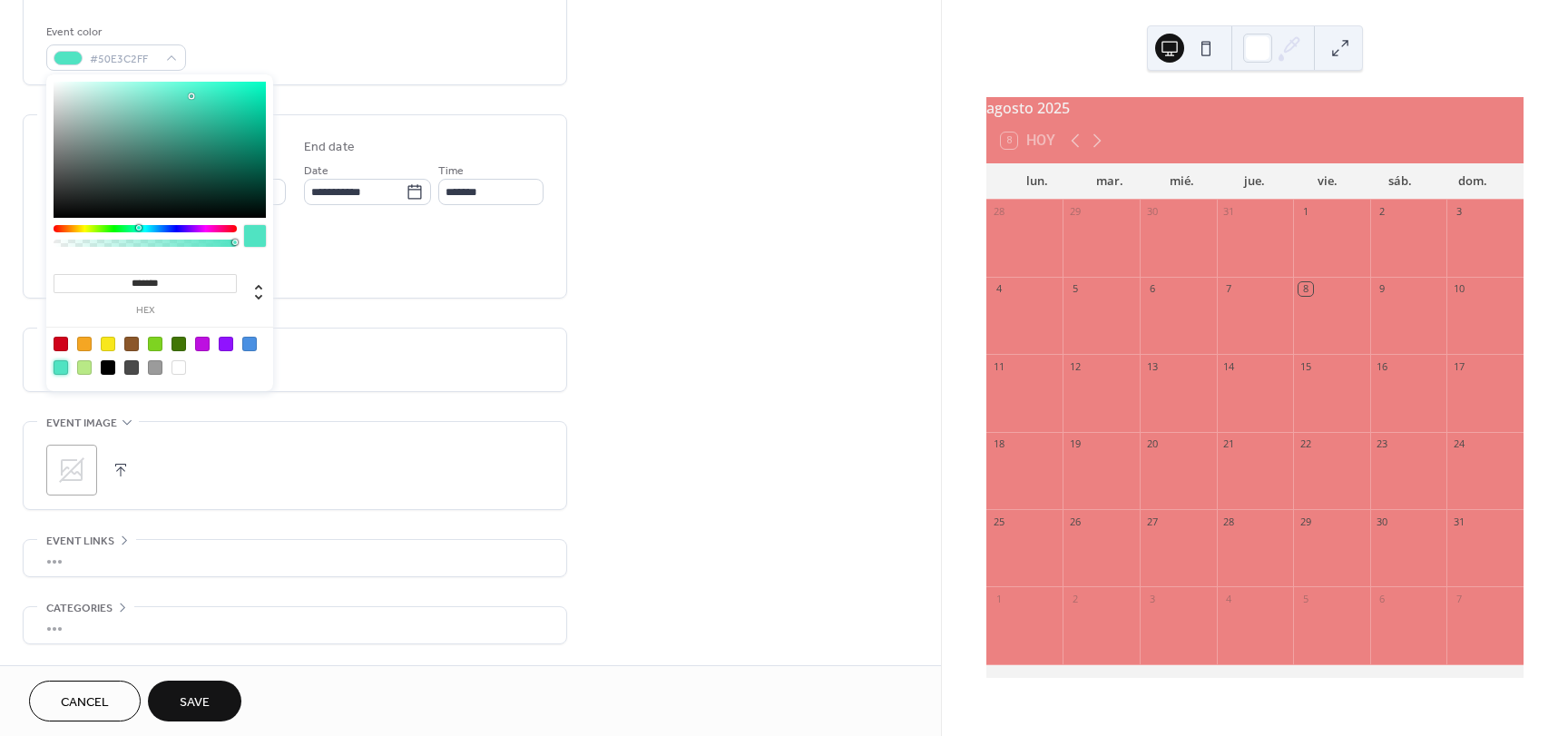 click on "Event color #50E3C2FF" at bounding box center [295, 46] 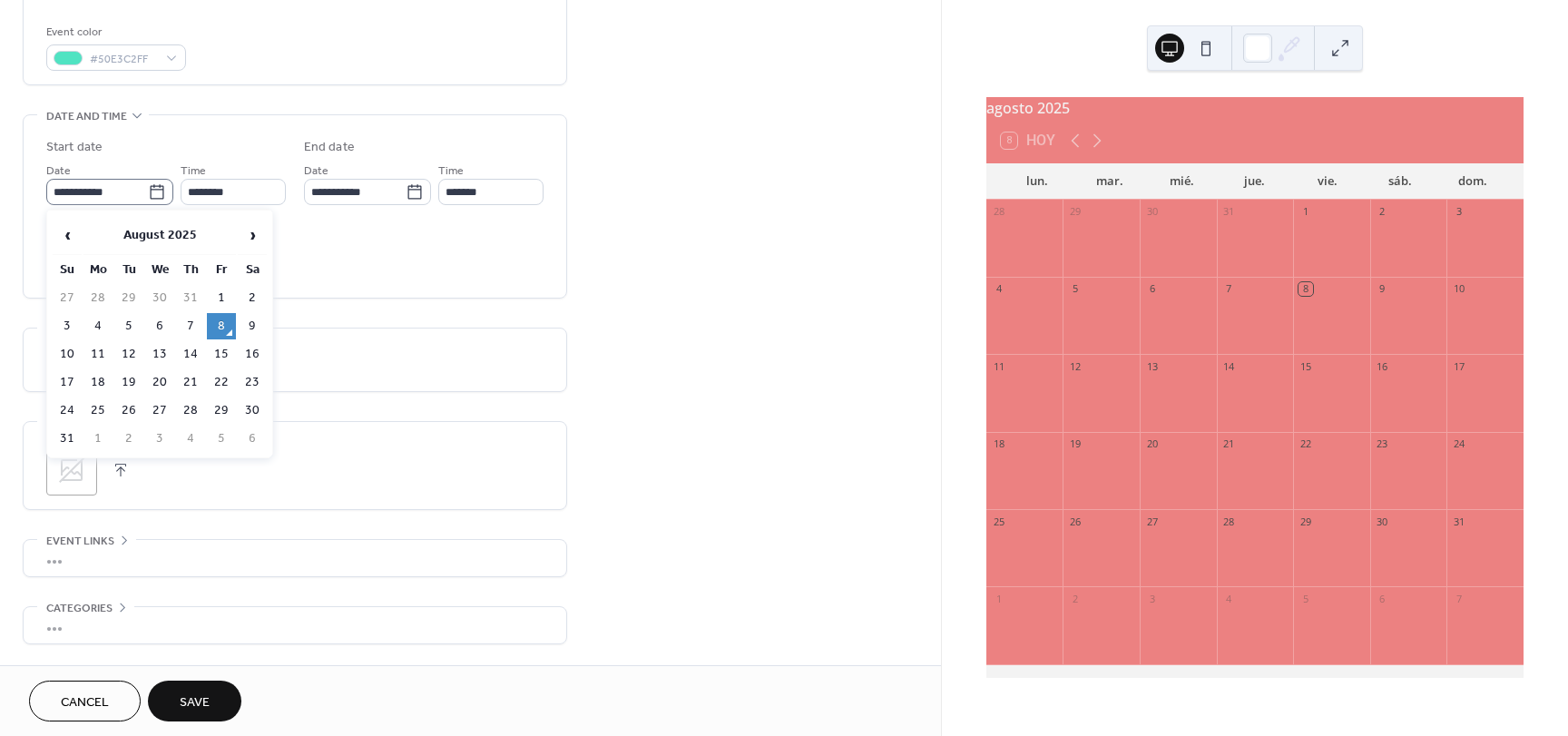 click 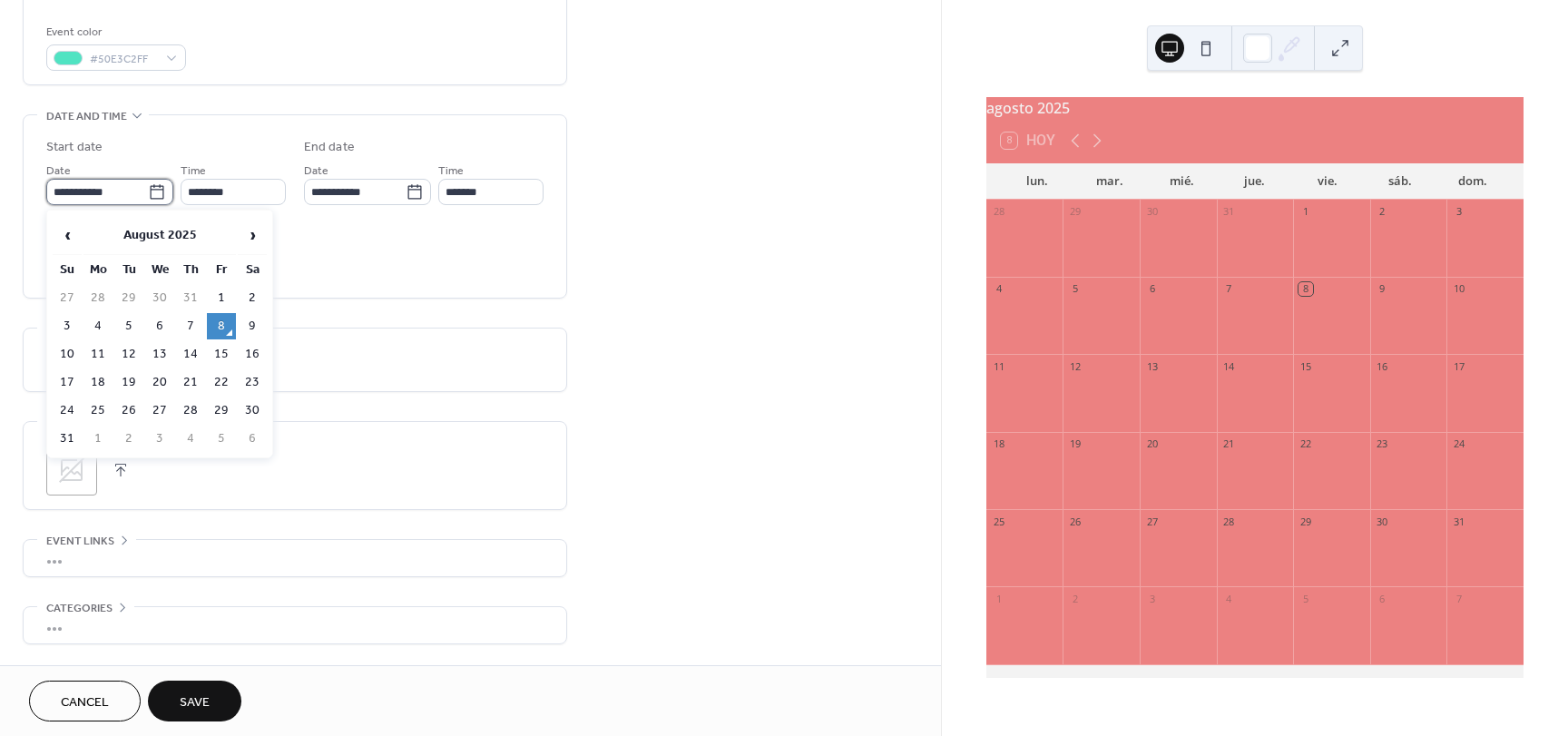 click on "**********" at bounding box center [97, 191] 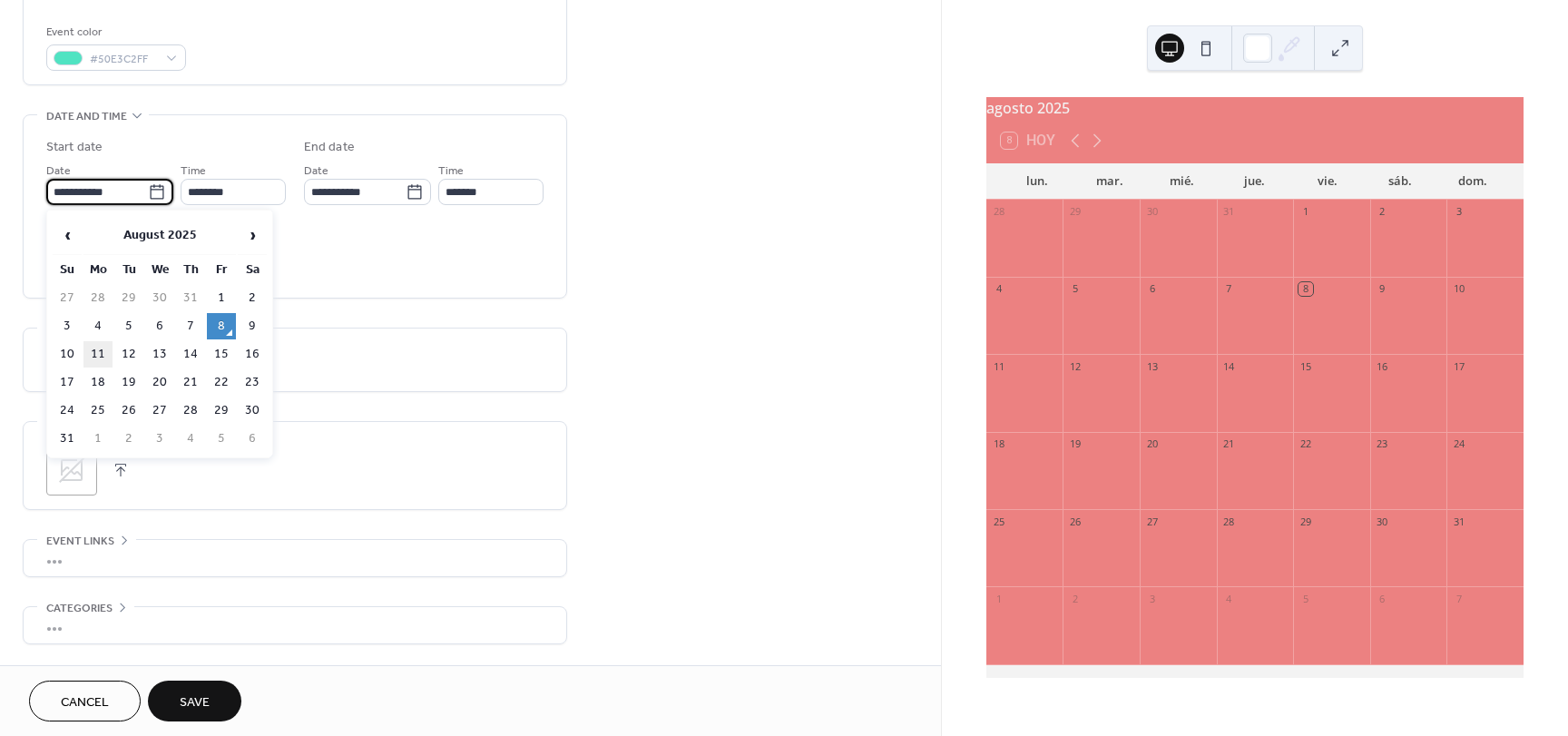 click on "11" at bounding box center (98, 354) 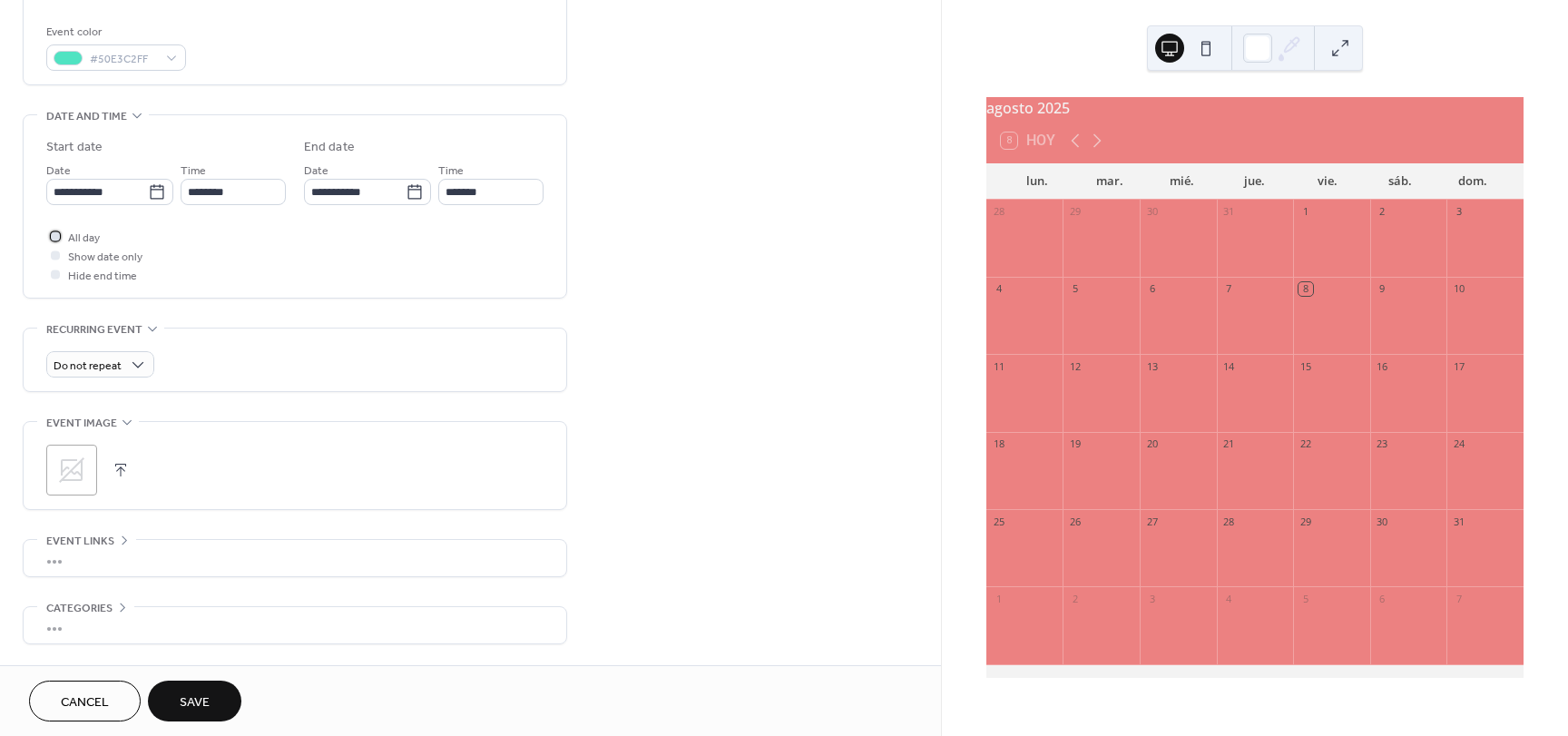 click at bounding box center [55, 236] 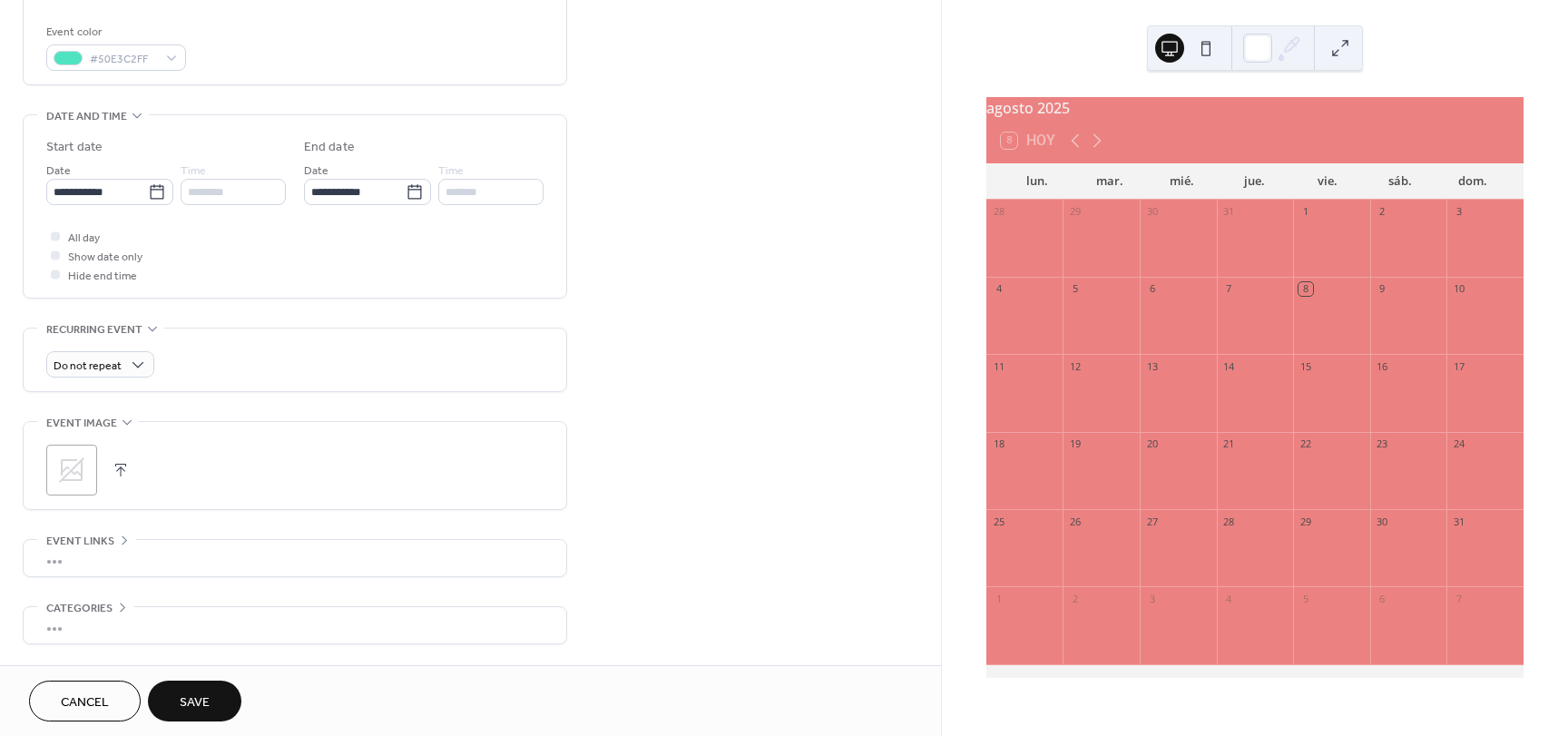 click on "Save" at bounding box center (194, 702) 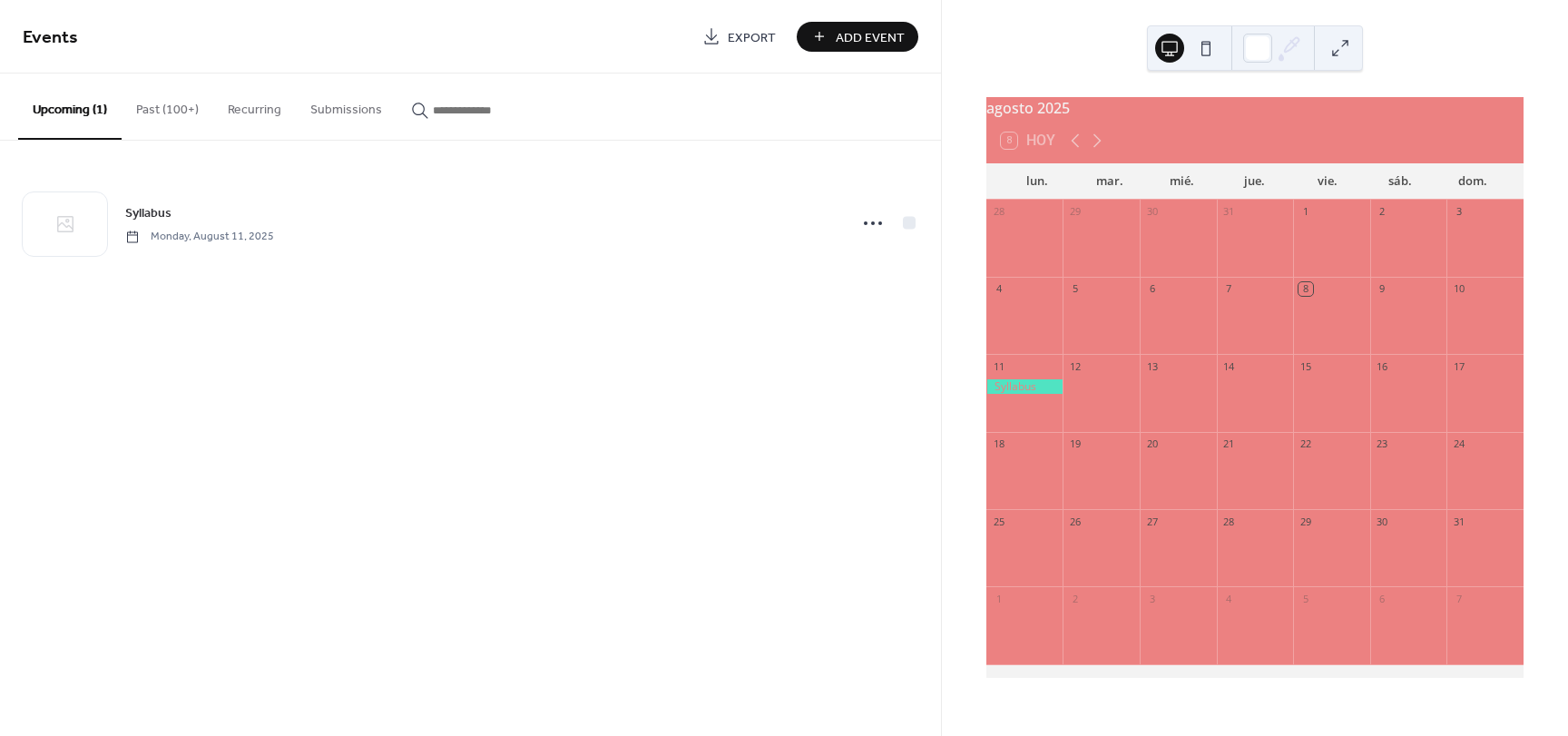 click on "Add Event" at bounding box center [870, 37] 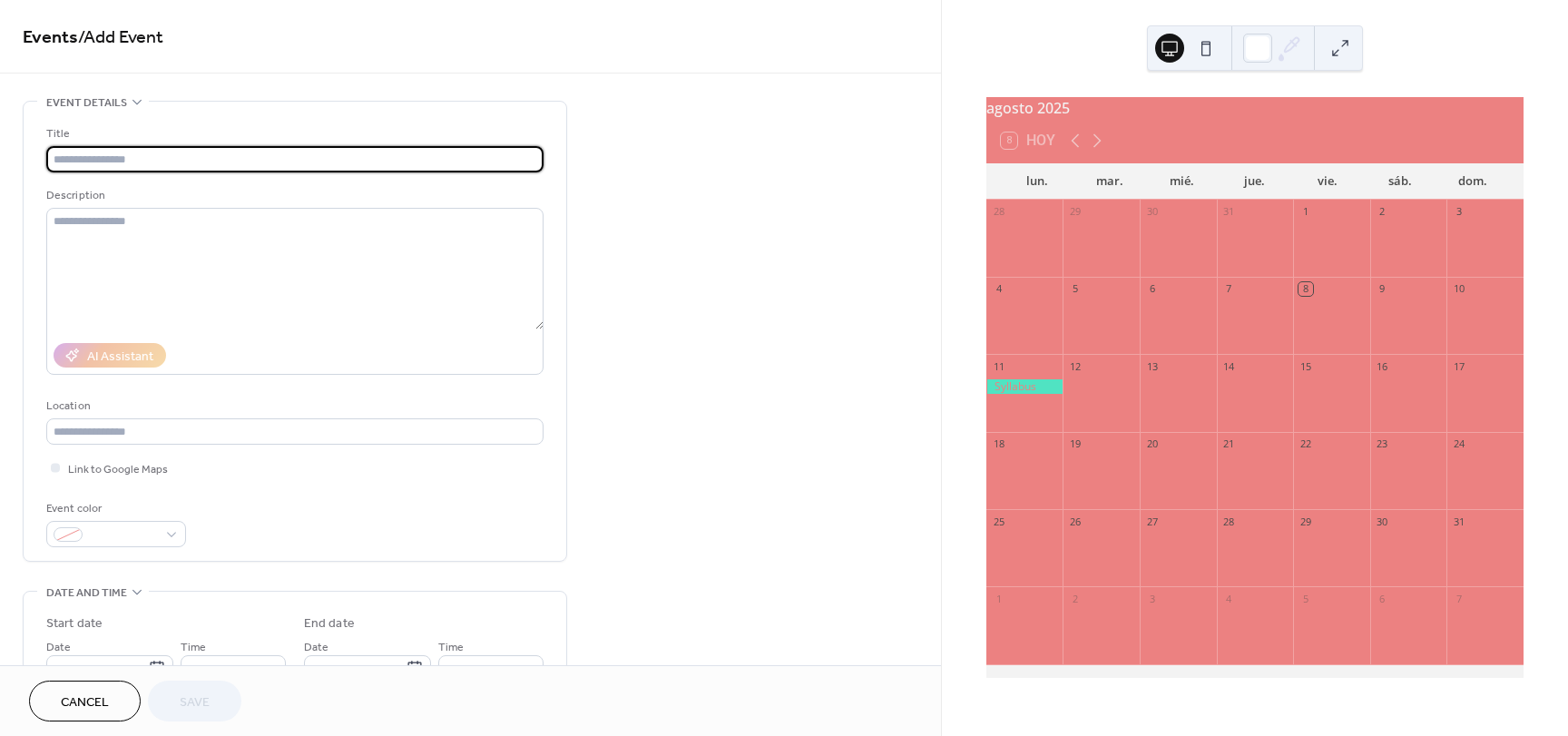 click at bounding box center (295, 159) 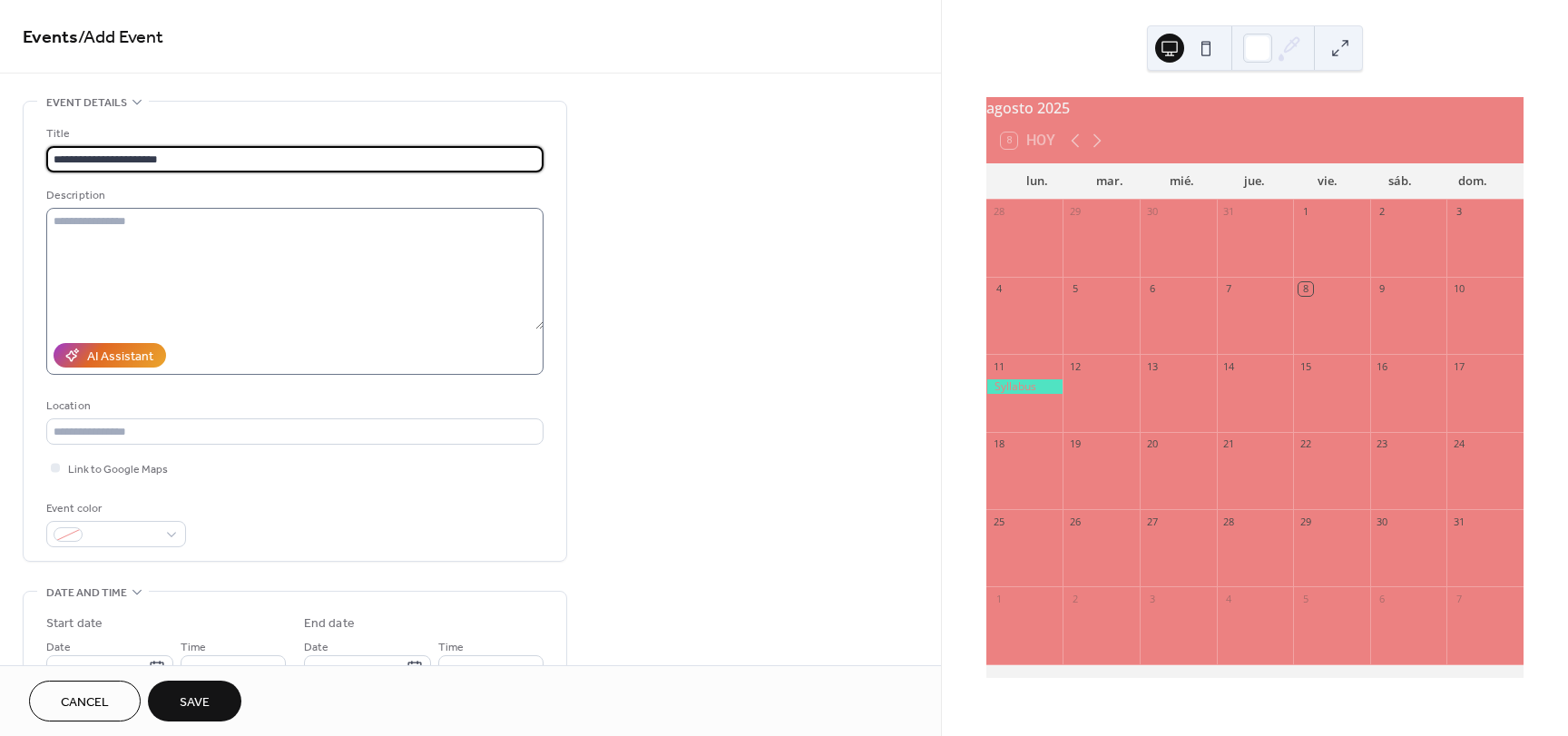 type on "**********" 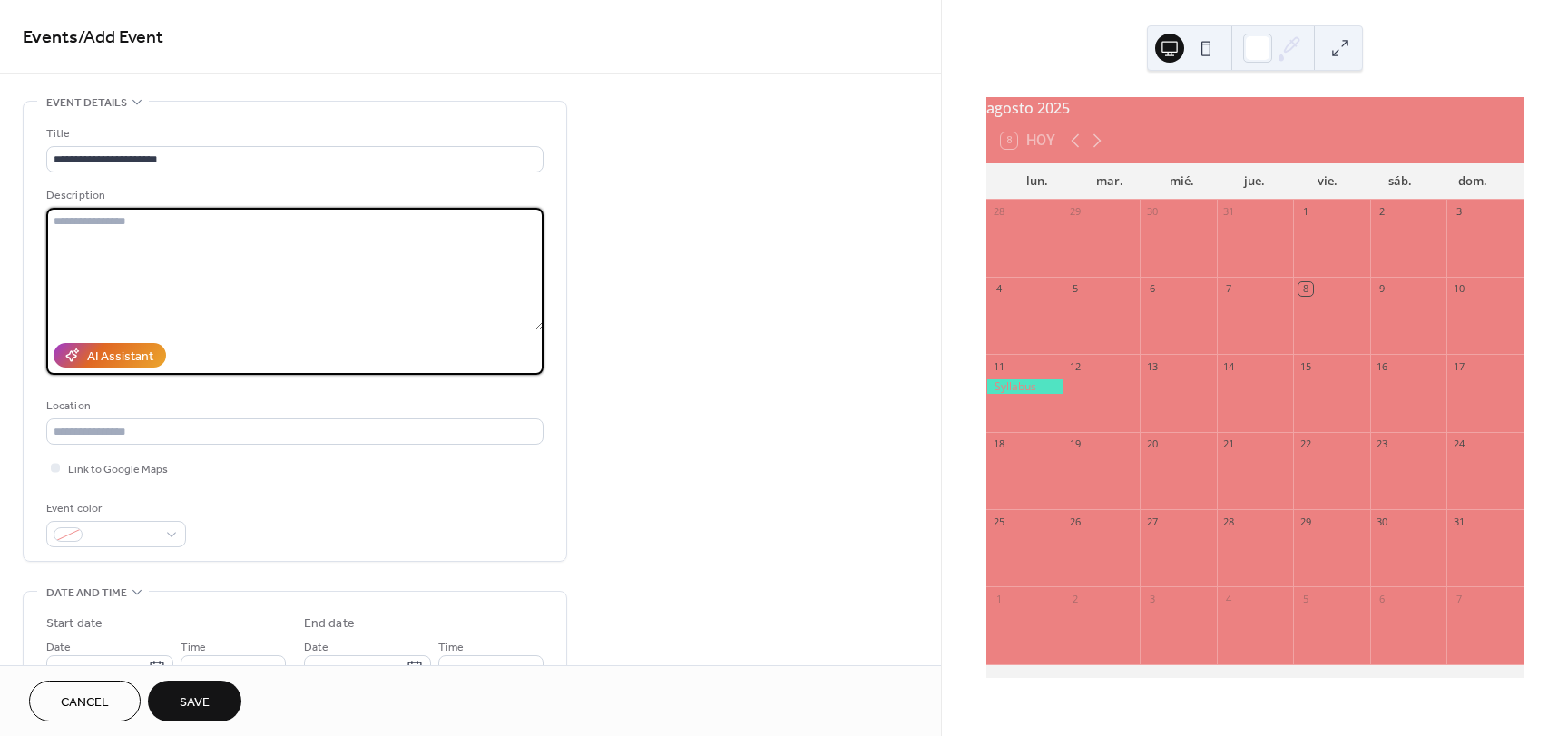 click at bounding box center [295, 269] 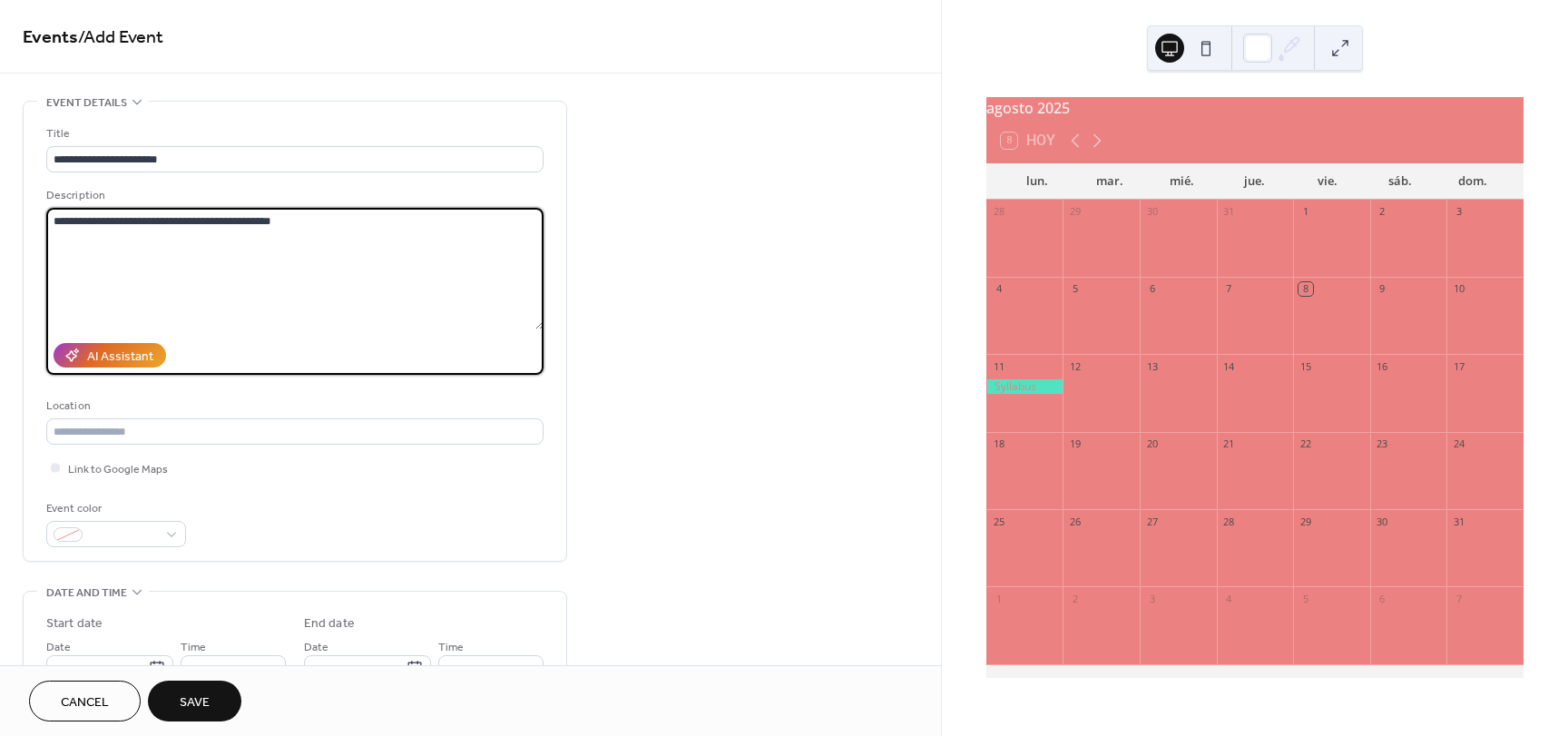 click on "**********" at bounding box center [295, 269] 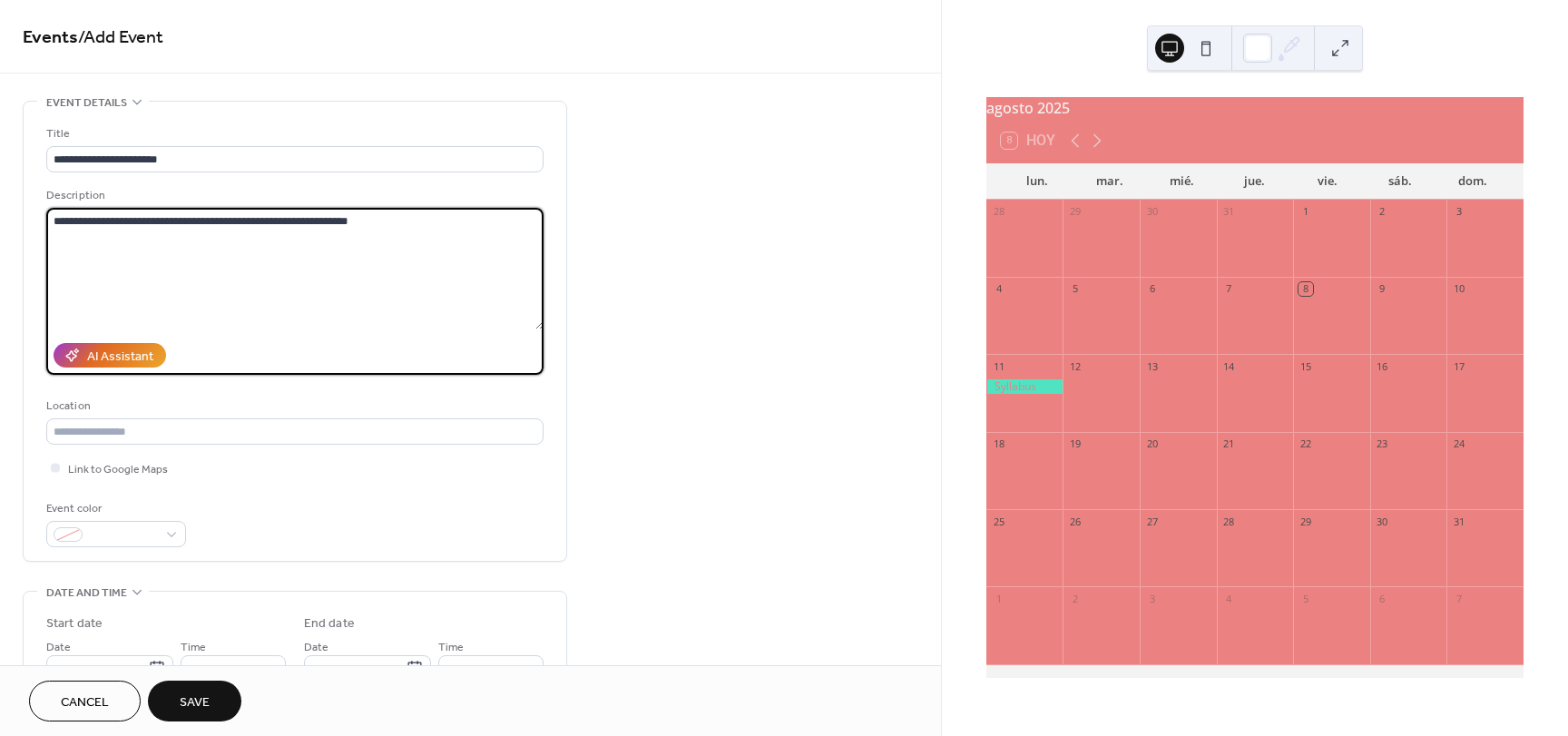 type on "**********" 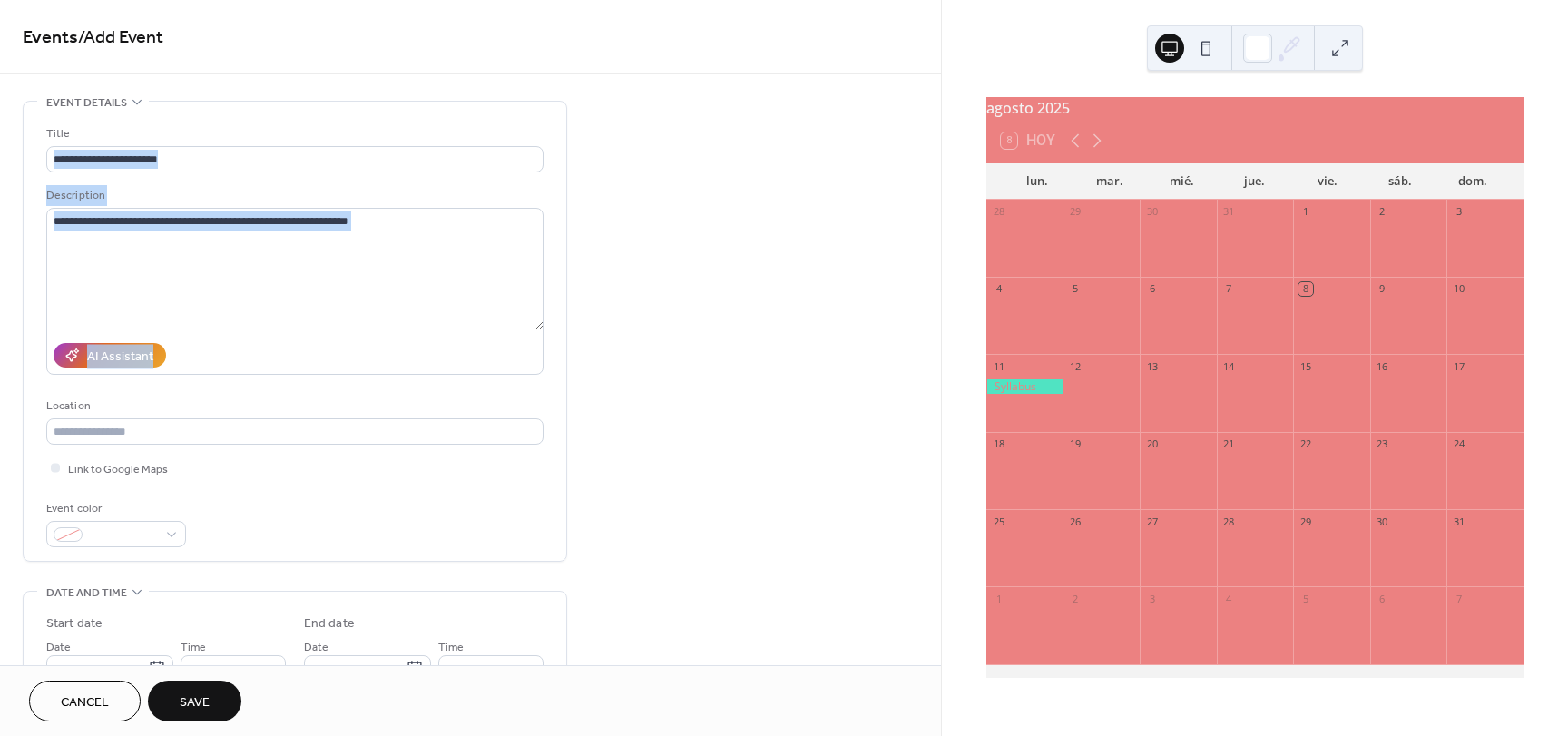 drag, startPoint x: 935, startPoint y: 164, endPoint x: 926, endPoint y: 282, distance: 118.34272 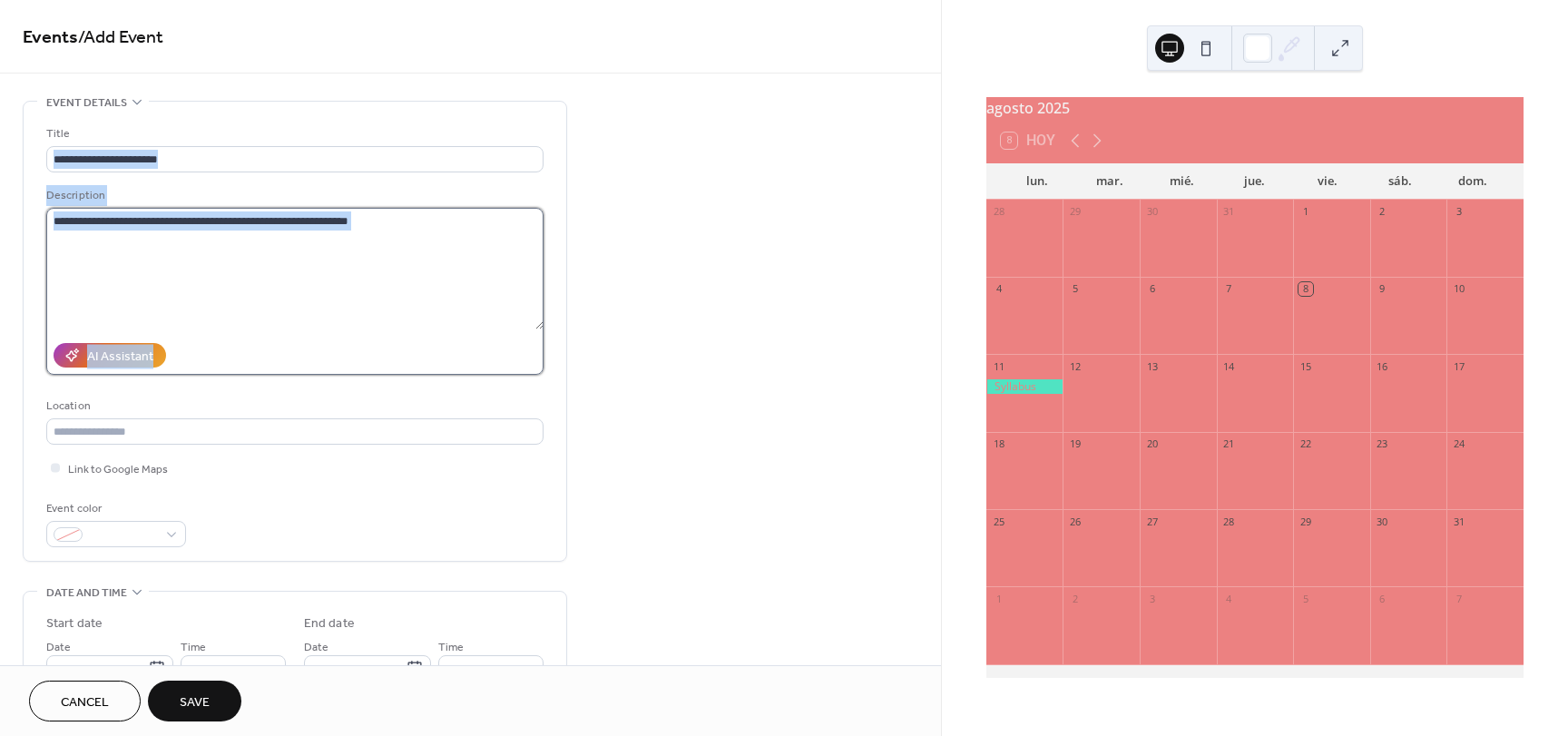 click on "**********" at bounding box center [295, 269] 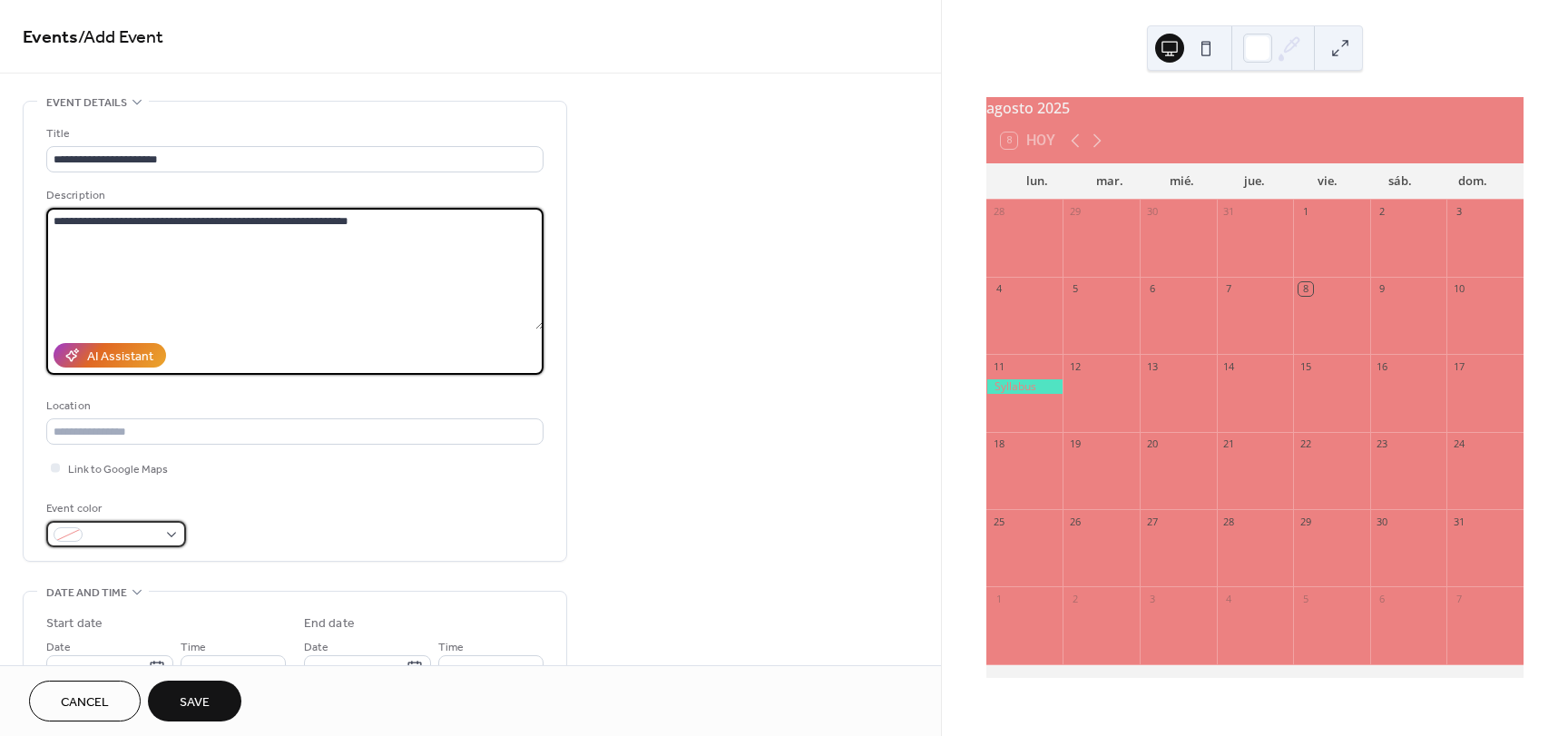 click at bounding box center (116, 534) 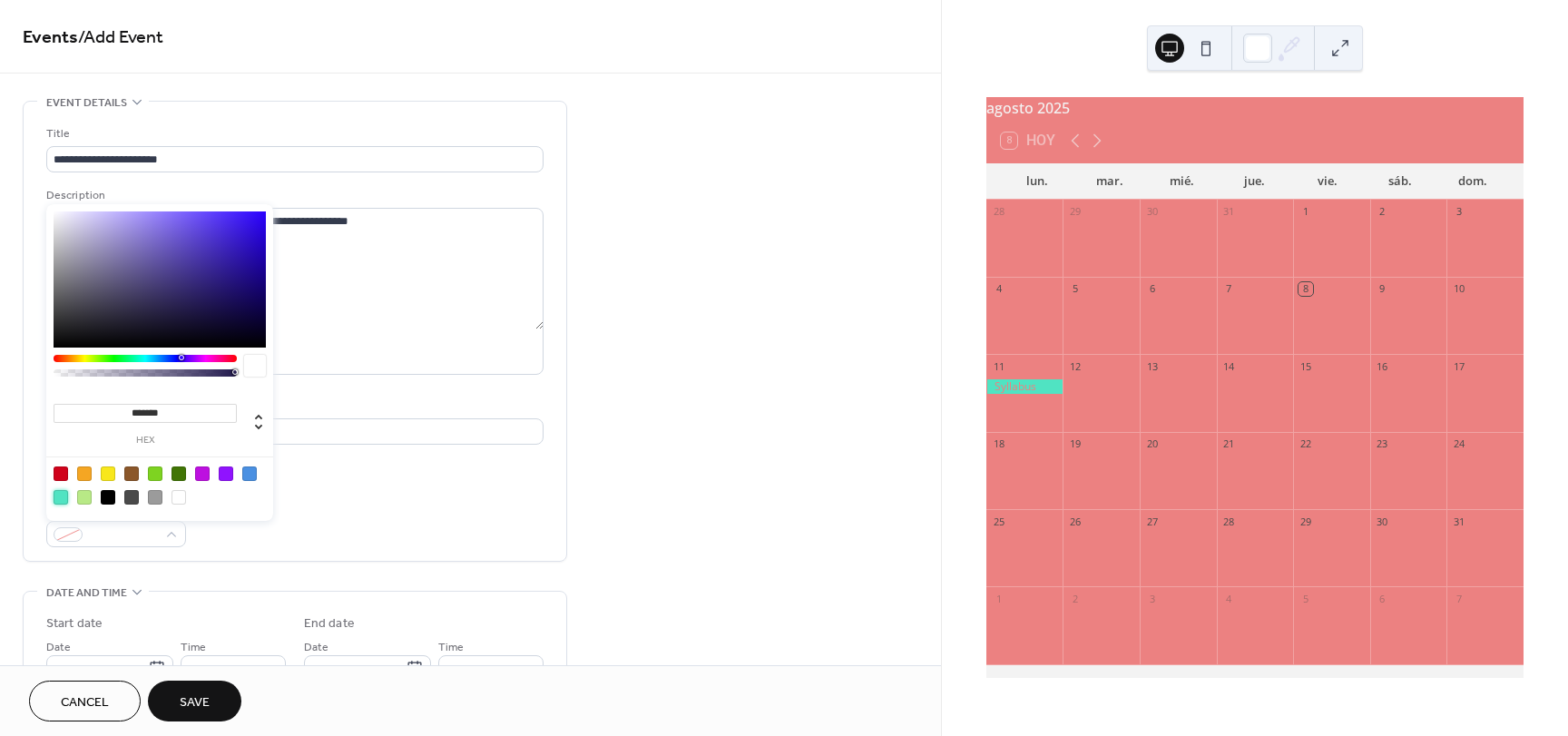 click at bounding box center (61, 497) 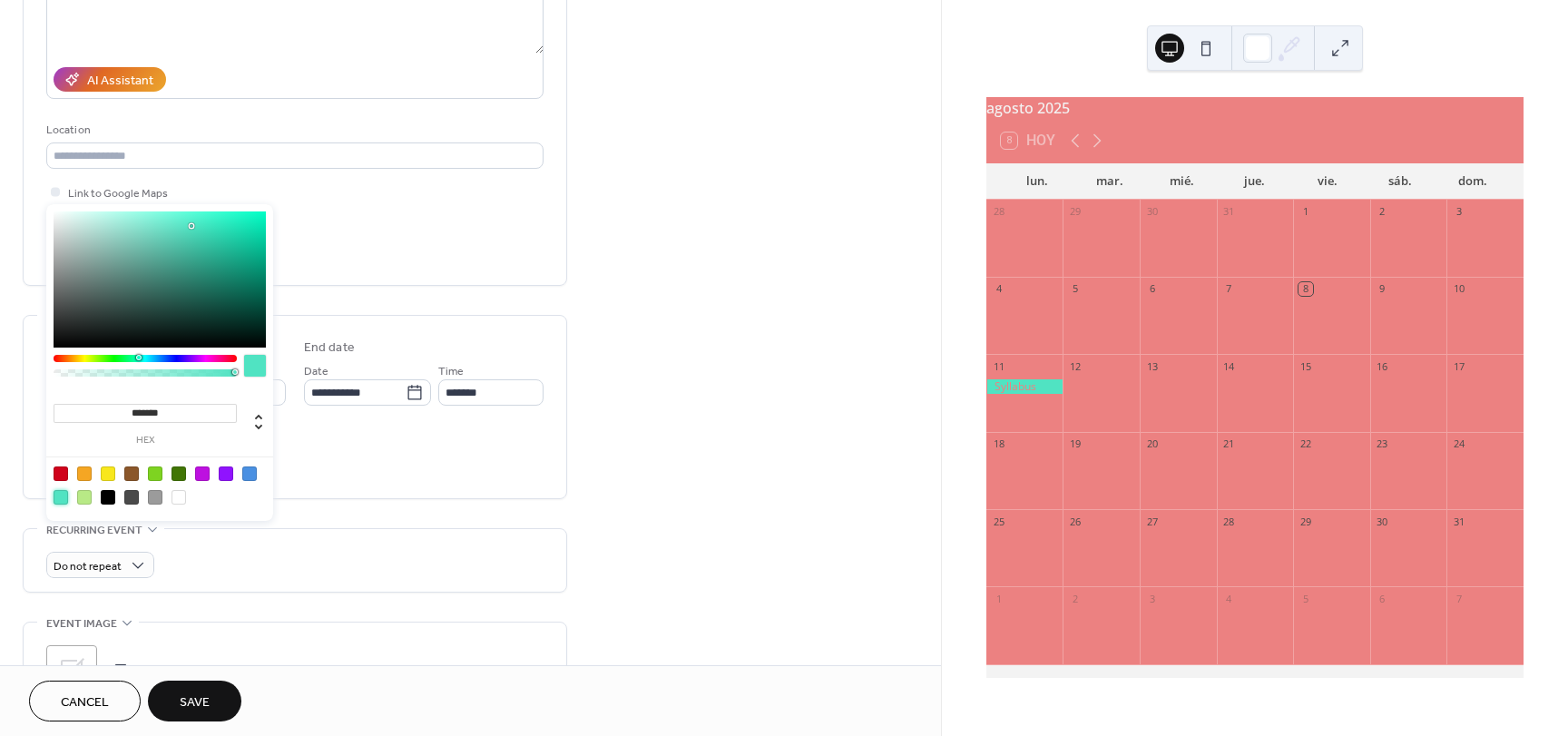 scroll, scrollTop: 282, scrollLeft: 0, axis: vertical 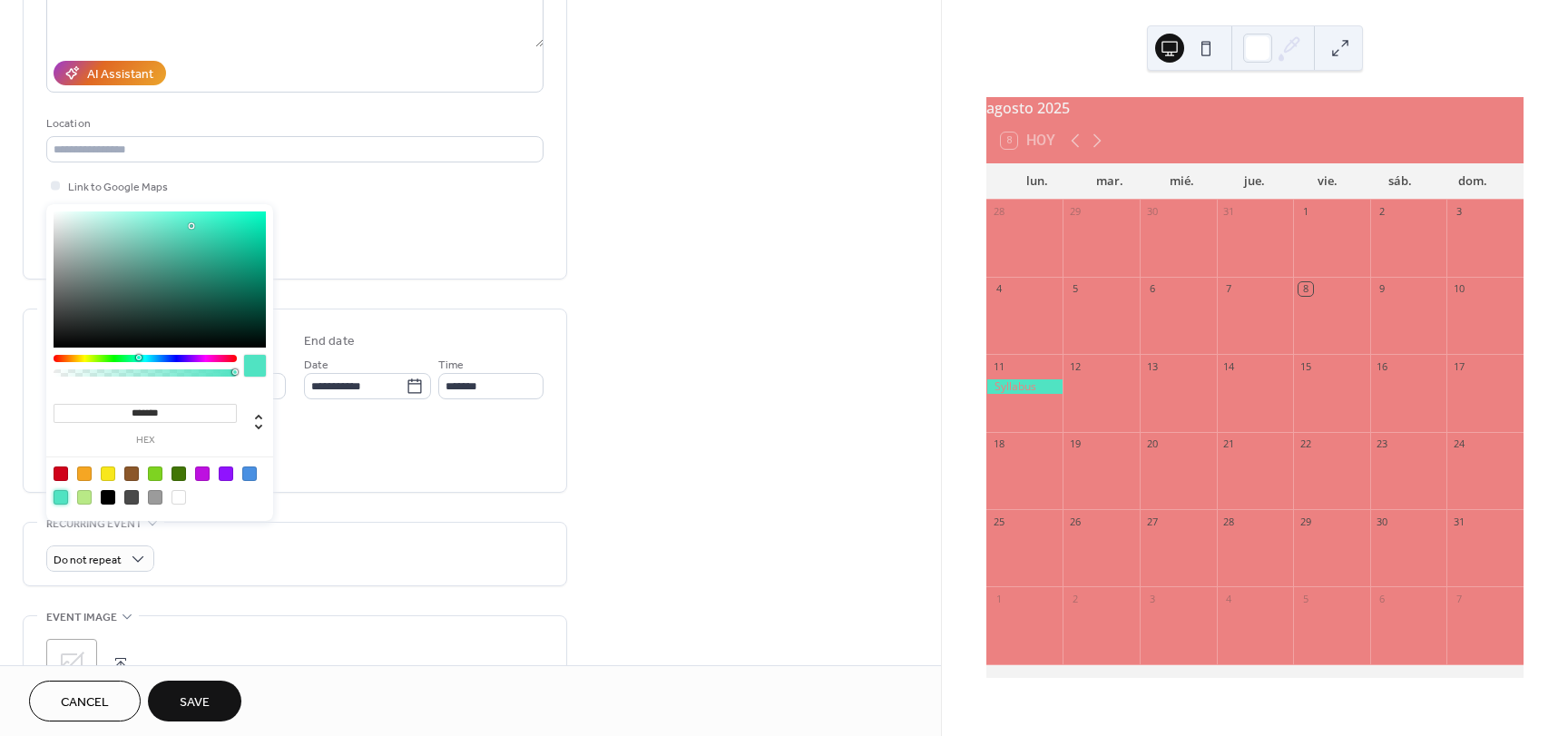 click on "All day Show date only Hide end time" at bounding box center [295, 449] 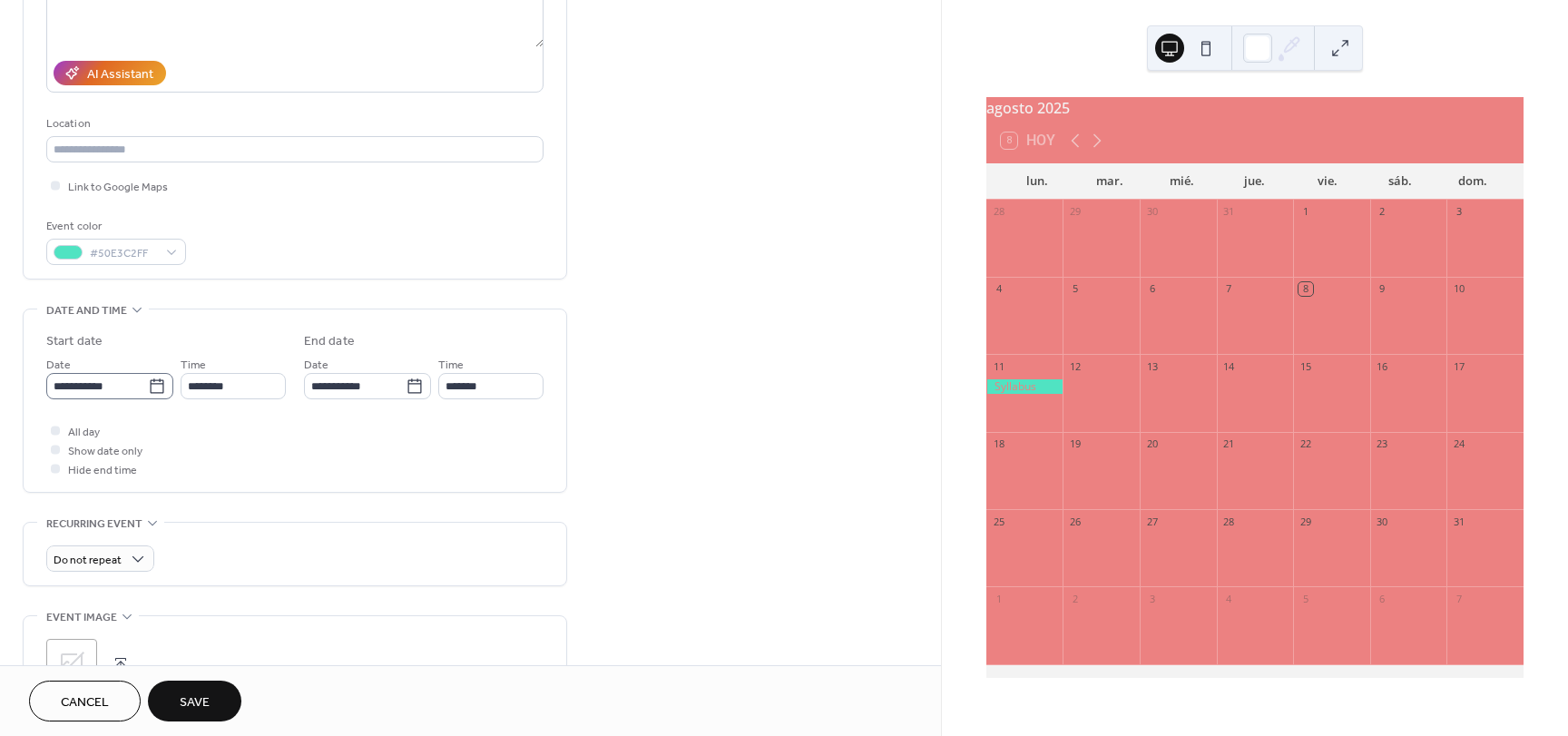 click 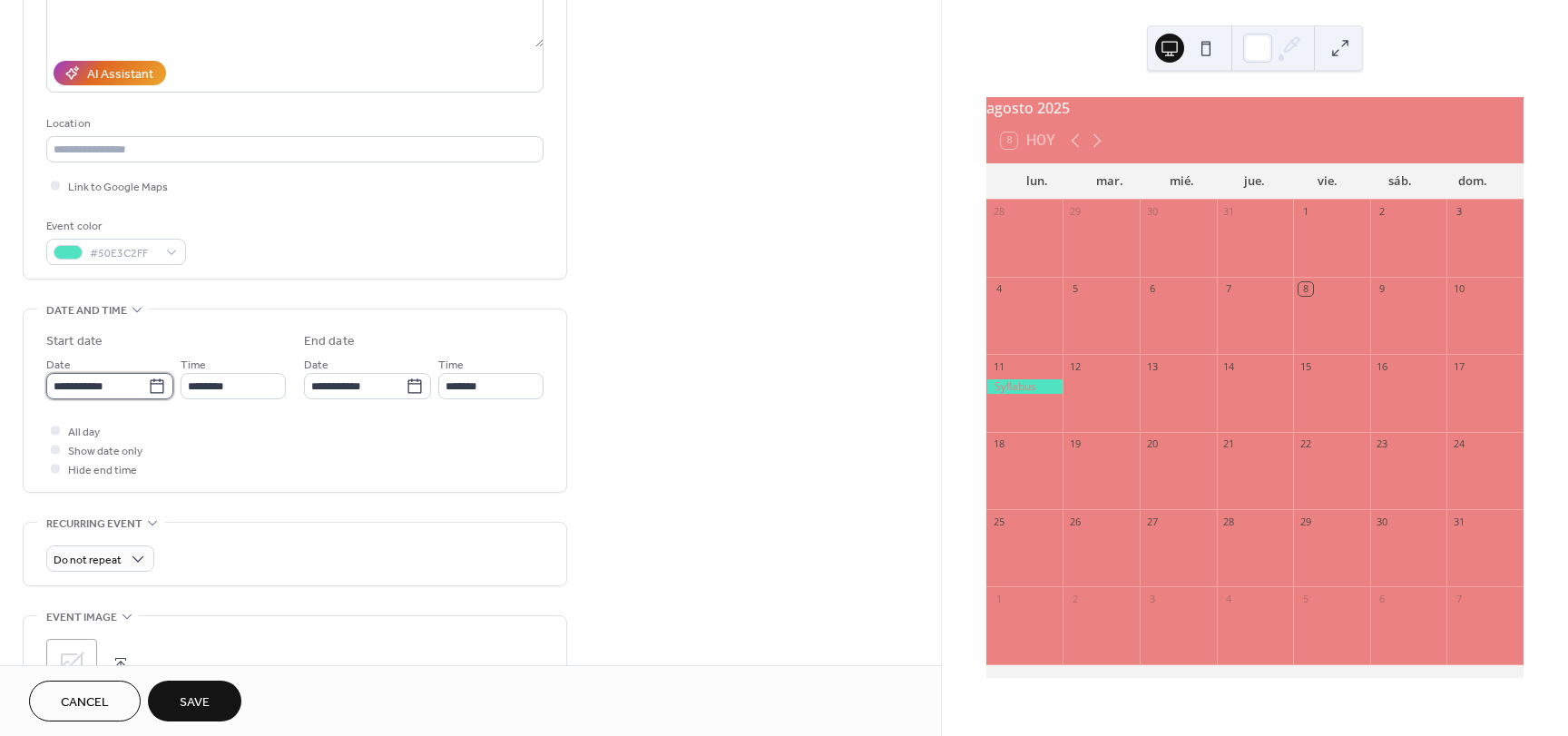 click on "**********" at bounding box center (97, 386) 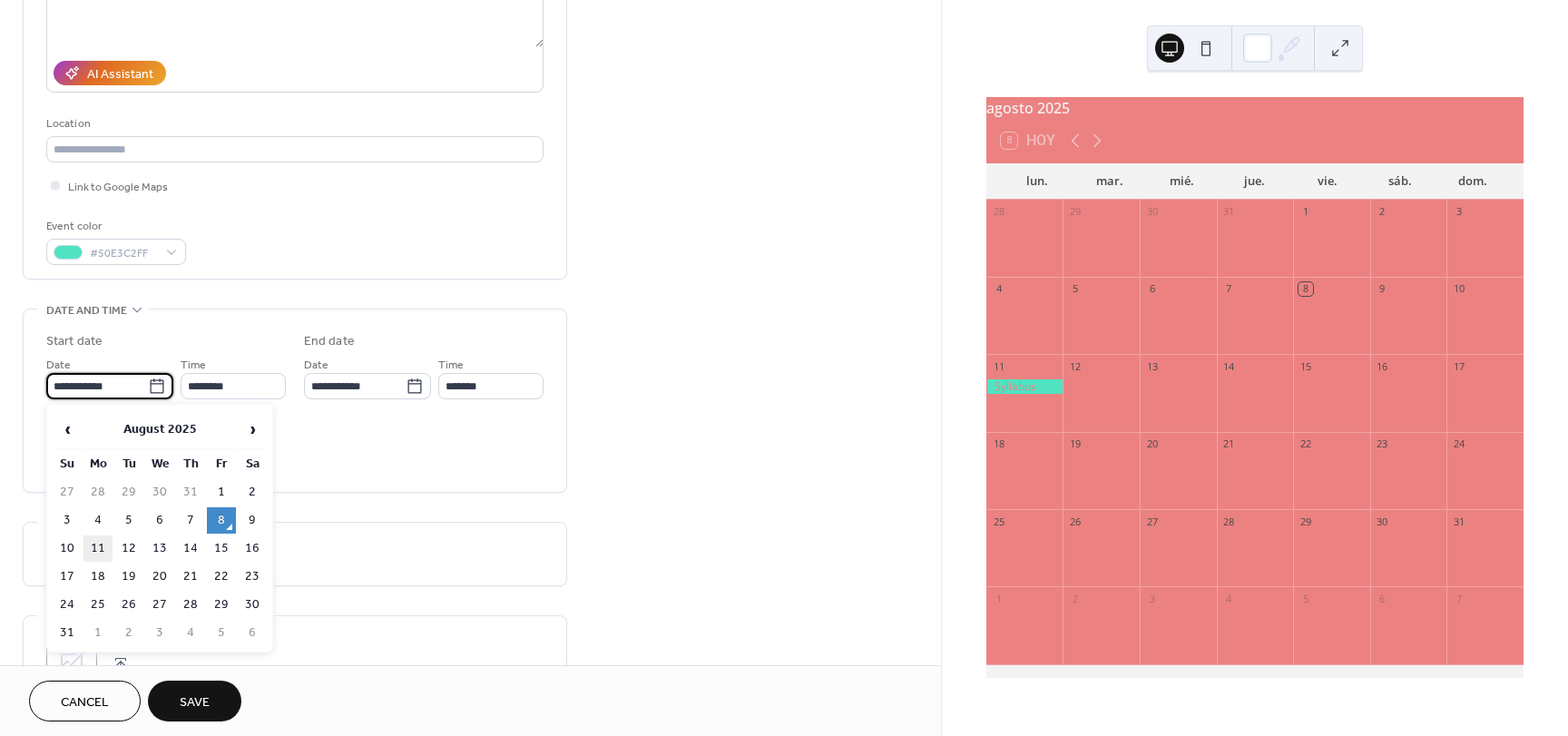 click on "11" at bounding box center (98, 548) 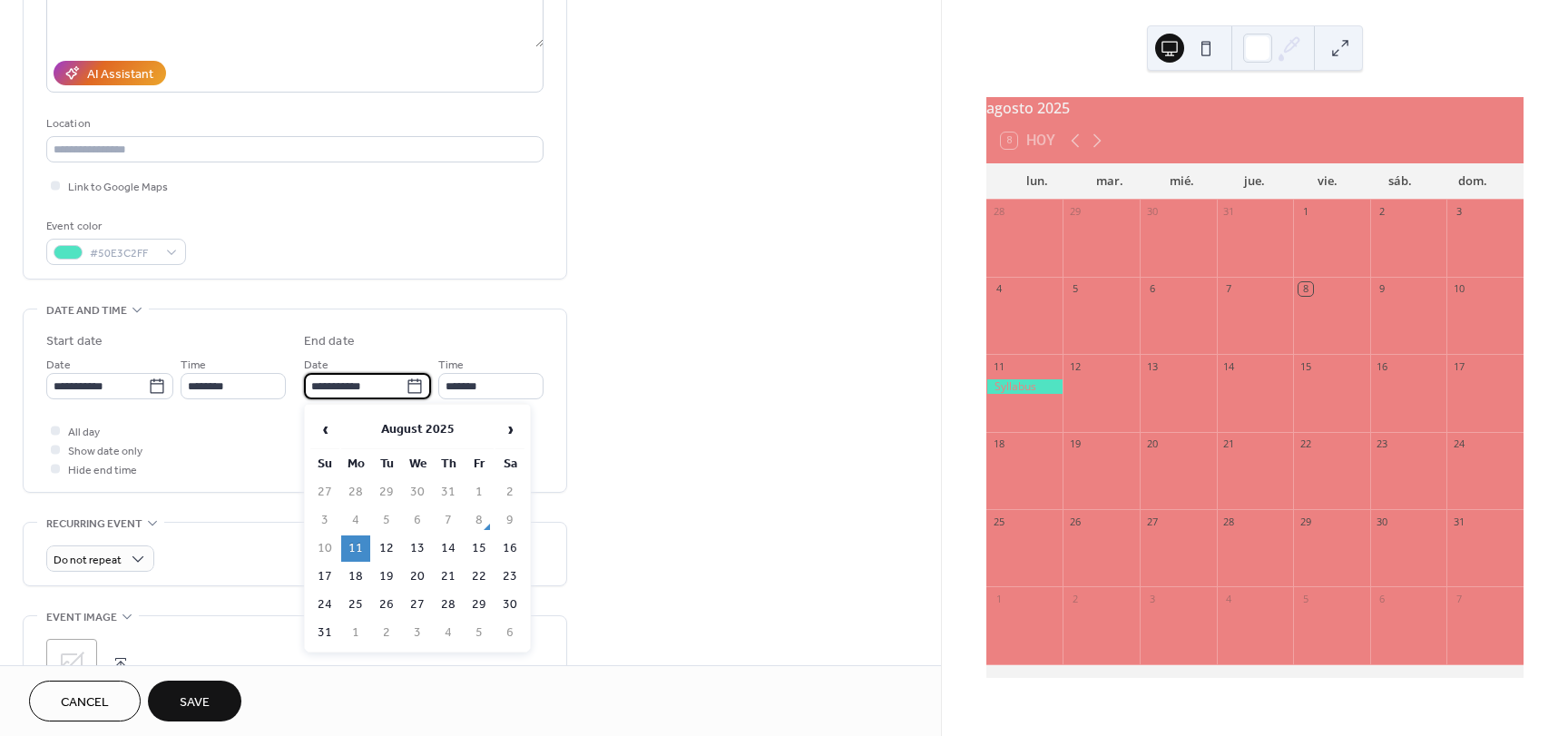 click on "**********" at bounding box center [355, 386] 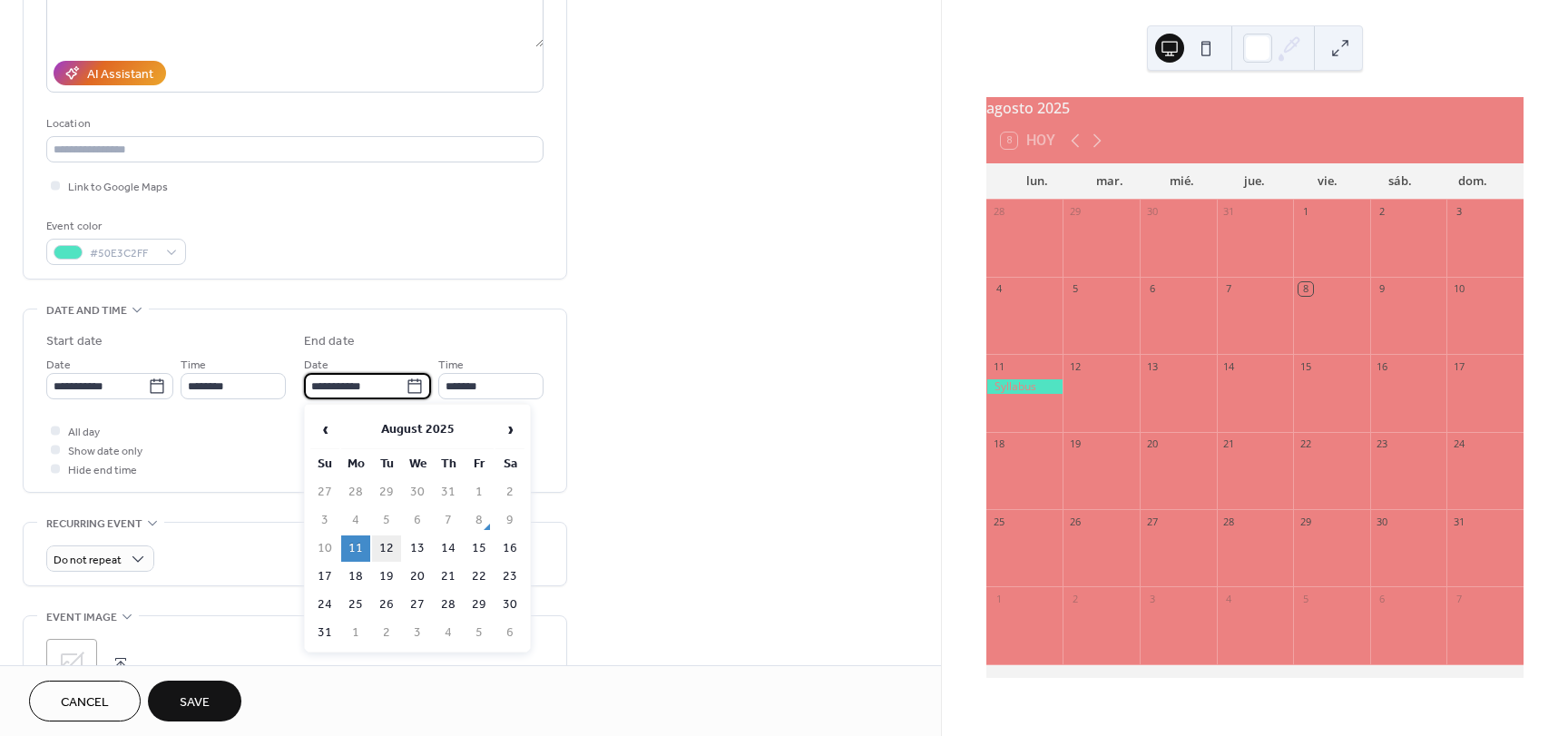 click on "12" at bounding box center [387, 548] 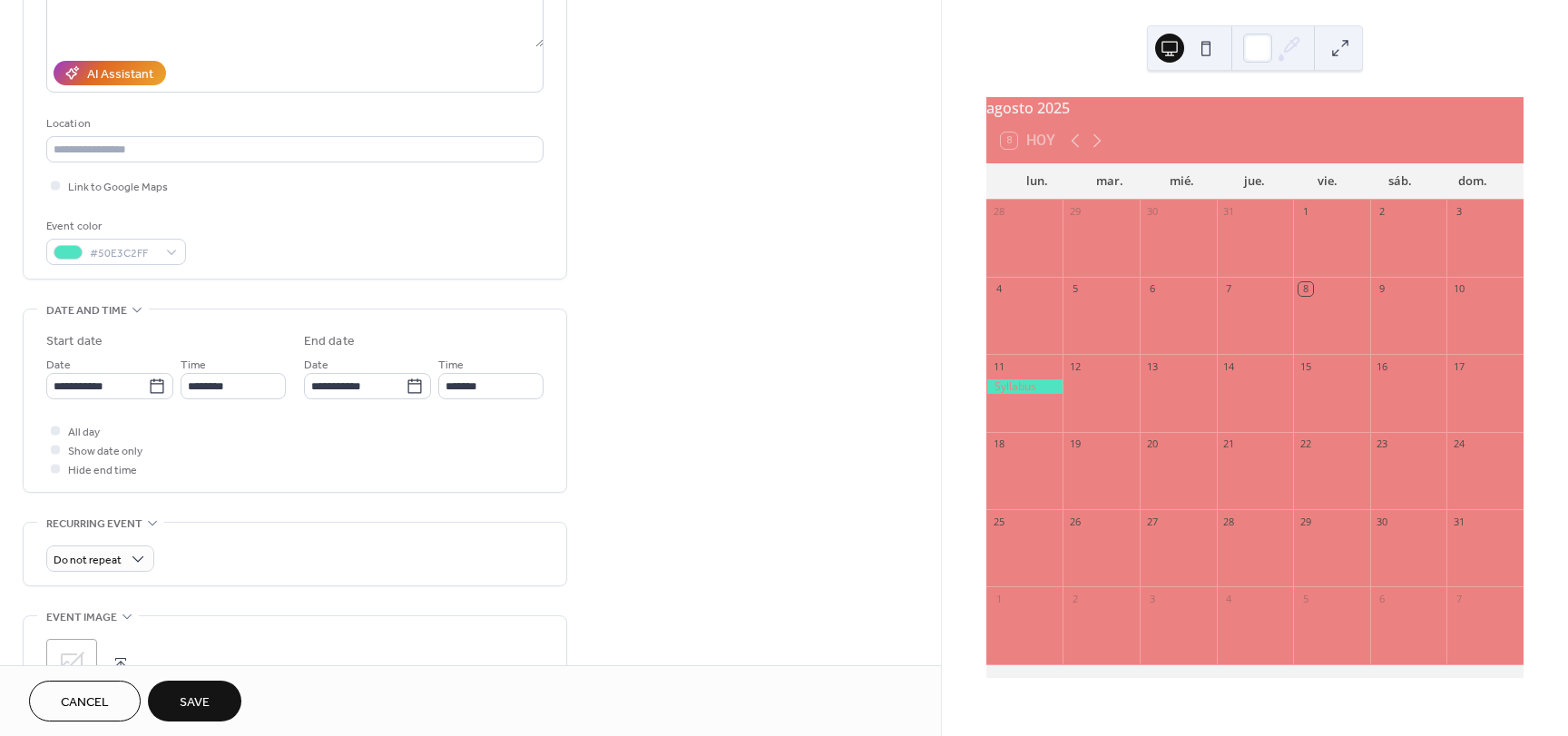 click on "Save" at bounding box center (194, 702) 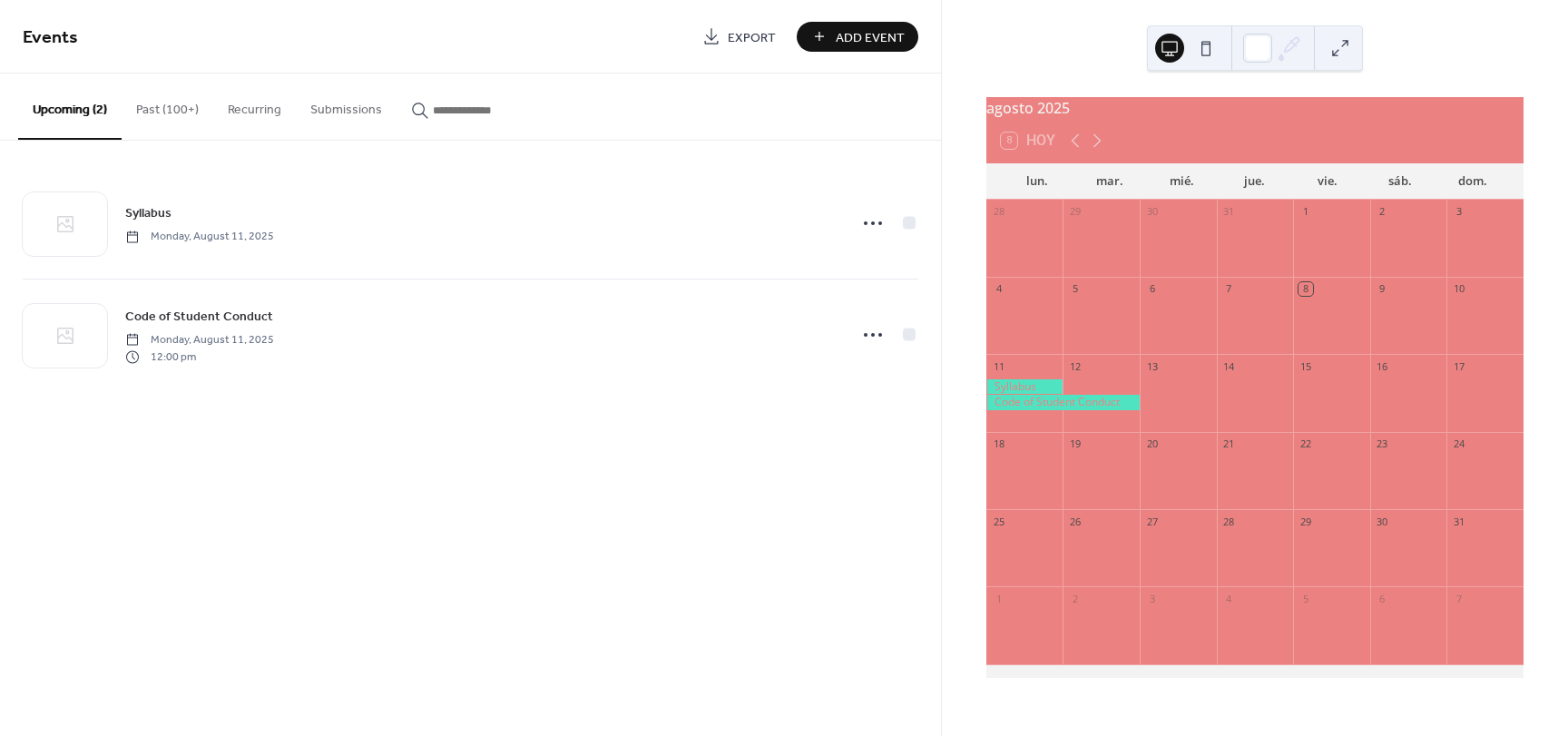 click on "Add Event" at bounding box center [870, 37] 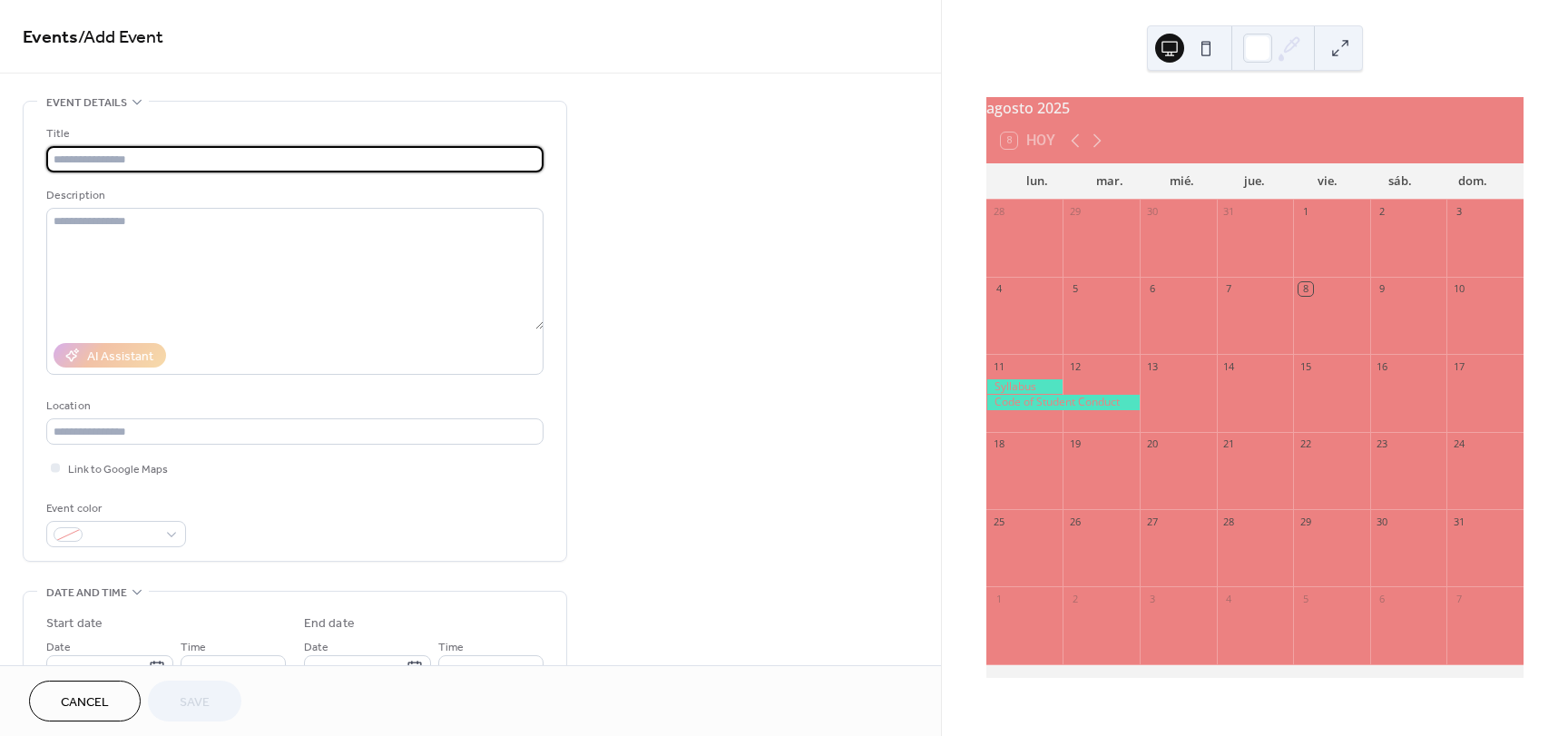 click at bounding box center [295, 159] 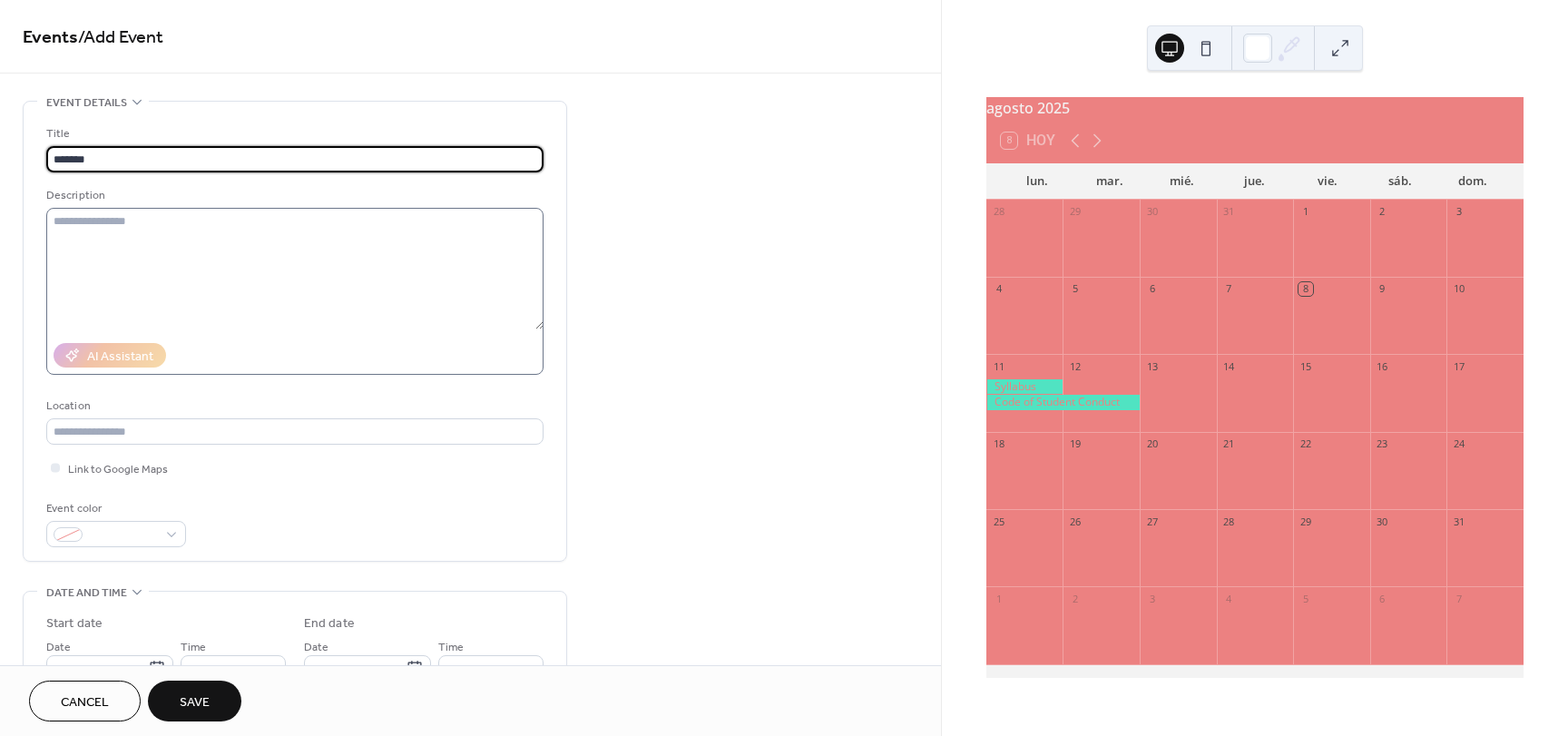 type on "*******" 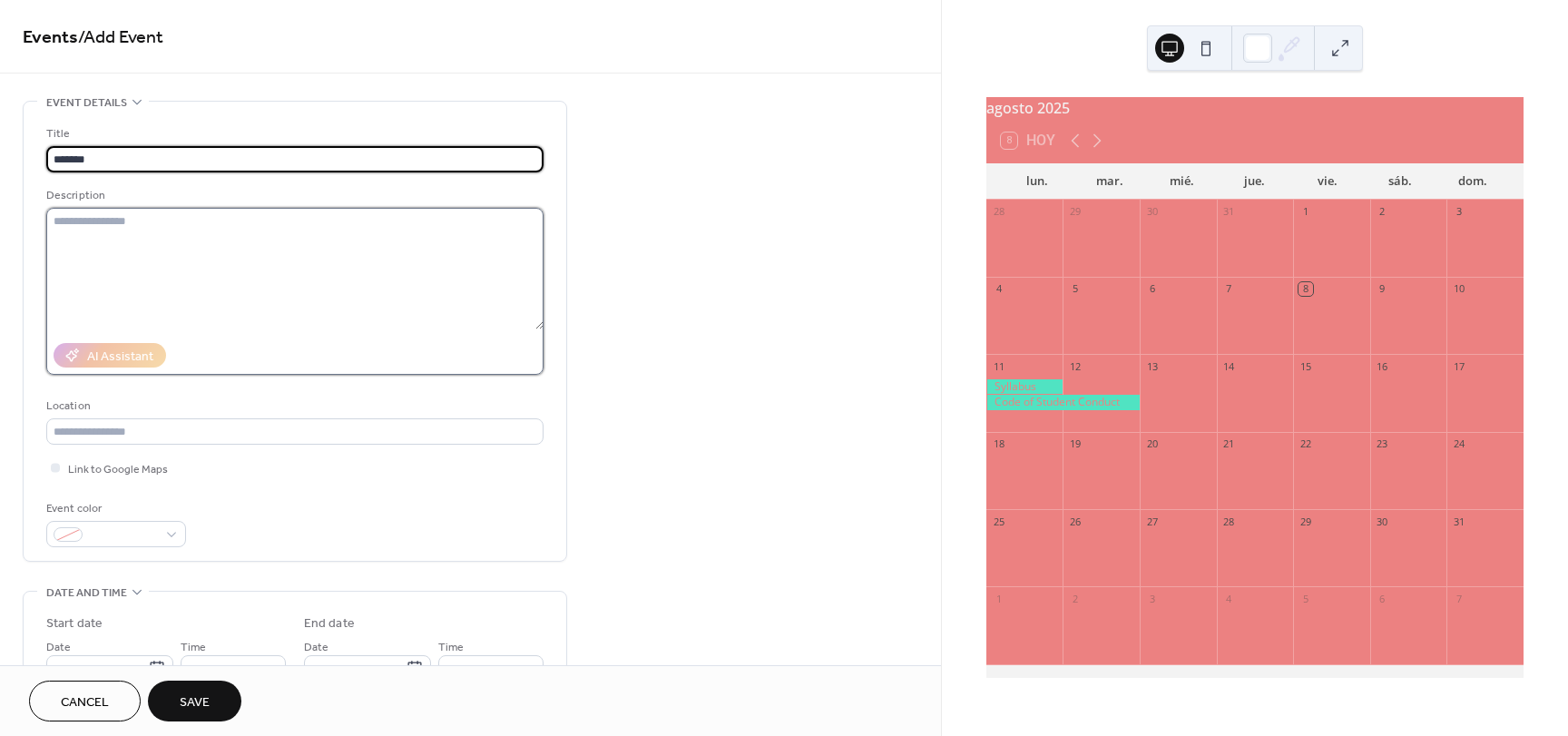 click at bounding box center (295, 269) 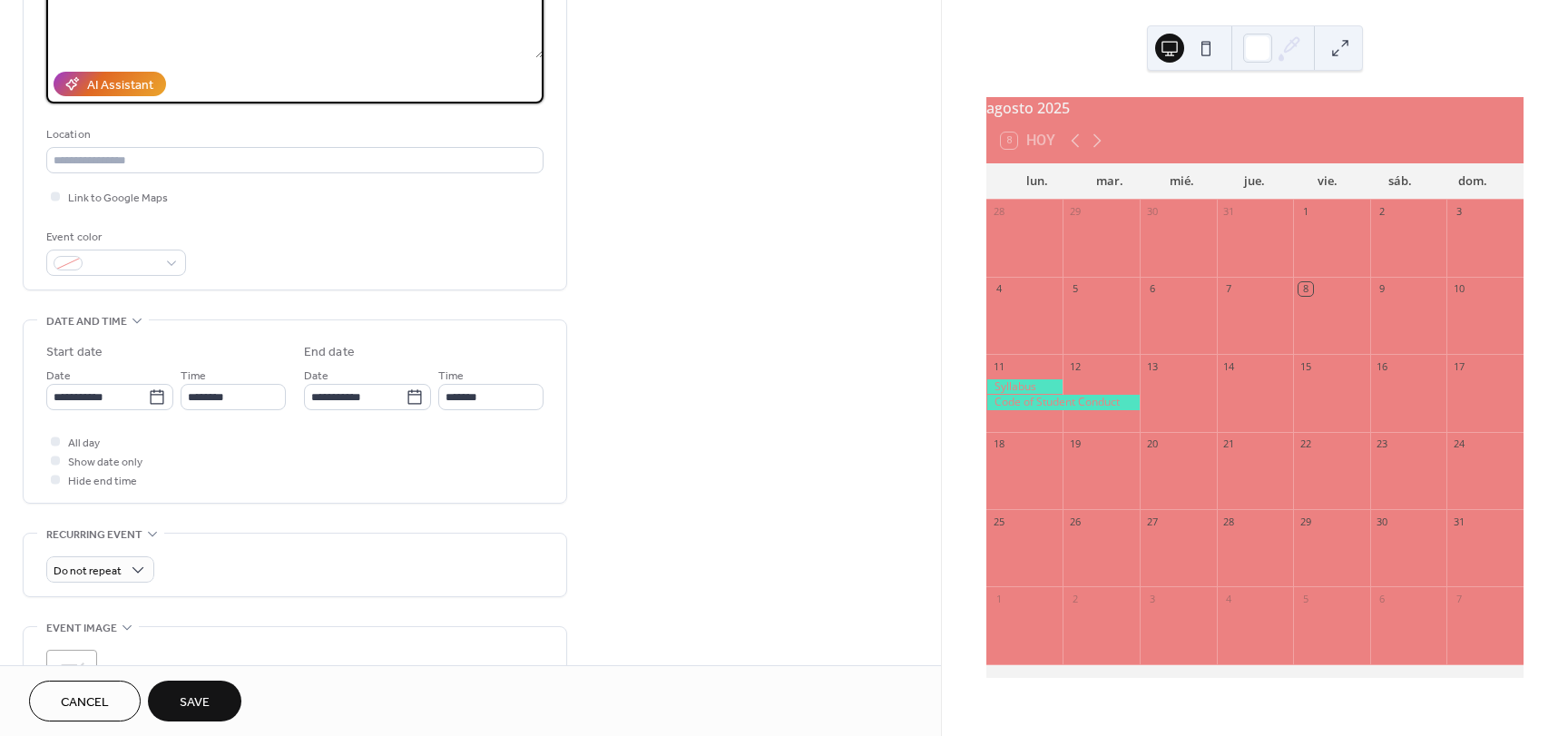 scroll, scrollTop: 273, scrollLeft: 0, axis: vertical 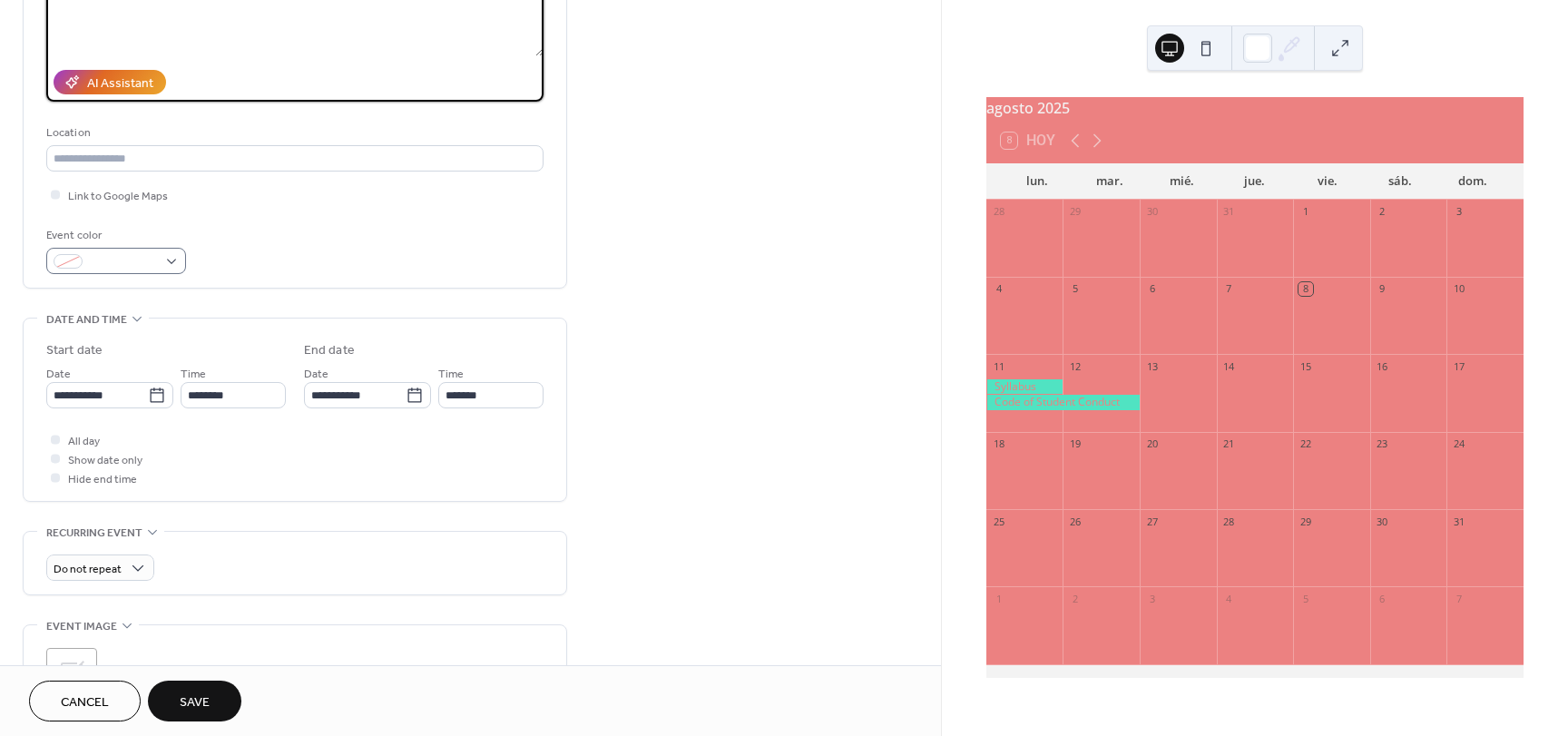type on "**********" 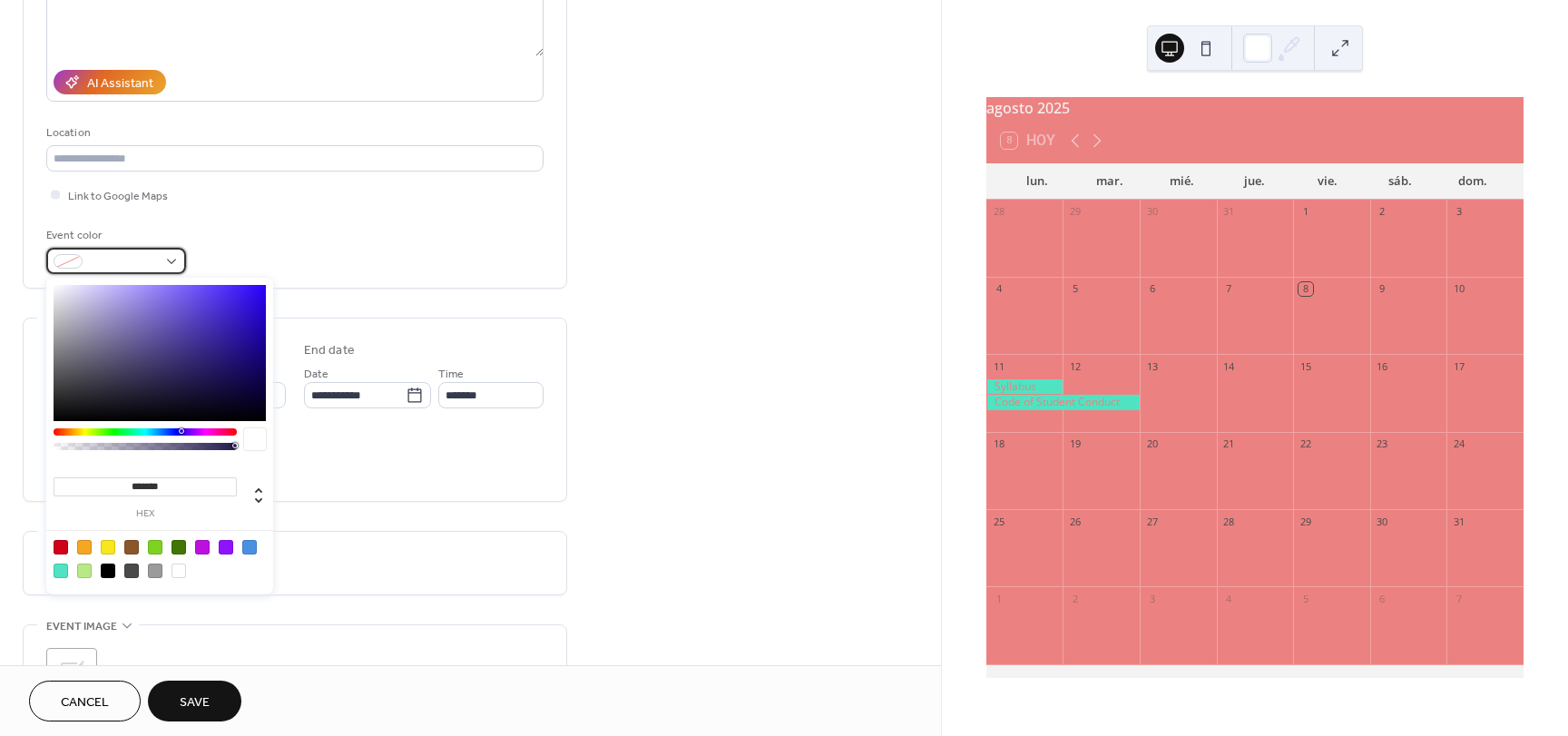 click at bounding box center [68, 261] 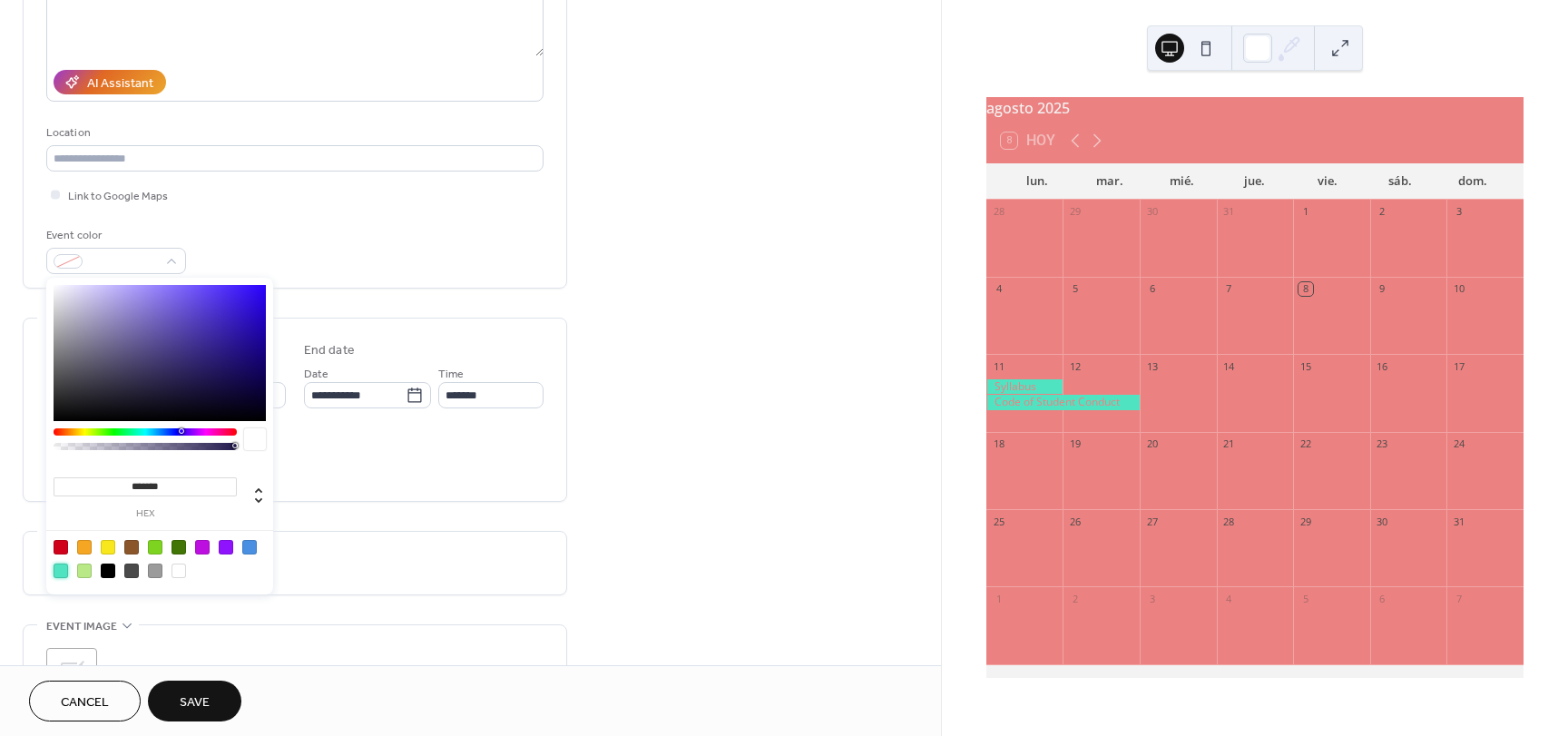 click at bounding box center (61, 571) 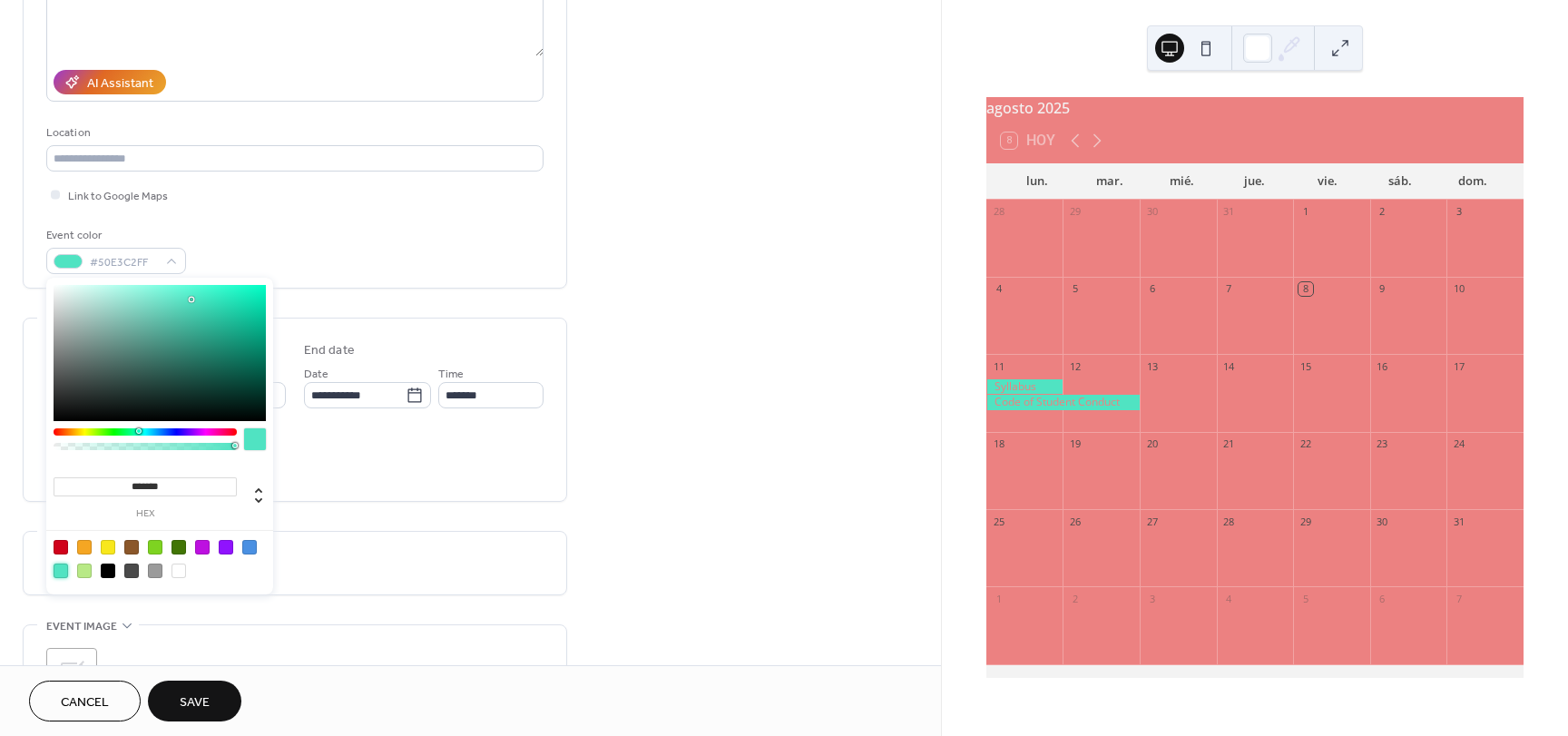 click on "**********" at bounding box center (295, 63) 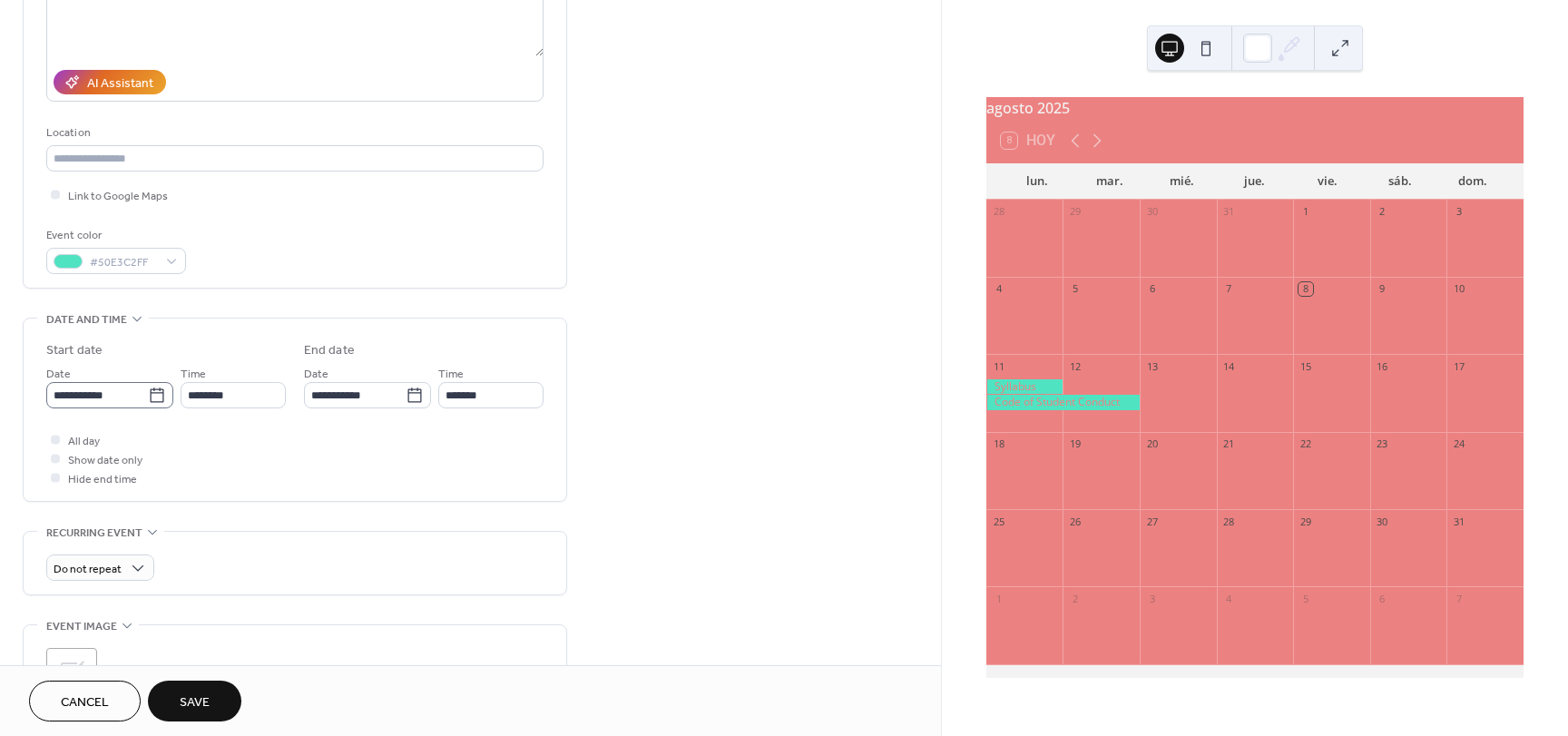 click 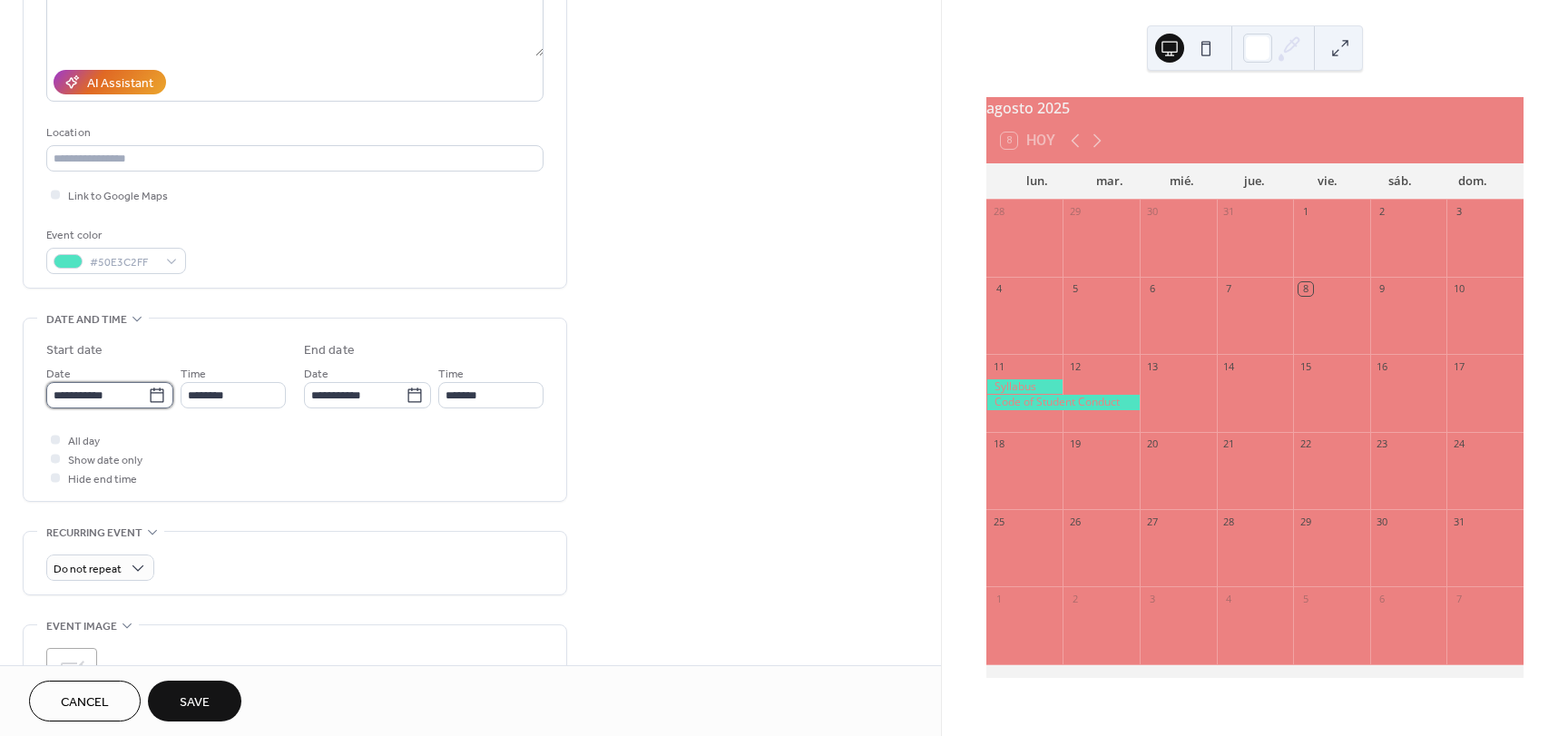click on "**********" at bounding box center [97, 395] 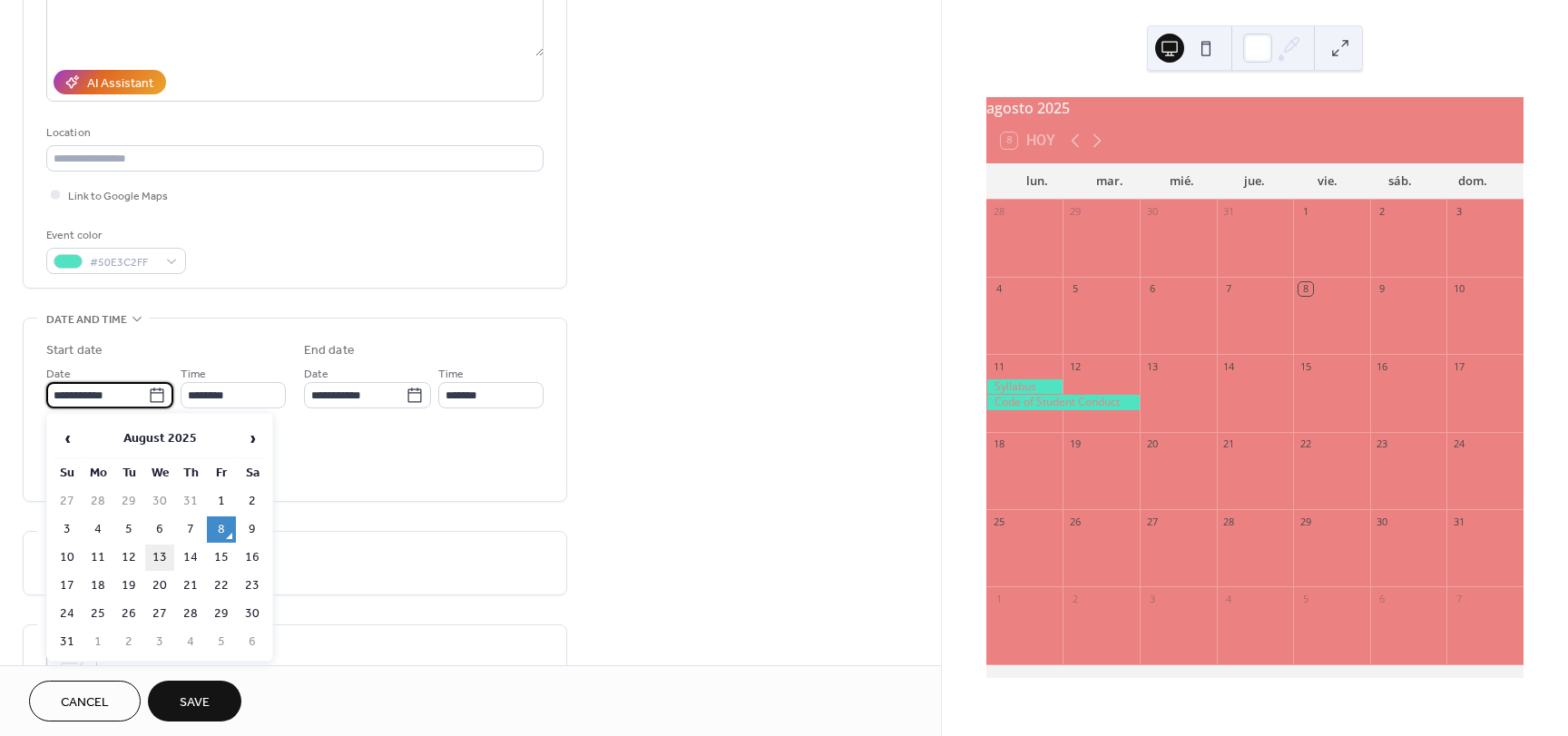 click on "13" at bounding box center [160, 557] 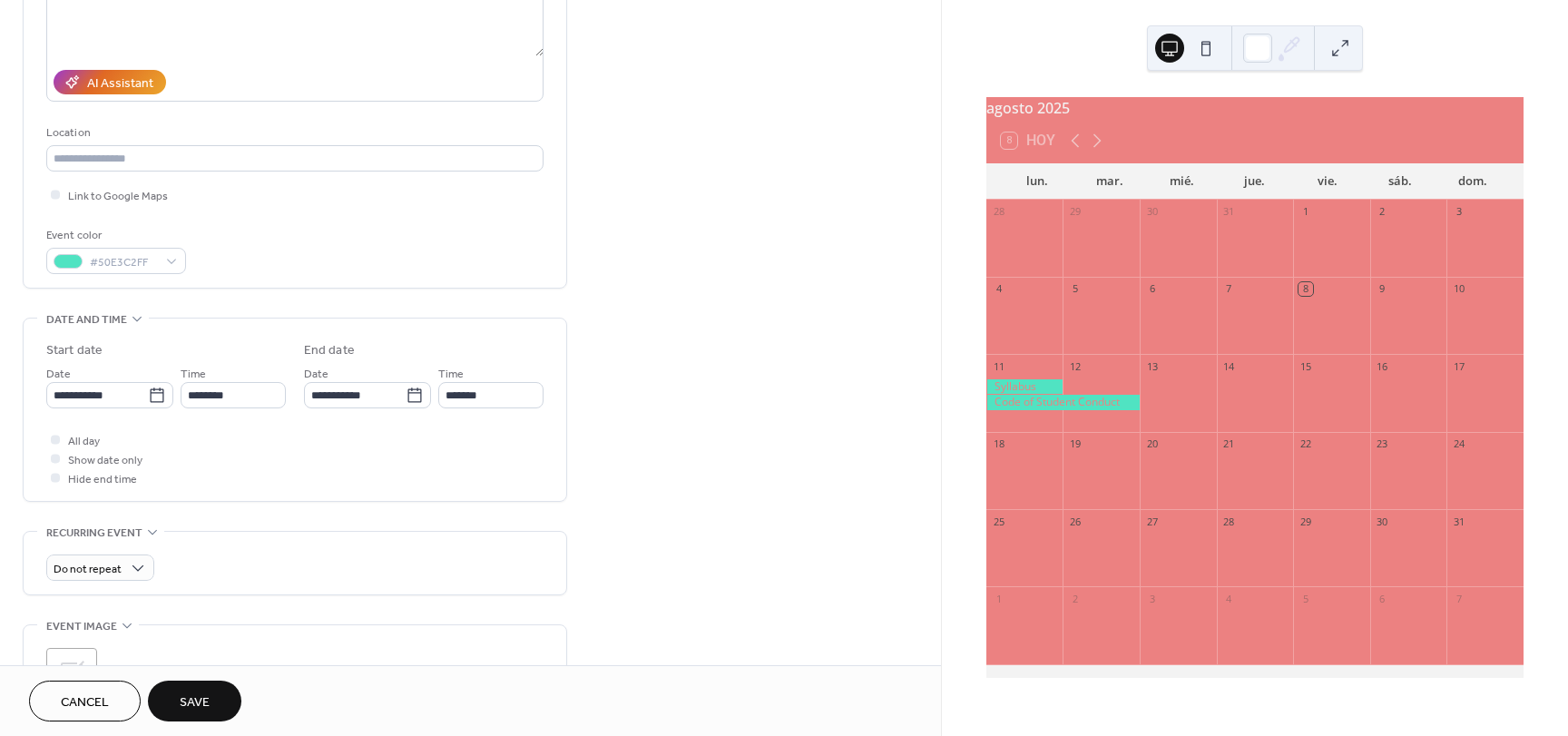 type on "**********" 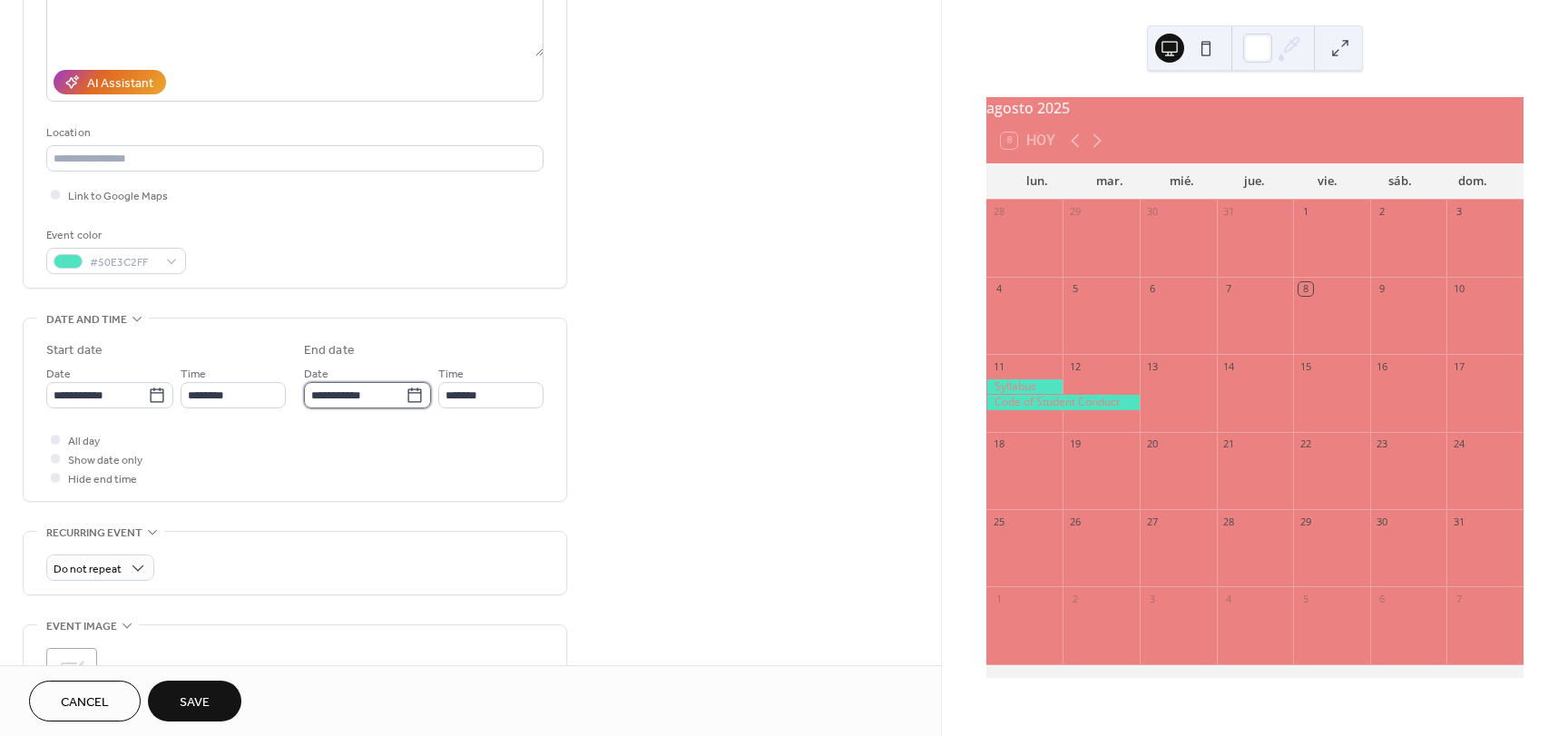 click on "**********" at bounding box center (355, 395) 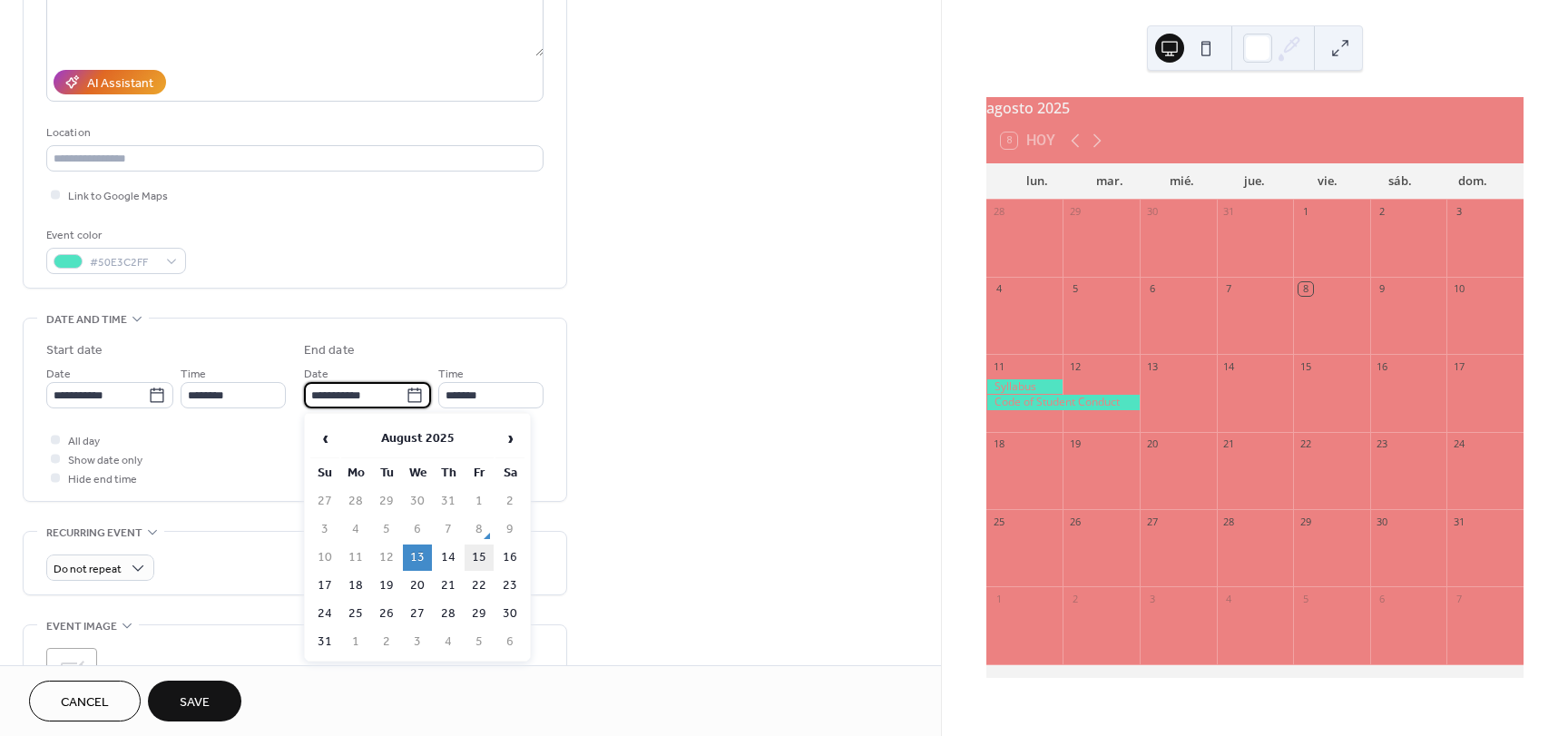 click on "15" at bounding box center (479, 557) 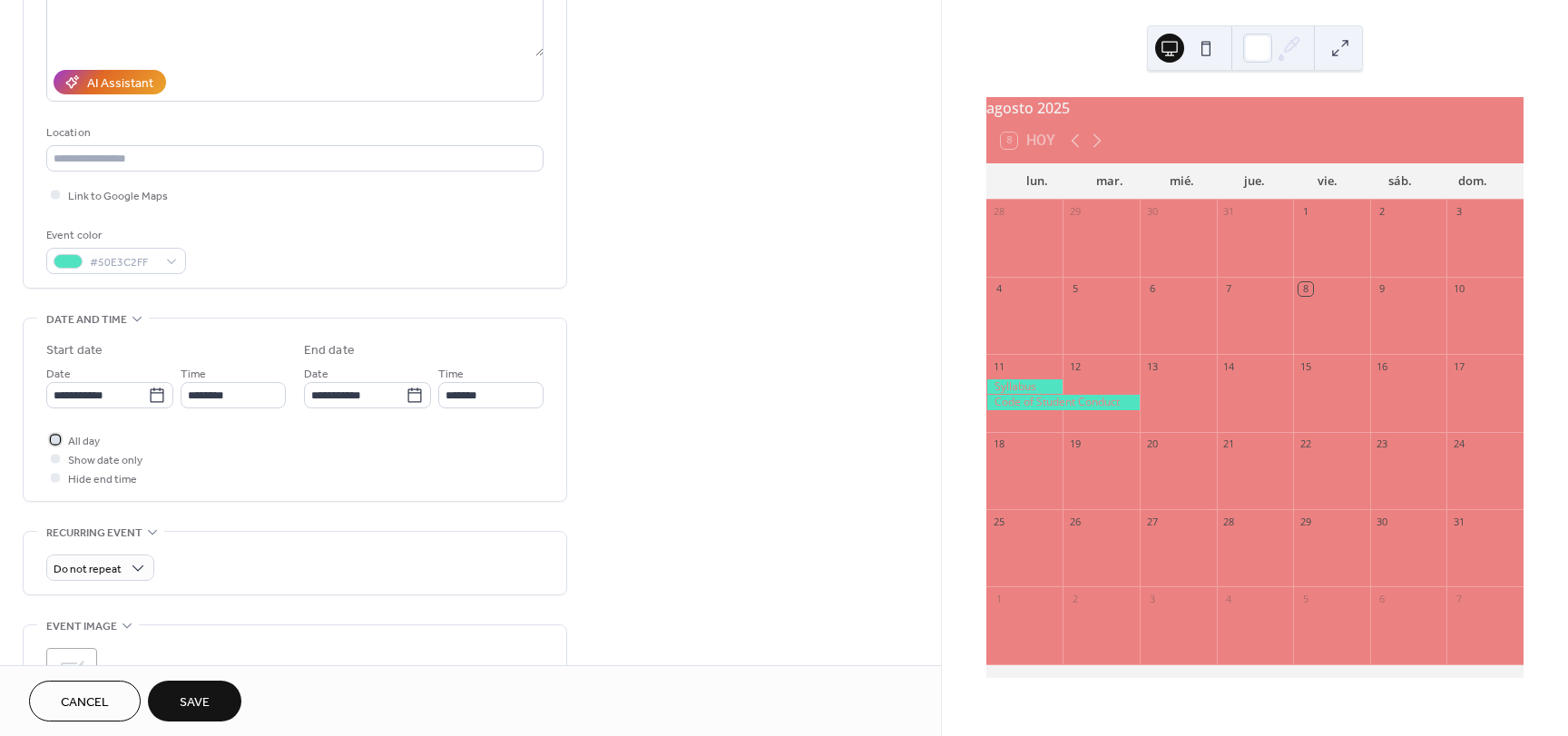 click at bounding box center [55, 439] 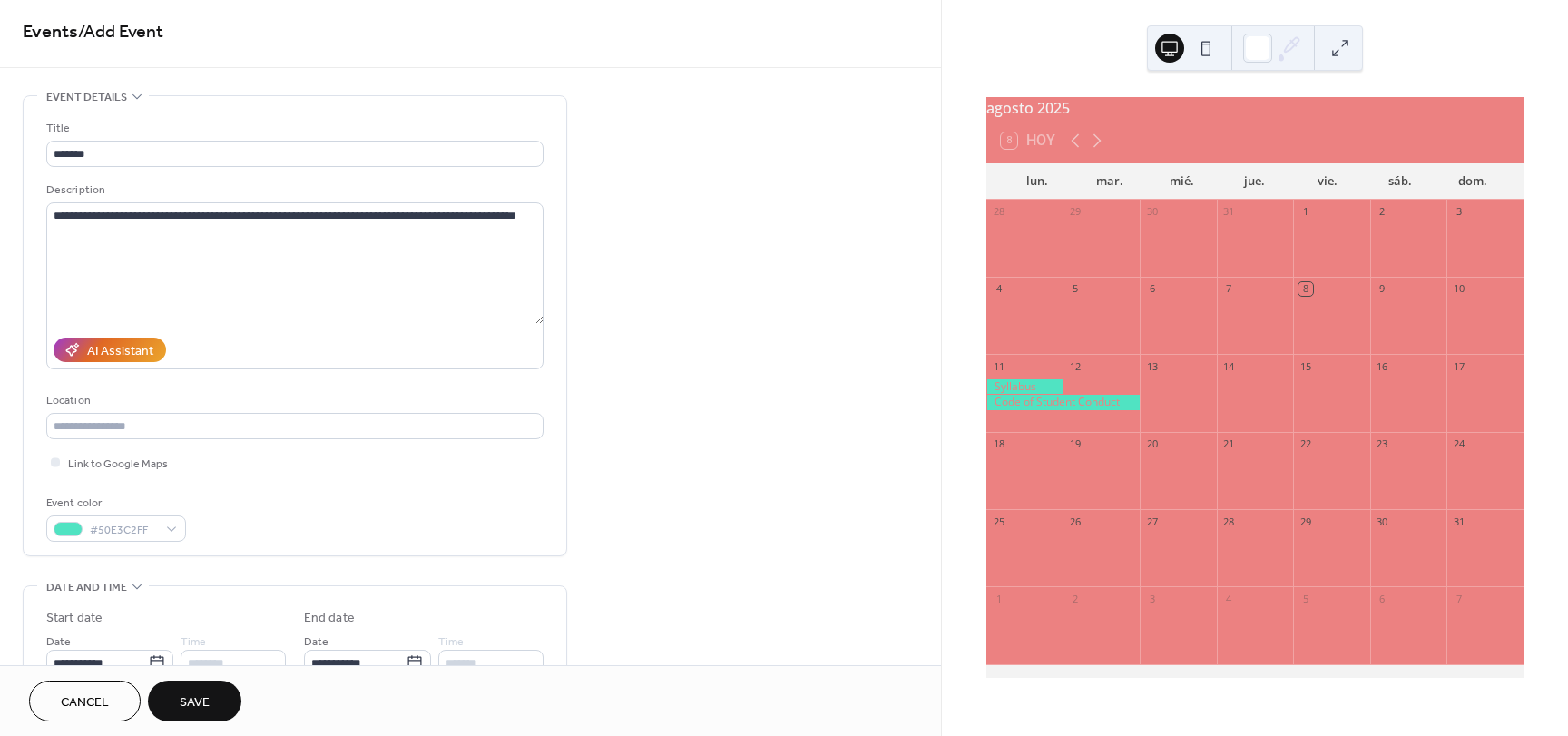 scroll, scrollTop: 0, scrollLeft: 0, axis: both 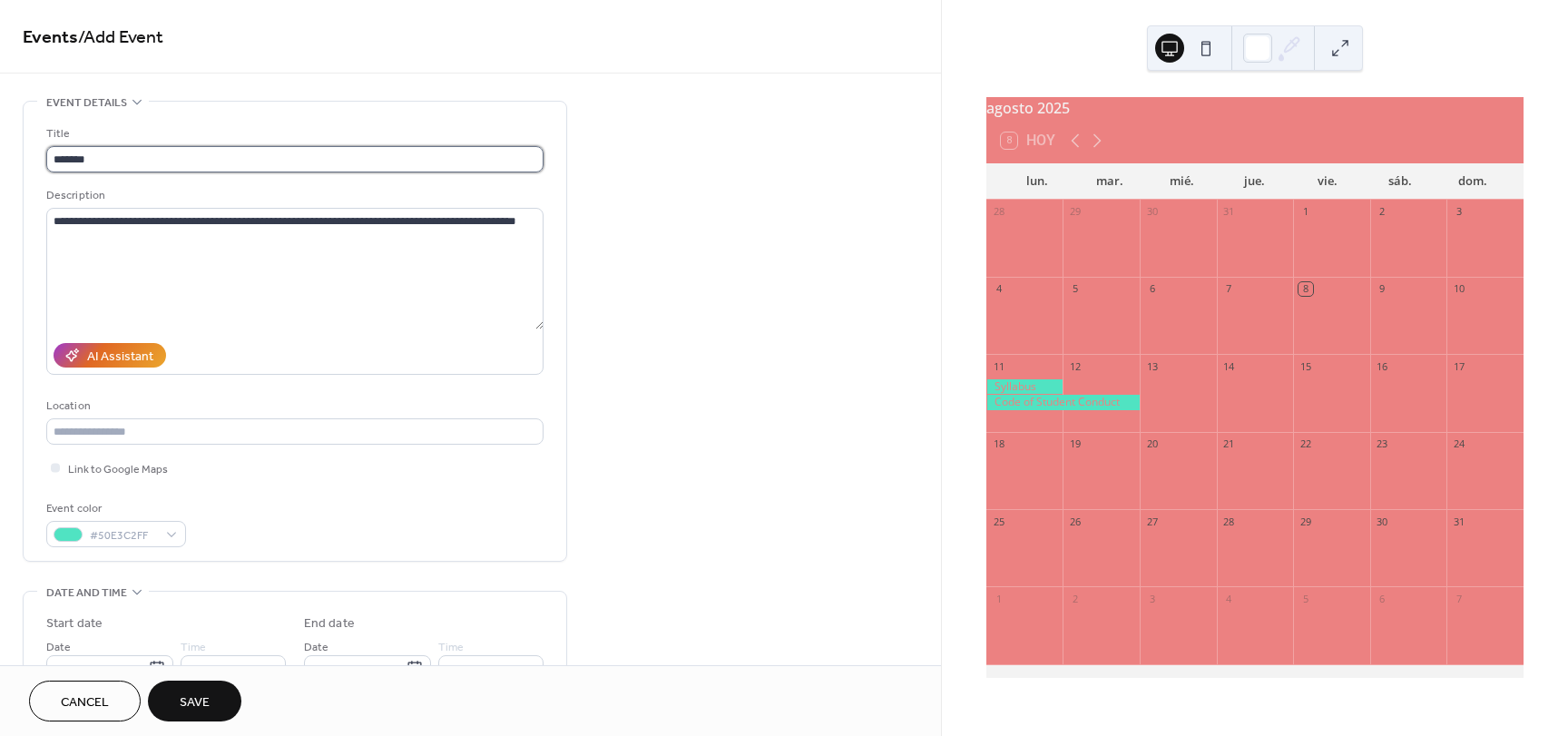 click on "*******" at bounding box center [295, 159] 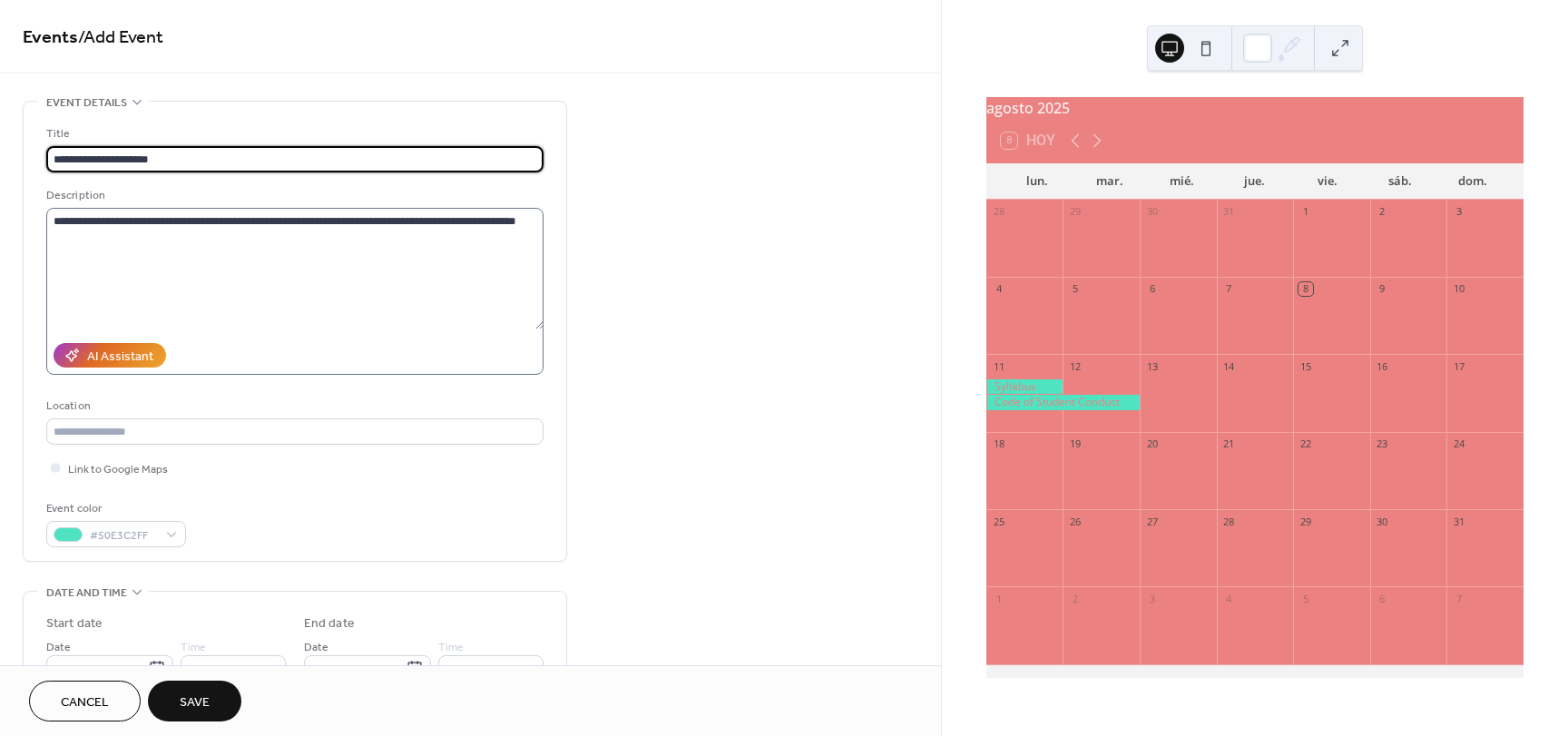 type on "**********" 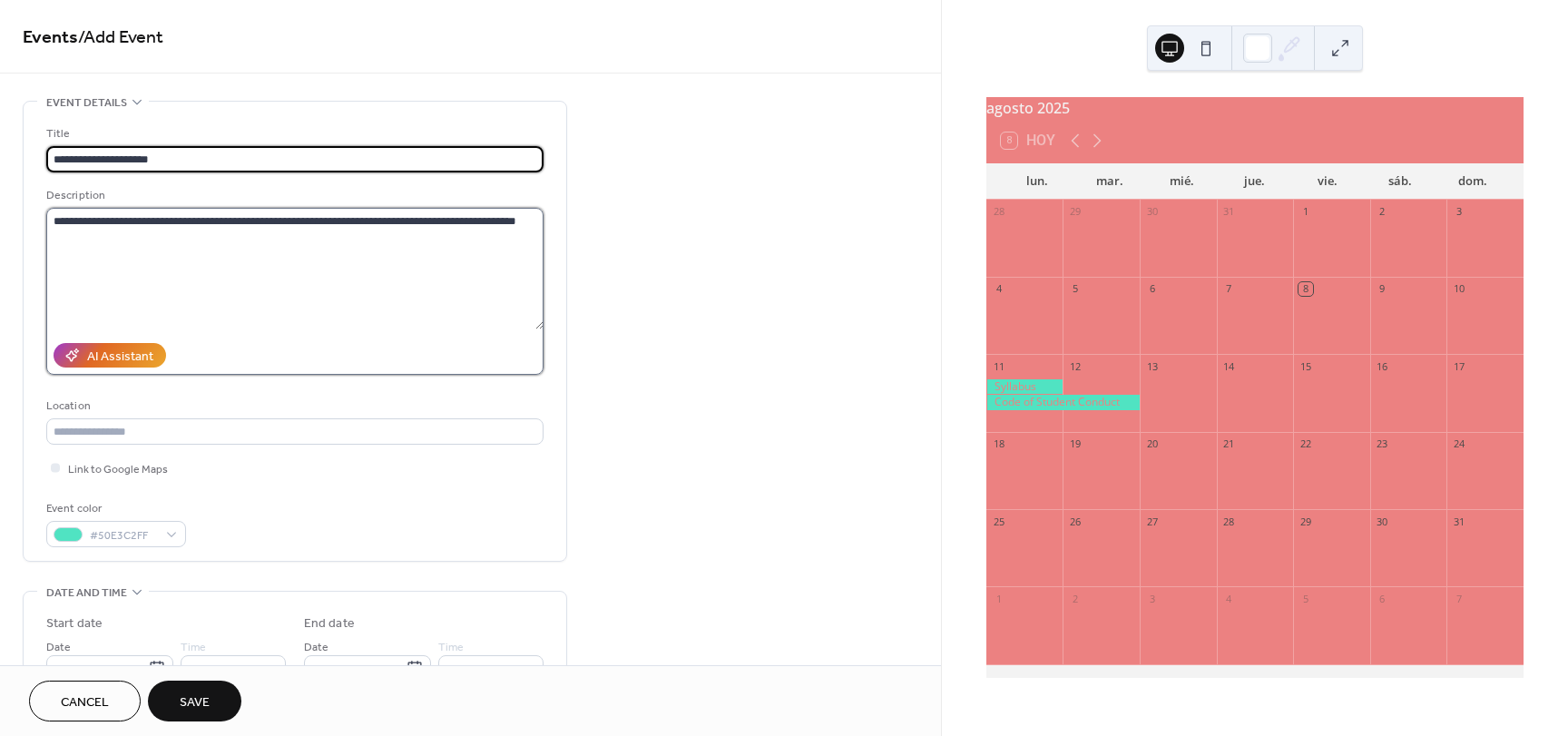 click on "**********" at bounding box center [295, 269] 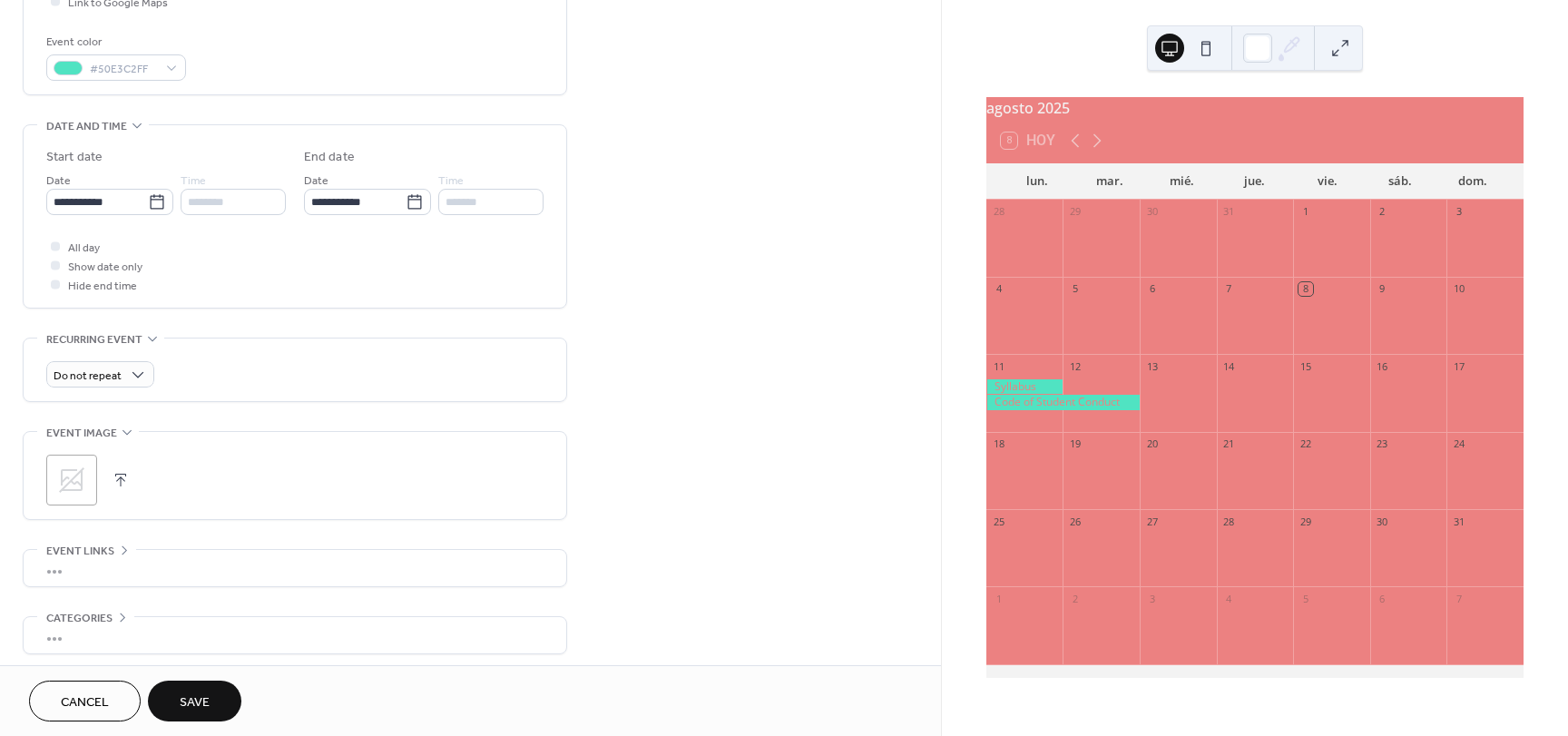 scroll, scrollTop: 470, scrollLeft: 0, axis: vertical 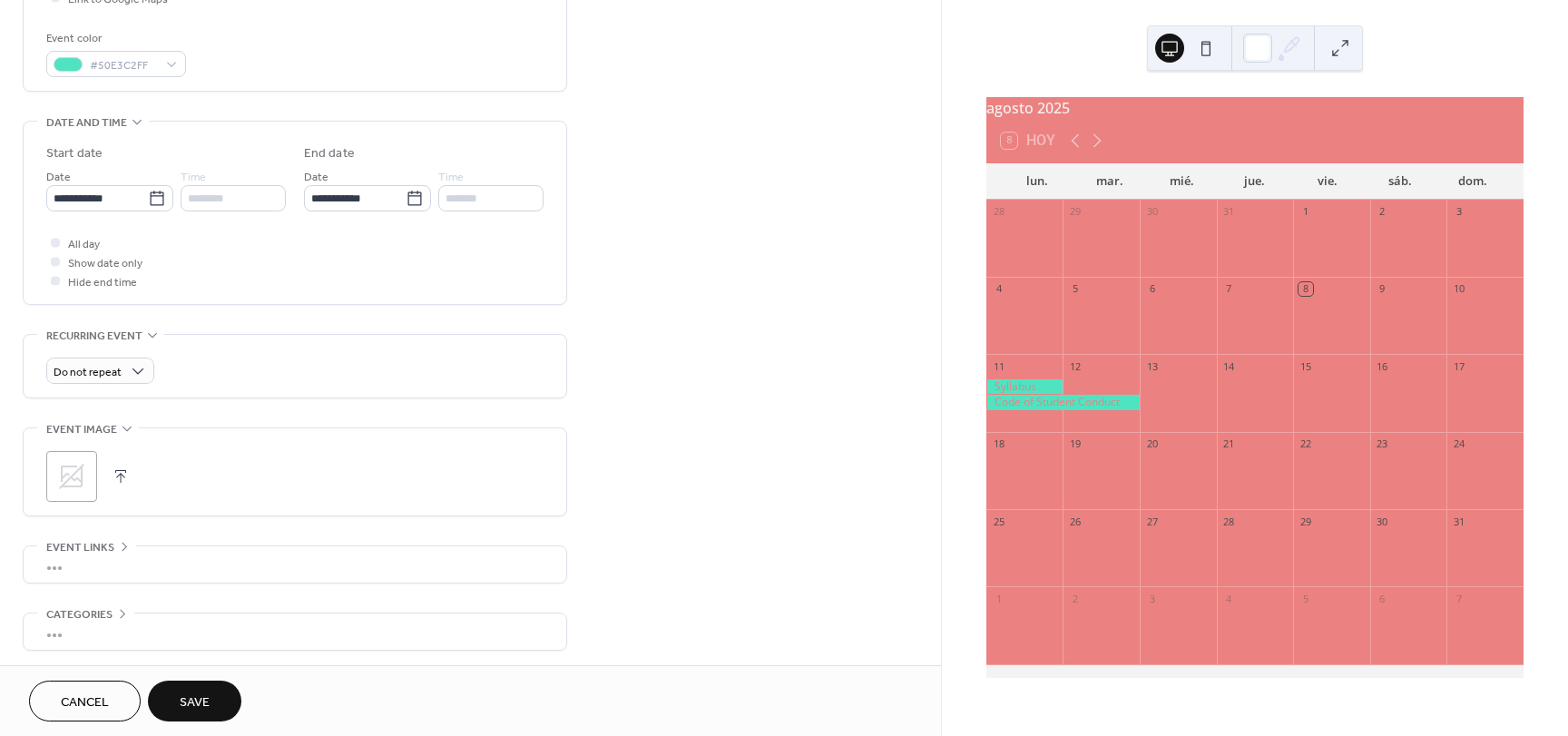 type on "**********" 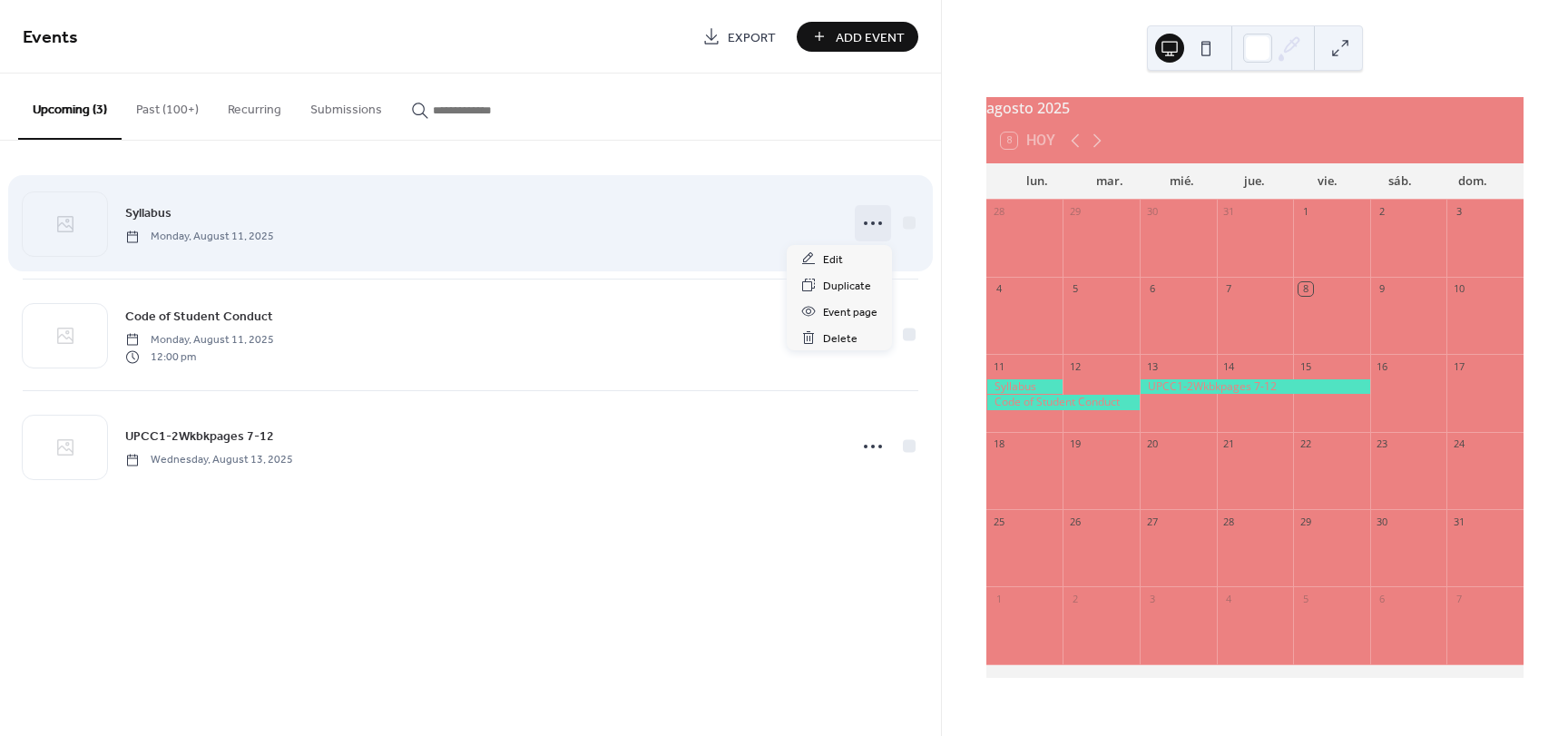 click 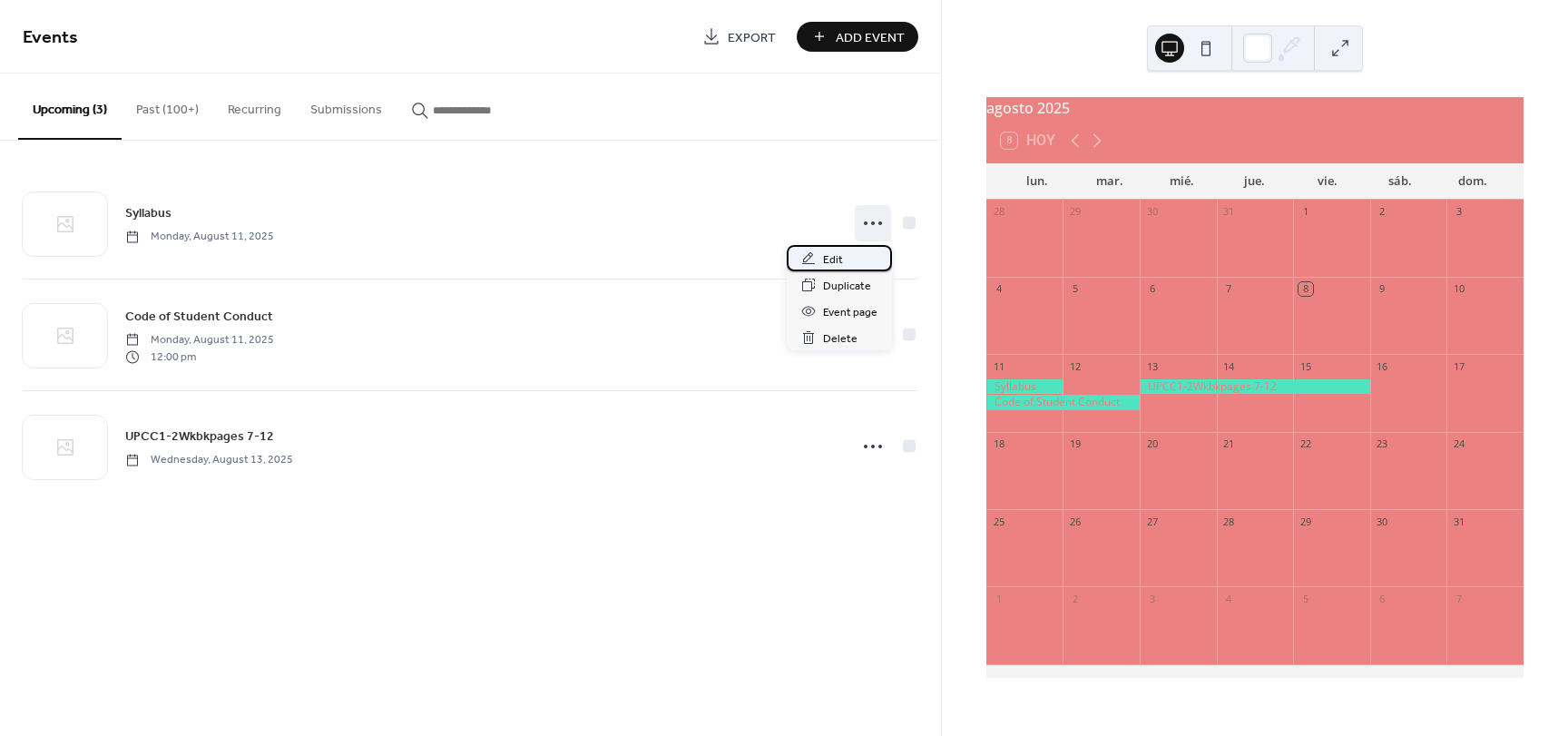 click on "Edit" at bounding box center (833, 260) 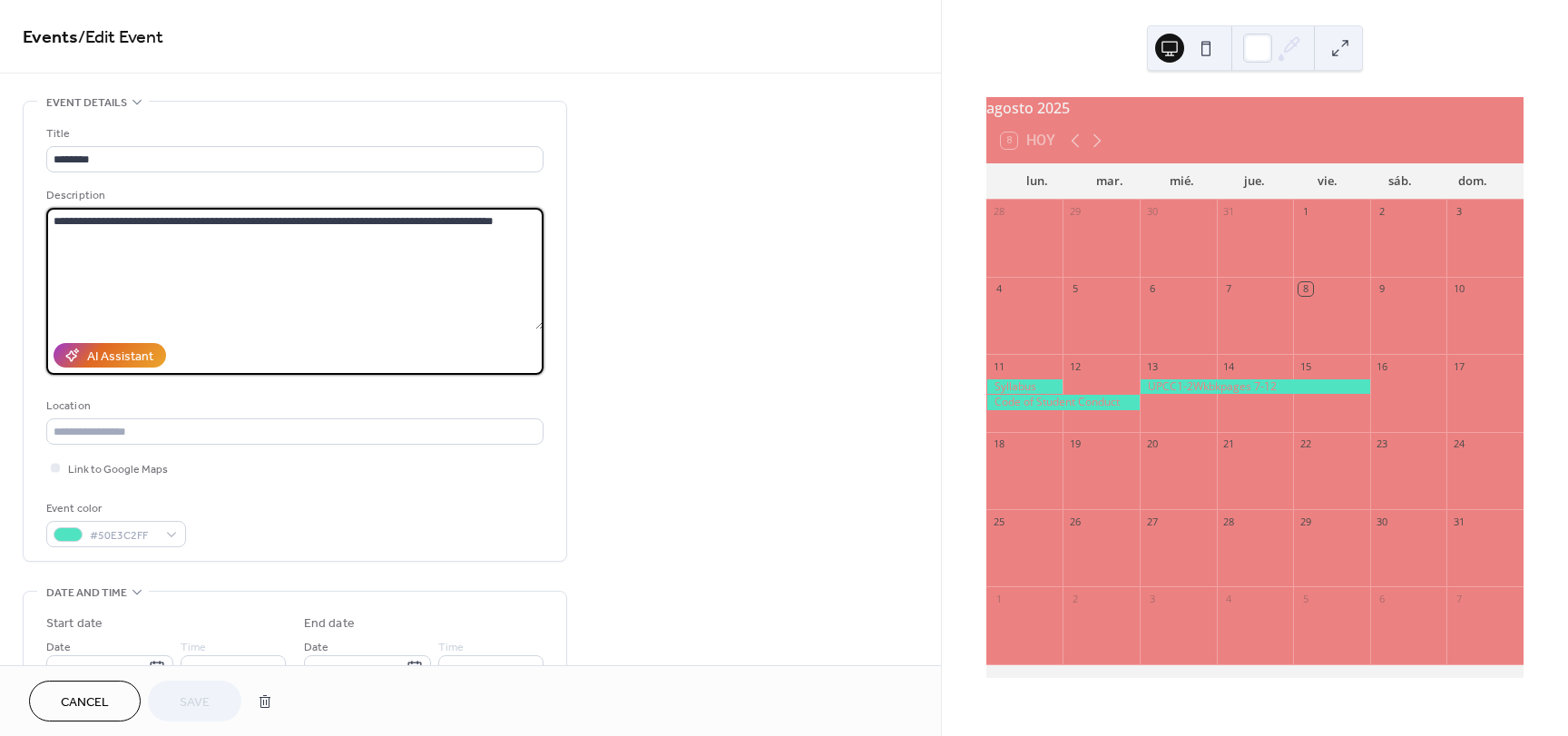click on "**********" at bounding box center [295, 269] 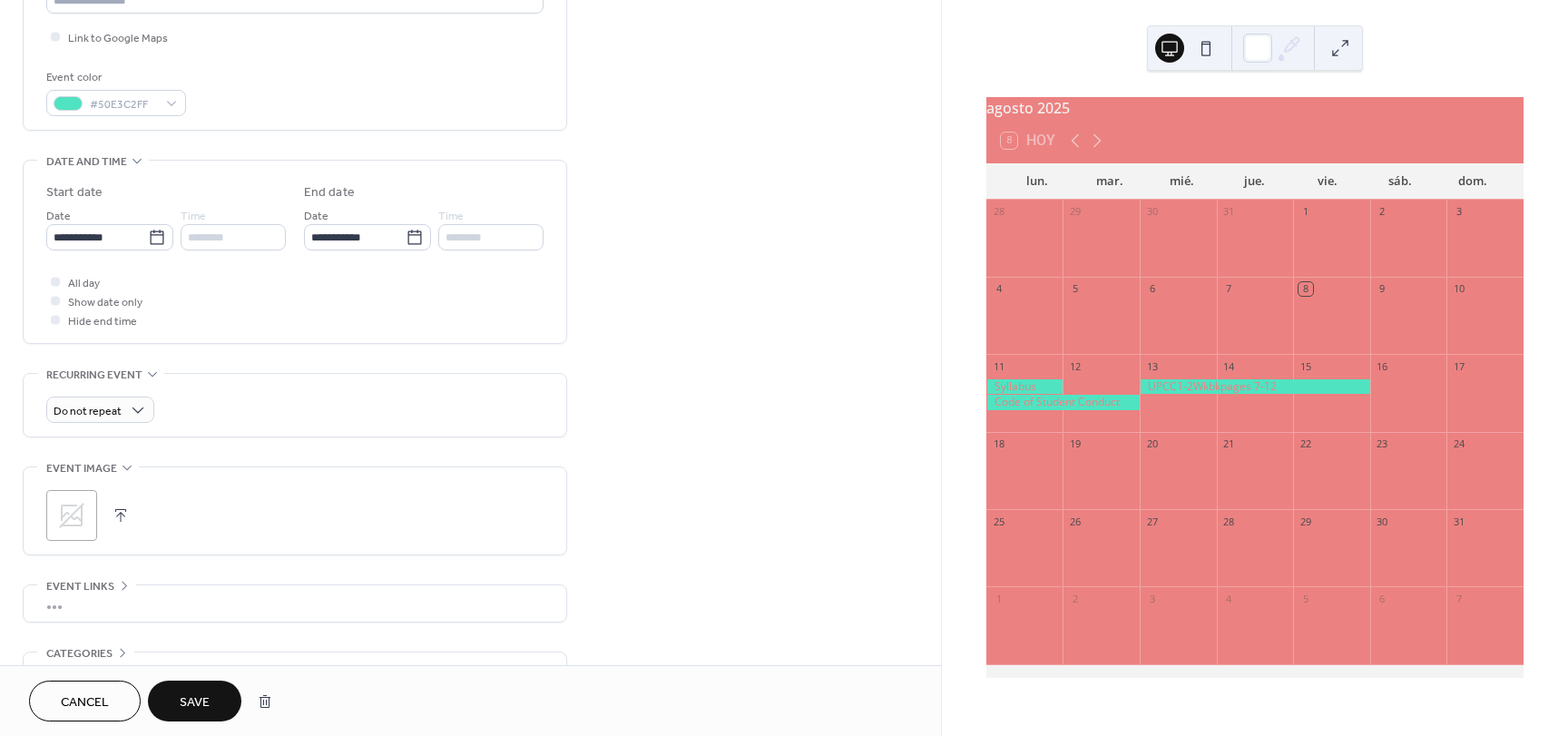 scroll, scrollTop: 446, scrollLeft: 0, axis: vertical 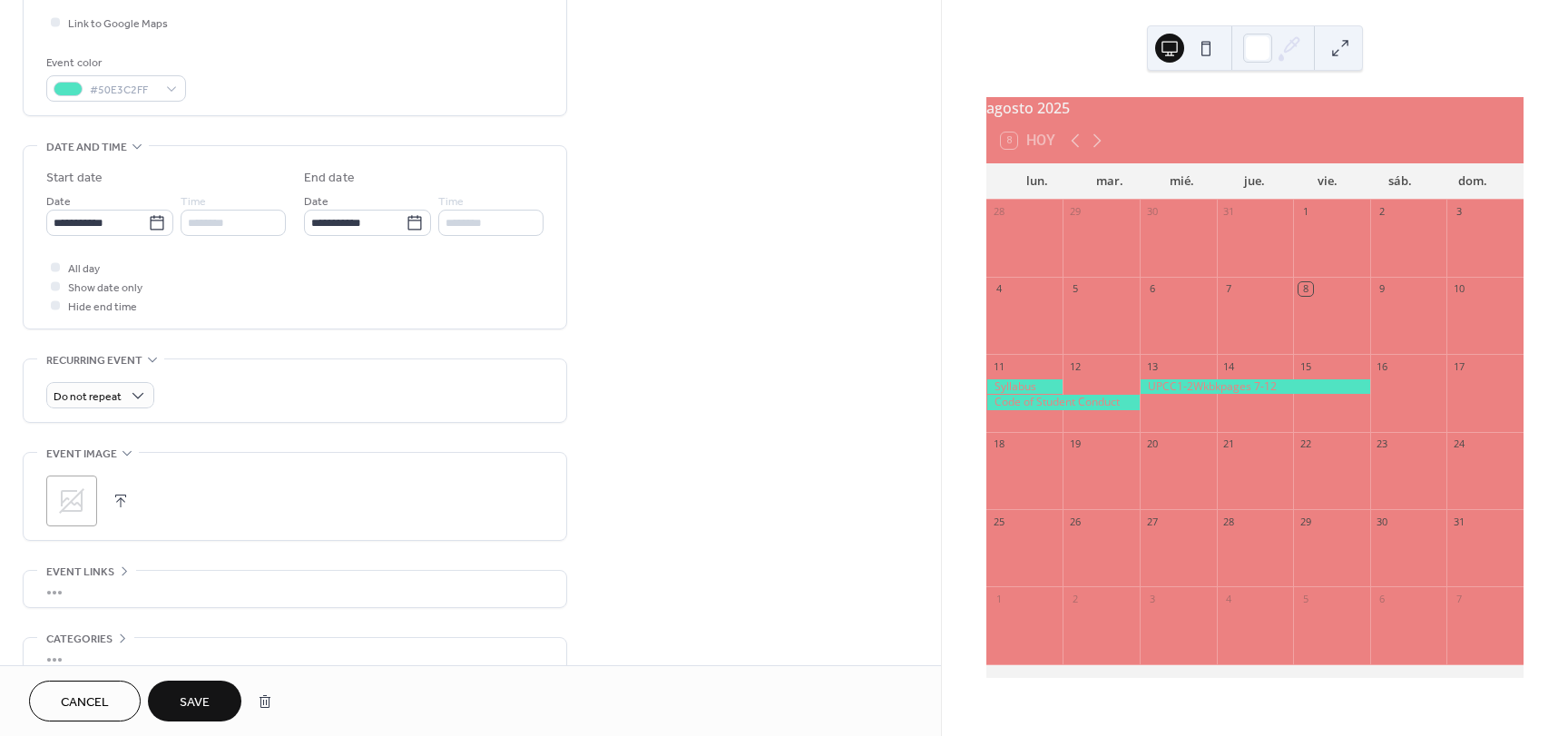 type on "**********" 